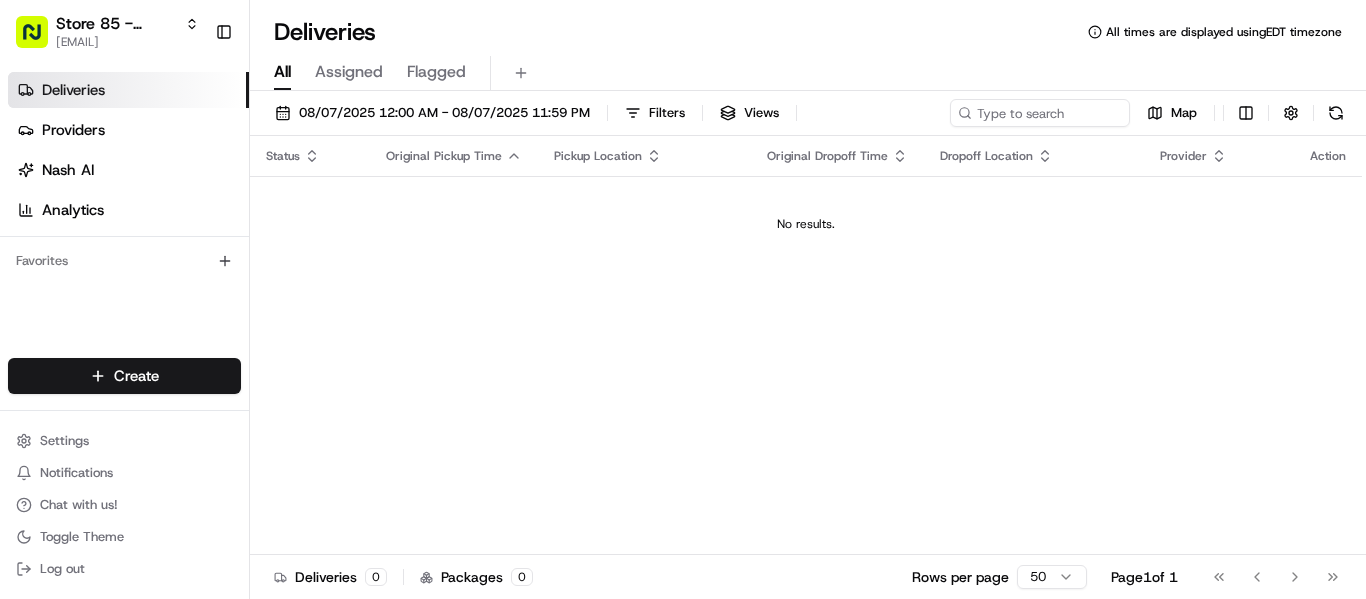 scroll, scrollTop: 0, scrollLeft: 0, axis: both 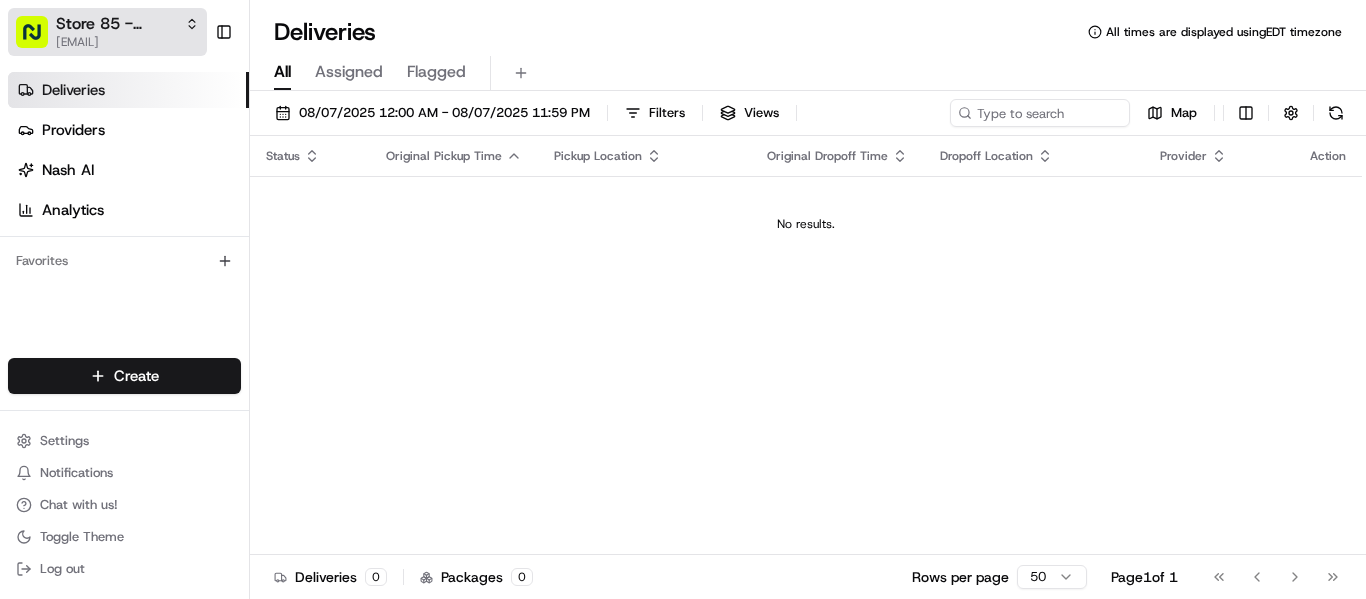 click on "[EMAIL]" at bounding box center [127, 42] 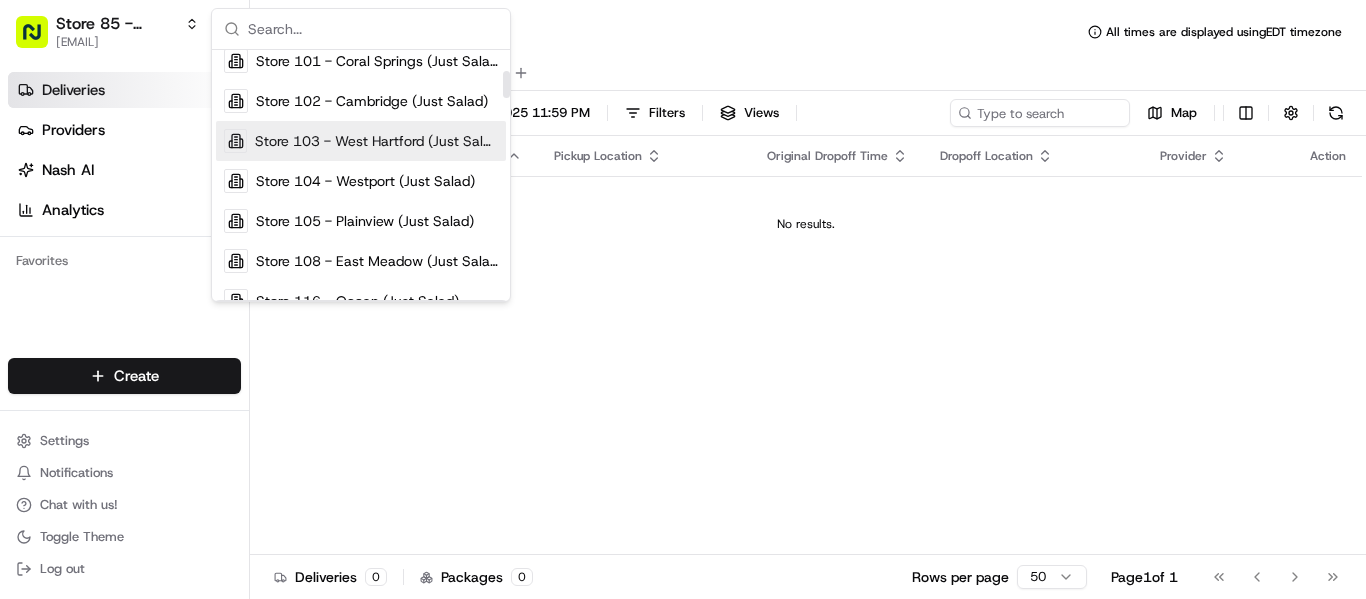 scroll, scrollTop: 200, scrollLeft: 0, axis: vertical 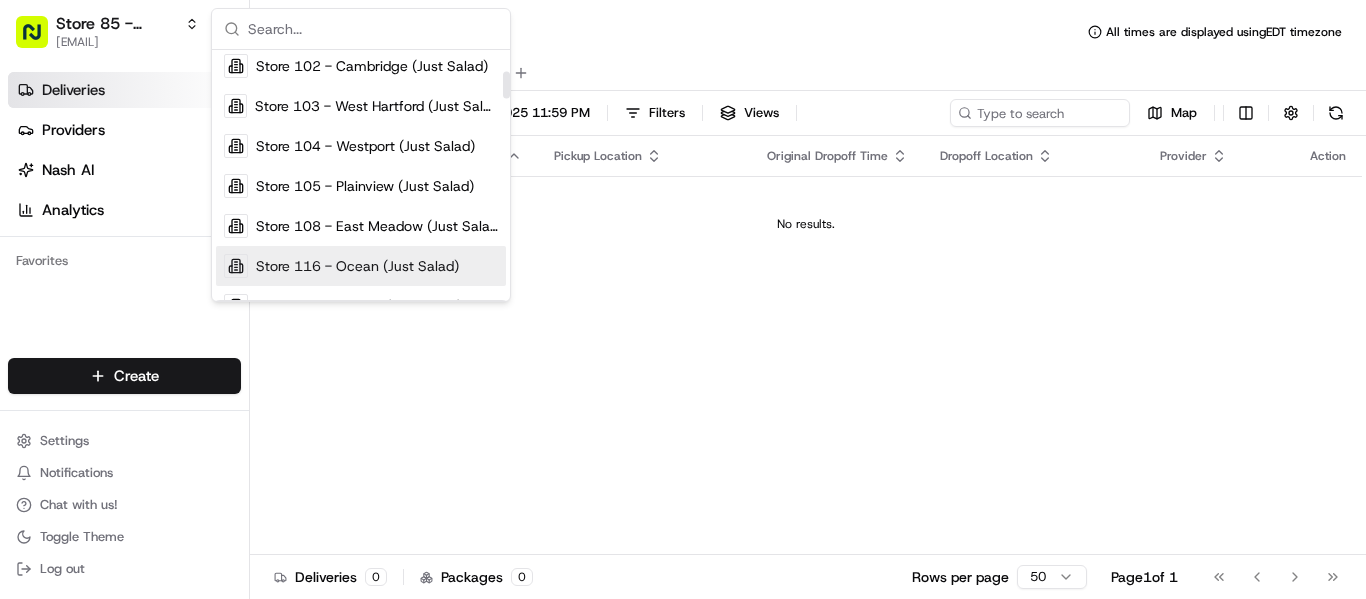 click on "Store 116 - Ocean (Just Salad)" at bounding box center (357, 266) 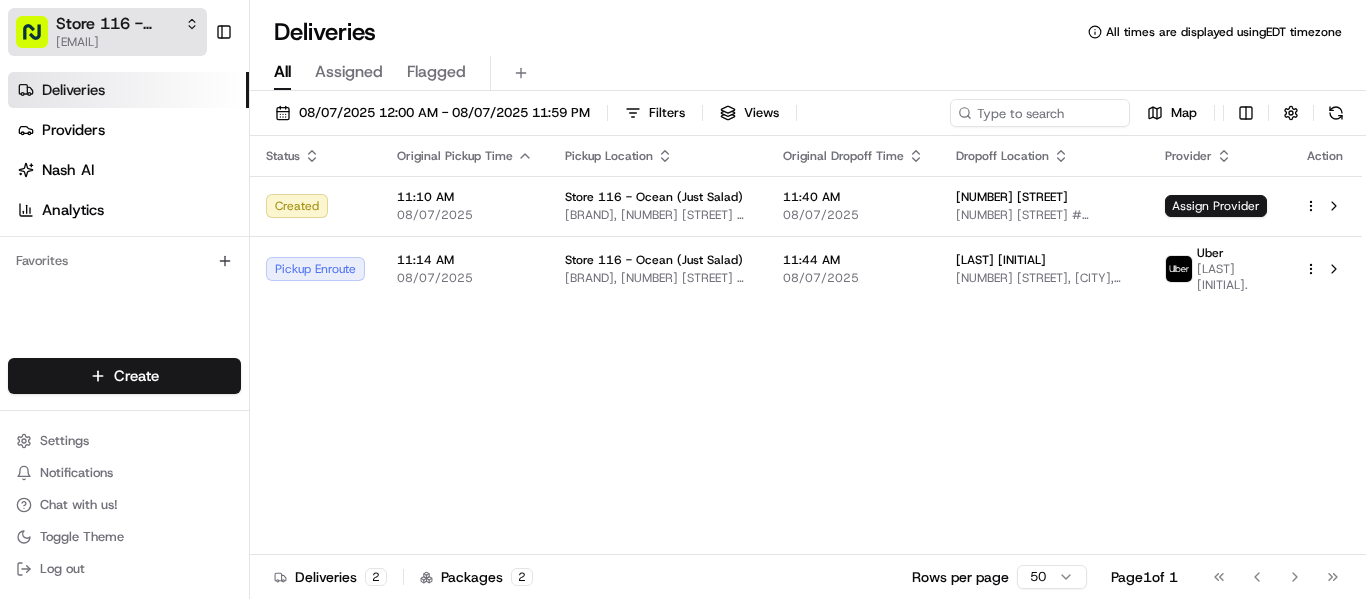 click on "[EMAIL]" at bounding box center [127, 42] 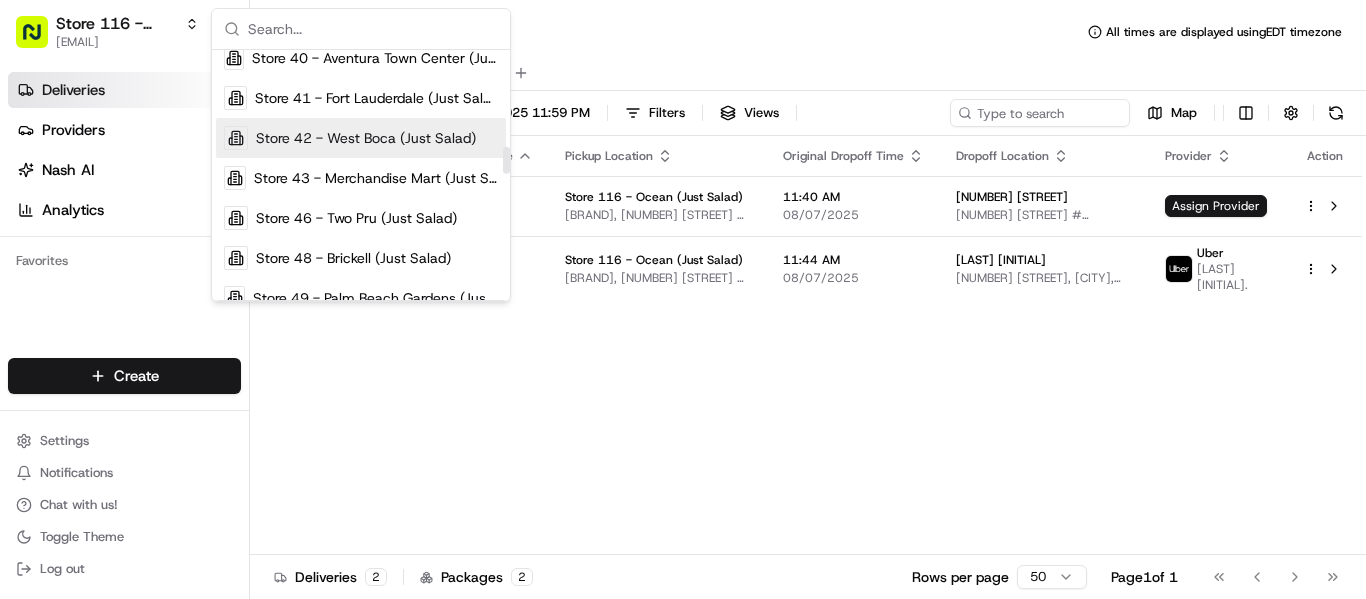 scroll, scrollTop: 900, scrollLeft: 0, axis: vertical 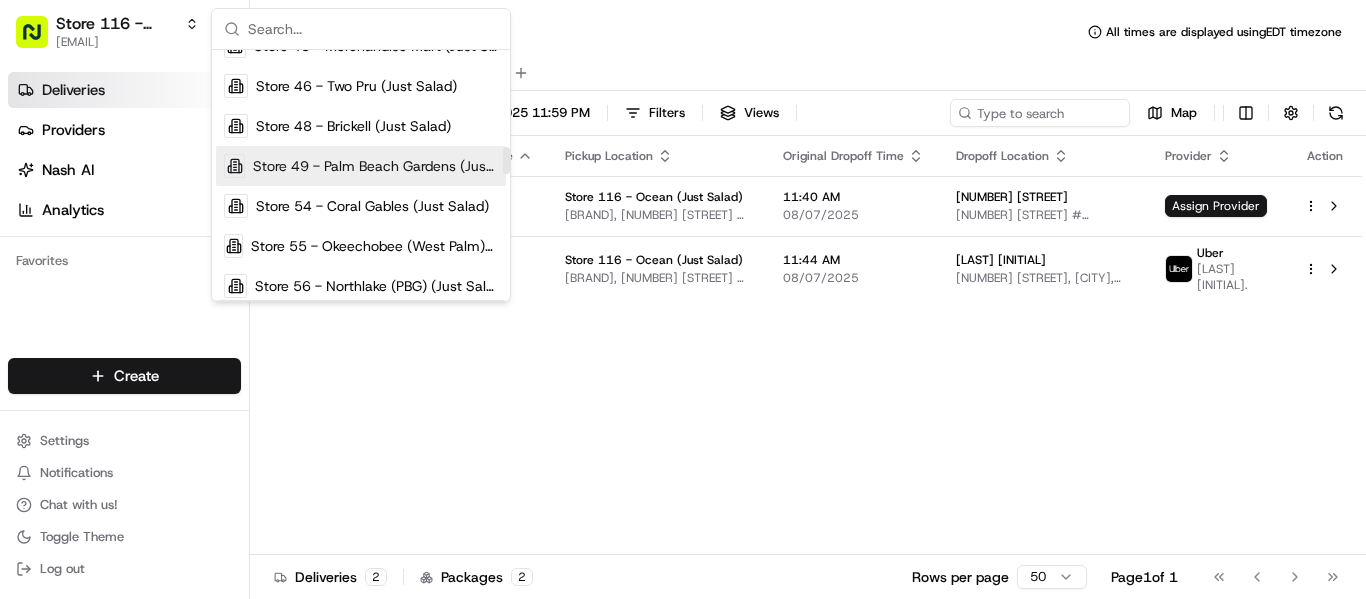 click on "Store 49 - Palm Beach Gardens (Just Salad)" at bounding box center (375, 166) 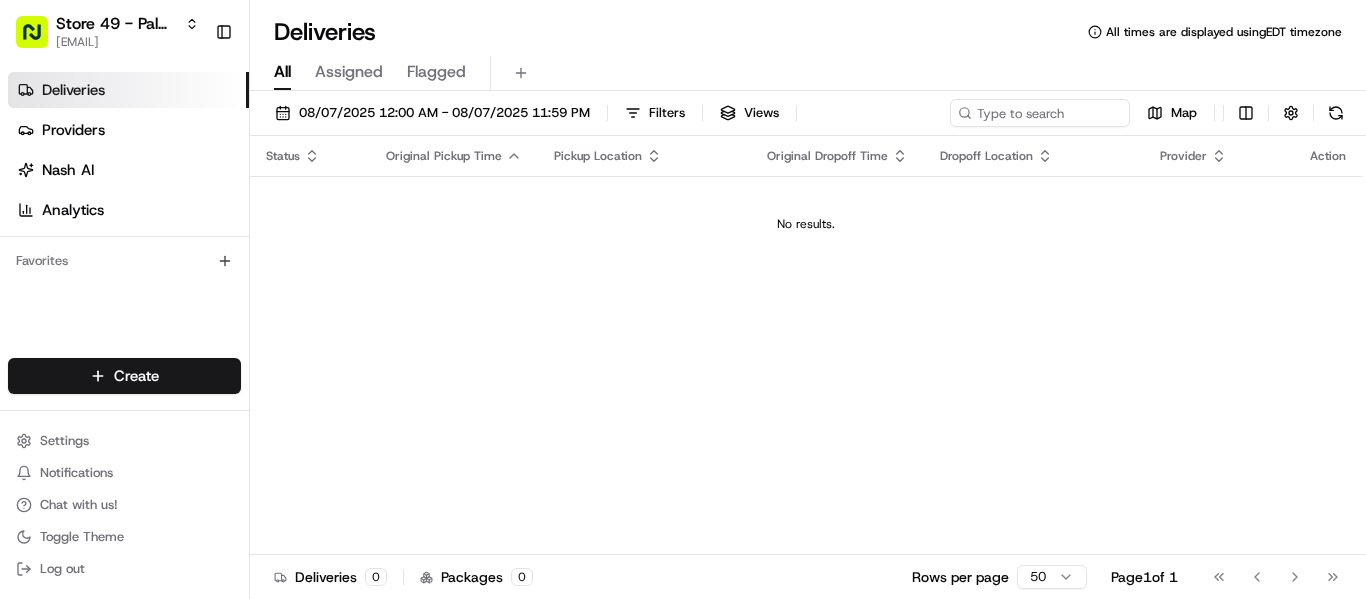 click on "Store 49 - Palm Beach Gardens (Just Salad) mrivera@justsalad.com Toggle Sidebar Deliveries Providers Nash AI Analytics Favorites Main Menu Members & Organization Organization Users Roles Preferences Customization Tracking Orchestration Automations Locations Pickup Locations Dropoff Locations Billing Billing Refund Requests Integrations Notification Triggers Webhooks API Keys Request Logs Create Settings Notifications Chat with us! Toggle Theme Log out Deliveries All times are displayed using  EDT   timezone All Assigned Flagged 08/07/2025 12:00 AM - 08/07/2025 11:59 PM Filters Views Map Status Original Pickup Time Pickup Location Original Dropoff Time Dropoff Location Provider Action No results. Deliveries 0 Packages 0 Rows per page 50 Page  1  of   1 Go to first page Go to previous page Go to next page Go to last page
Create Create" at bounding box center [683, 299] 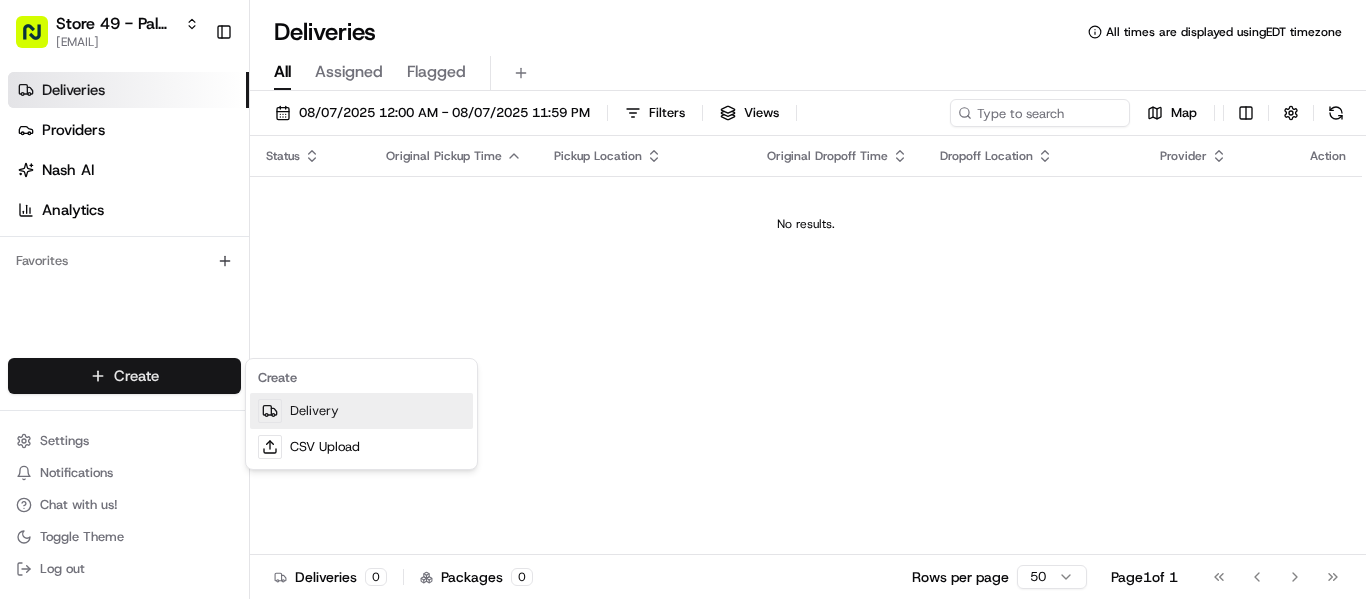 click on "Delivery" at bounding box center (361, 411) 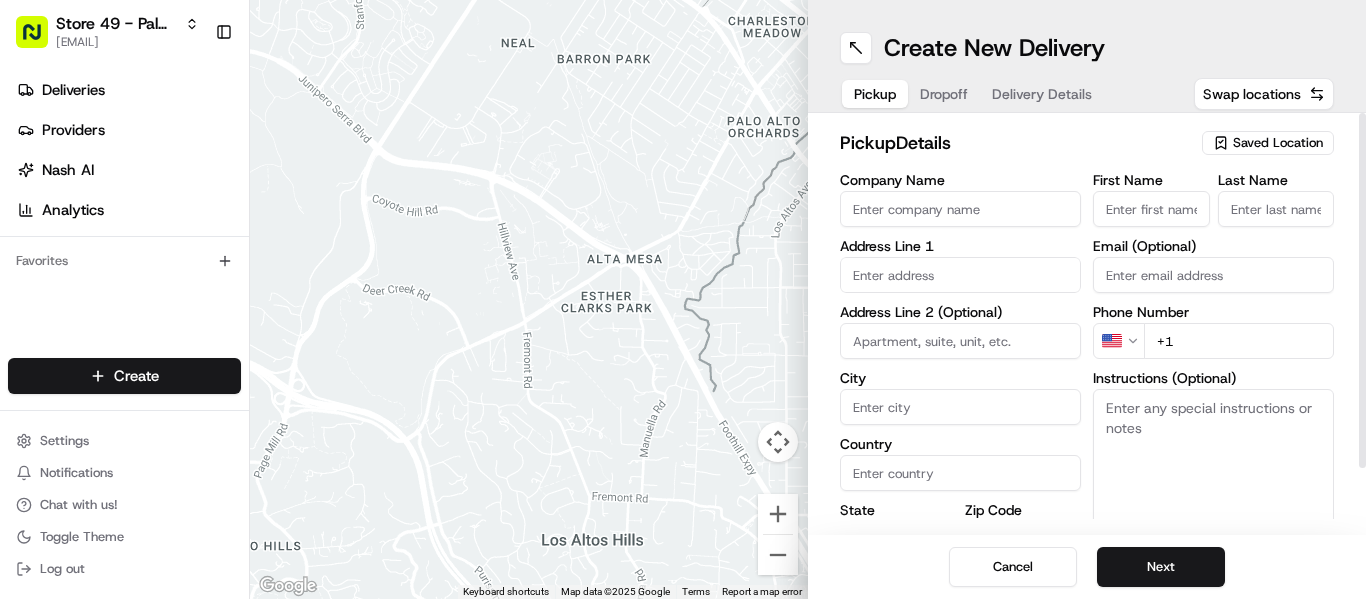 click on "Saved Location" at bounding box center [1278, 143] 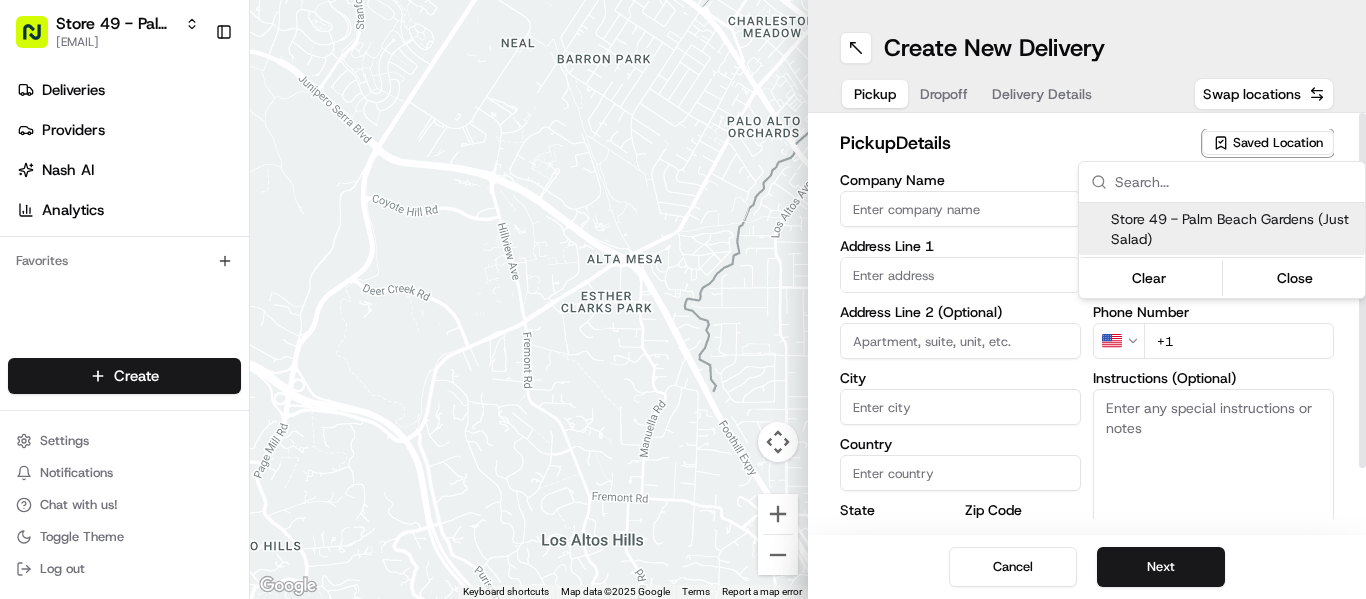 click on "Store 49 - Palm Beach Gardens (Just Salad)" at bounding box center (1234, 229) 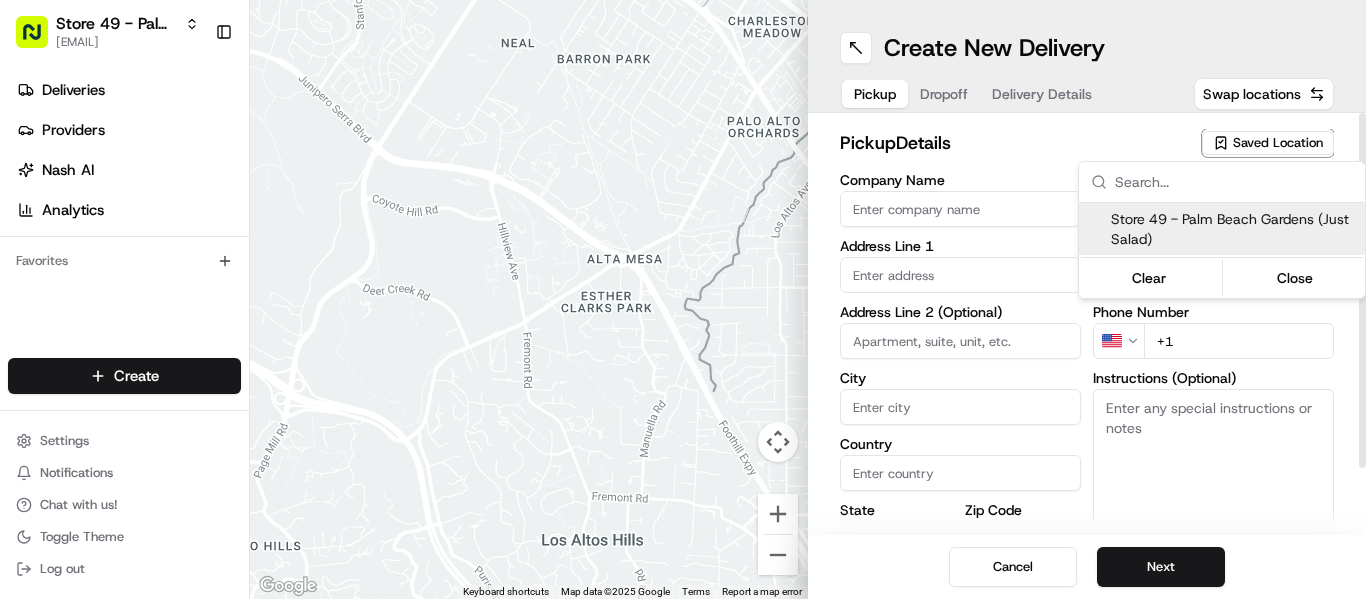 type on "Palm Beach Gardens" 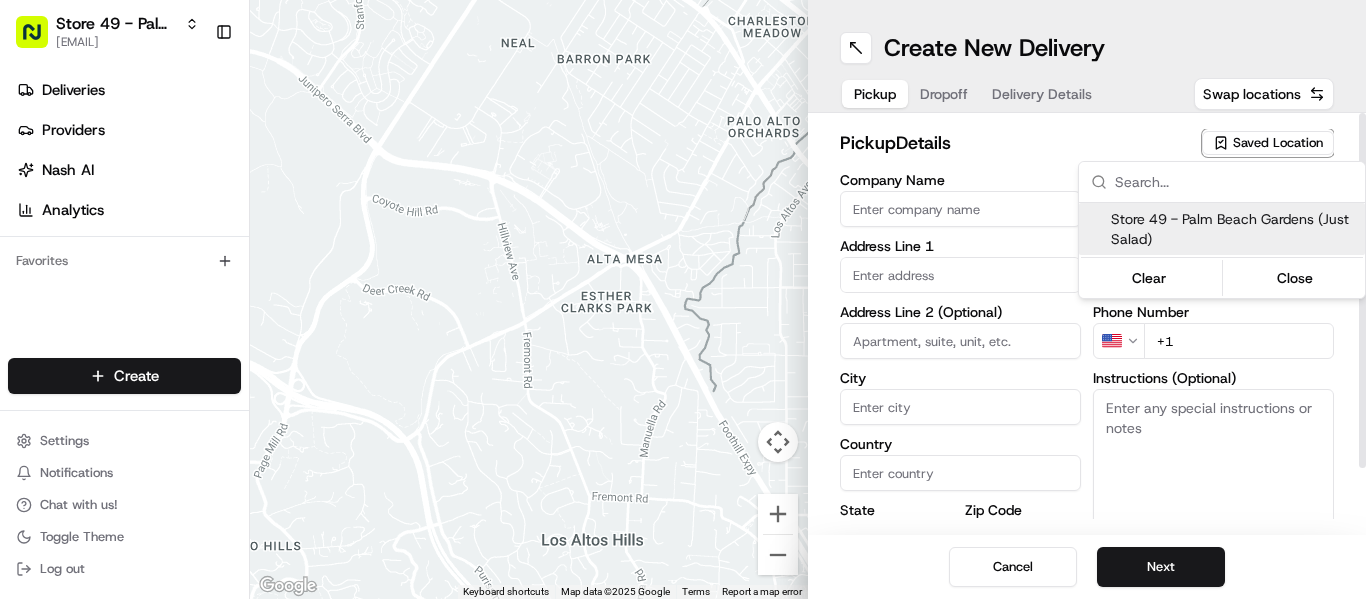 type on "33410" 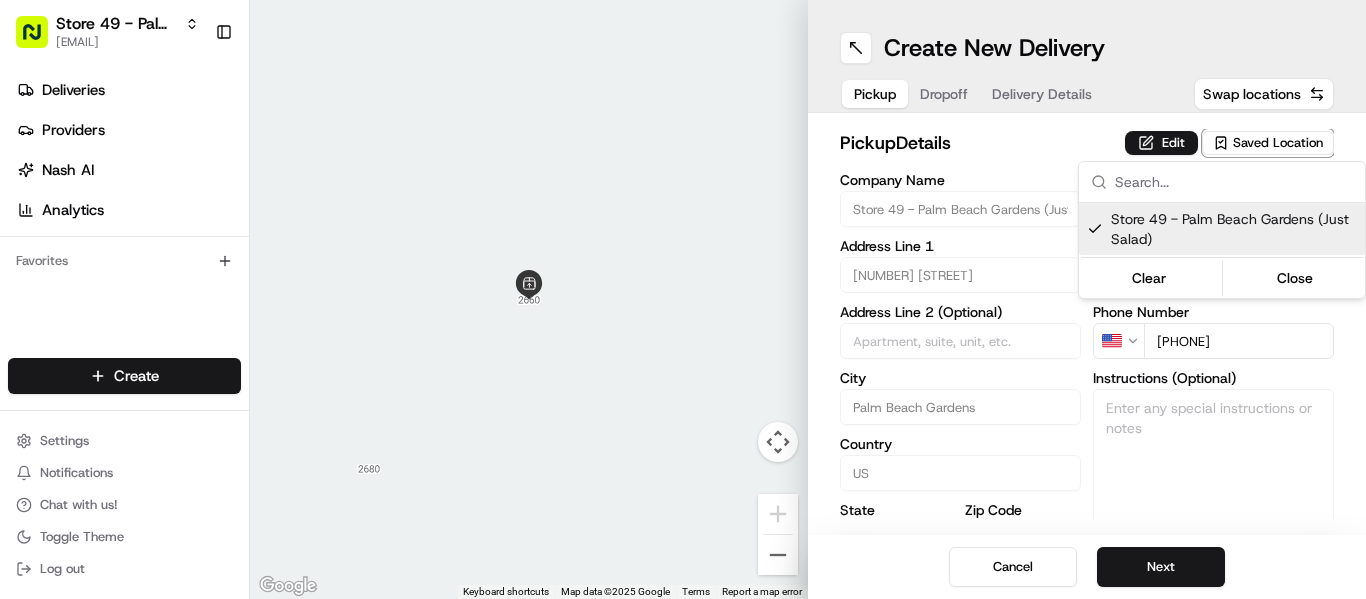 click on "Store 49 - Palm Beach Gardens (Just Salad) mrivera@justsalad.com Toggle Sidebar Deliveries Providers Nash AI Analytics Favorites Main Menu Members & Organization Organization Users Roles Preferences Customization Tracking Orchestration Automations Locations Pickup Locations Dropoff Locations Billing Billing Refund Requests Integrations Notification Triggers Webhooks API Keys Request Logs Create Settings Notifications Chat with us! Toggle Theme Log out ← Move left → Move right ↑ Move up ↓ Move down + Zoom in - Zoom out Home Jump left by 75% End Jump right by 75% Page Up Jump up by 75% Page Down Jump down by 75% Keyboard shortcuts Map Data Map data ©2025 Google Map data ©2025 Google 2 m  Click to toggle between metric and imperial units Terms Report a map error Create New Delivery Pickup Dropoff Delivery Details Swap locations pickup  Details  Edit Saved Location Company Name Store 49 - Palm Beach Gardens (Just Salad) Address Line 1 2660 PGA Boulevard Address Line 2 (Optional) City US" at bounding box center [683, 299] 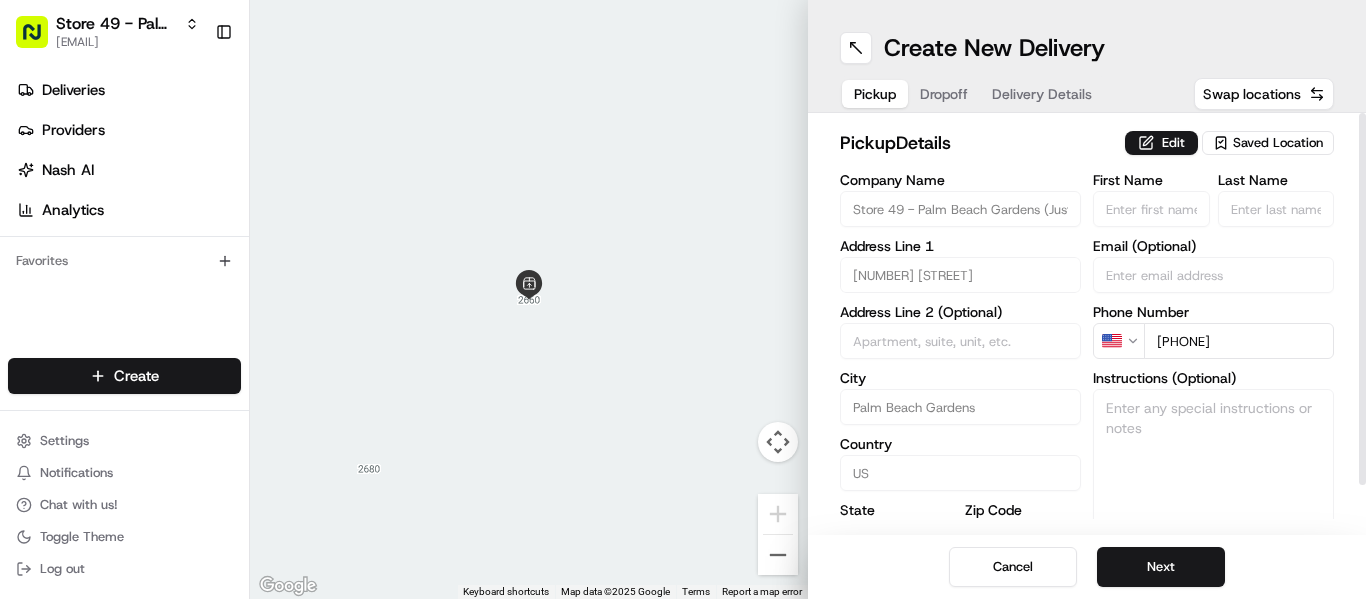 click on "Edit" at bounding box center (1161, 143) 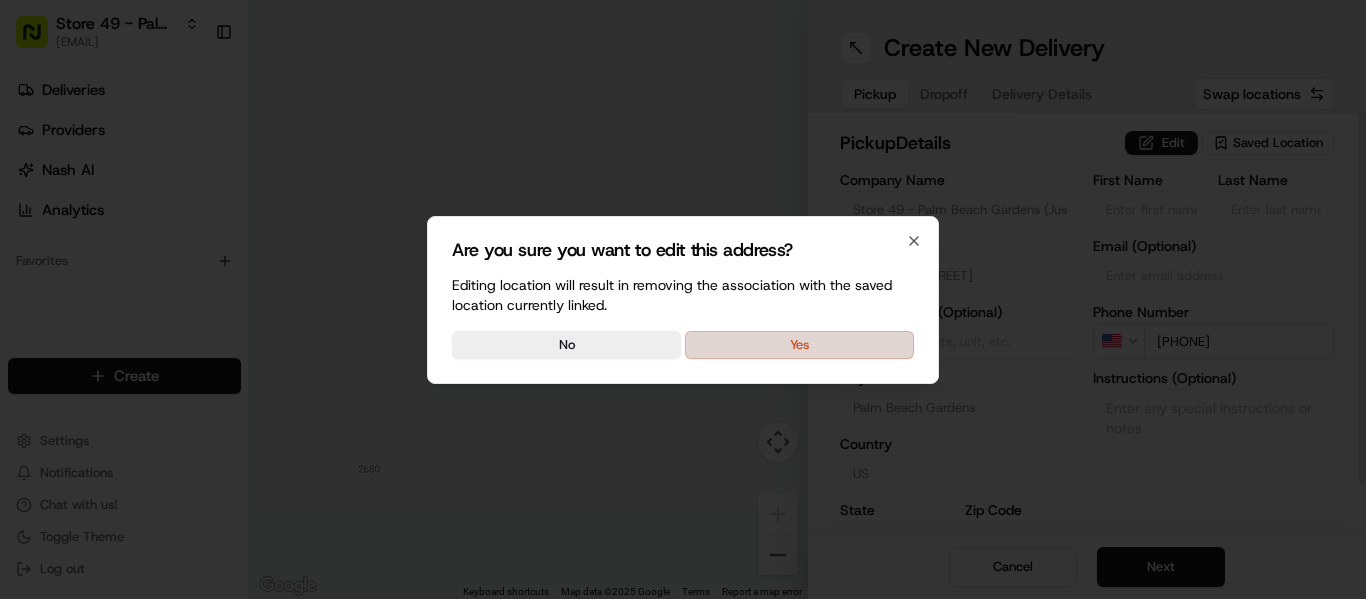 click on "Yes" at bounding box center [799, 345] 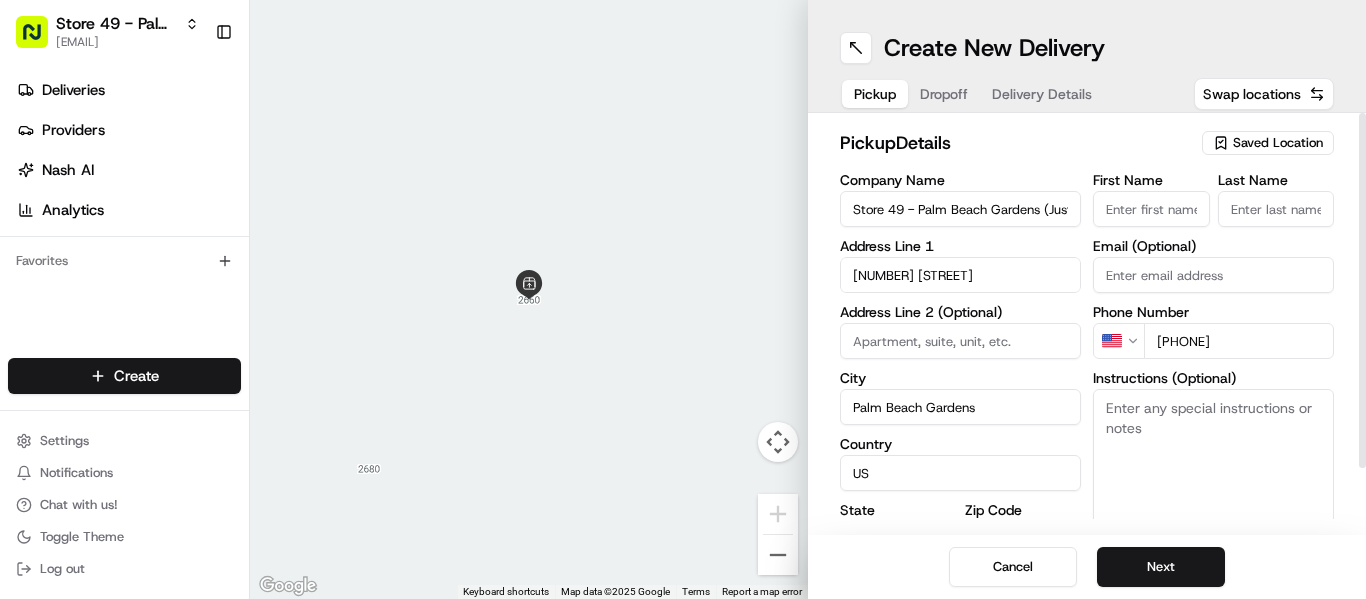 click on "Instructions (Optional)" at bounding box center (1213, 464) 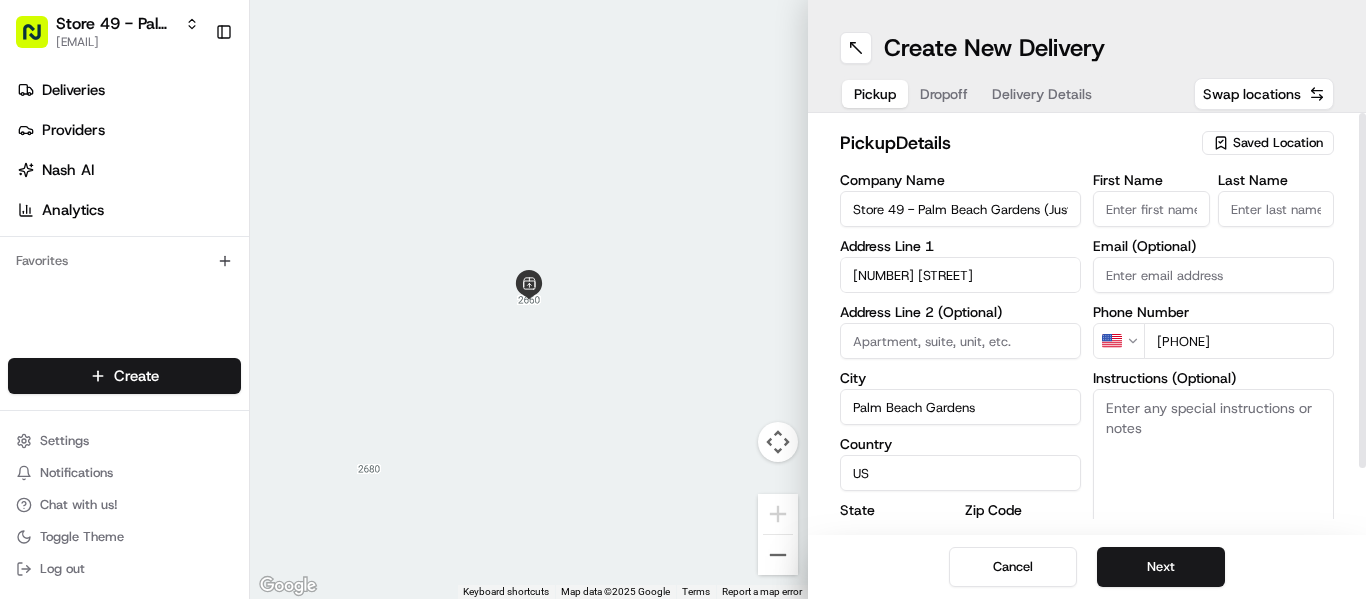 paste on "Order #WEB-13062490;" 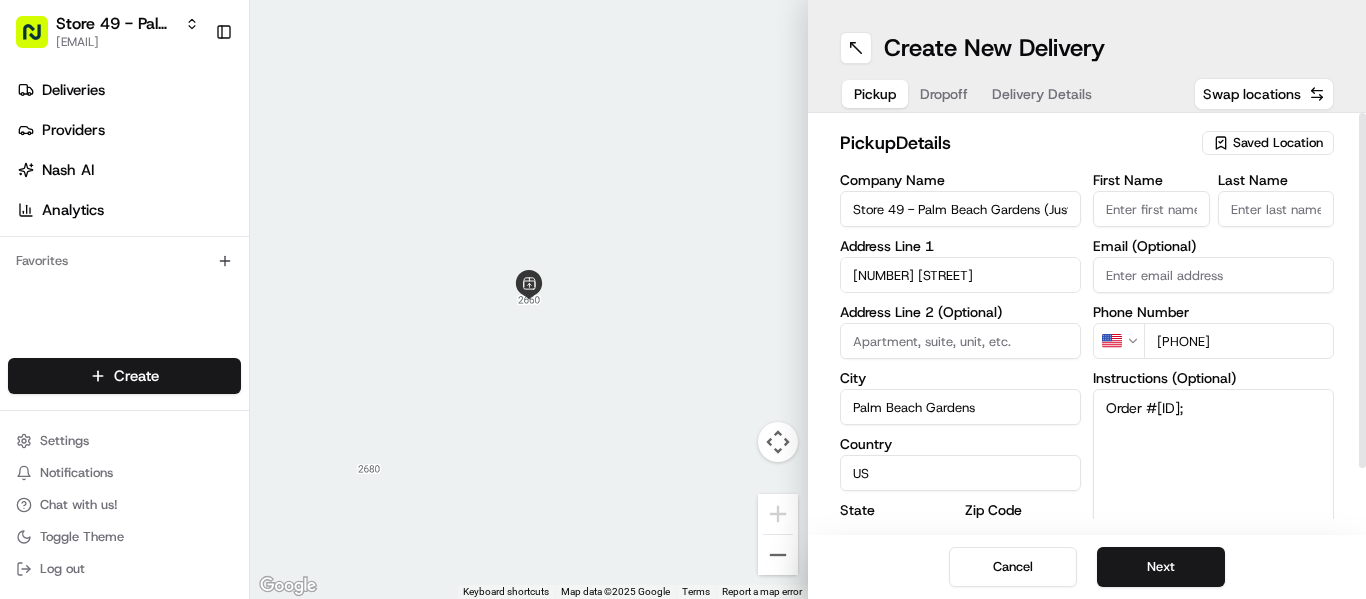 type on "Order #WEB-13062490;" 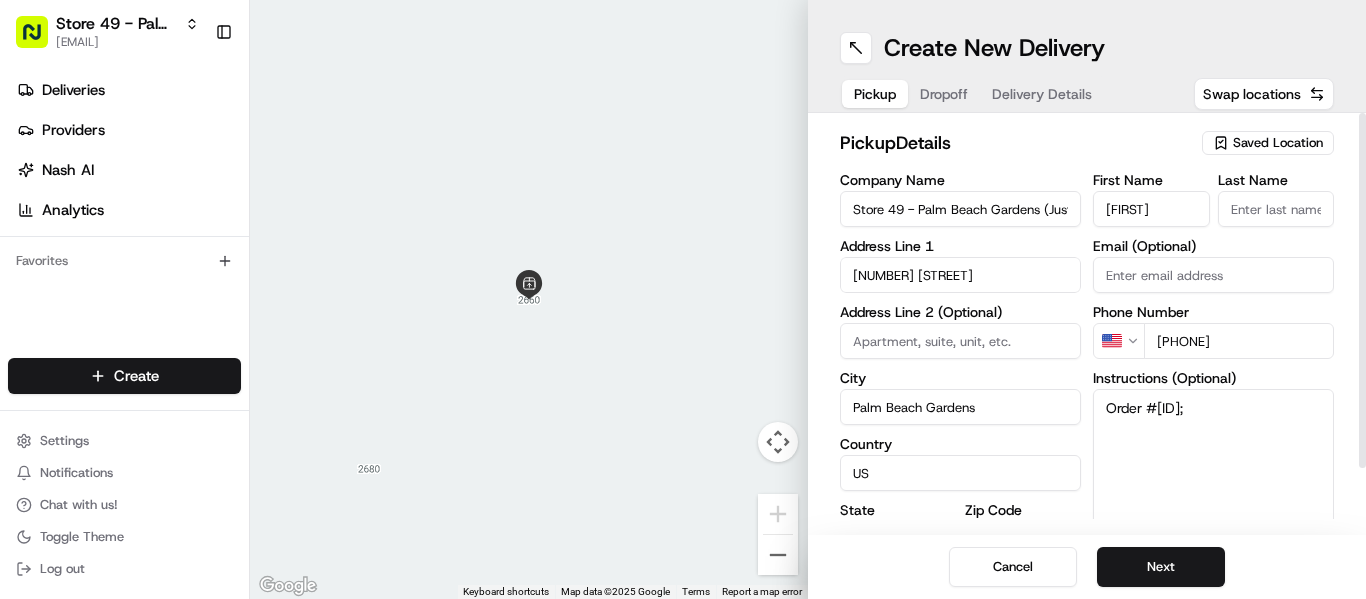 type on "Jenny" 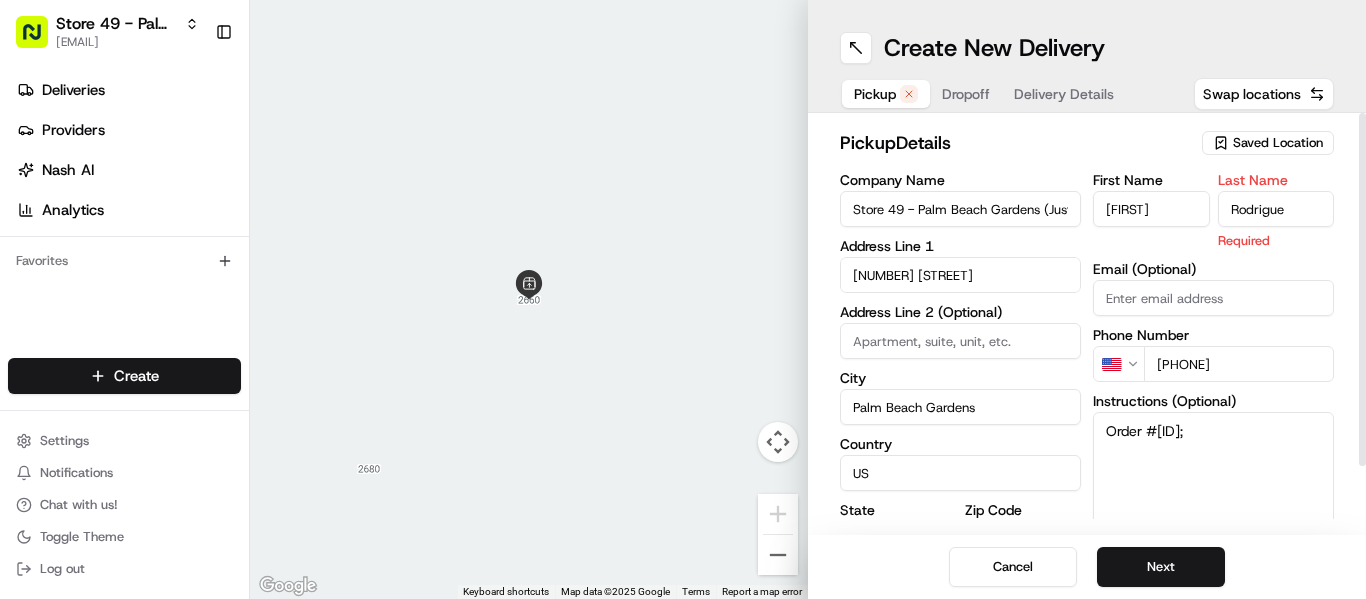 type on "Rodriguez" 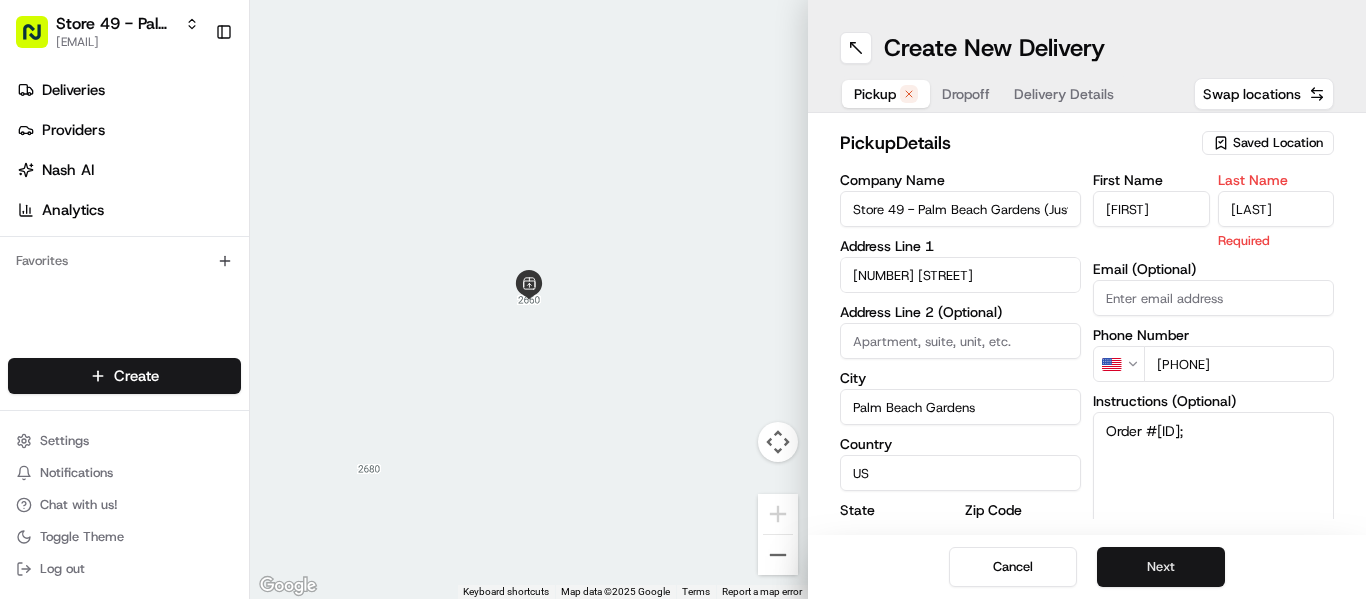 click on "Next" at bounding box center [1161, 567] 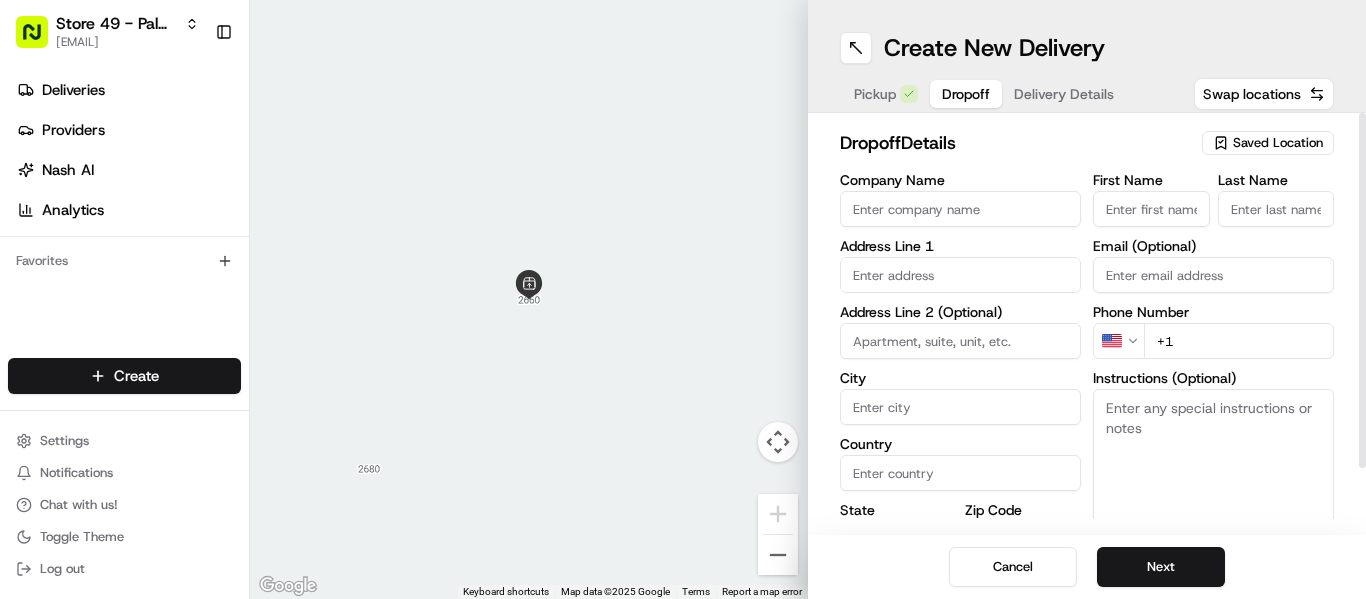 click on "First Name" at bounding box center (1151, 209) 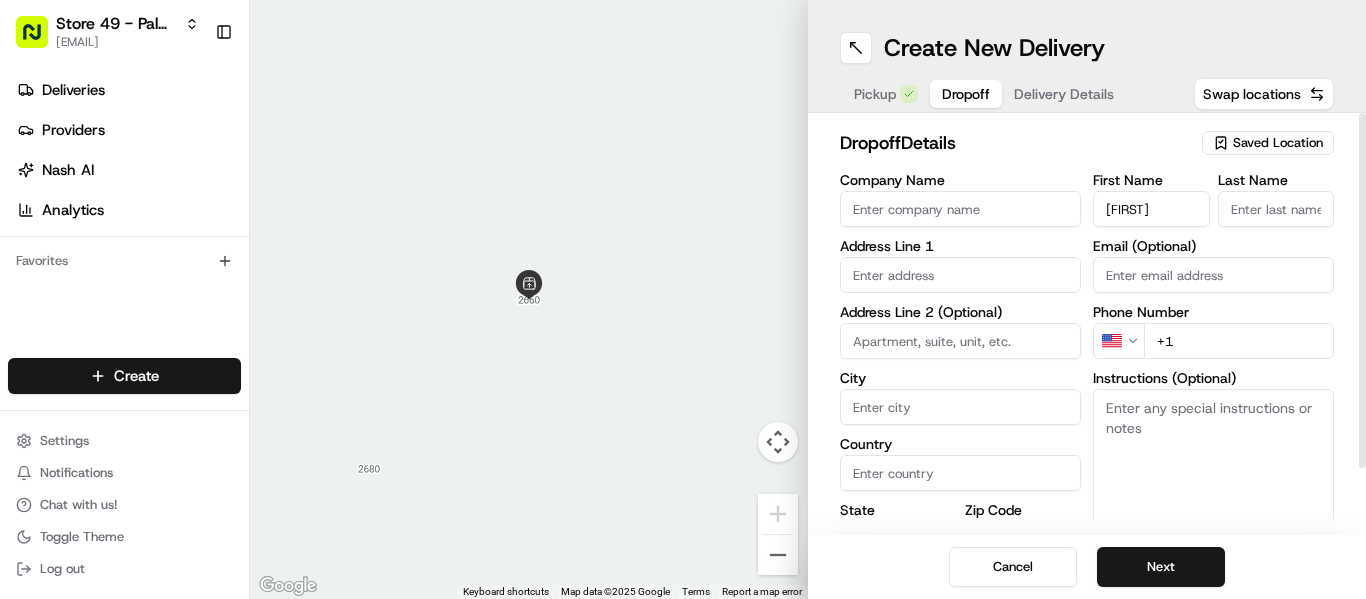 type on "Jenny" 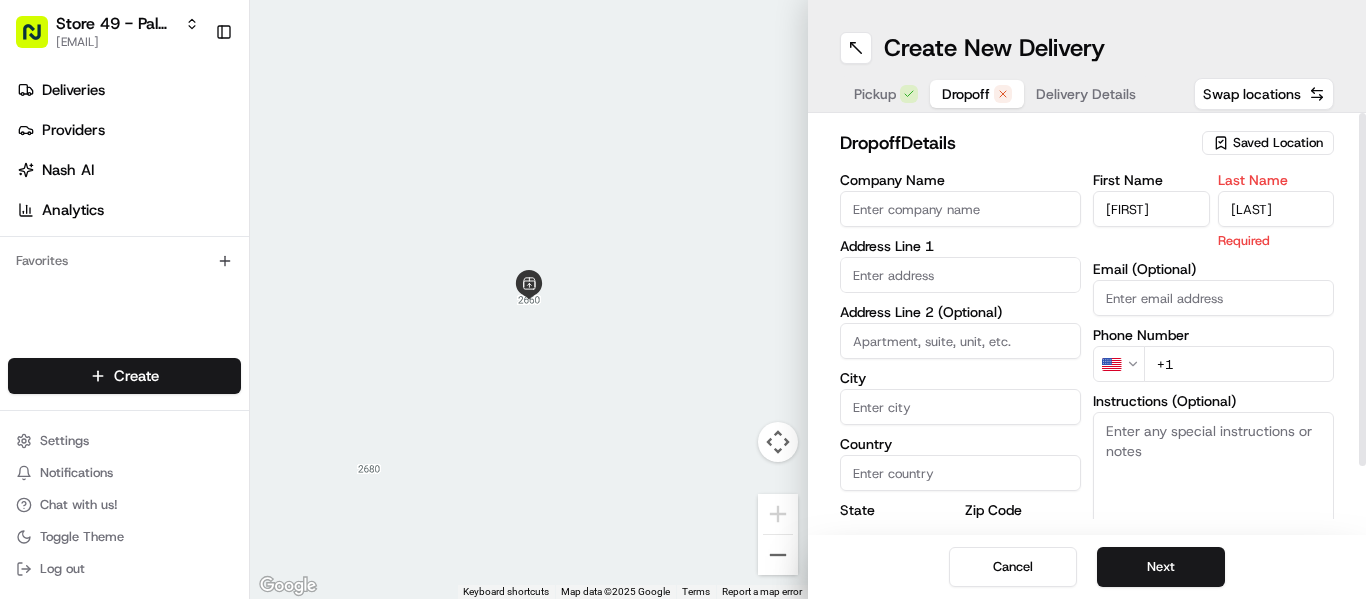 type on "Rodriguez" 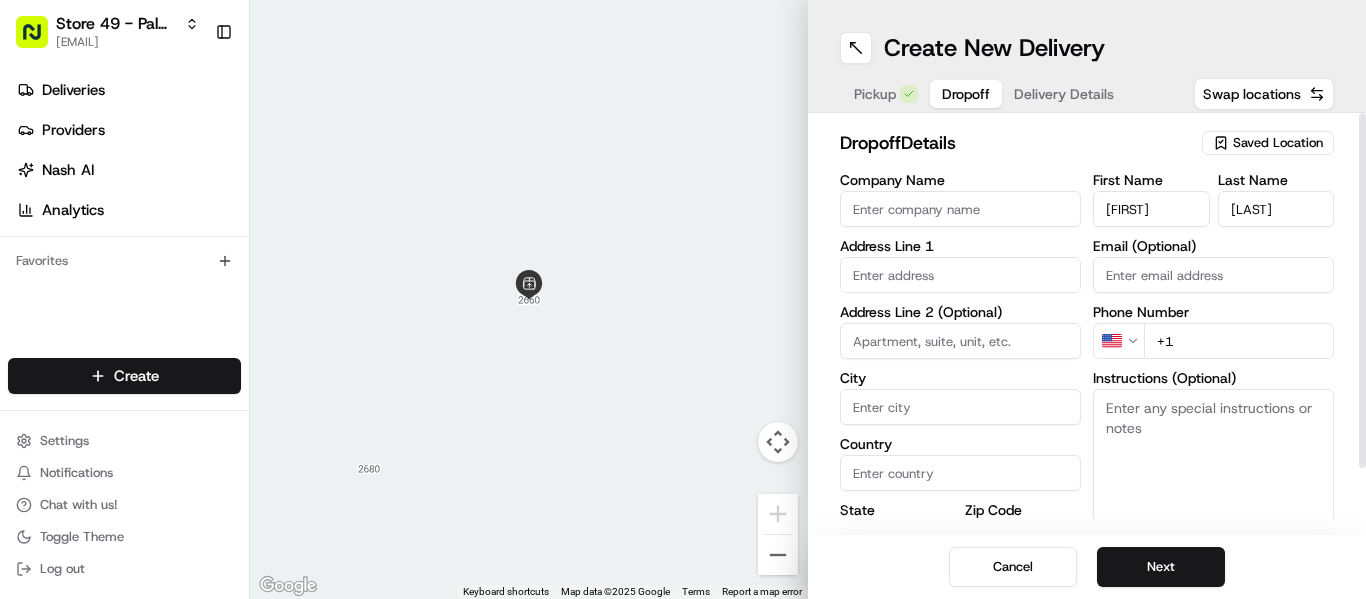 click on "+1" at bounding box center (1239, 341) 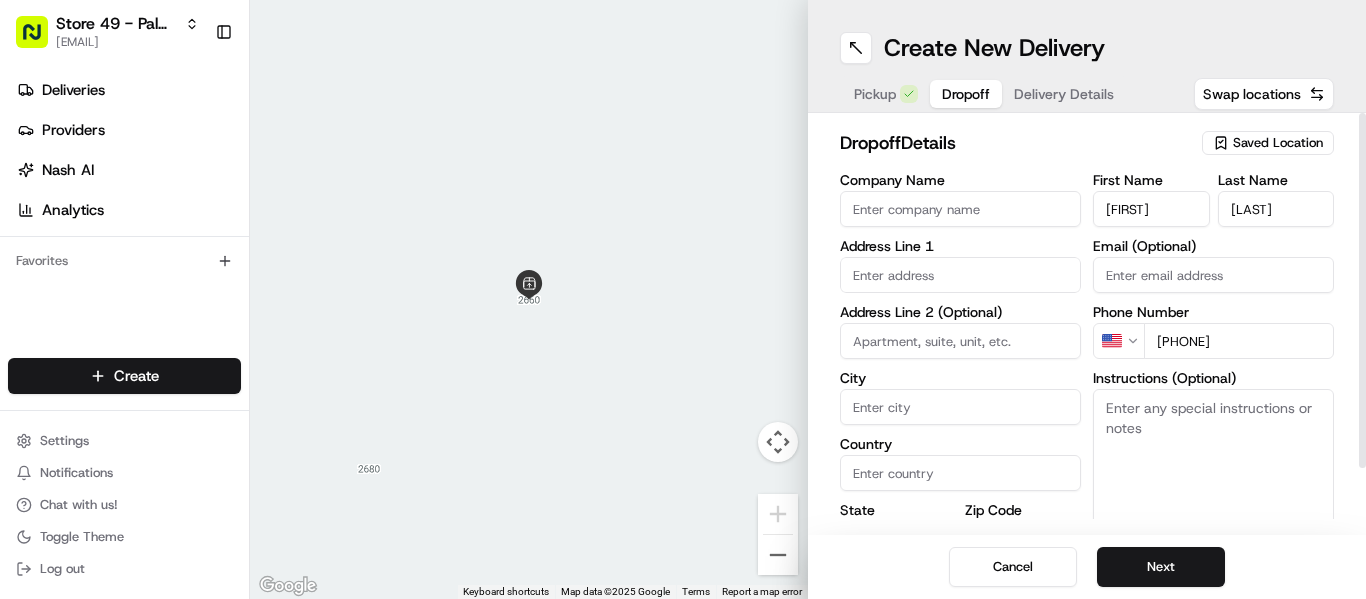 type on "+1 561 214 8503" 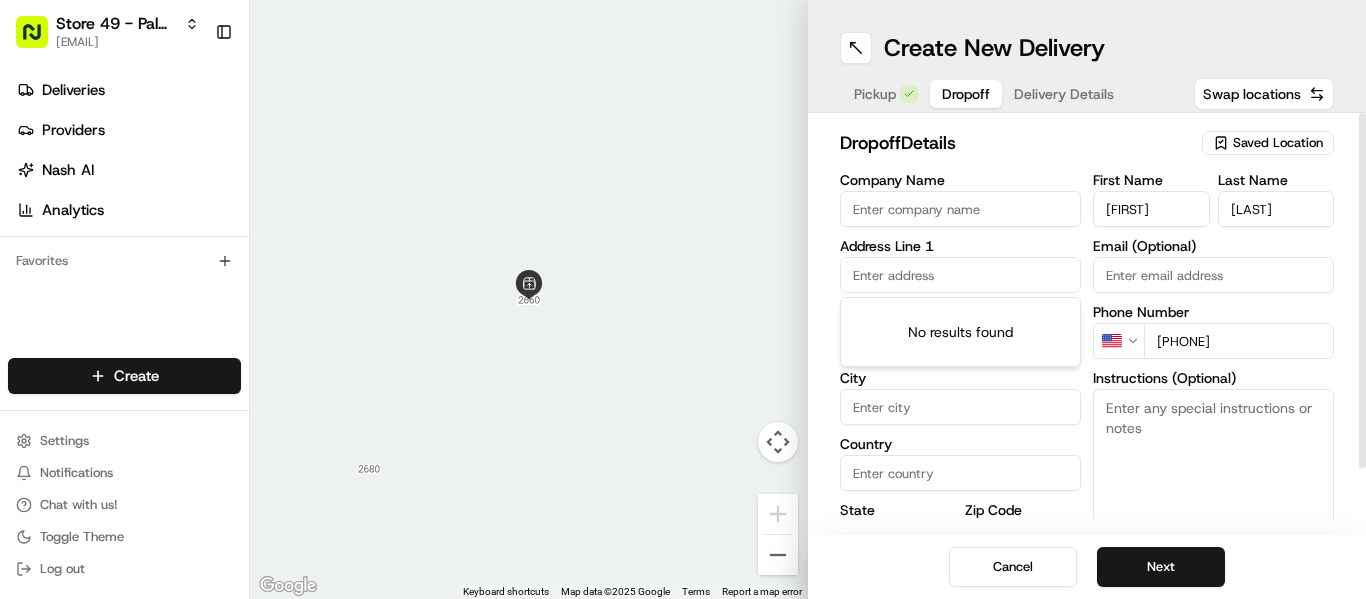 click at bounding box center [960, 275] 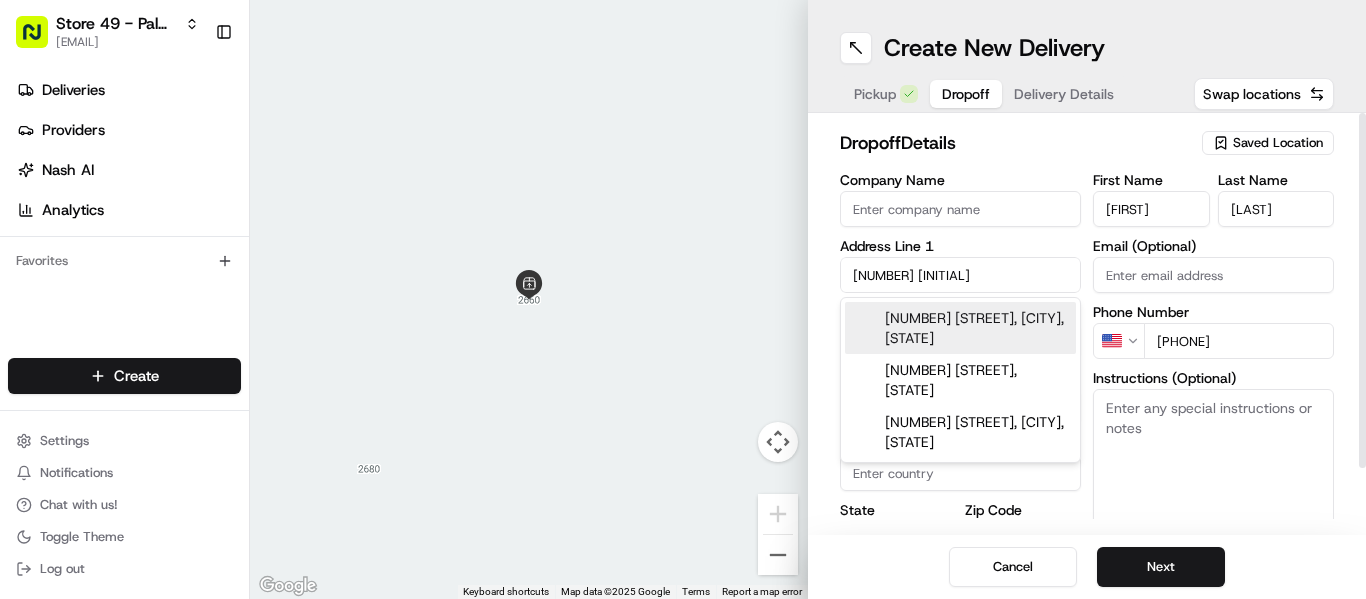 click on "3001 PGA Boulevard, Palm Beach Gardens, FL" at bounding box center [960, 328] 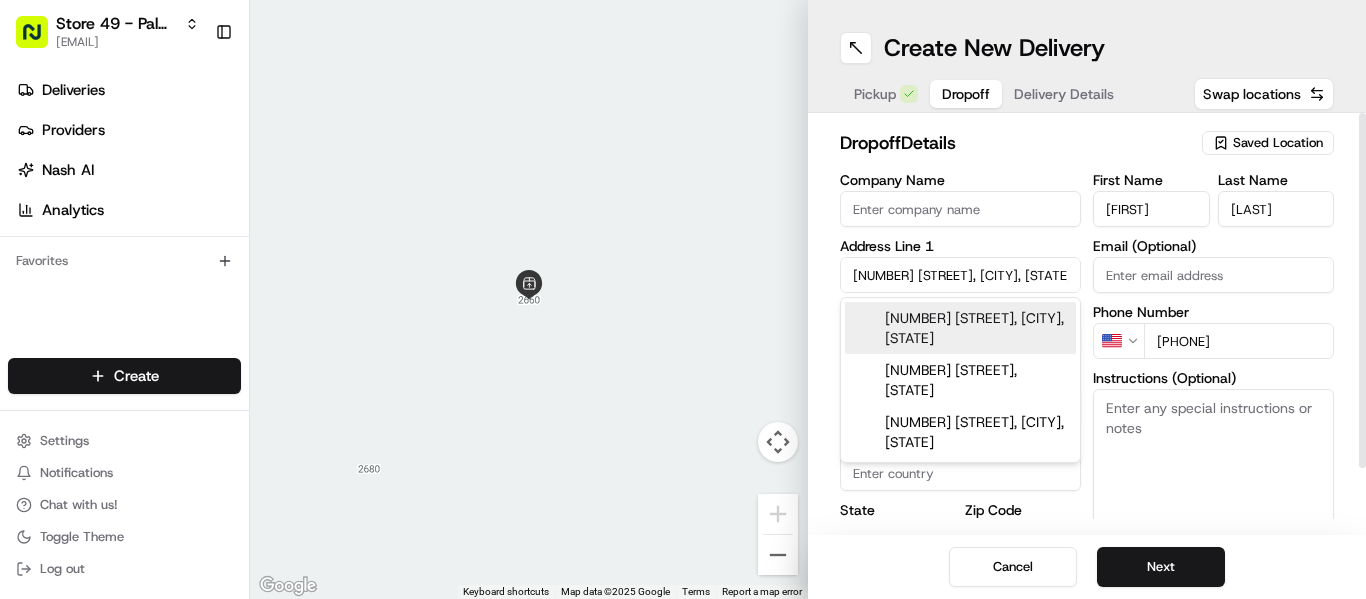 type on "3001 PGA Blvd, Palm Beach Gardens, FL 33410, USA" 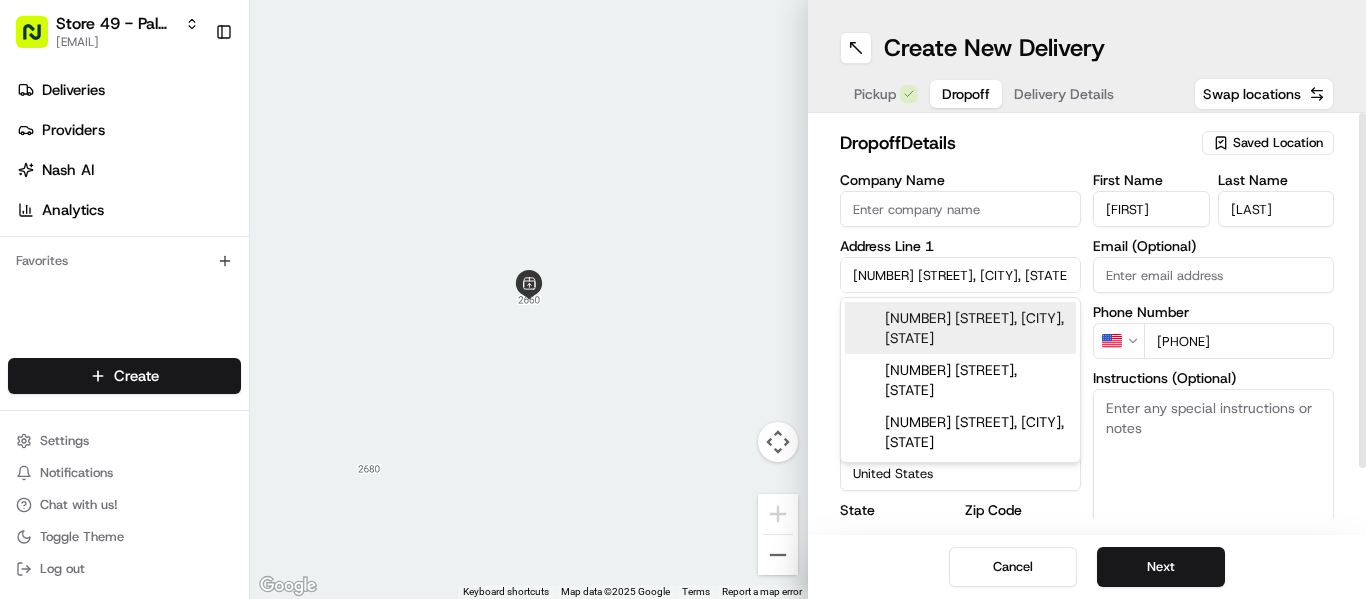 type on "FL" 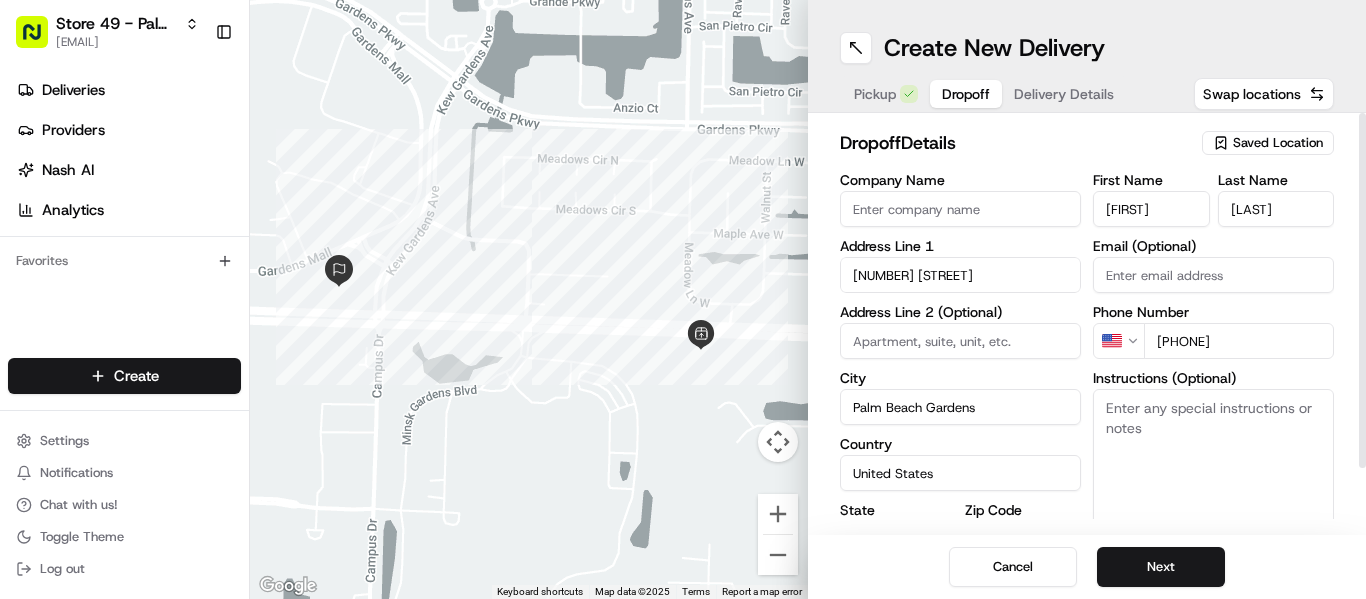 click at bounding box center [960, 341] 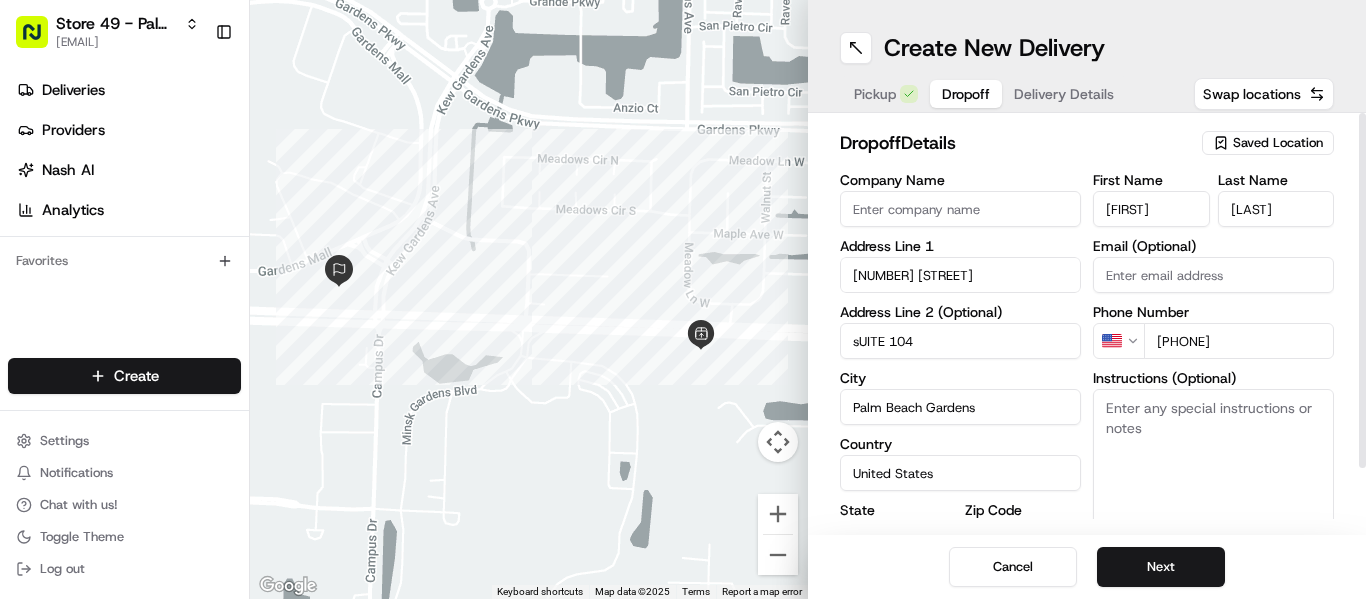 drag, startPoint x: 863, startPoint y: 346, endPoint x: 758, endPoint y: 344, distance: 105.01904 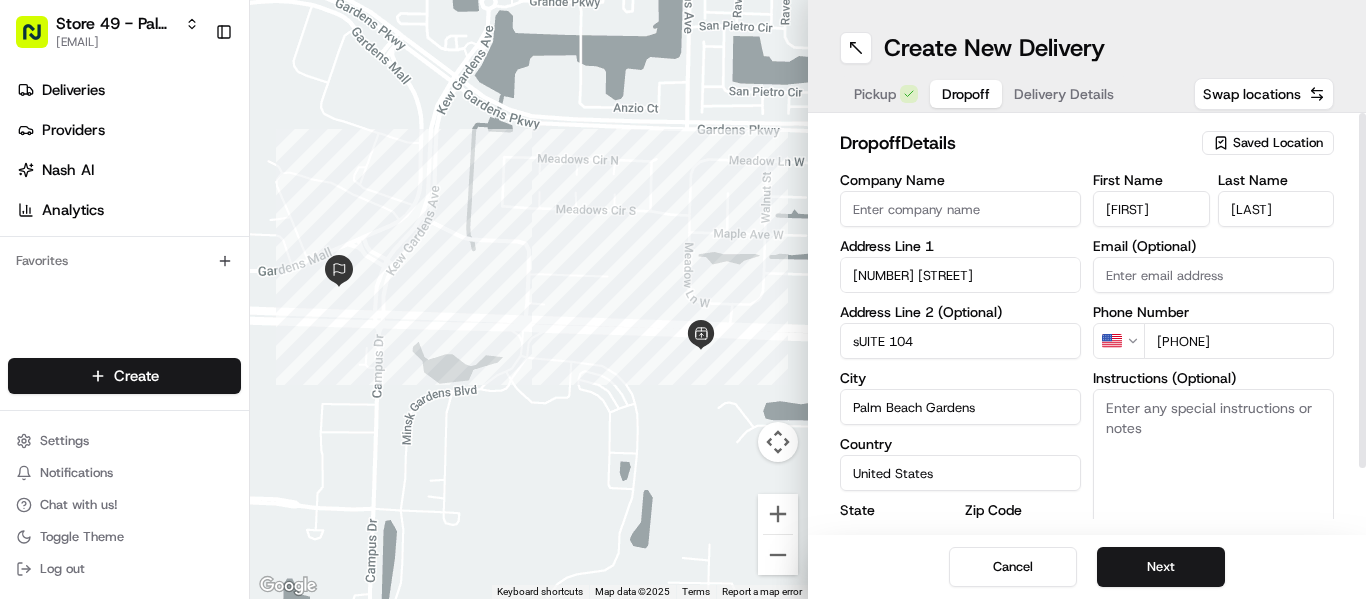 click on "← Move left → Move right ↑ Move up ↓ Move down + Zoom in - Zoom out Home Jump left by 75% End Jump right by 75% Page Up Jump up by 75% Page Down Jump down by 75% Keyboard shortcuts Map Data Map data ©2025 Map data ©2025 100 m  Click to toggle between metric and imperial units Terms Report a map error Create New Delivery Pickup Dropoff Delivery Details Swap locations dropoff  Details Saved Location Company Name Address Line 1 3001 PGA Boulevard Address Line 2 (Optional) sUITE 104 City Palm Beach Gardens Country United States State FL Zip Code 33410 Save this Location First Name Jenny Last Name Rodriguez Email (Optional) Phone Number US +1 561 214 8503 Instructions (Optional) Advanced Cancel Next" at bounding box center (808, 299) 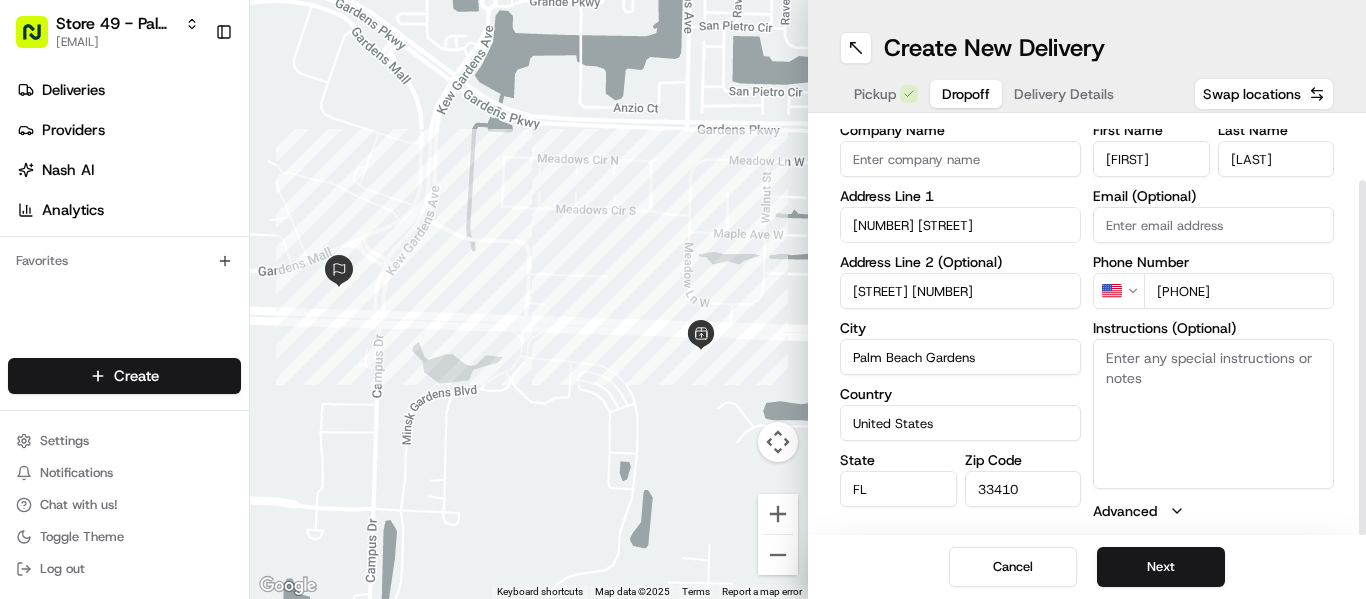 scroll, scrollTop: 74, scrollLeft: 0, axis: vertical 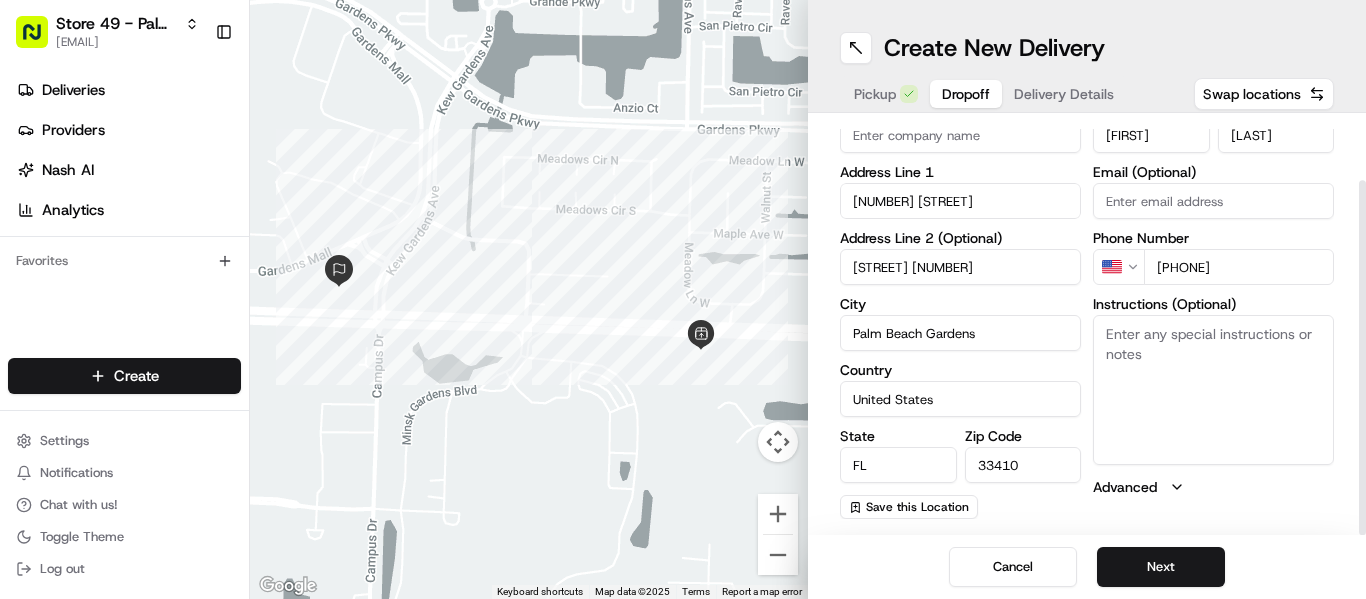 type on "Suite 104" 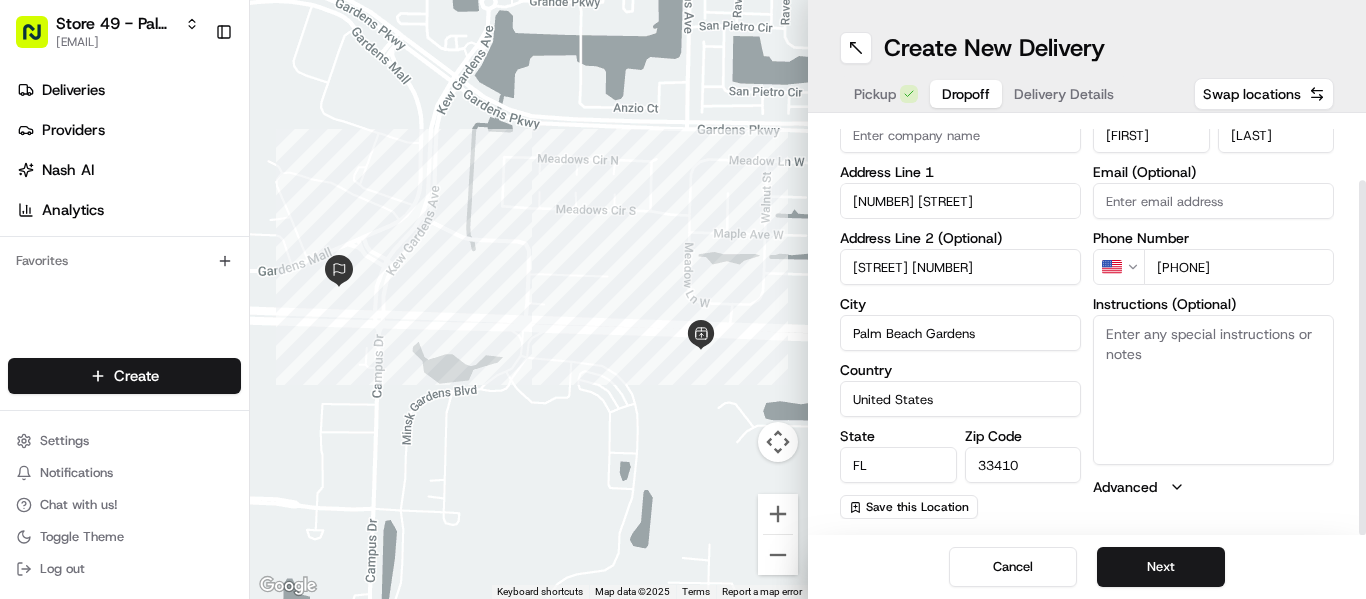 click on "Instructions (Optional)" at bounding box center [1213, 390] 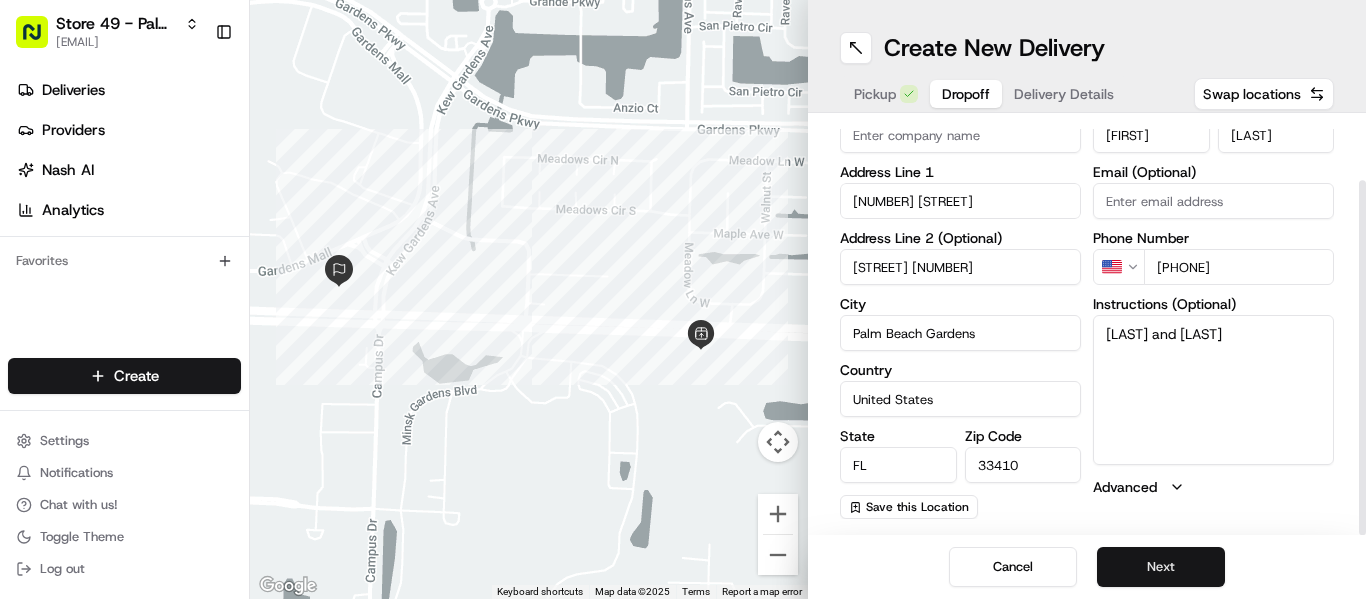 type on "Cummings and Lockward" 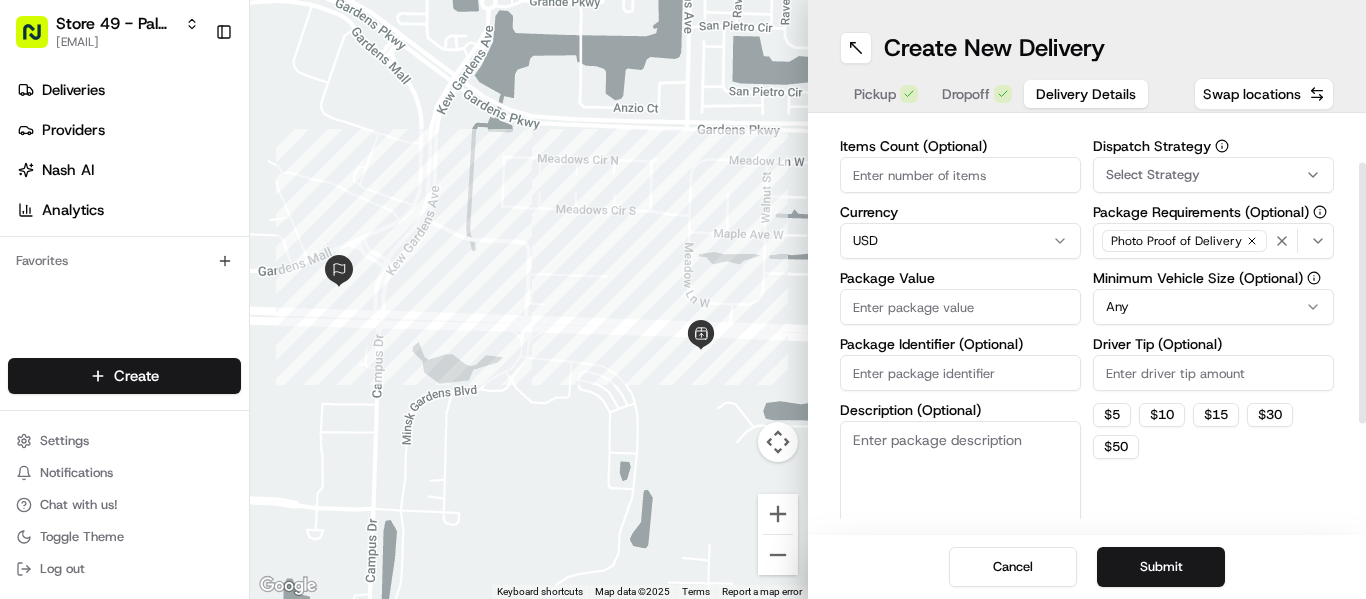 click on "Package Value" at bounding box center [960, 307] 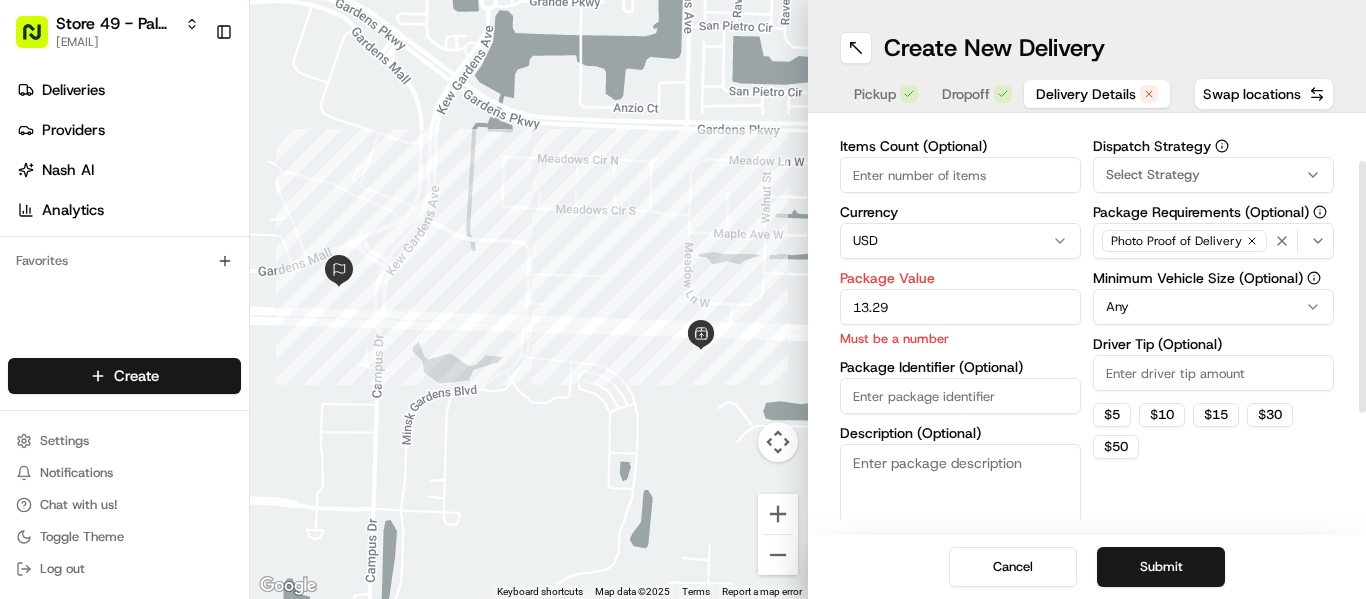 type on "13.29" 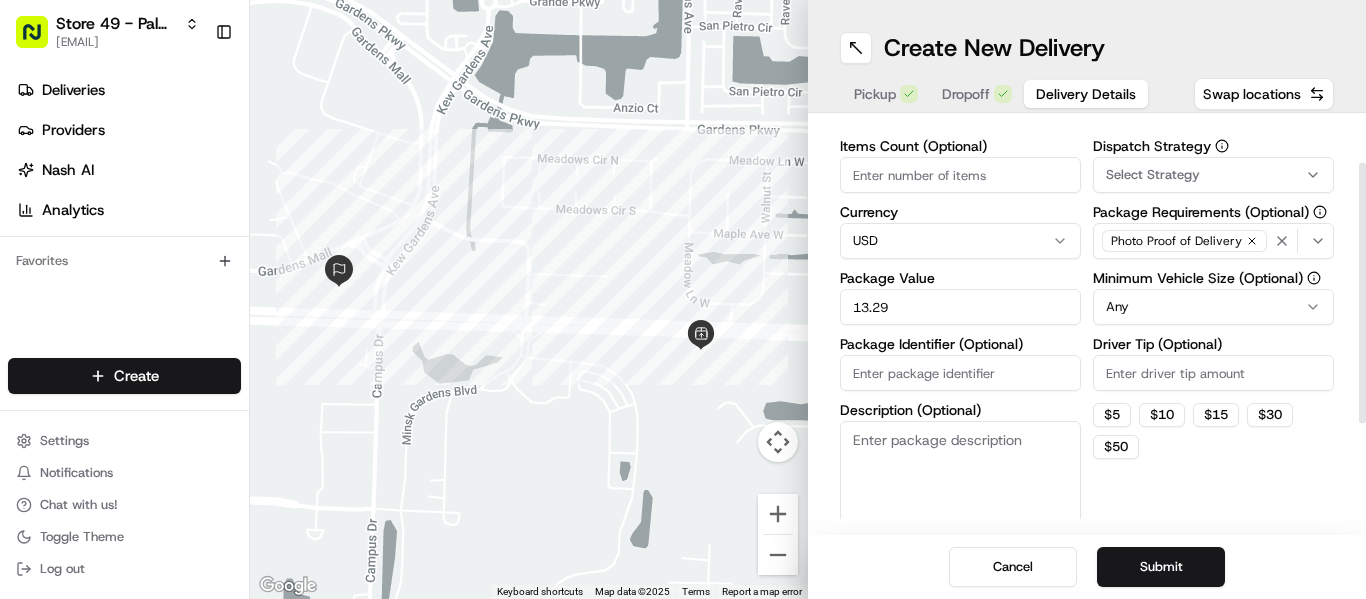 click on "Package Identifier (Optional)" at bounding box center (960, 373) 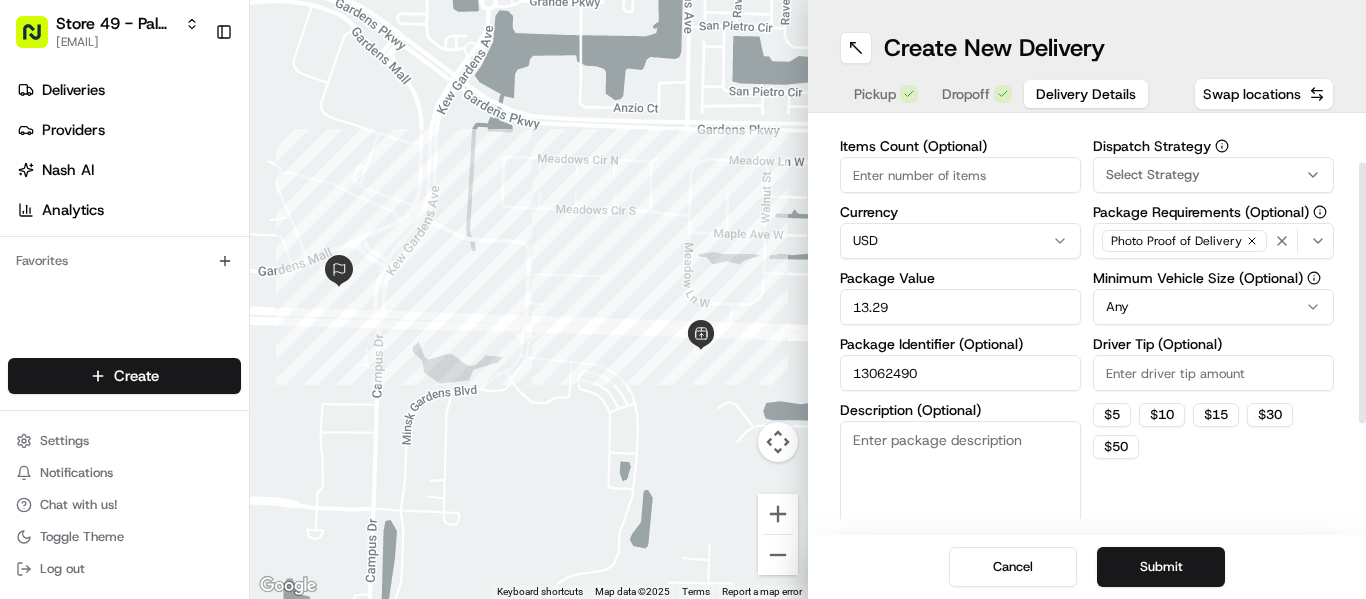 type on "13062490" 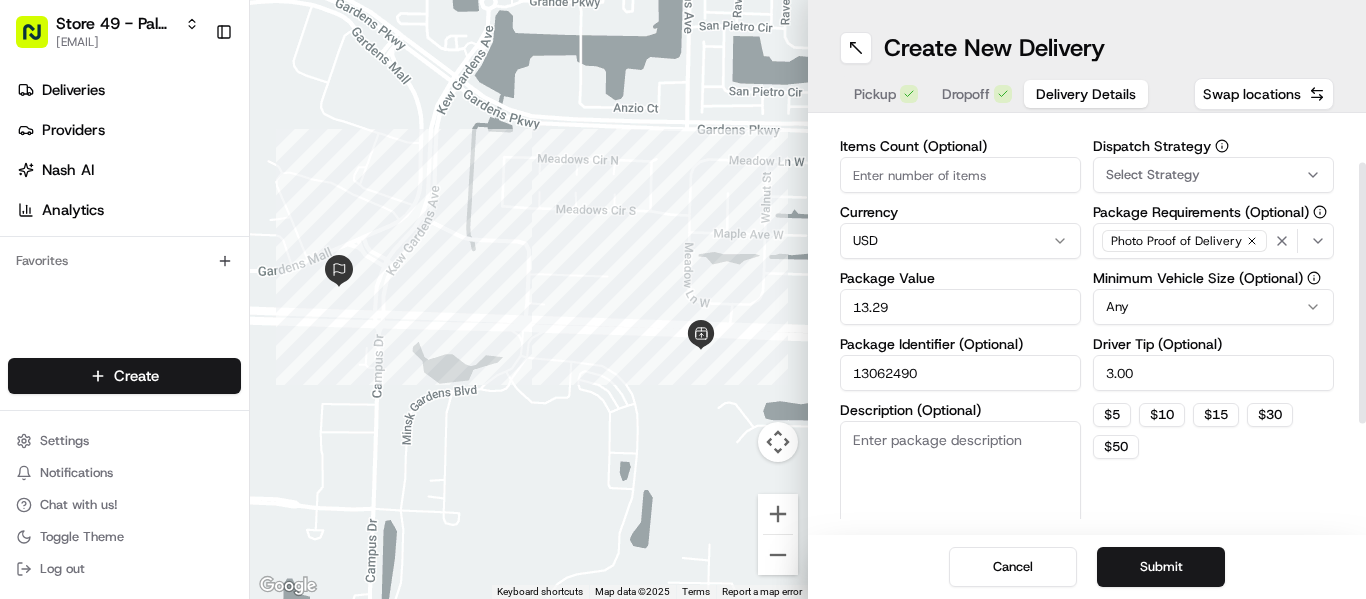 type on "3.00" 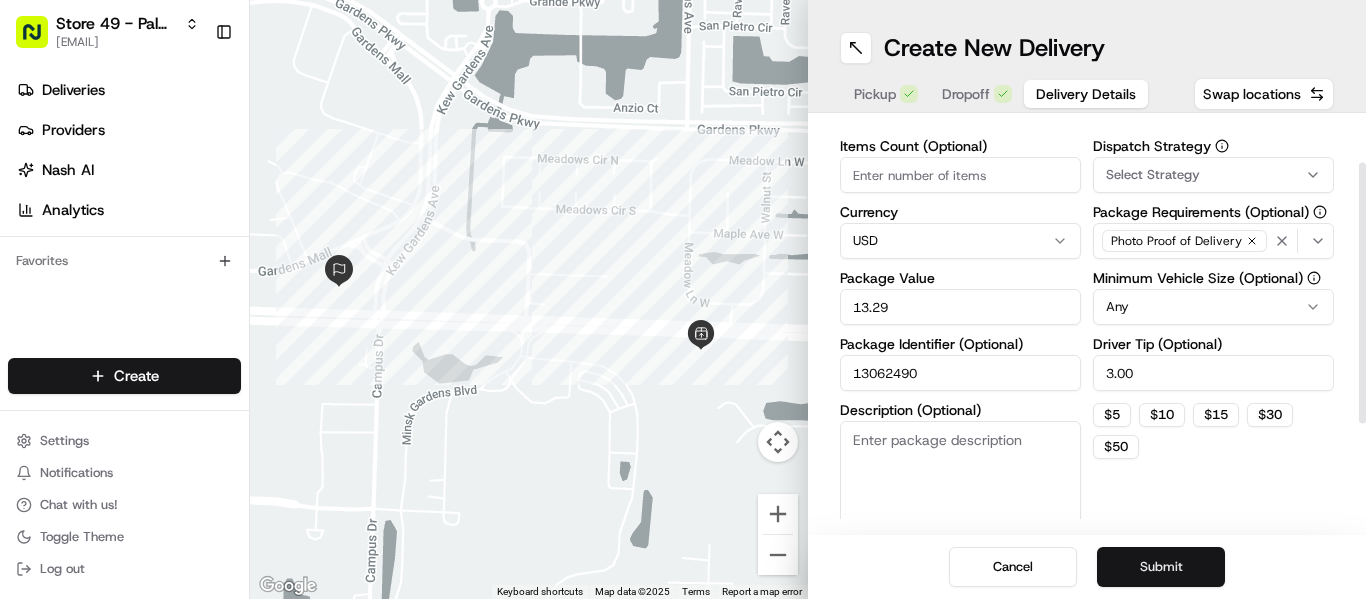 click on "Submit" at bounding box center [1161, 567] 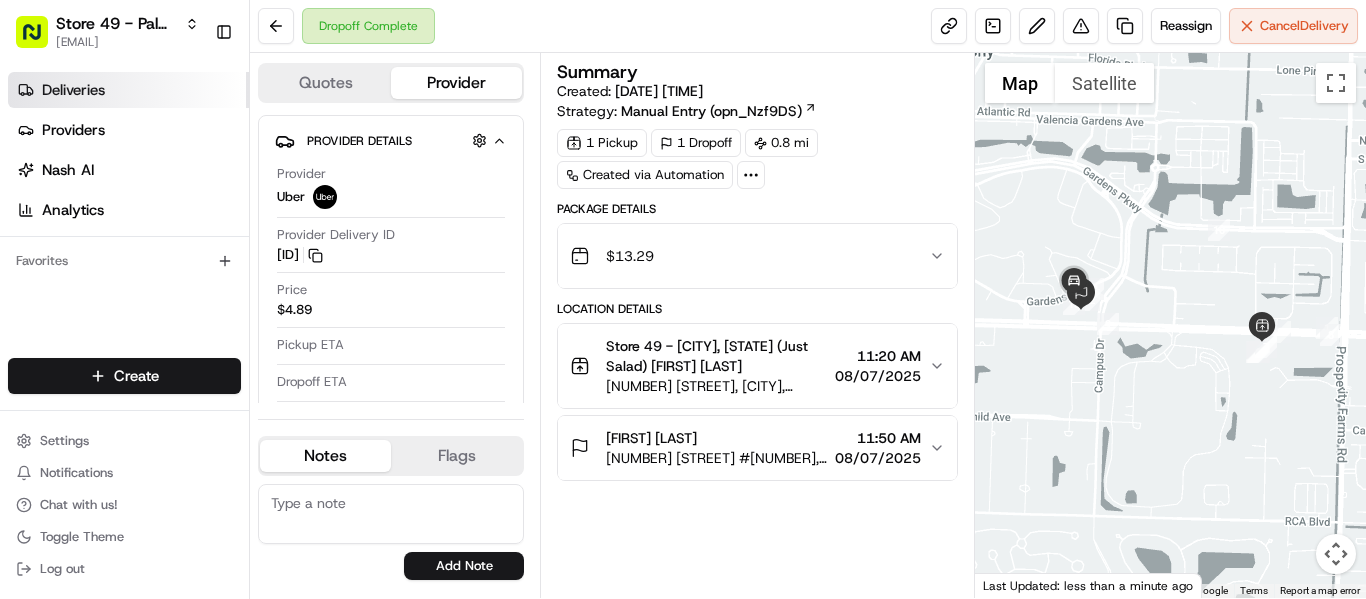 click on "Deliveries" at bounding box center [73, 90] 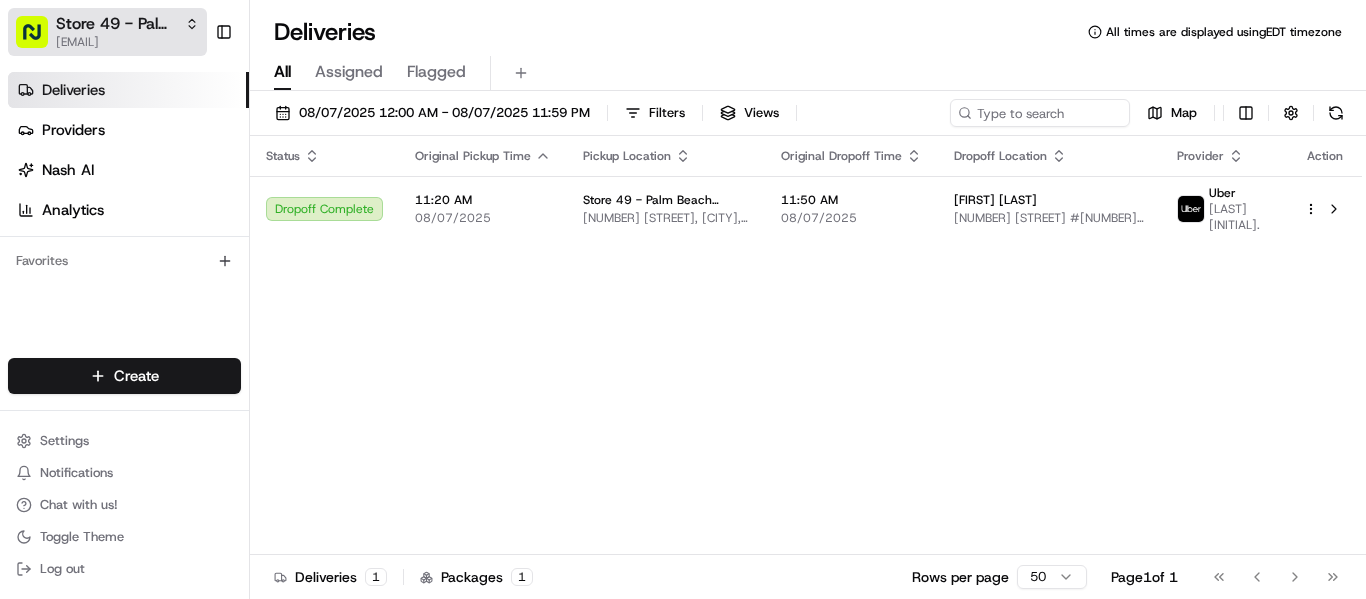 click on "Store 49 - Palm Beach Gardens (Just Salad)" at bounding box center (116, 24) 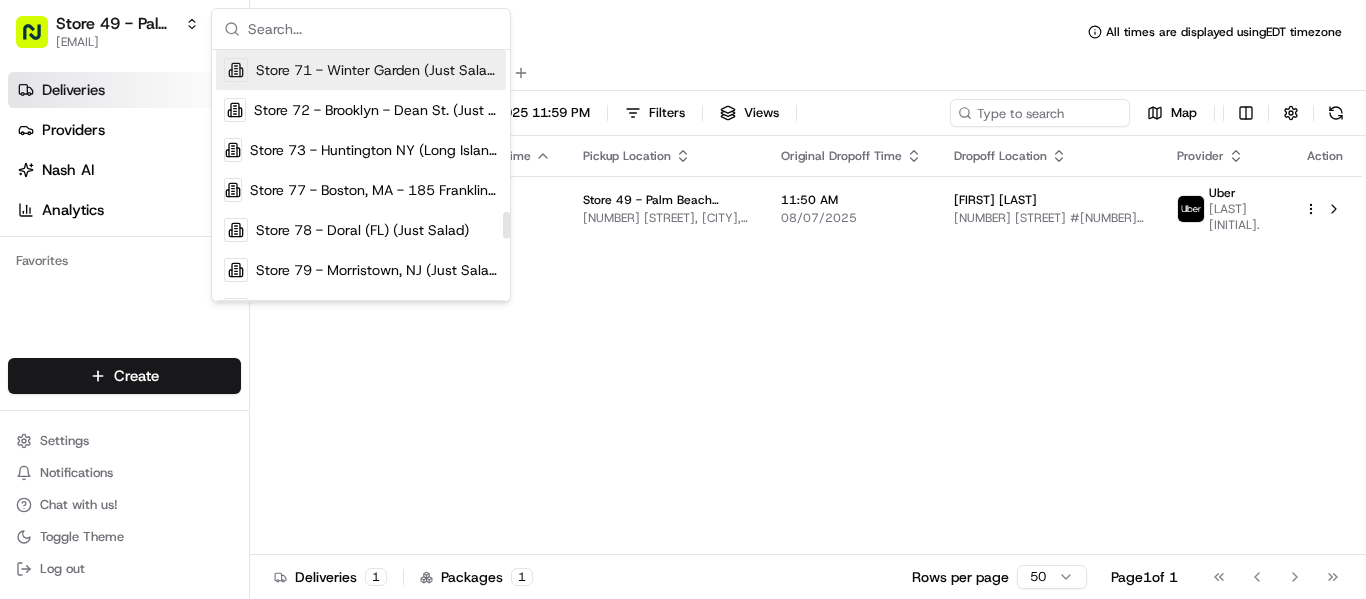 scroll, scrollTop: 1500, scrollLeft: 0, axis: vertical 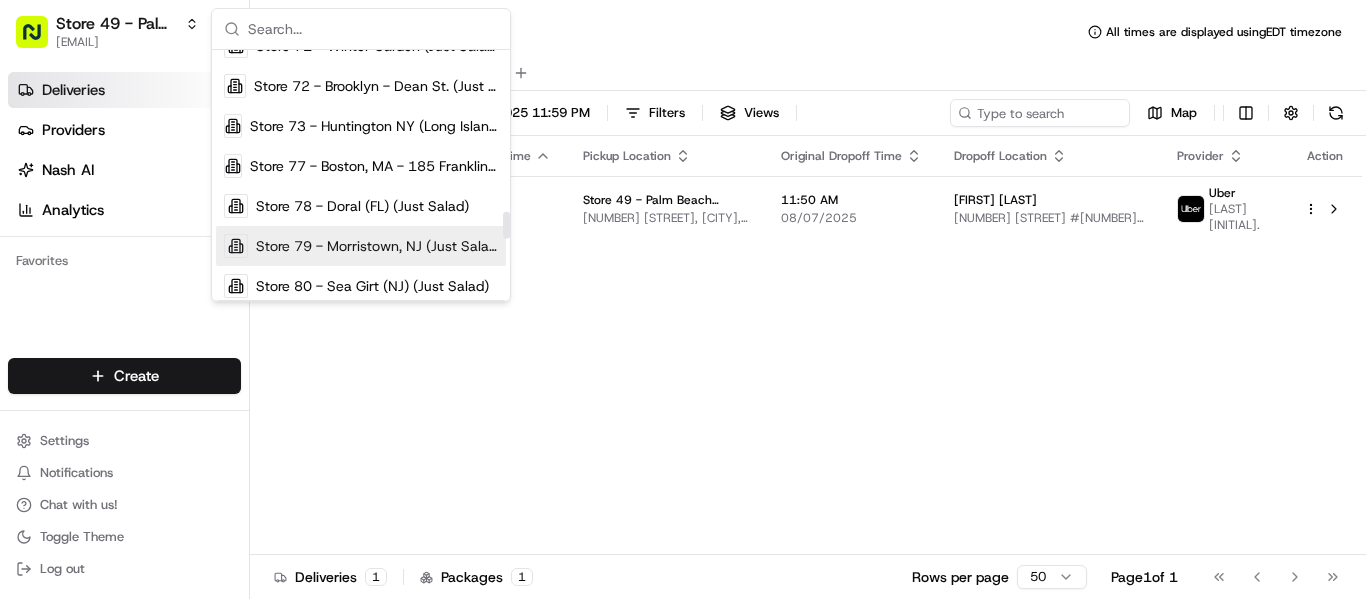 click on "Store 79 - Morristown, NJ (Just Salad)" at bounding box center (377, 246) 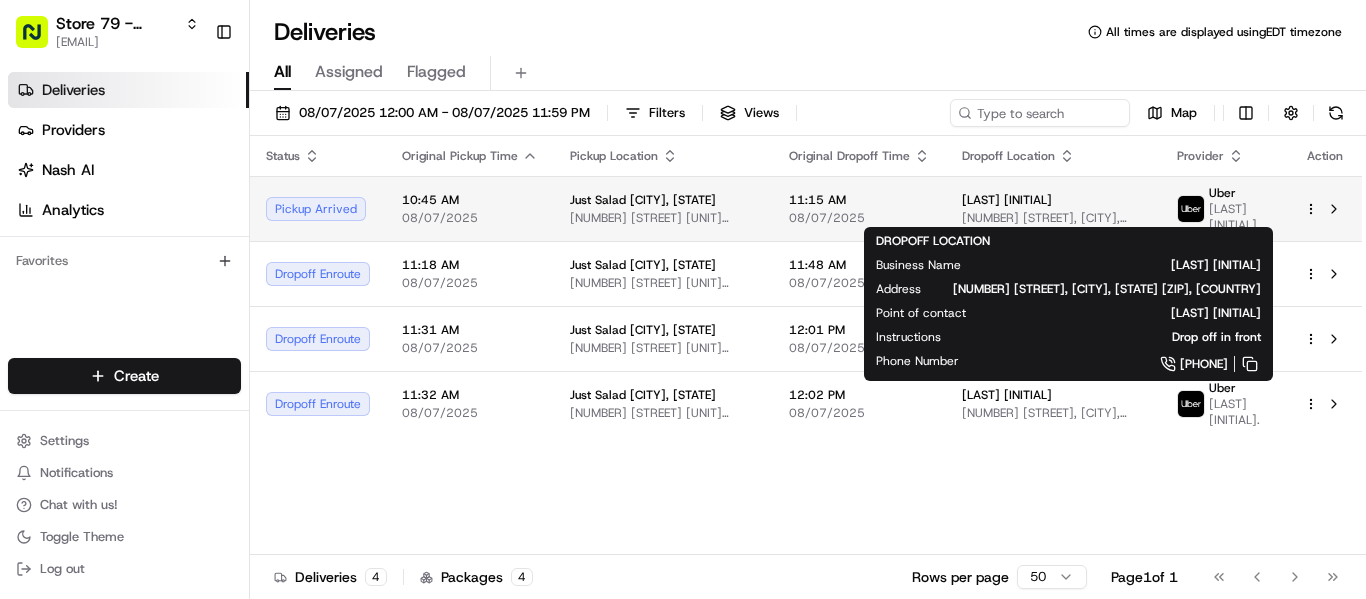 click on "Marixa L" at bounding box center (1054, 200) 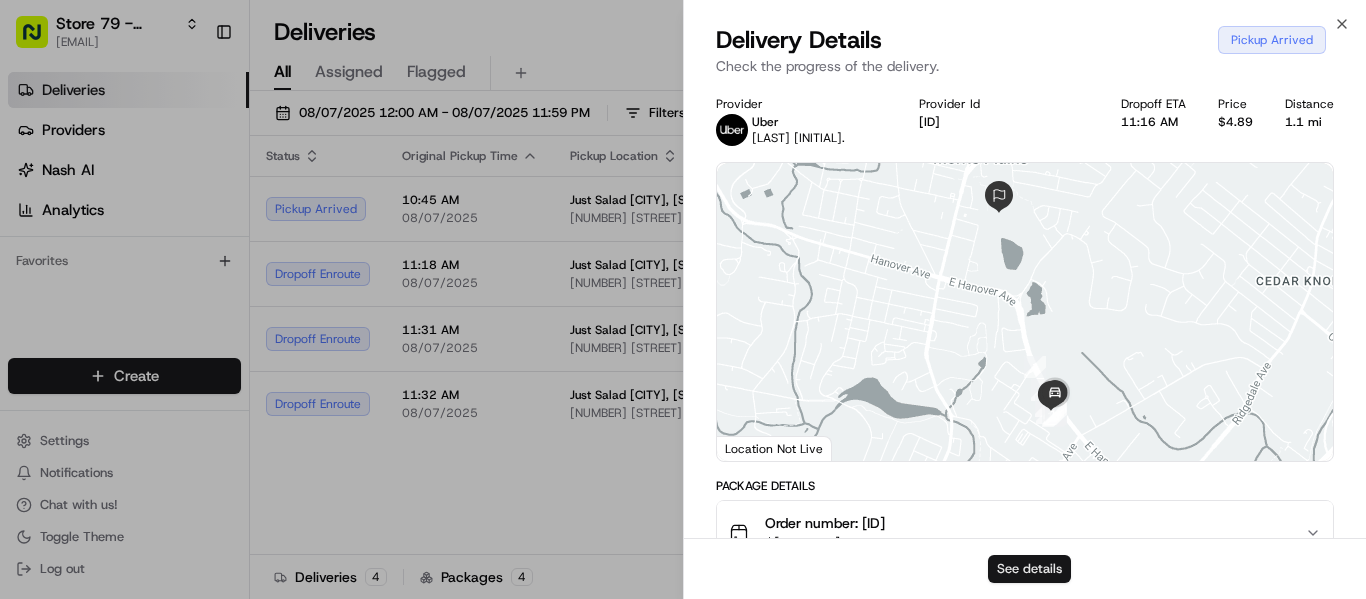 click on "See details" at bounding box center [1029, 569] 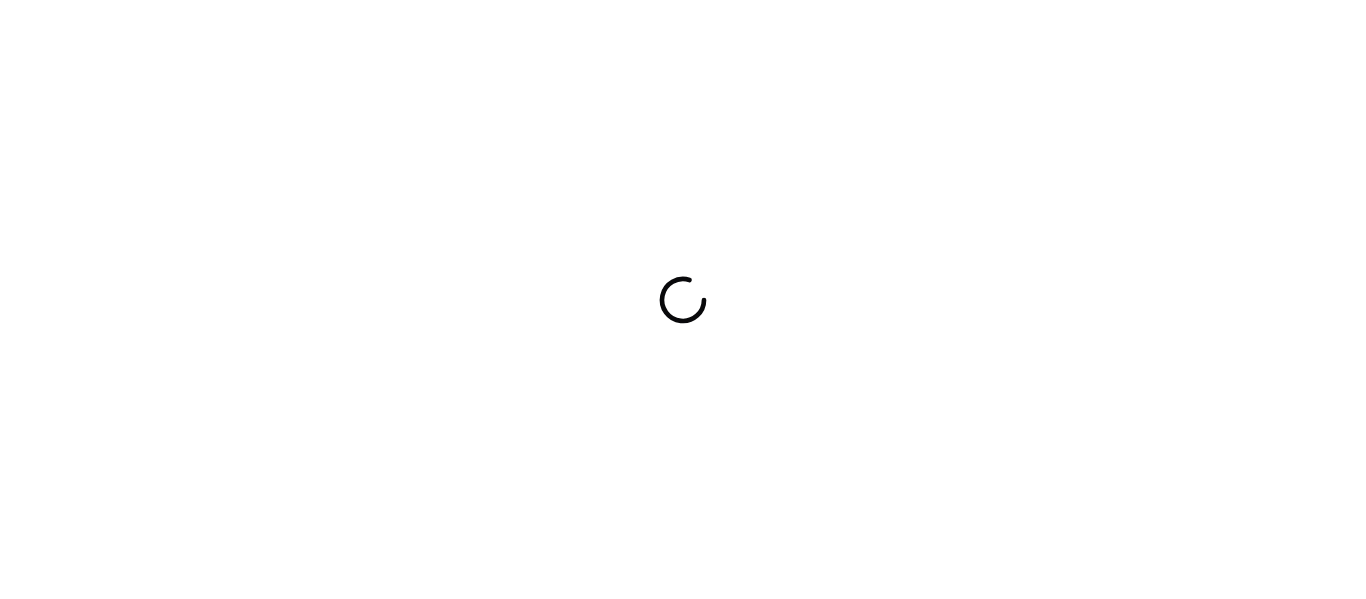 scroll, scrollTop: 0, scrollLeft: 0, axis: both 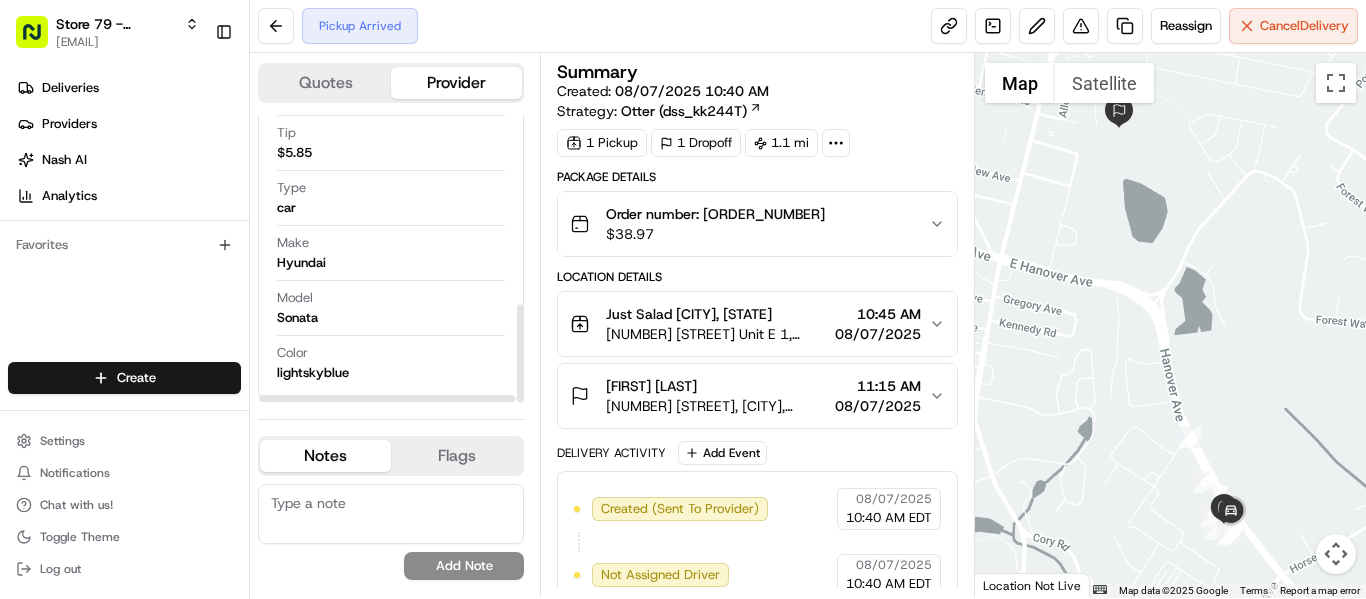 click on "Quotes" at bounding box center [325, 83] 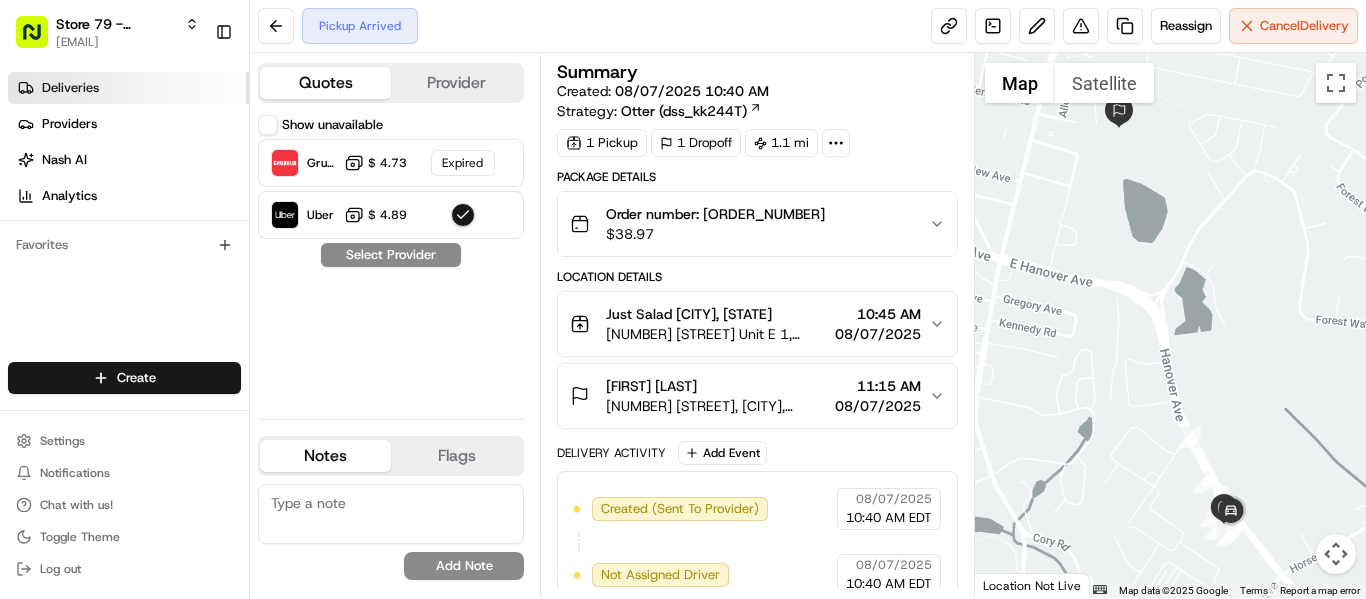 click on "Deliveries" at bounding box center [70, 88] 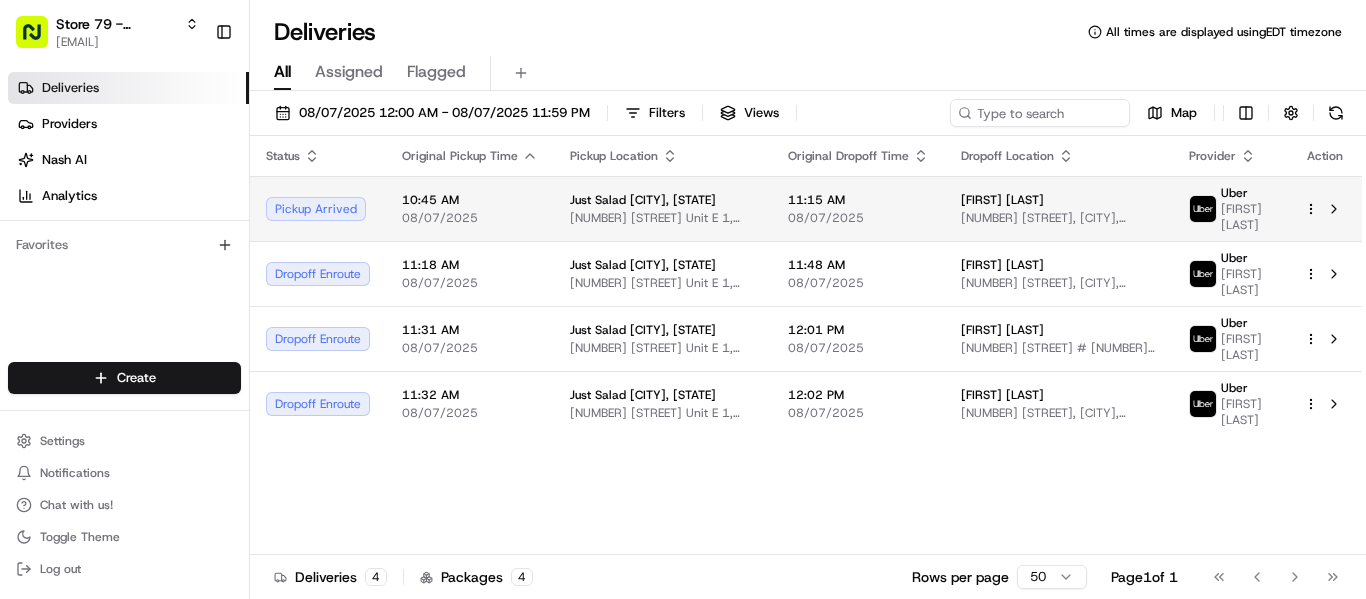 click on "[LAST] [INITIAL]" at bounding box center (1059, 200) 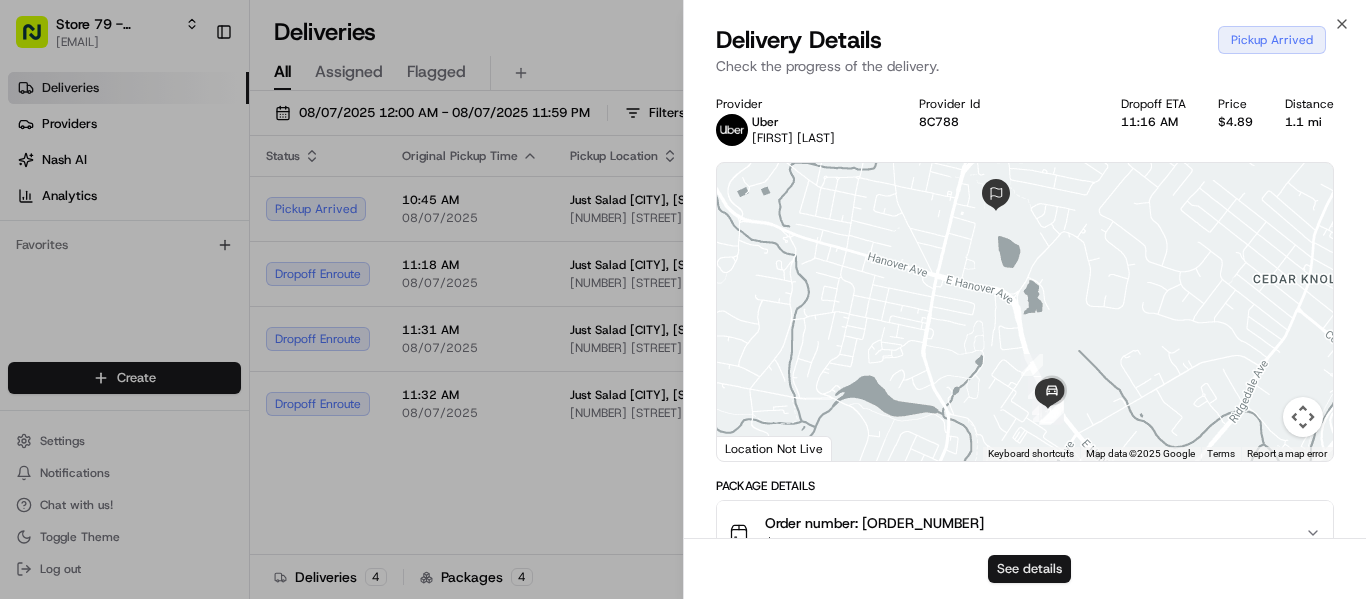 click on "See details" at bounding box center (1029, 569) 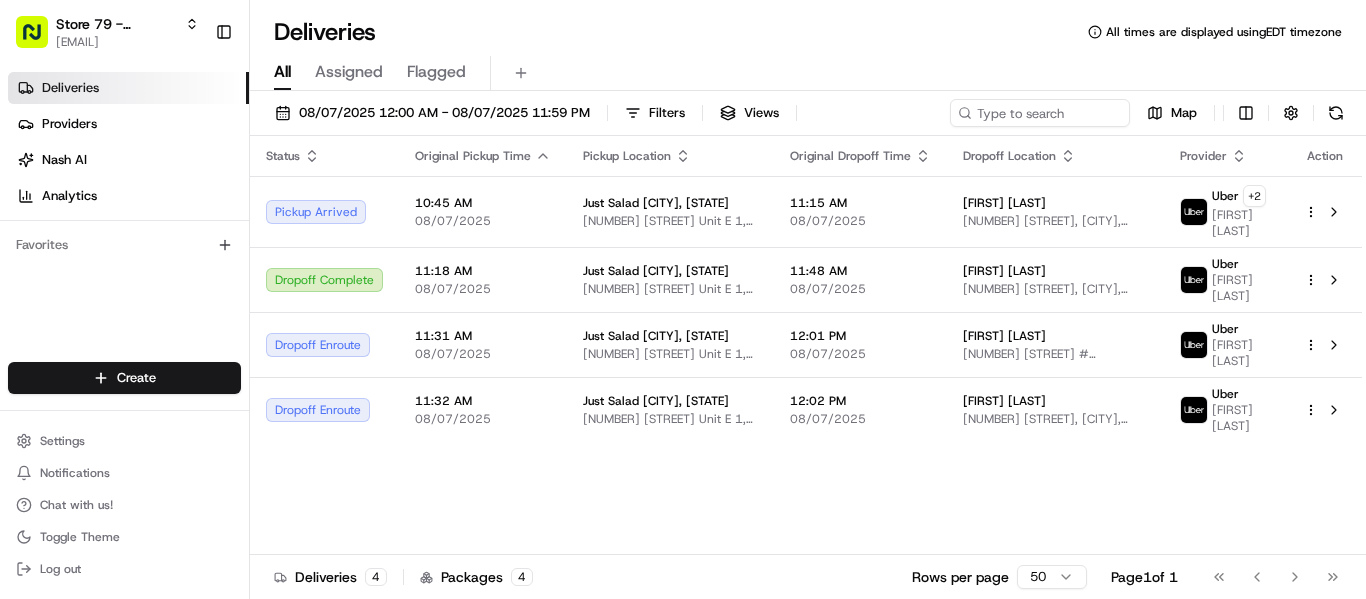 click on "Status Original Pickup Time Pickup Location Original Dropoff Time Dropoff Location Provider Action Pickup Arrived 10:45 AM 08/07/2025 Just Salad Morristown, NJ 191 E Hanover Ave Unit E 1, Morristown, NJ 07960, USA 11:15 AM 08/07/2025 Marixa L 500 The American Rd, Morris Plains, NJ 07950, USA Uber + 2 JOHN K. Dropoff Complete 11:18 AM 08/07/2025 Just Salad Morristown, NJ 191 E Hanover Ave Unit E 1, Morristown, NJ 07960, USA 11:48 AM 08/07/2025 Danny A 14 Sylvan Way, Parsippany, NJ 07054, USA Uber LAMARA G. Dropoff Enroute 11:31 AM 08/07/2025 Just Salad Morristown, NJ 191 E Hanover Ave Unit E 1, Morristown, NJ 07960, USA 12:01 PM 08/07/2025 Jonathan V 3 Wing Dr # 225, Cedar Knolls, NJ 07927, USA Uber Diego A. Dropoff Enroute 11:32 AM 08/07/2025 Just Salad Morristown, NJ 191 E Hanover Ave Unit E 1, Morristown, NJ 07960, USA 12:02 PM 08/07/2025 Haley K 100 Madison Ave, Morristown, NJ 07960, USA Uber MERAB D." at bounding box center (806, 345) 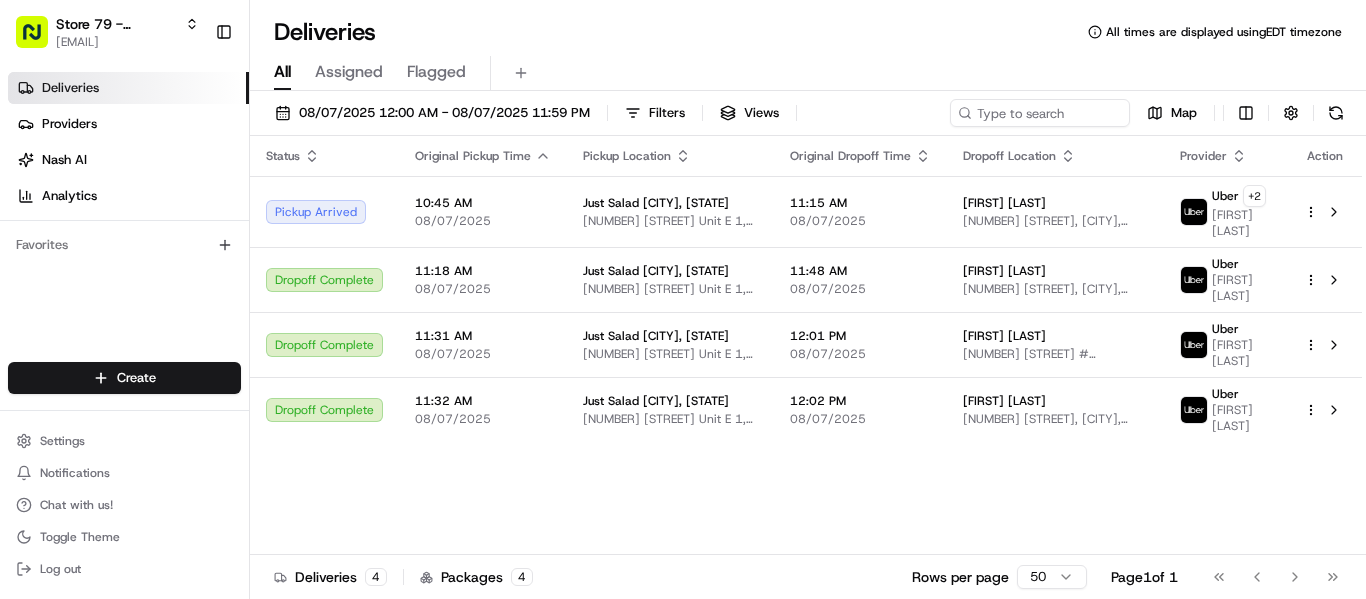 click on "Deliveries" at bounding box center [128, 88] 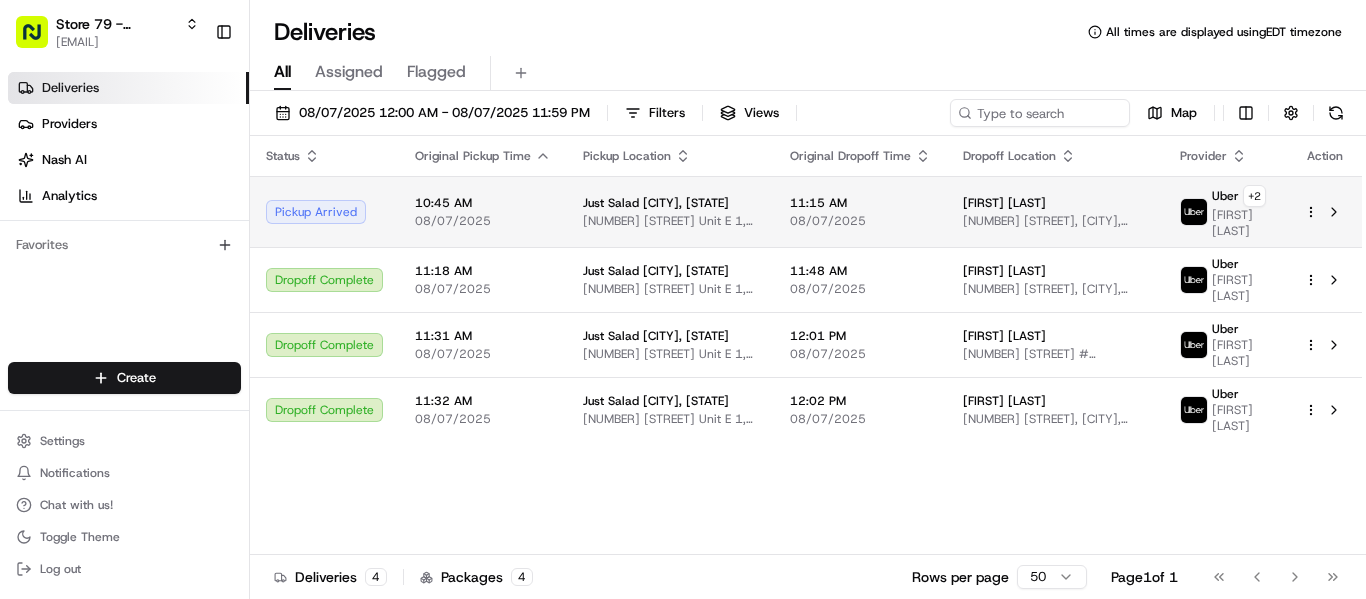 click on "[NUMBER] [STREET], [CITY], [STATE] [ZIP], [COUNTRY]" at bounding box center [1055, 221] 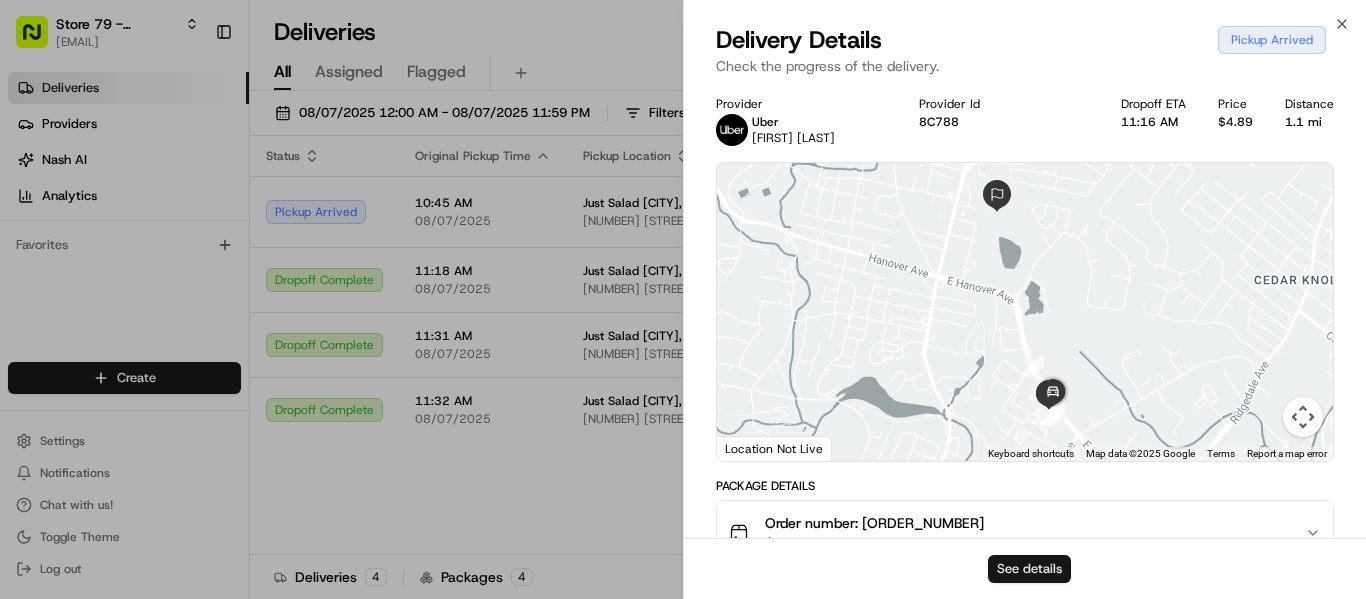 click on "See details" at bounding box center (1029, 569) 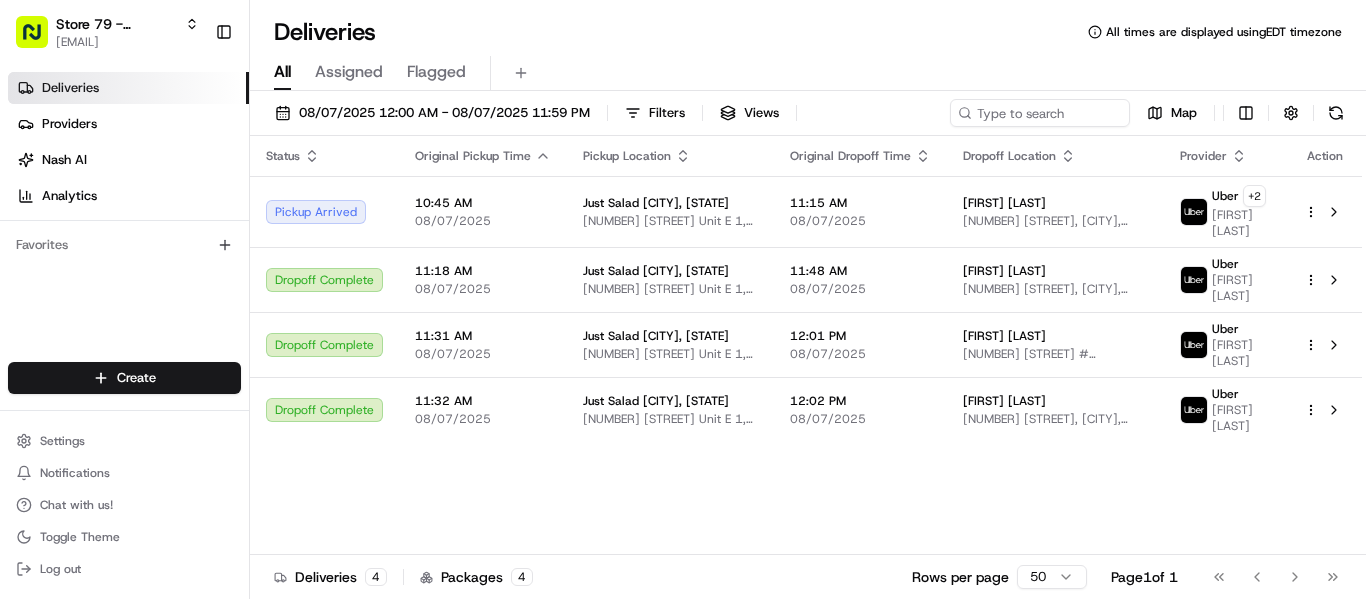 click on "Store 79 - Morristown, NJ (Just Salad) mrivera@justsalad.com Toggle Sidebar Deliveries Providers Nash AI Analytics Favorites Main Menu Members & Organization Organization Users Roles Preferences Customization Tracking Orchestration Automations Locations Pickup Locations Dropoff Locations Billing Billing Refund Requests Integrations Notification Triggers Webhooks API Keys Request Logs Create Settings Notifications Chat with us! Toggle Theme Log out Deliveries All times are displayed using  EDT   timezone All Assigned Flagged 08/07/2025 12:00 AM - 08/07/2025 11:59 PM Filters Views Map Status Original Pickup Time Pickup Location Original Dropoff Time Dropoff Location Provider Action Pickup Arrived 10:45 AM 08/07/2025 Just Salad Morristown, NJ 191 E Hanover Ave Unit E 1, Morristown, NJ 07960, USA 11:15 AM 08/07/2025 Marixa L 500 The American Rd, Morris Plains, NJ 07950, USA Uber + 2 JOHN K. Dropoff Complete 11:18 AM 08/07/2025 Just Salad Morristown, NJ 11:48 AM 08/07/2025 Danny A Uber LAMARA G. 4" at bounding box center [683, 299] 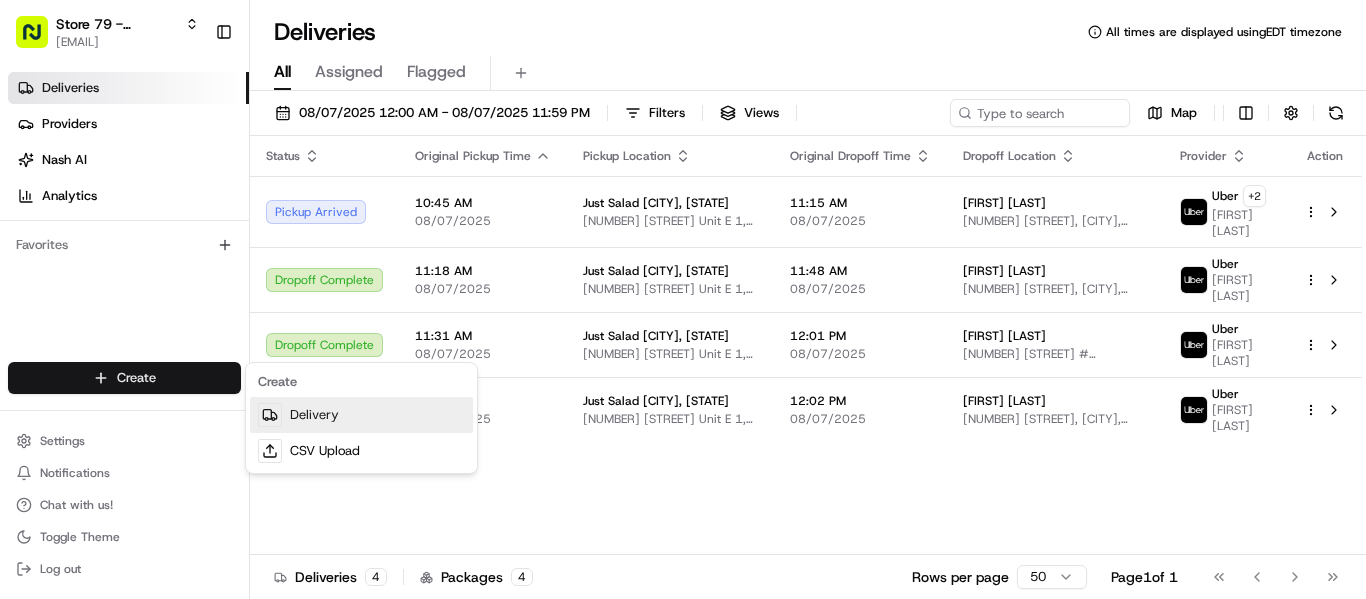 click on "Delivery" at bounding box center (361, 415) 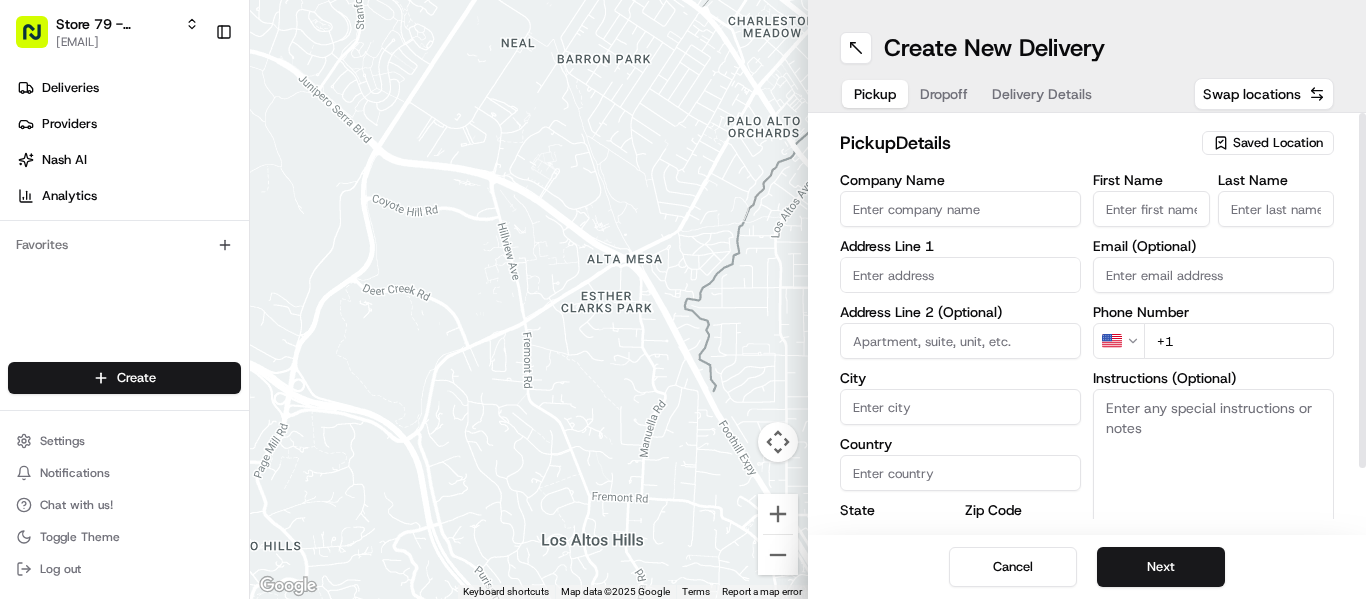 click on "Saved Location" at bounding box center [1278, 143] 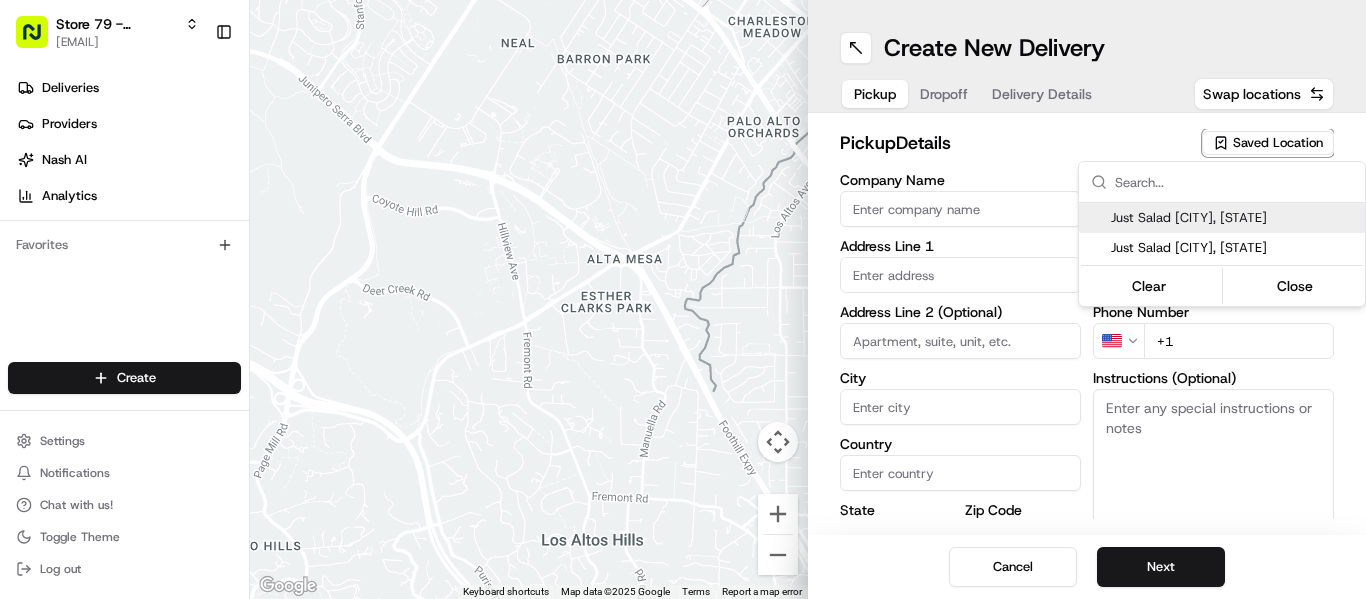 click on "Just Salad Morristown, NJ" at bounding box center [1234, 218] 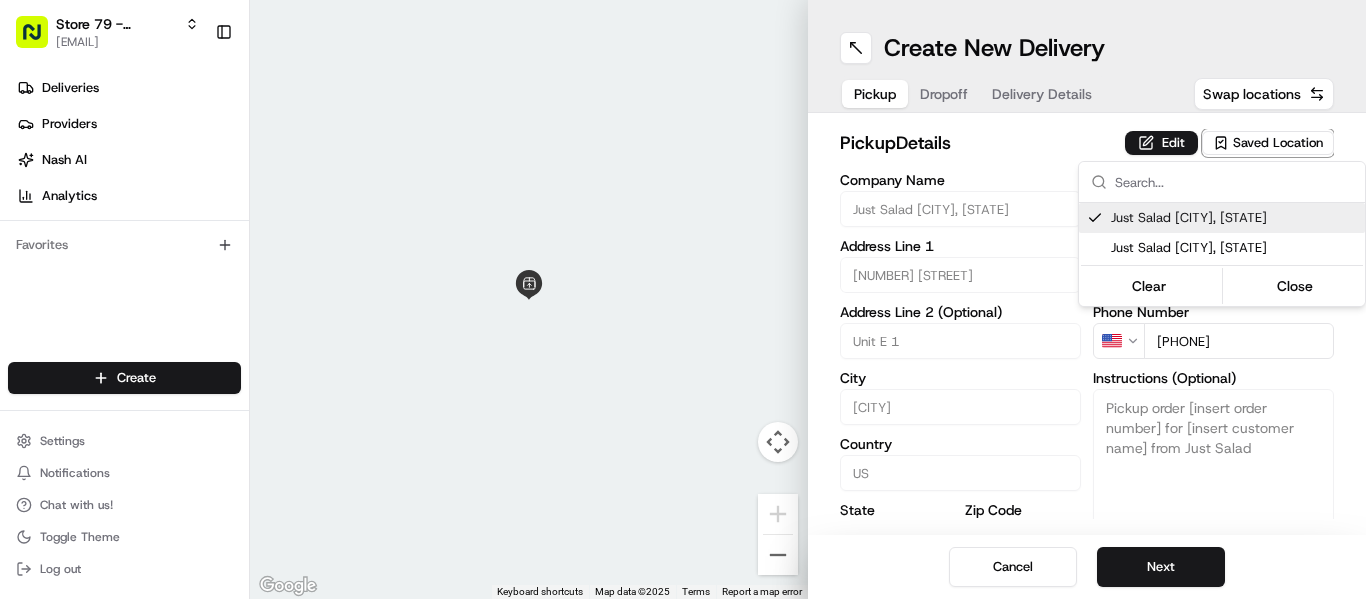 click on "Store 79 - Morristown, NJ (Just Salad) mrivera@justsalad.com Toggle Sidebar Deliveries Providers Nash AI Analytics Favorites Main Menu Members & Organization Organization Users Roles Preferences Customization Tracking Orchestration Automations Locations Pickup Locations Dropoff Locations Billing Billing Refund Requests Integrations Notification Triggers Webhooks API Keys Request Logs Create Settings Notifications Chat with us! Toggle Theme Log out ← Move left → Move right ↑ Move up ↓ Move down + Zoom in - Zoom out Home Jump left by 75% End Jump right by 75% Page Up Jump up by 75% Page Down Jump down by 75% Keyboard shortcuts Map Data Map data ©2025 Map data ©2025 2 m  Click to toggle between metric and imperial units Terms Report a map error Create New Delivery Pickup Dropoff Delivery Details Swap locations pickup  Details  Edit Saved Location Company Name Just Salad Morristown, NJ Address Line 1 191 E Hanover Ave Address Line 2 (Optional) Unit E 1 City Morristown Country US State" at bounding box center (683, 299) 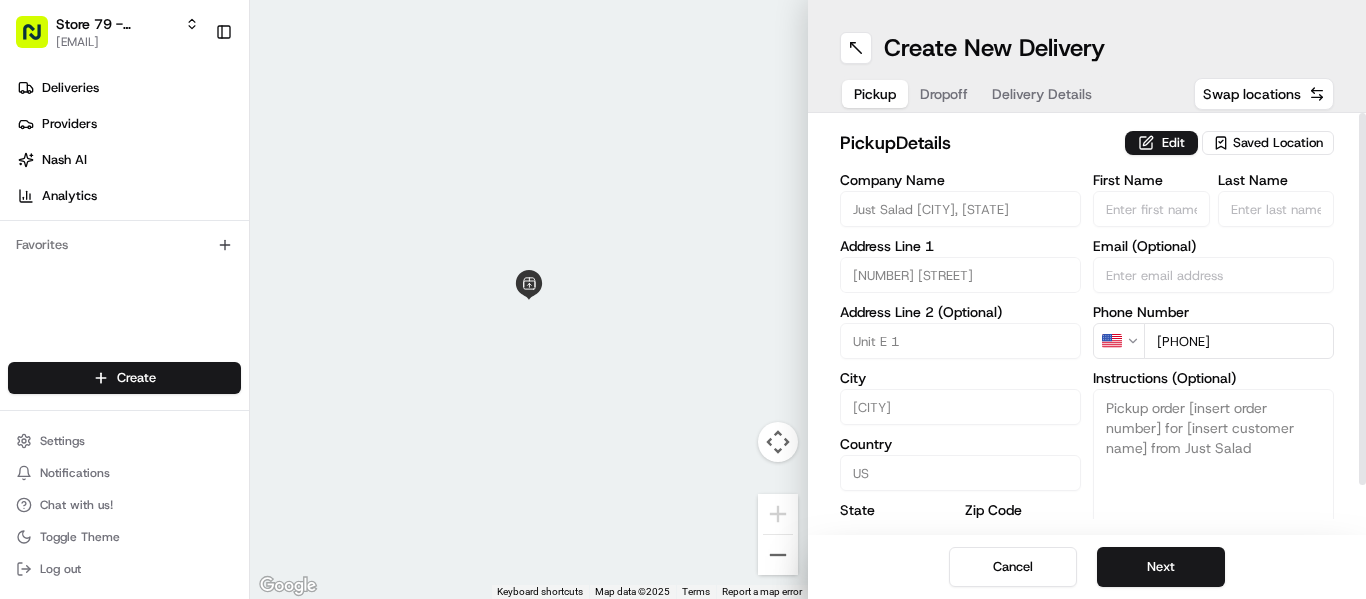 click on "Edit" at bounding box center (1161, 143) 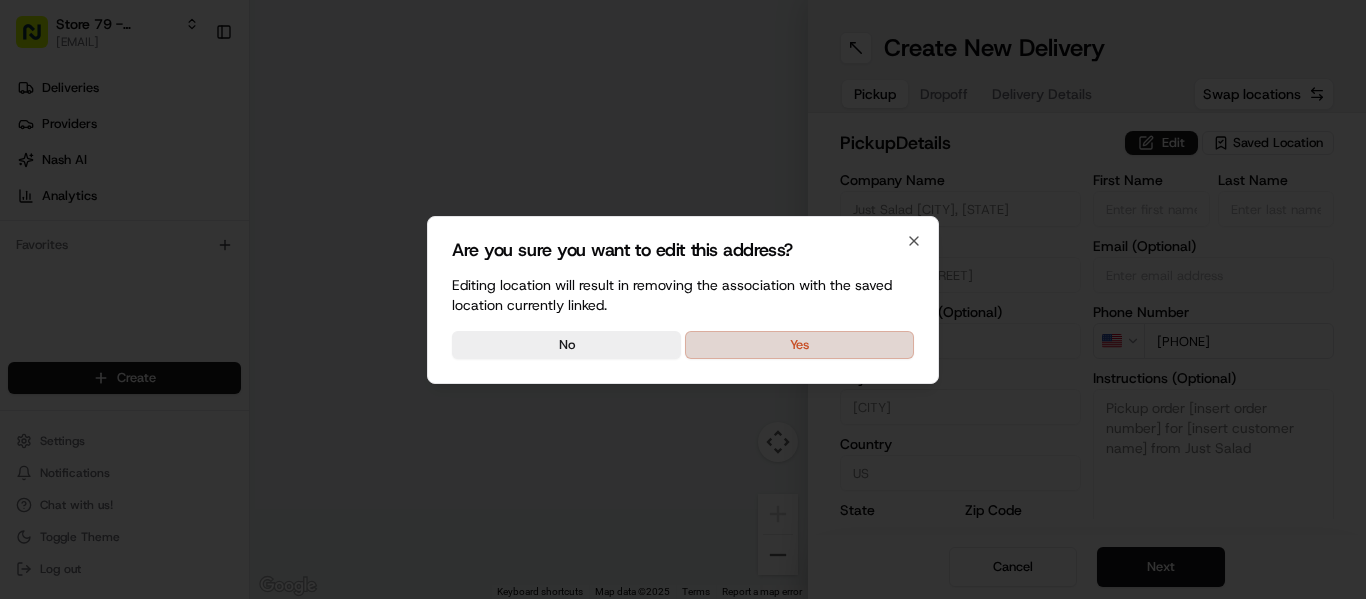 click on "Yes" at bounding box center [799, 345] 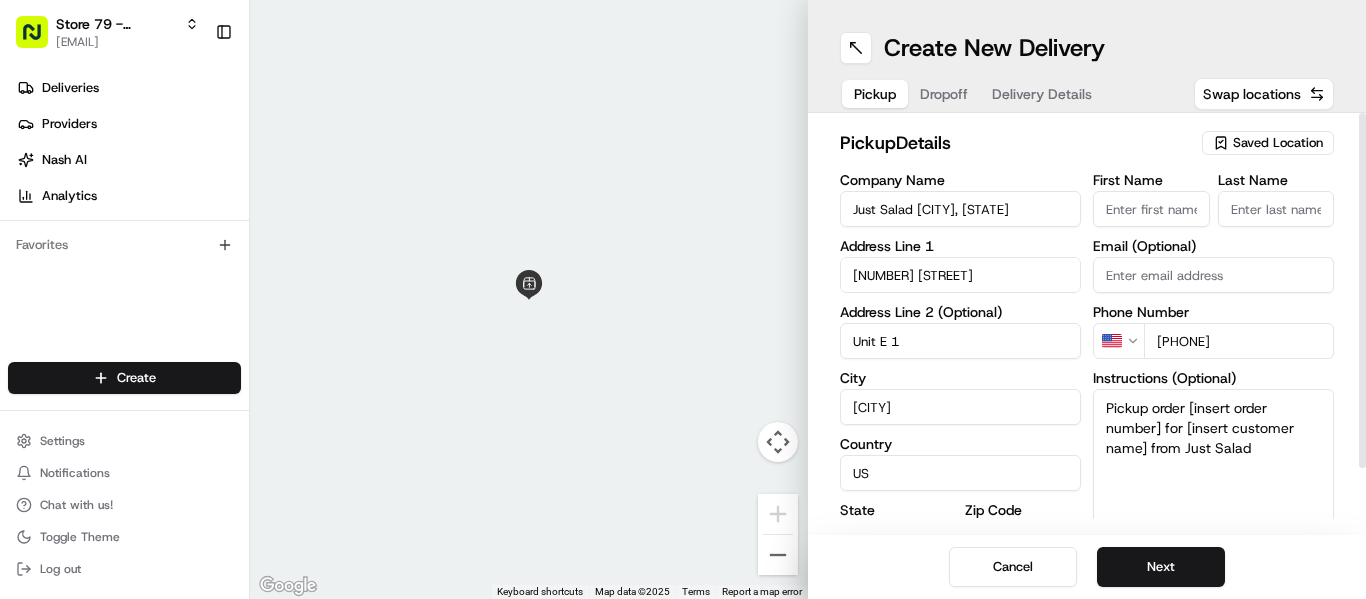click on "Pickup order [insert order number] for [insert customer name] from Just Salad" at bounding box center (1213, 464) 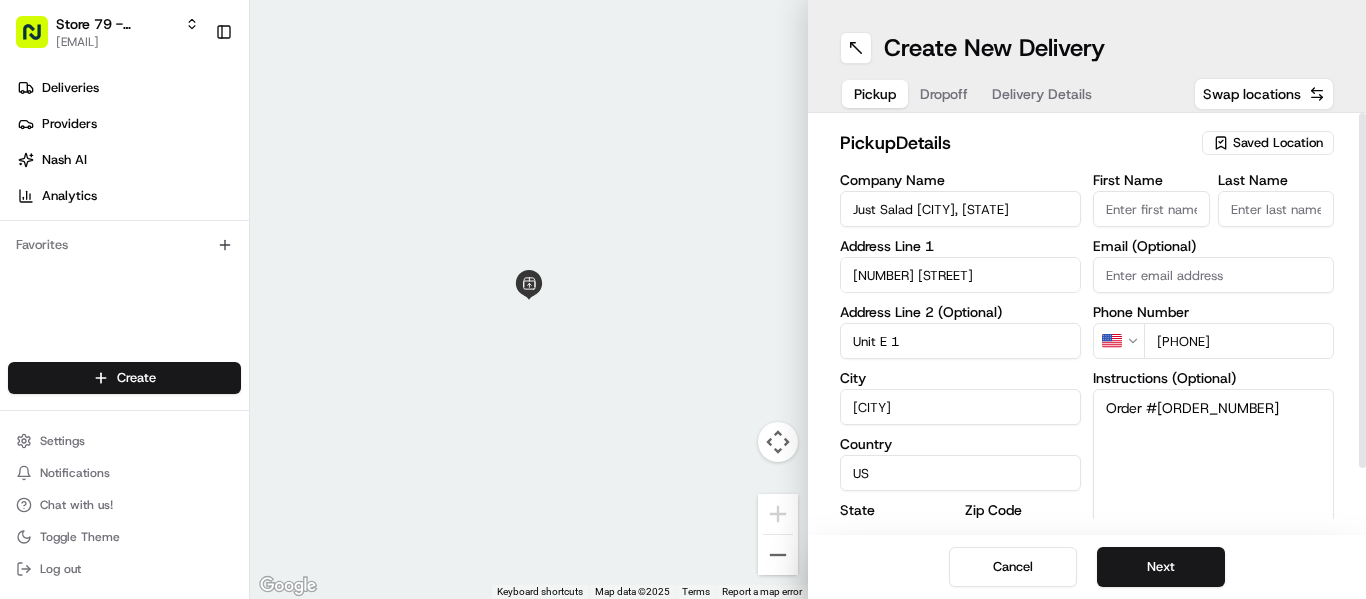 type on "Order #WEB-13062176;" 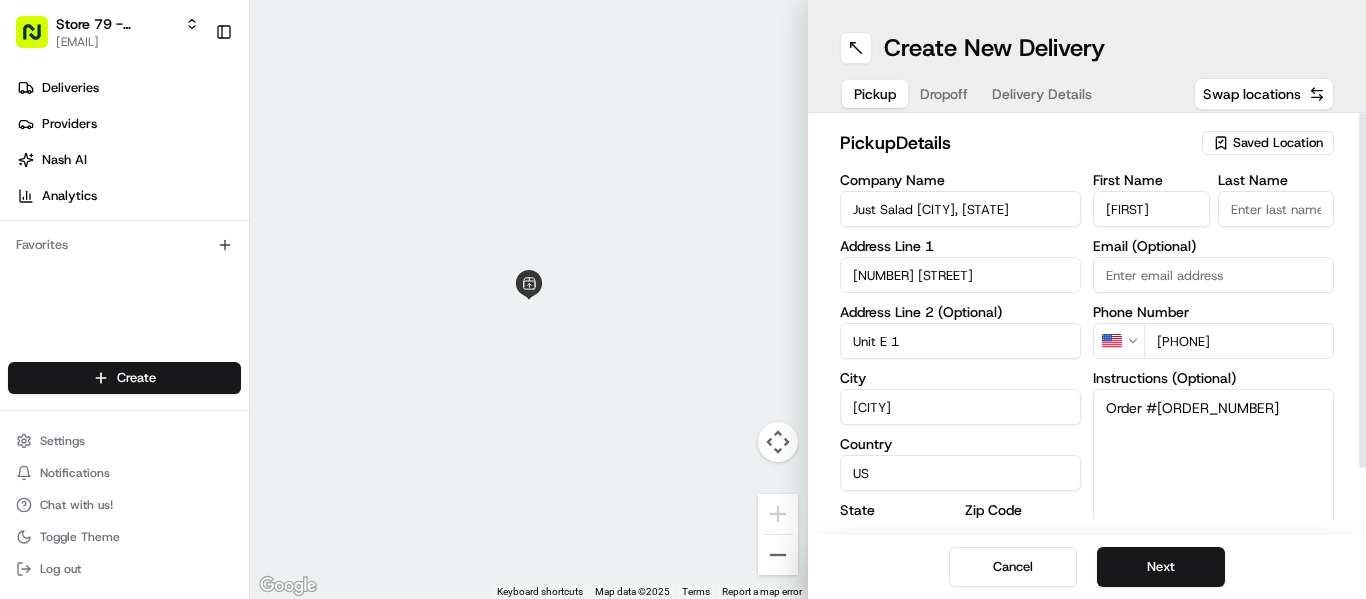 type on "Marixa" 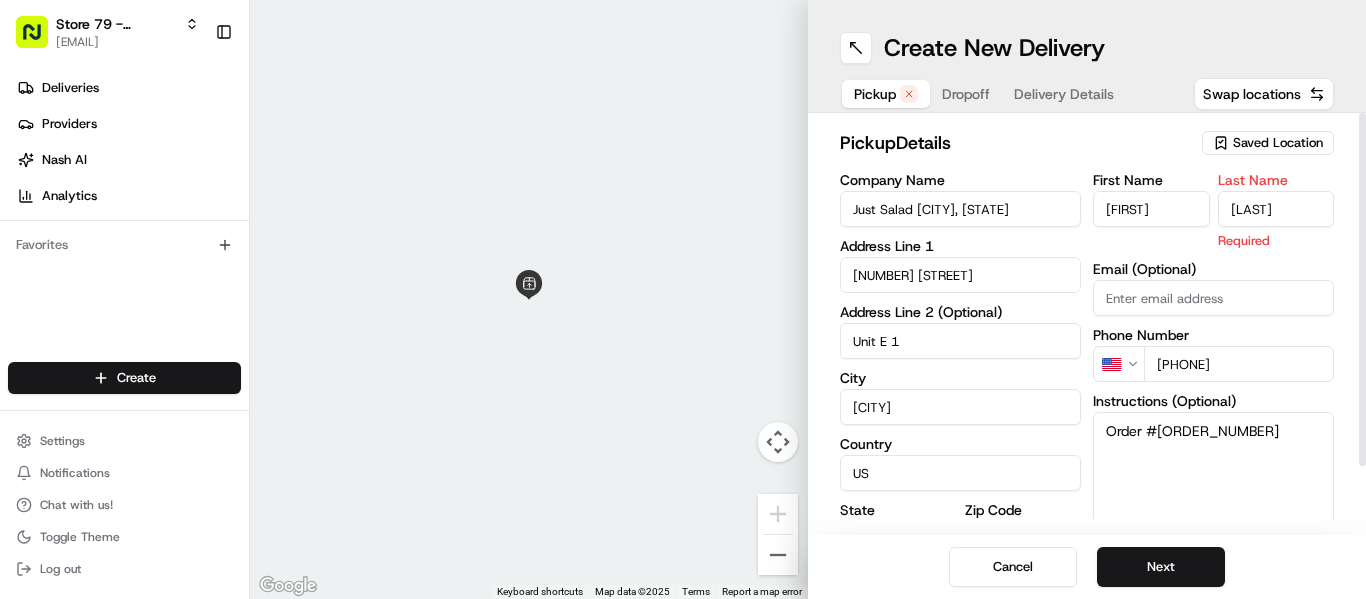 type on "Lopez" 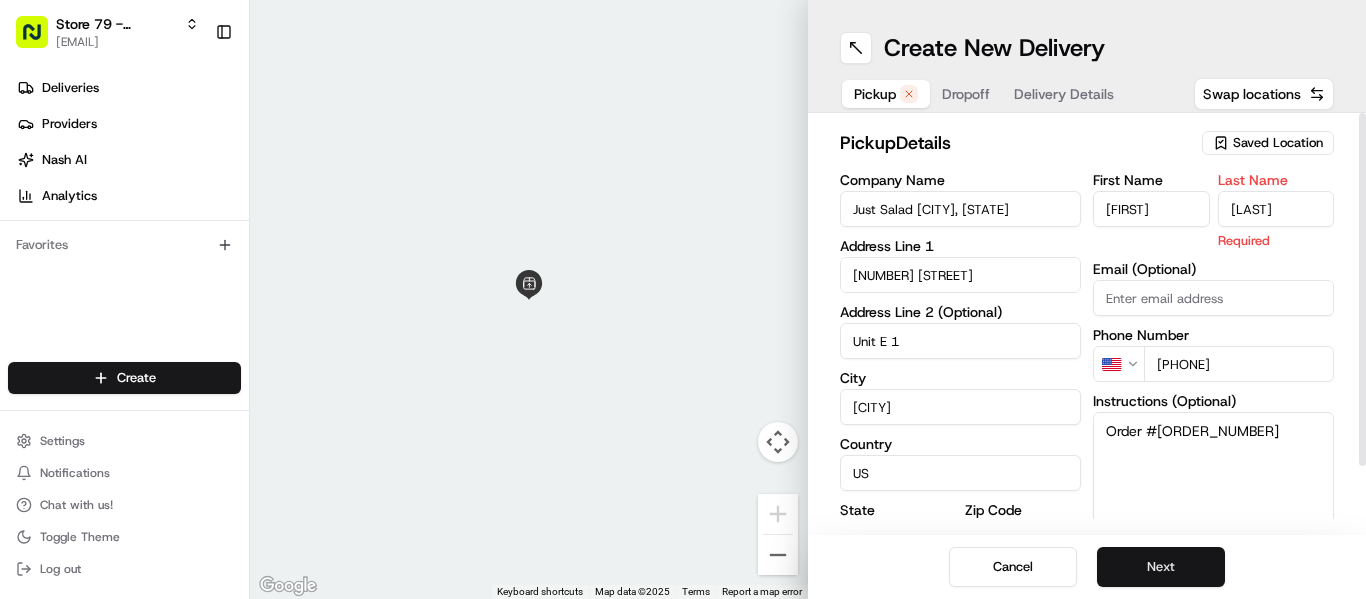 click on "Next" at bounding box center [1161, 567] 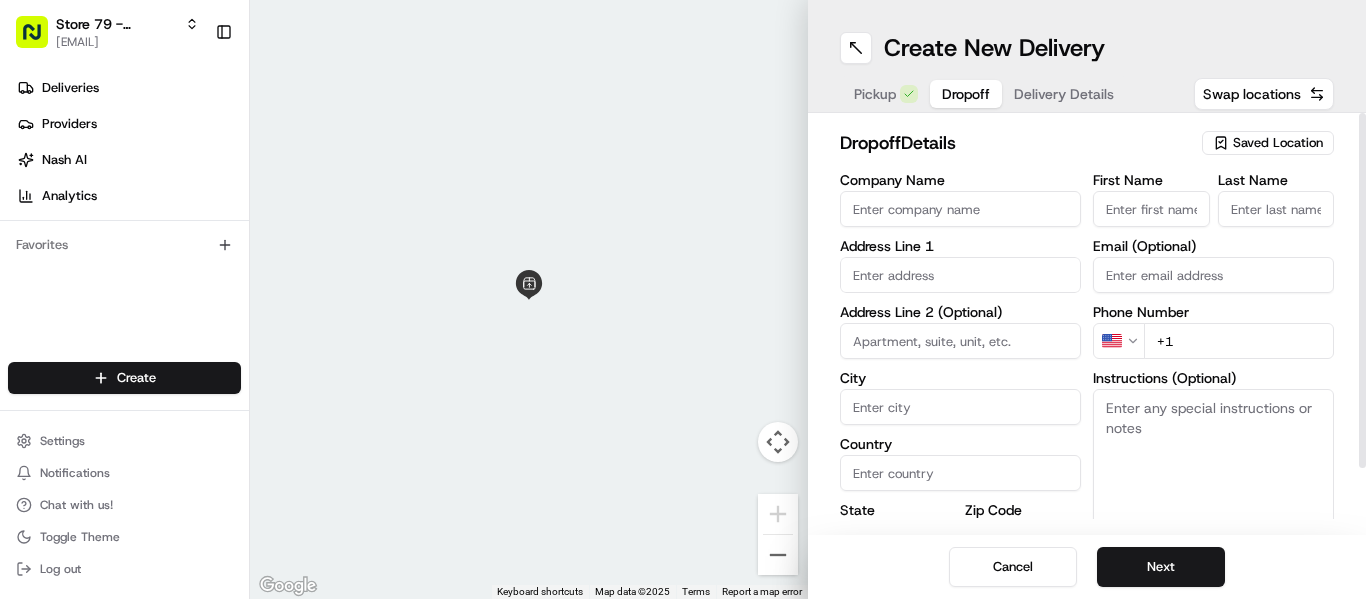 click on "First Name" at bounding box center (1151, 209) 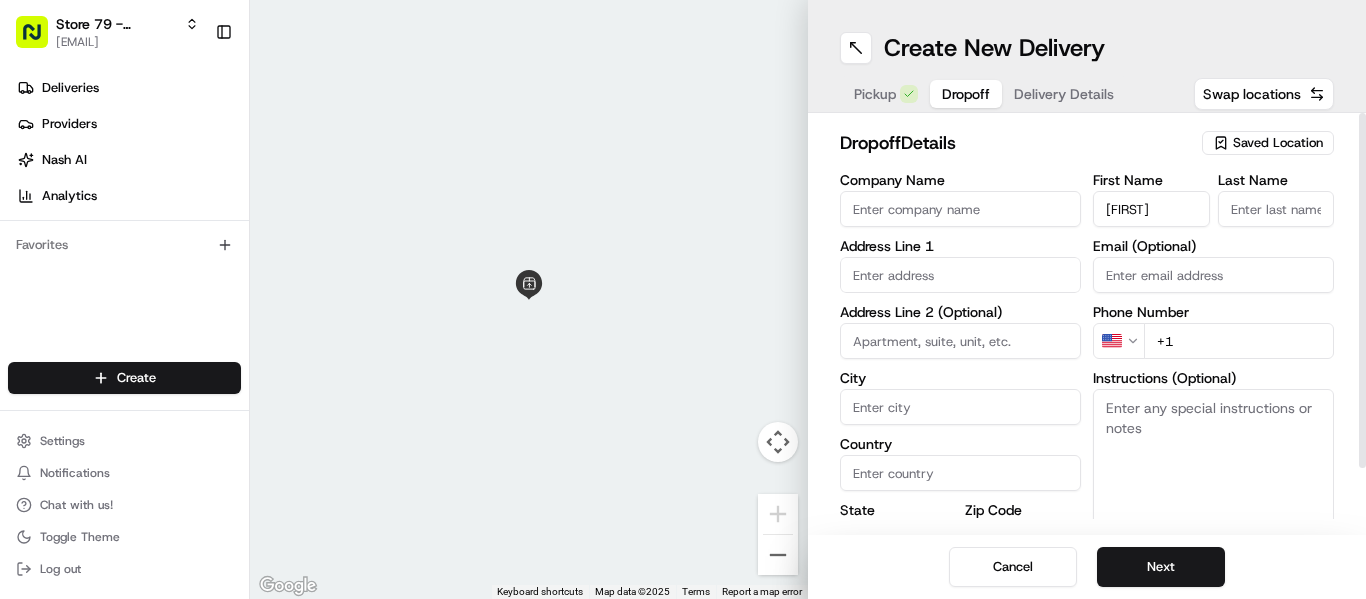 type on "Marixa" 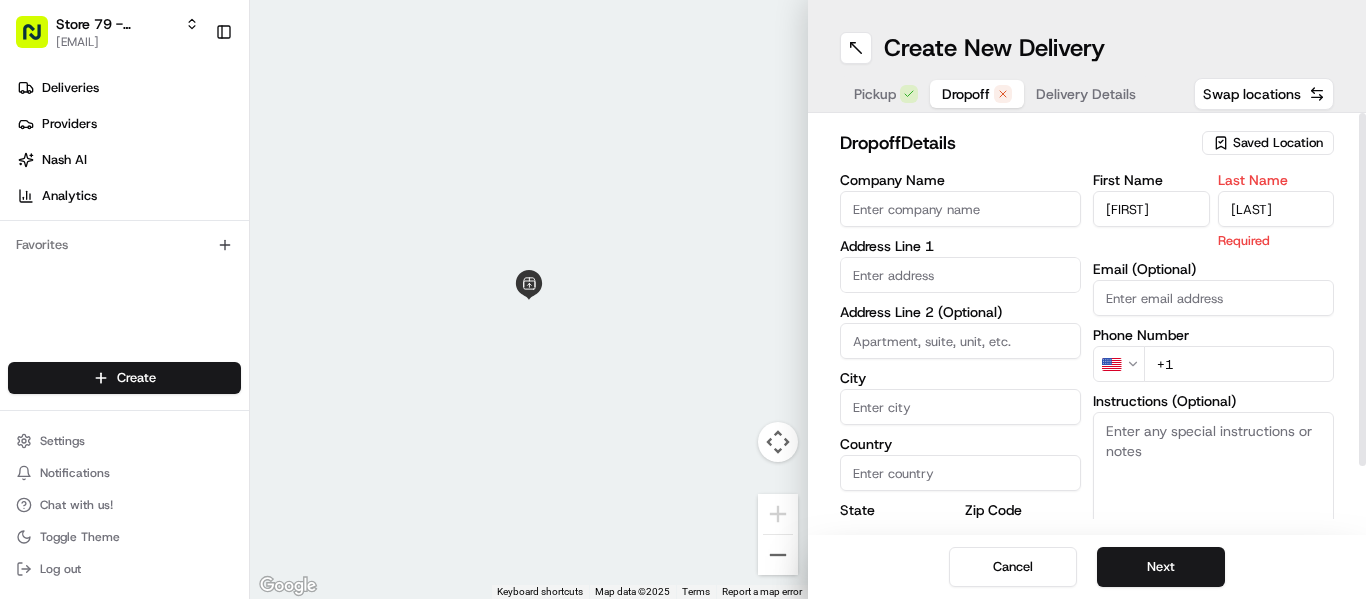 type on "Lopez" 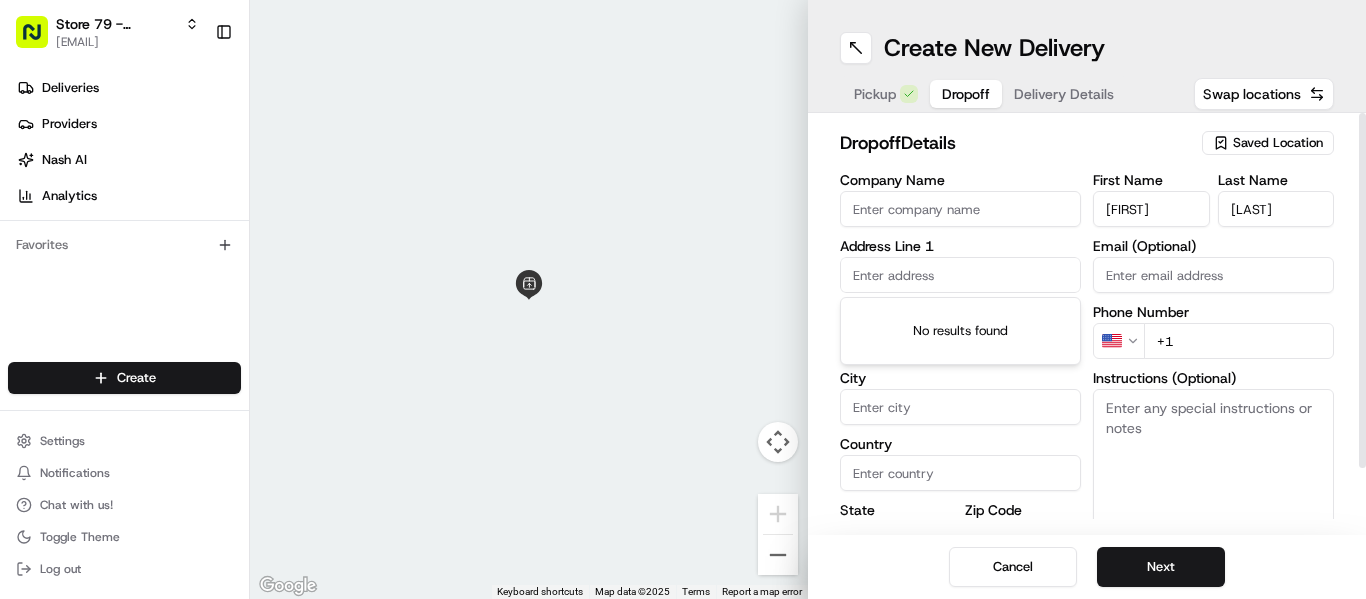 click at bounding box center [960, 275] 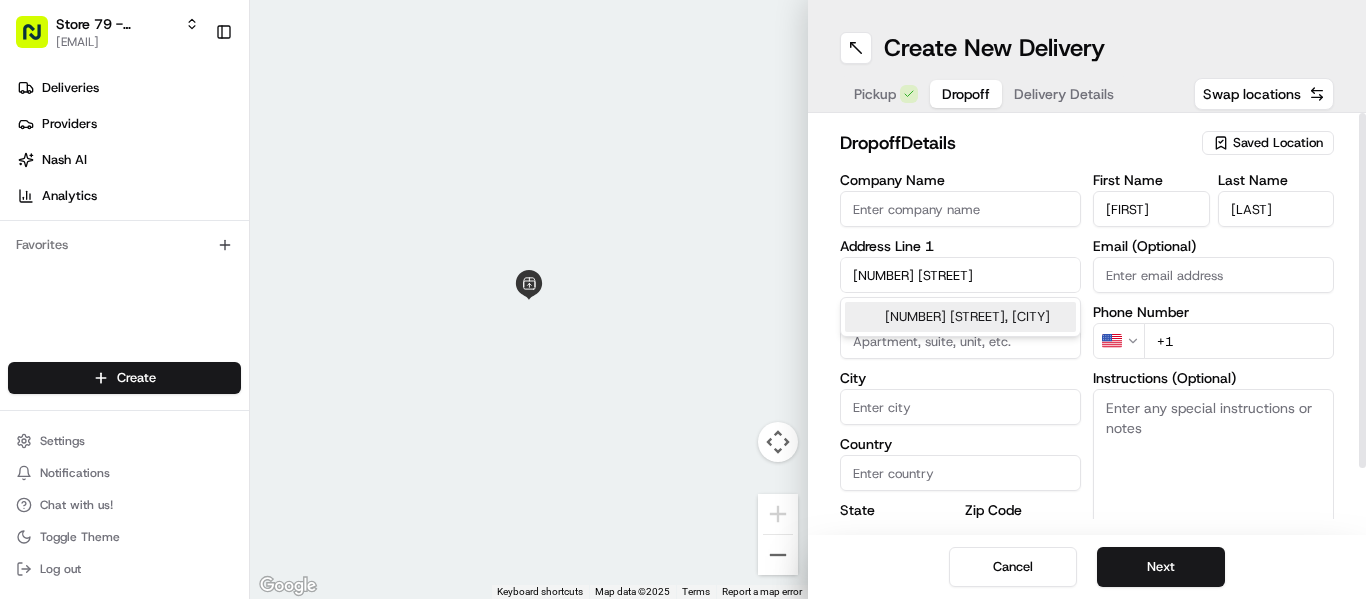 click on "500 The American Road, Morris Plains, NJ" at bounding box center (960, 317) 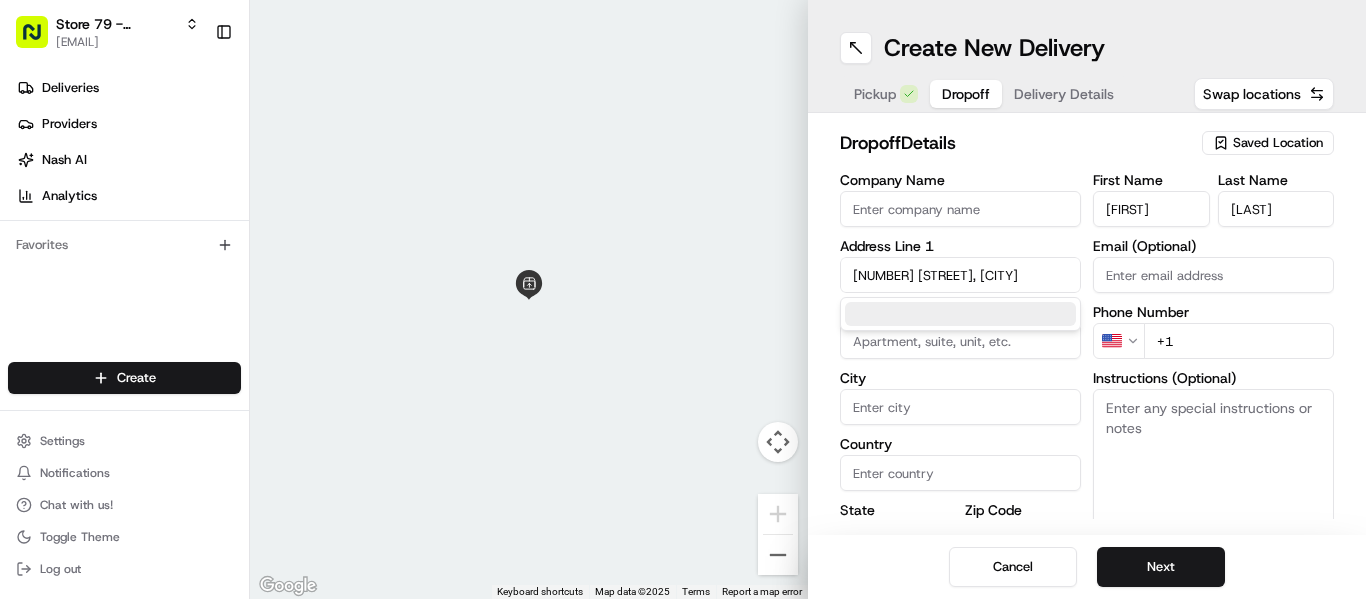 type on "[NUMBER] [STREET], [CITY], [STATE] [POSTAL_CODE], [COUNTRY]" 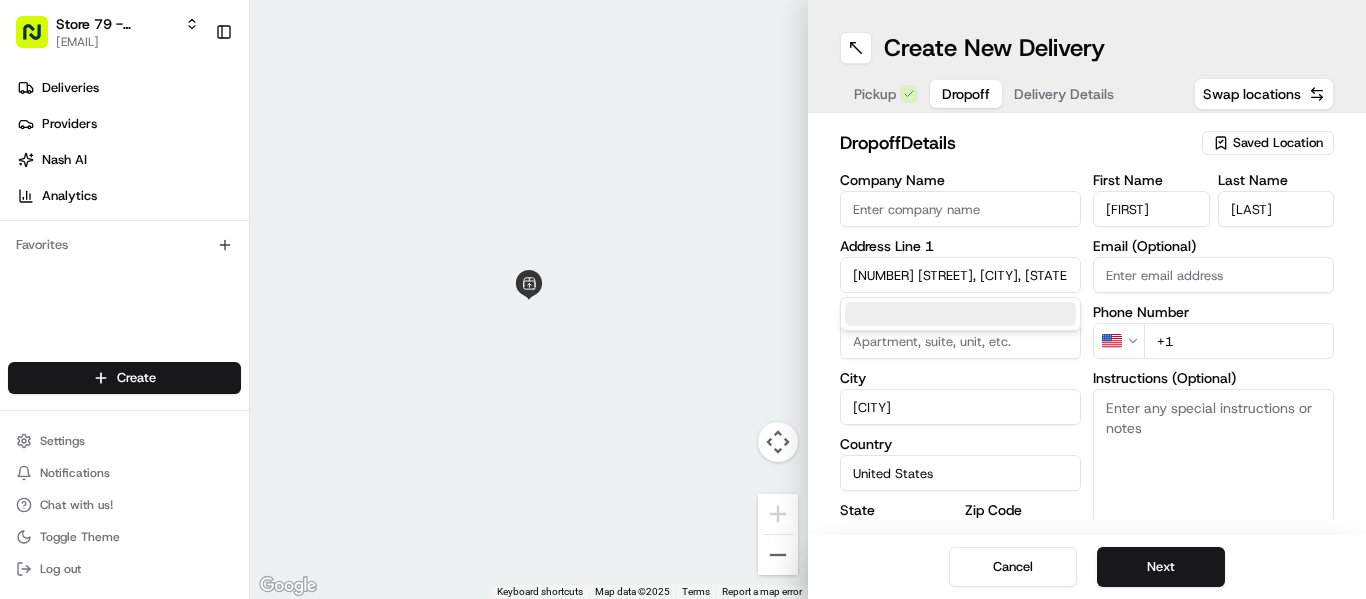 type on "500 The American Road" 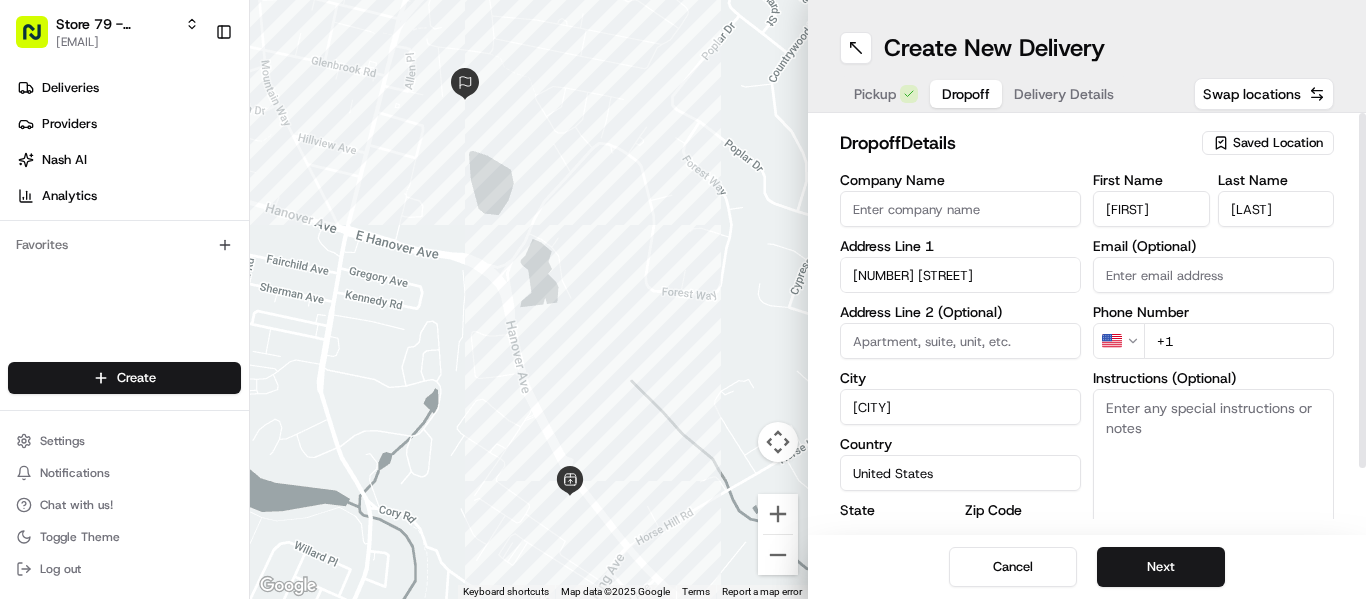 click on "+1" at bounding box center [1239, 341] 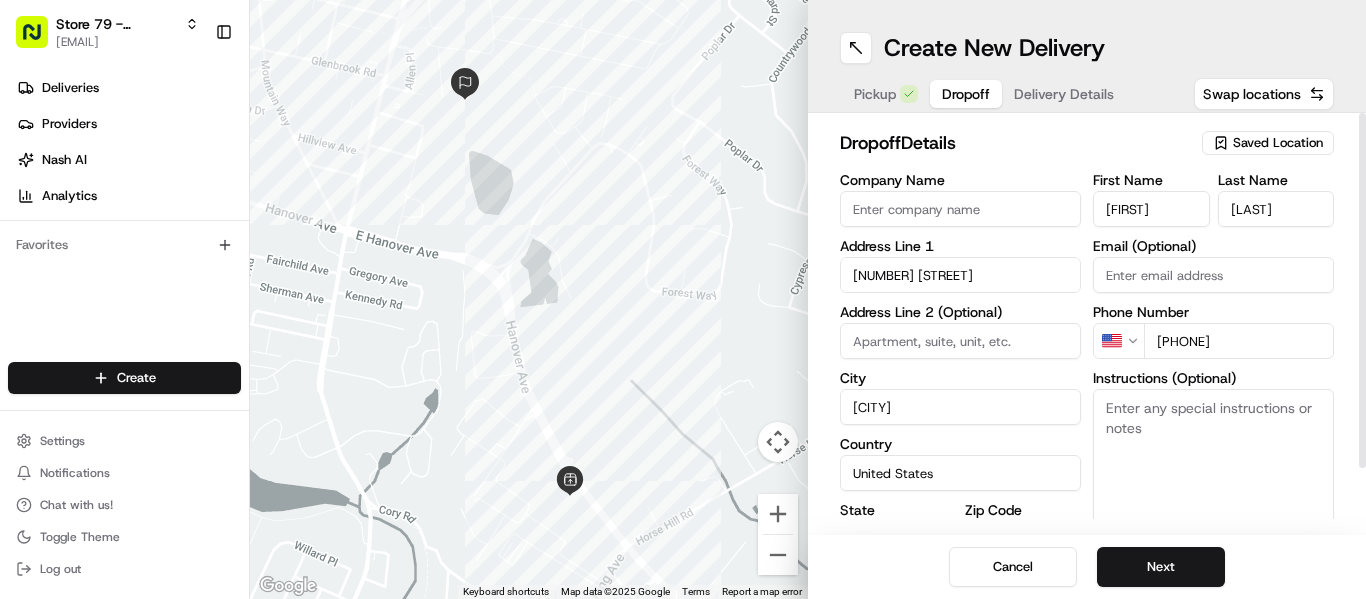 type on "+1 862 323 0433" 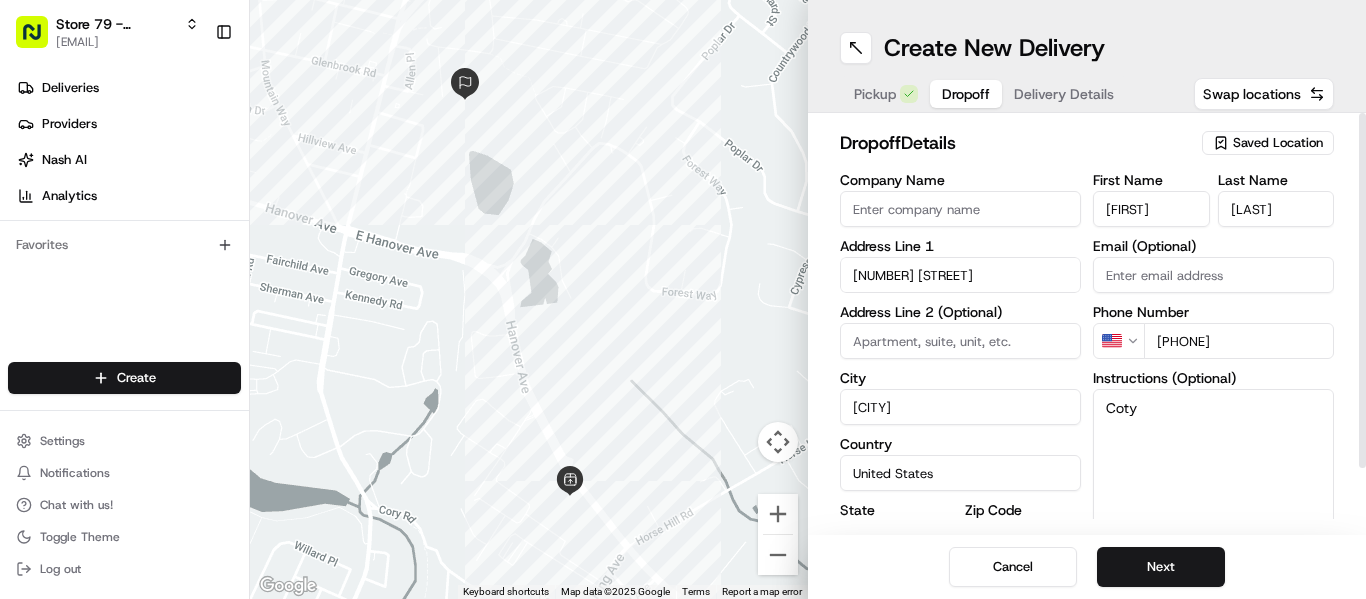 type on "Coty" 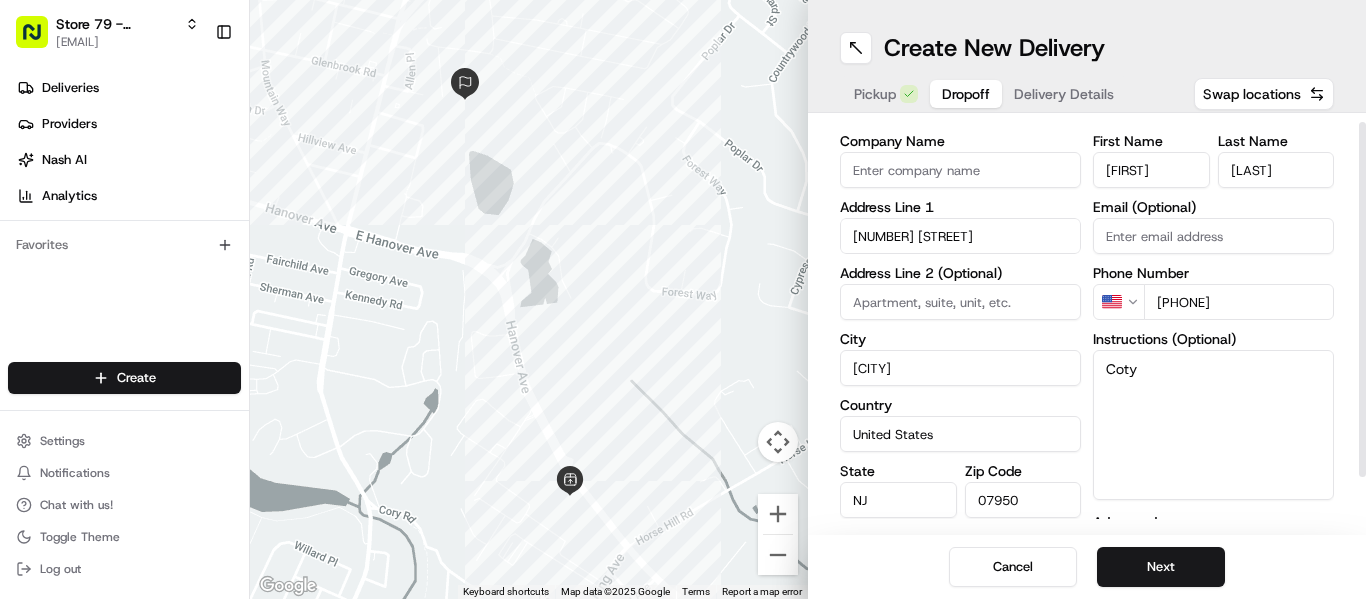scroll, scrollTop: 74, scrollLeft: 0, axis: vertical 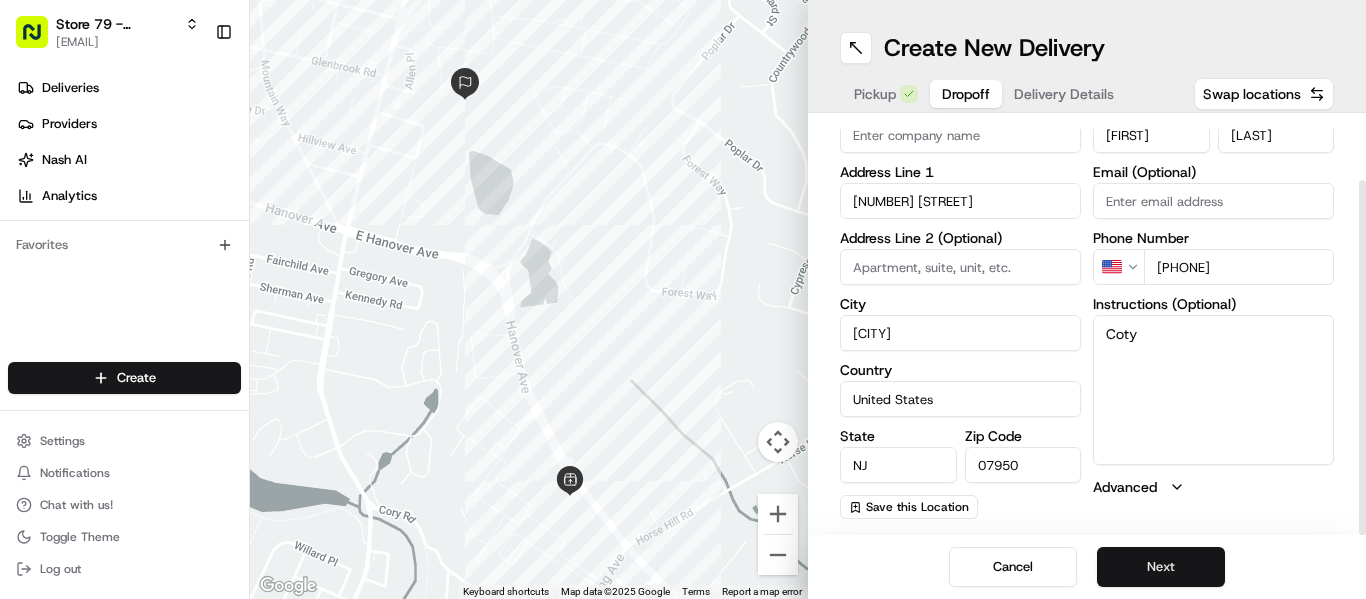 click on "Next" at bounding box center (1161, 567) 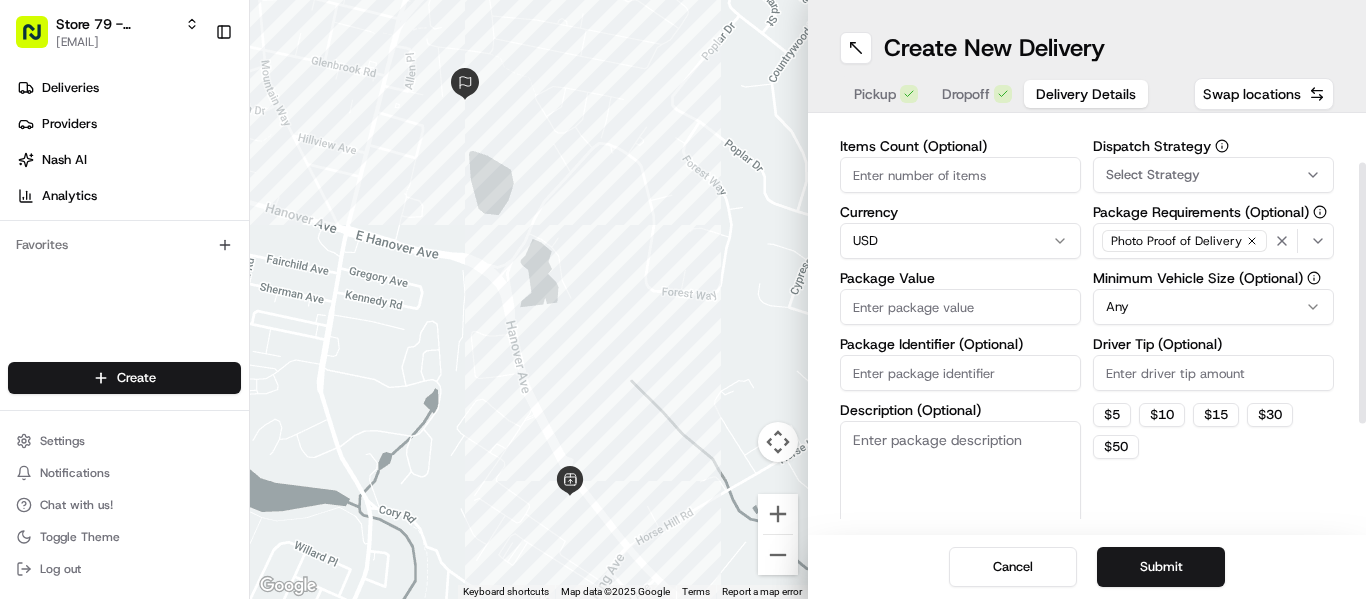 type 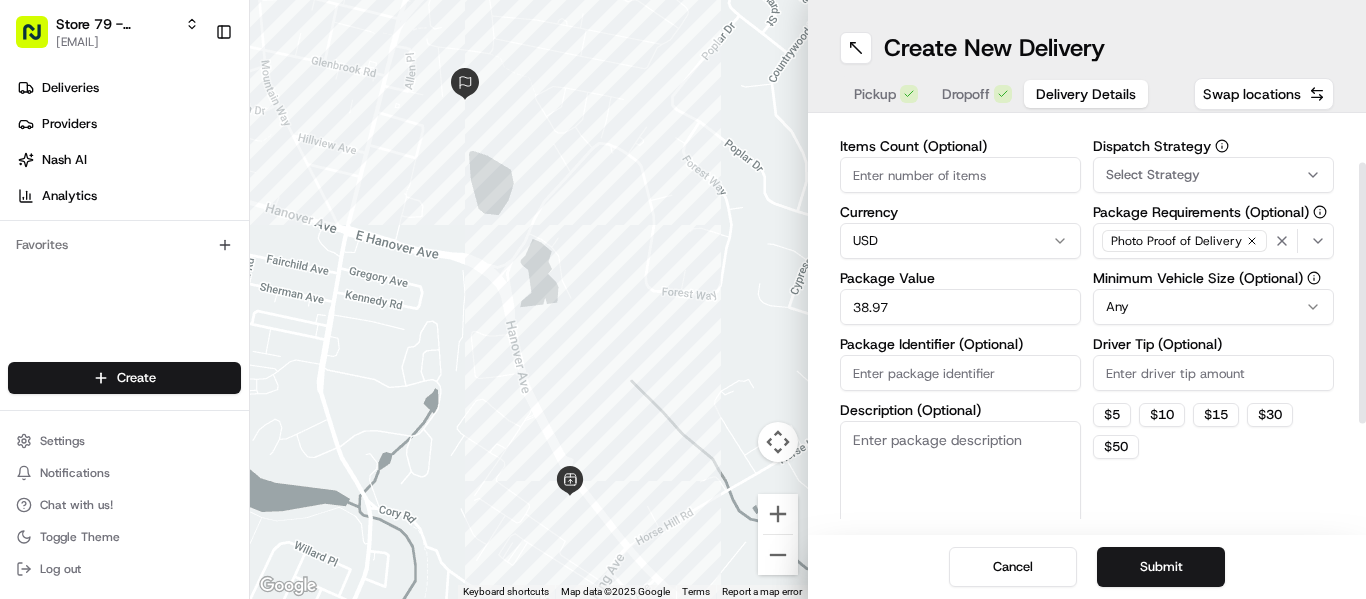 type on "38.97" 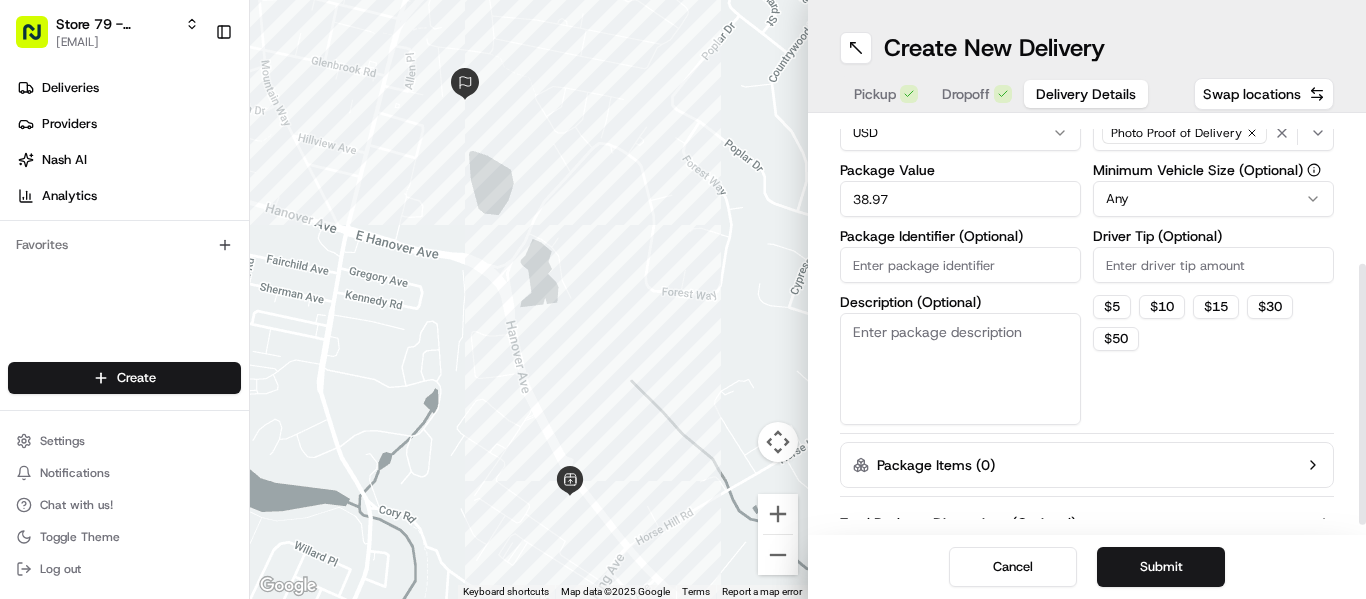 scroll, scrollTop: 140, scrollLeft: 0, axis: vertical 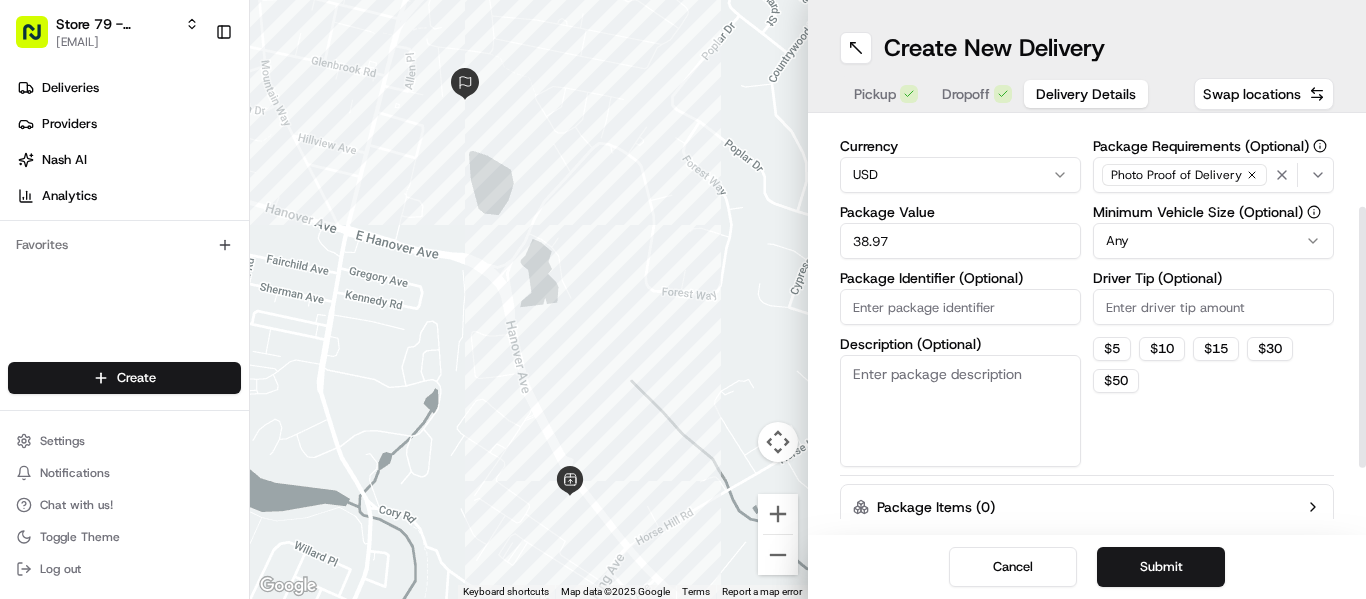 click on "Description (Optional)" at bounding box center (960, 411) 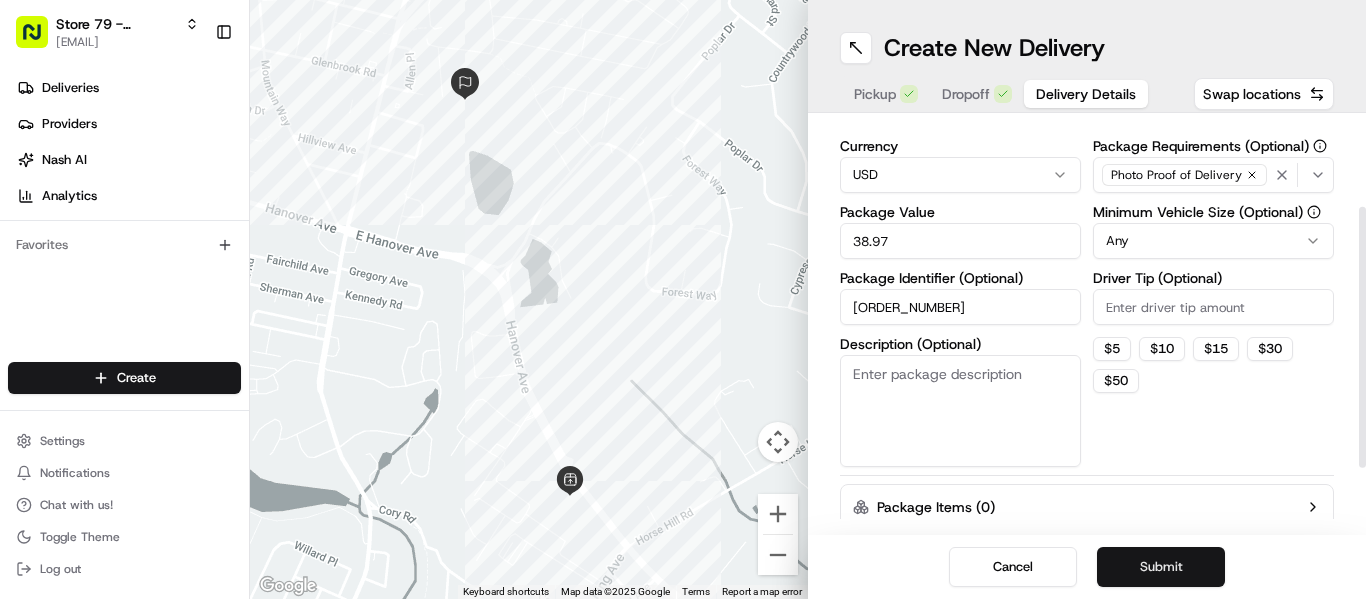 type on "13062176" 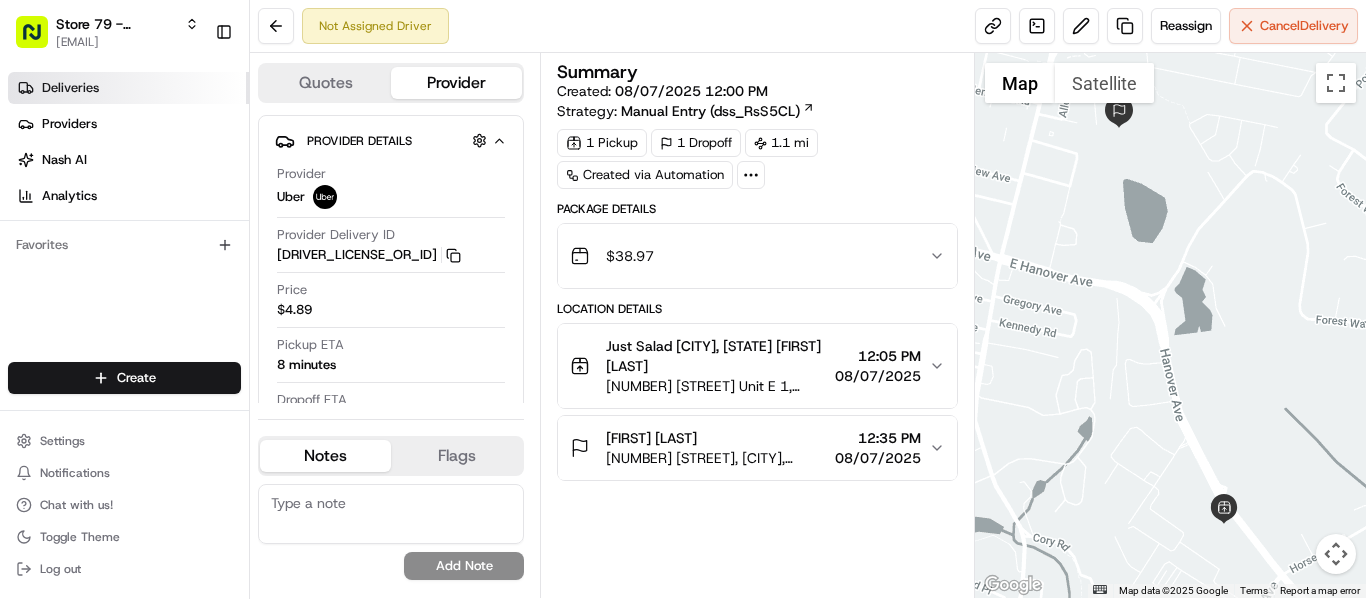 click on "Deliveries" at bounding box center [128, 88] 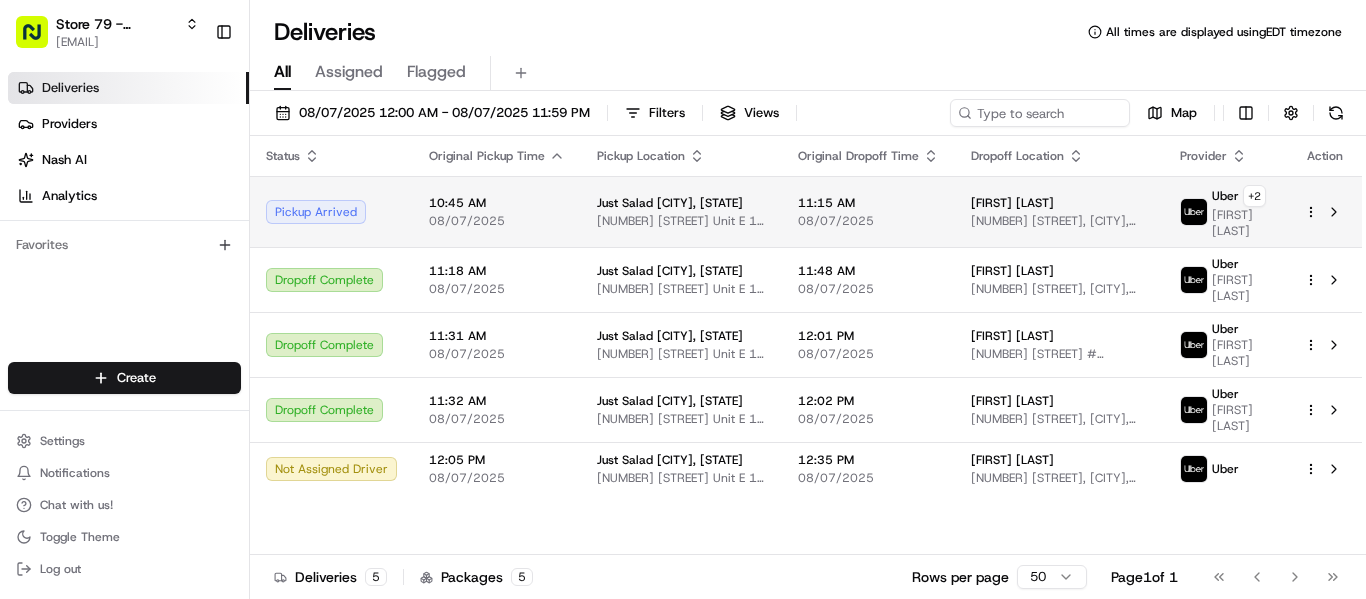 click on "08/07/2025" at bounding box center (868, 221) 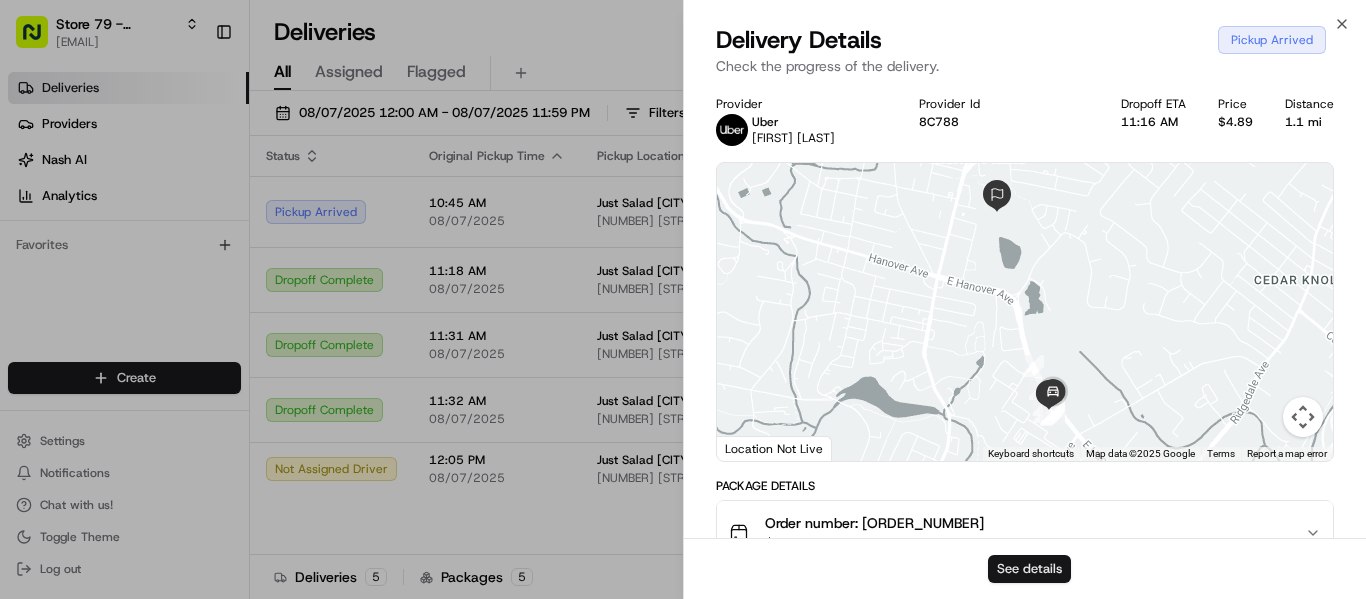 click on "See details" at bounding box center [1029, 569] 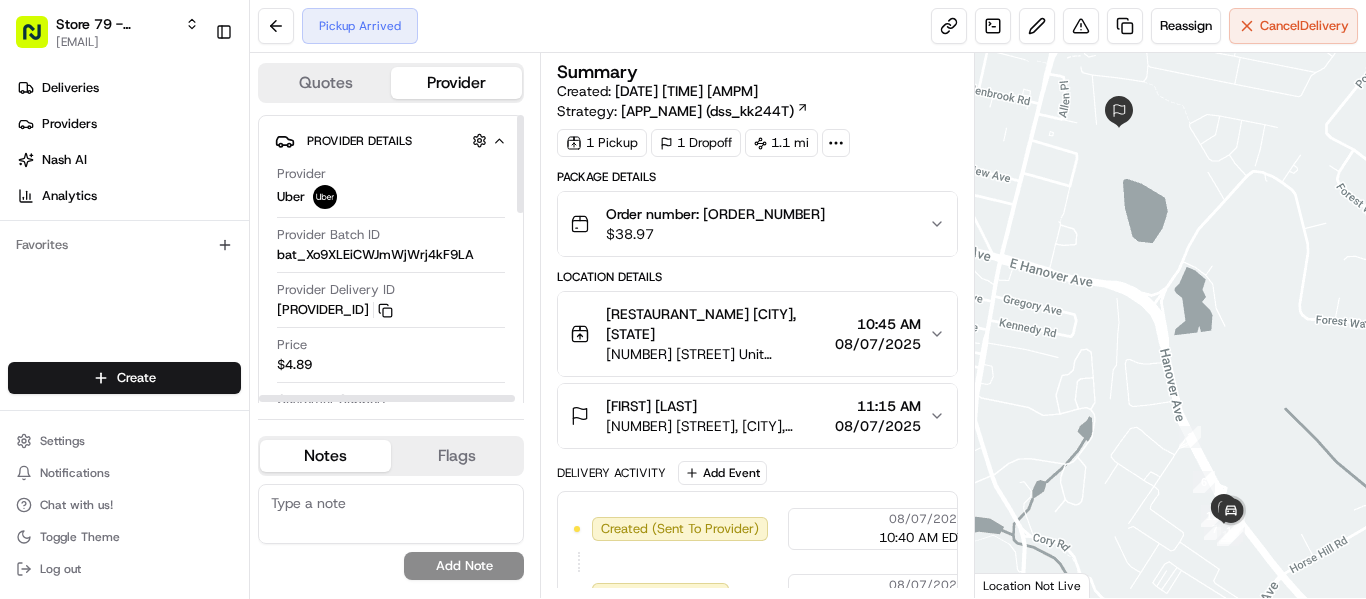 scroll, scrollTop: 0, scrollLeft: 0, axis: both 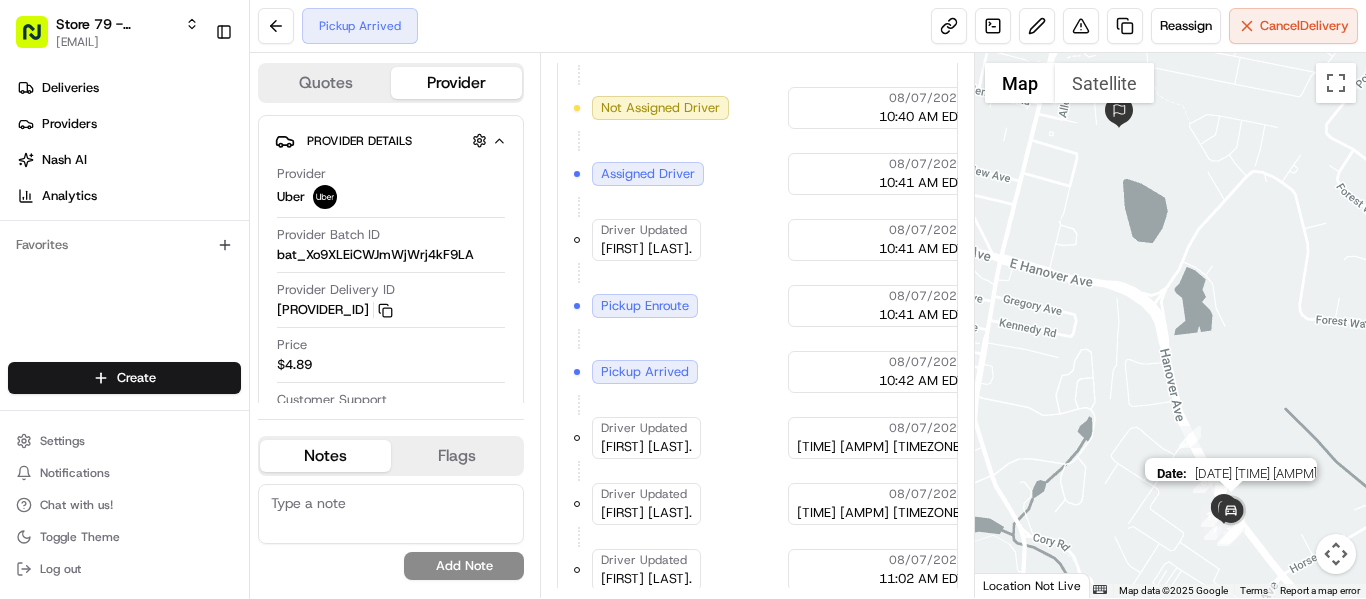 click at bounding box center [1231, 512] 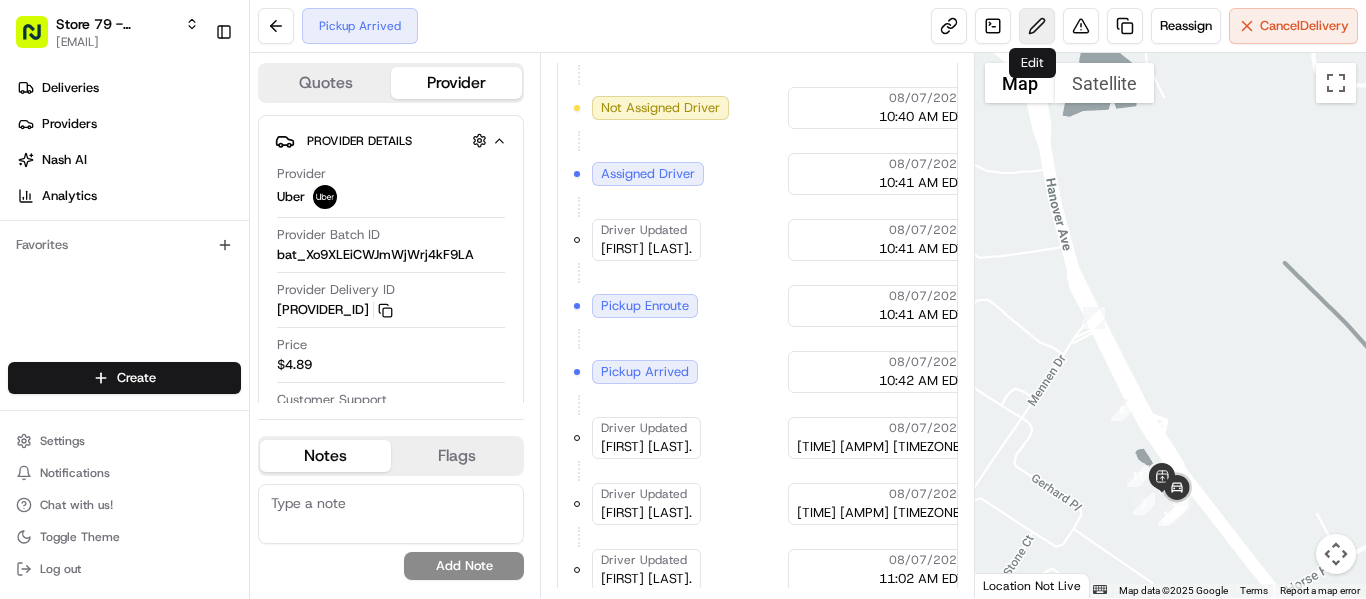 click at bounding box center (1037, 26) 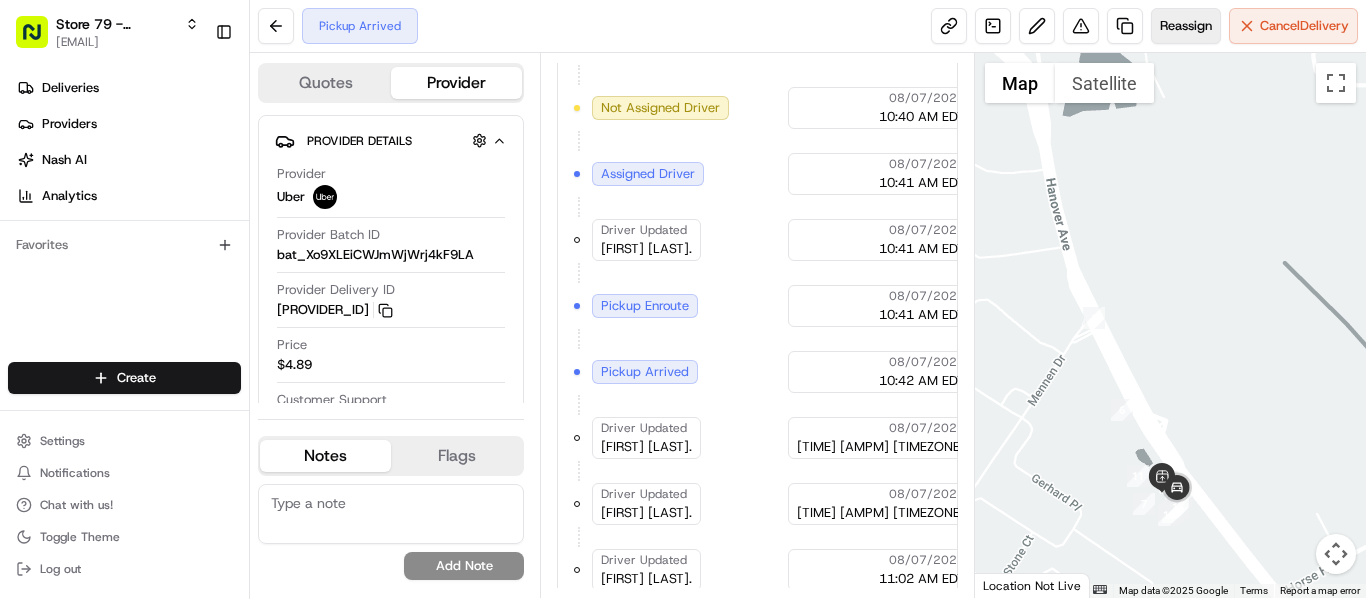 click on "Reassign" at bounding box center [1186, 26] 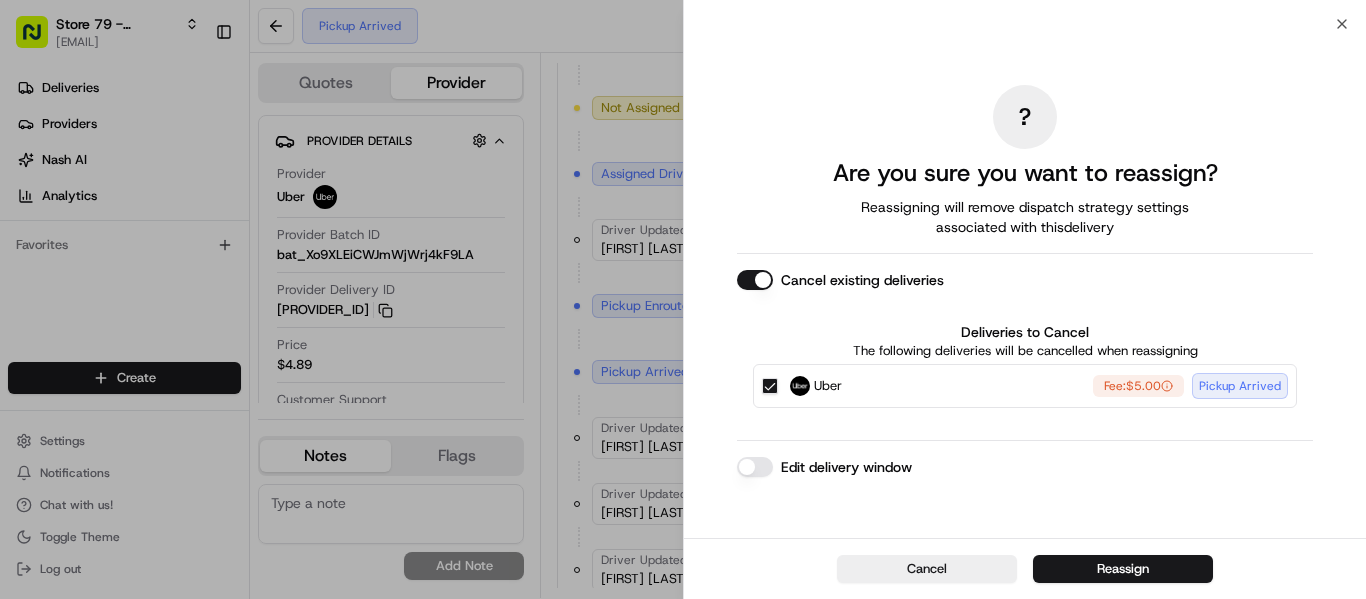 click on "? Are you sure you want to reassign? Reassigning will remove dispatch strategy settings associated with this  delivery Cancel existing deliveries Deliveries to Cancel The following deliveries will be cancelled when reassigning Uber Fee:  $5.00 Pickup Arrived Edit delivery window" at bounding box center (1025, 281) 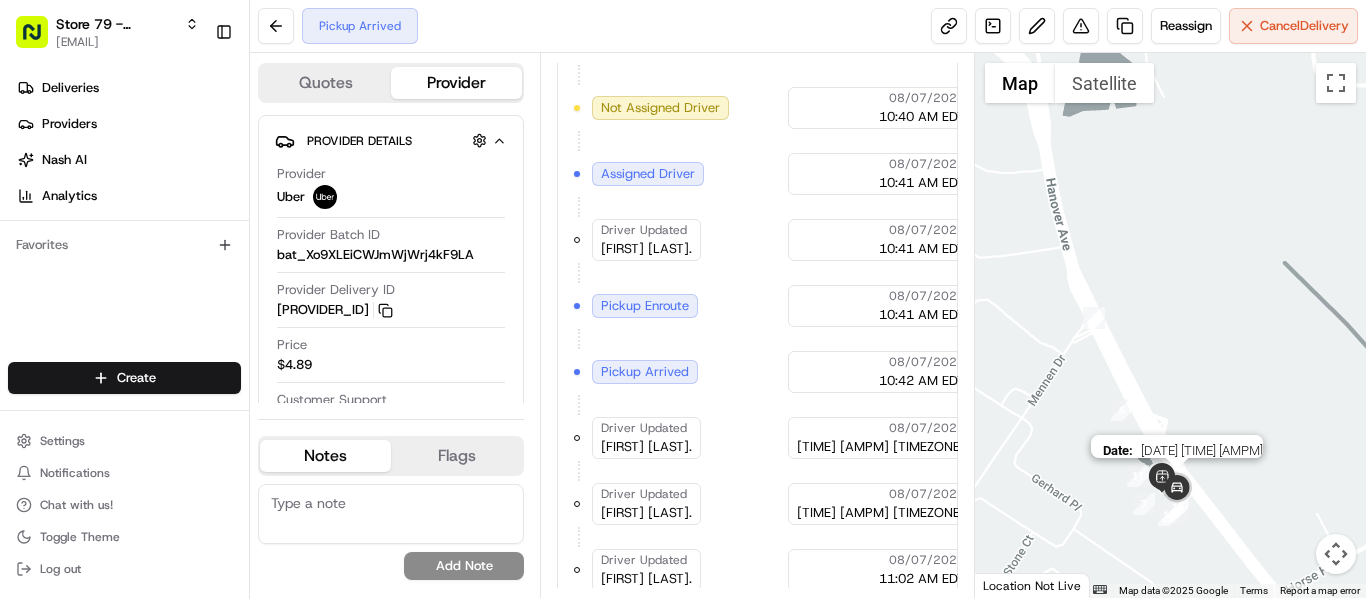 click at bounding box center (1177, 489) 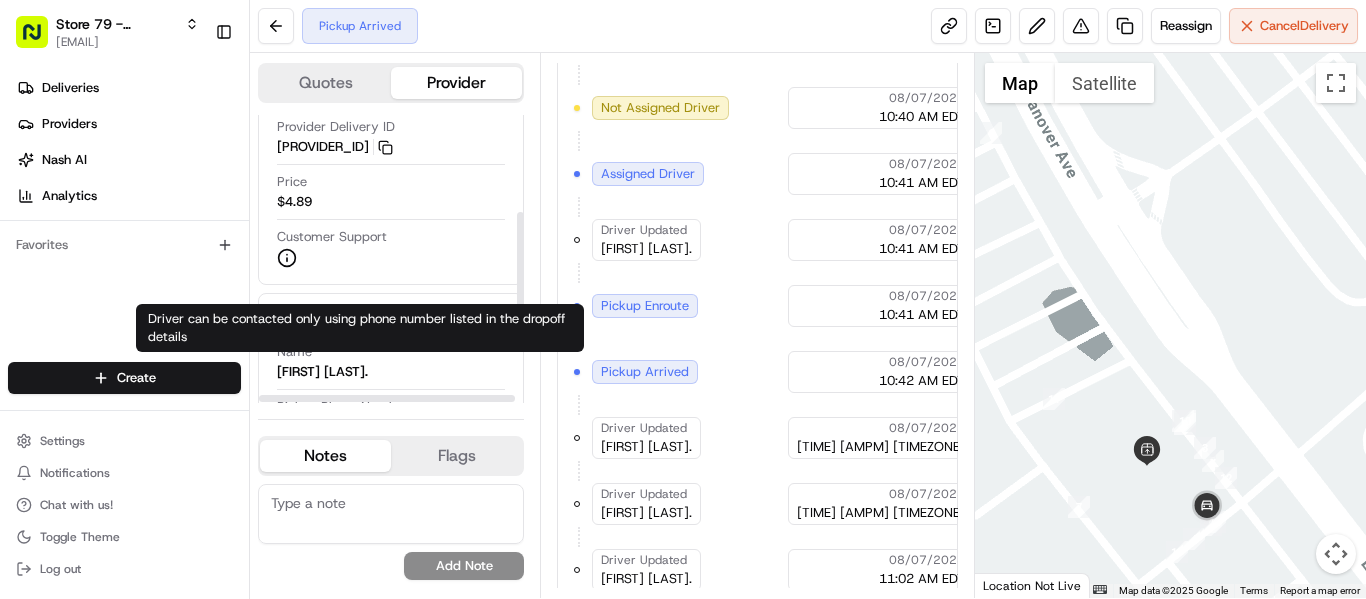 scroll, scrollTop: 0, scrollLeft: 0, axis: both 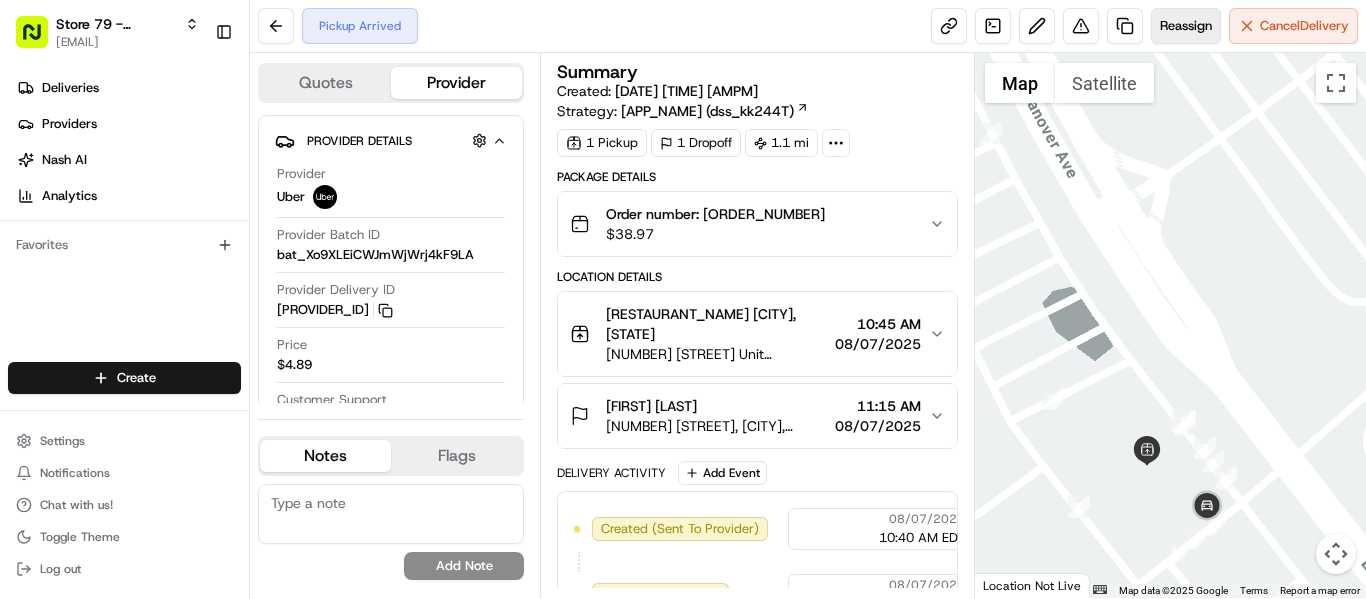 click on "Reassign" at bounding box center [1186, 26] 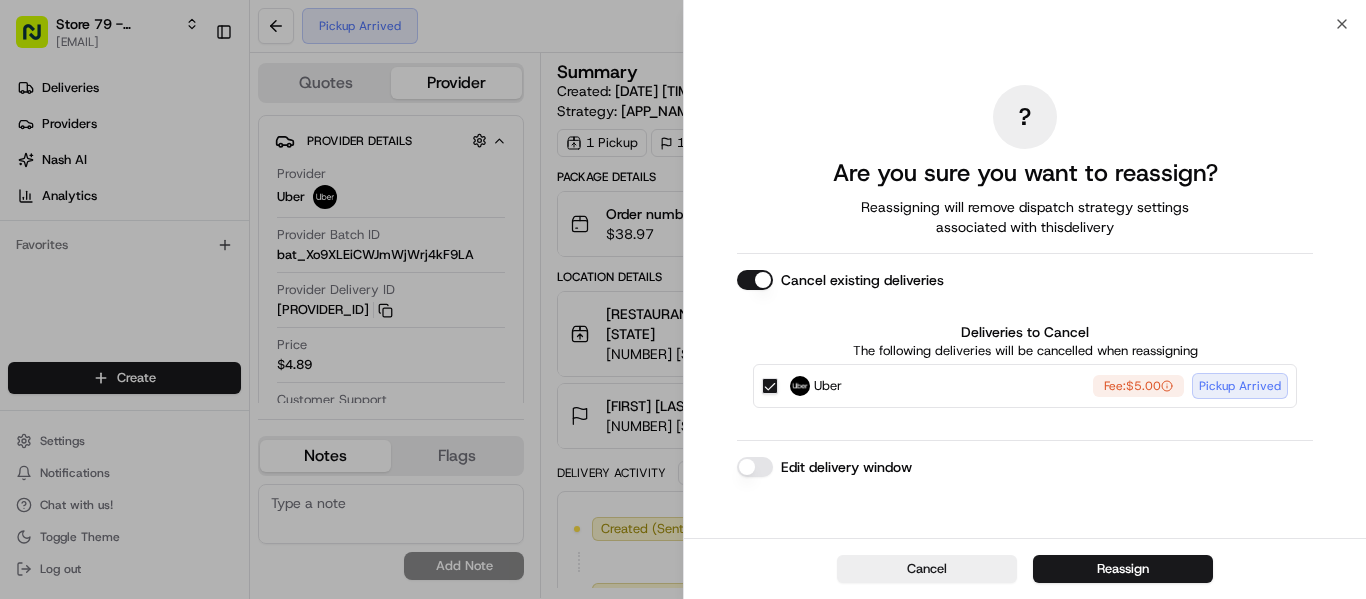 click on "Reassign" at bounding box center (1123, 569) 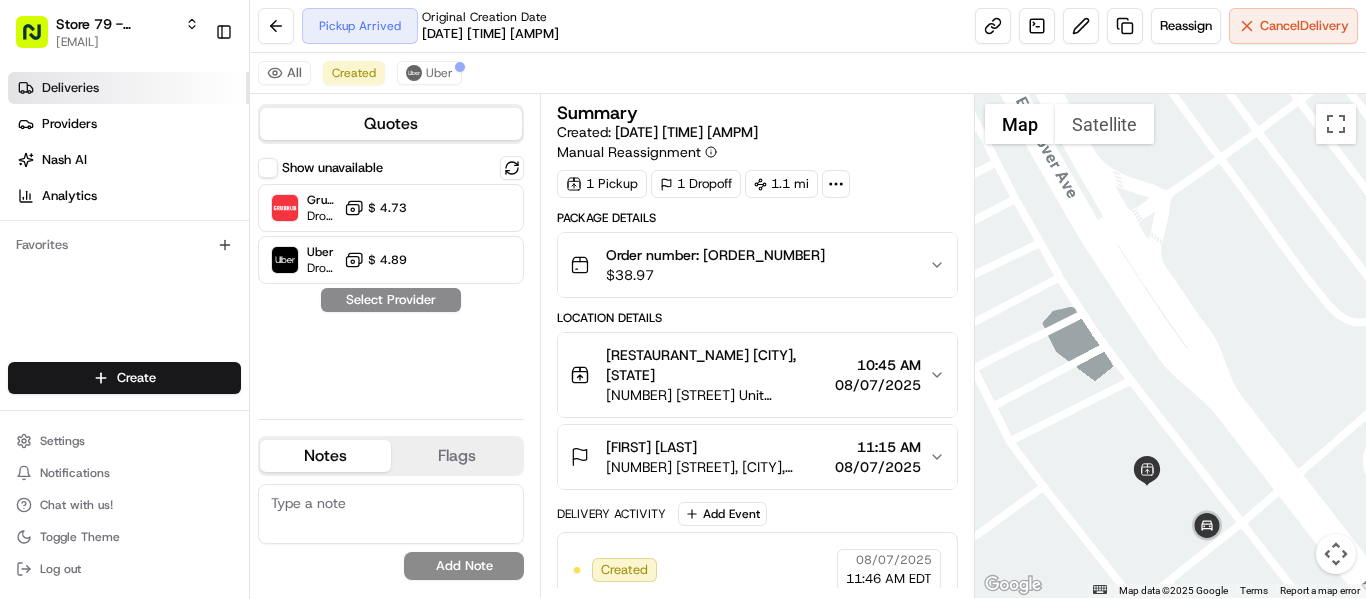 click on "Deliveries" at bounding box center [70, 88] 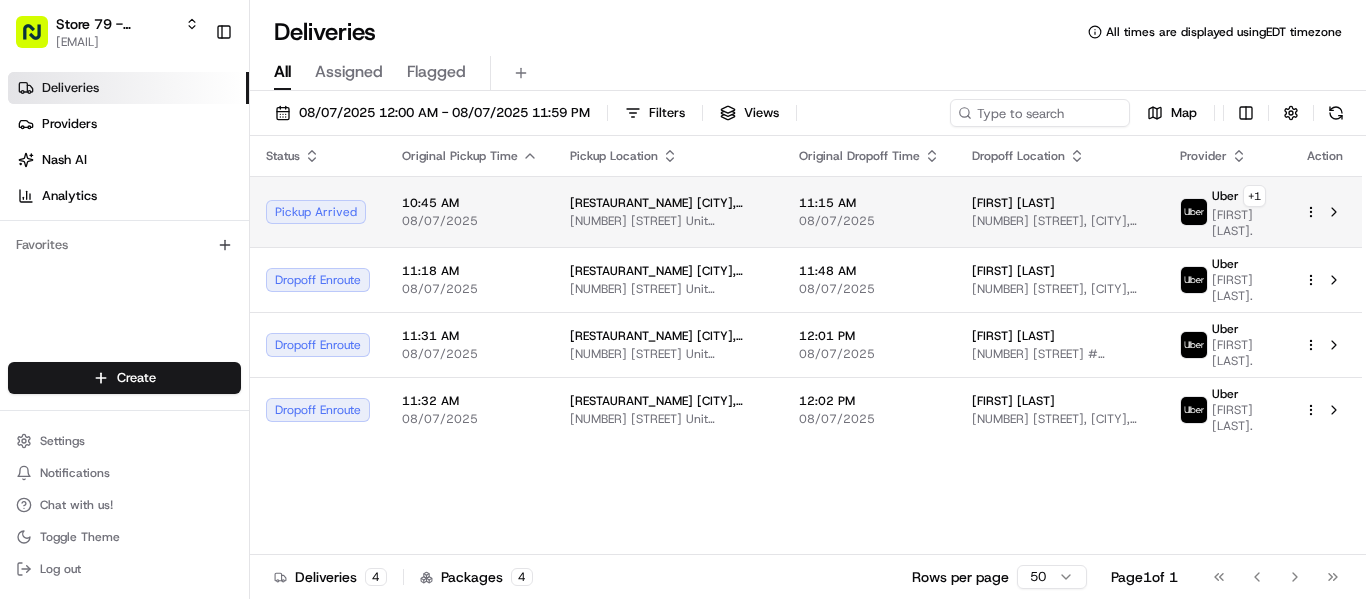 click on "[LAST] [INITIAL]" at bounding box center [1060, 203] 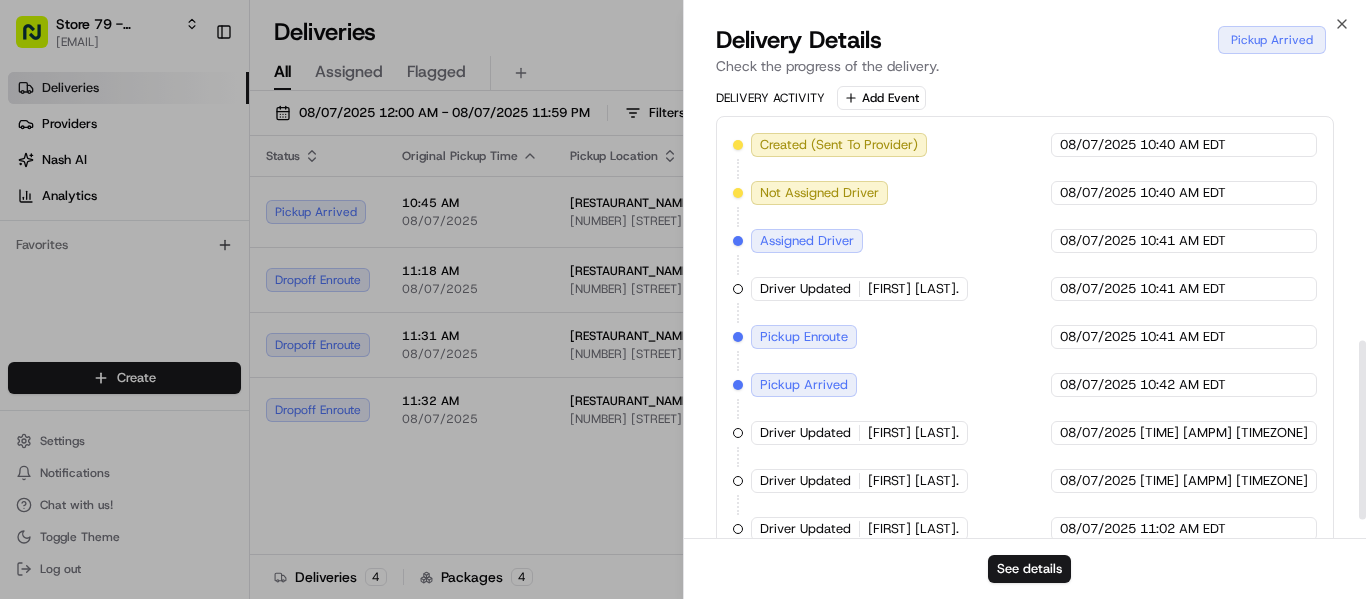 scroll, scrollTop: 696, scrollLeft: 0, axis: vertical 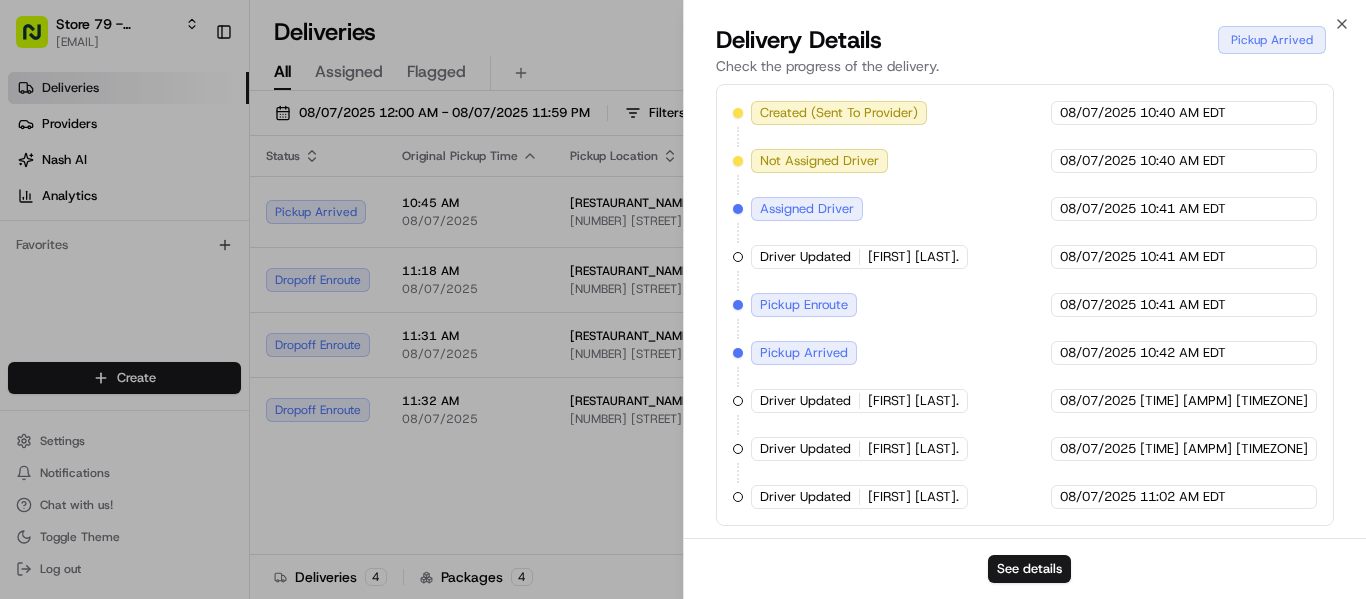 click on "See details" at bounding box center [1025, 568] 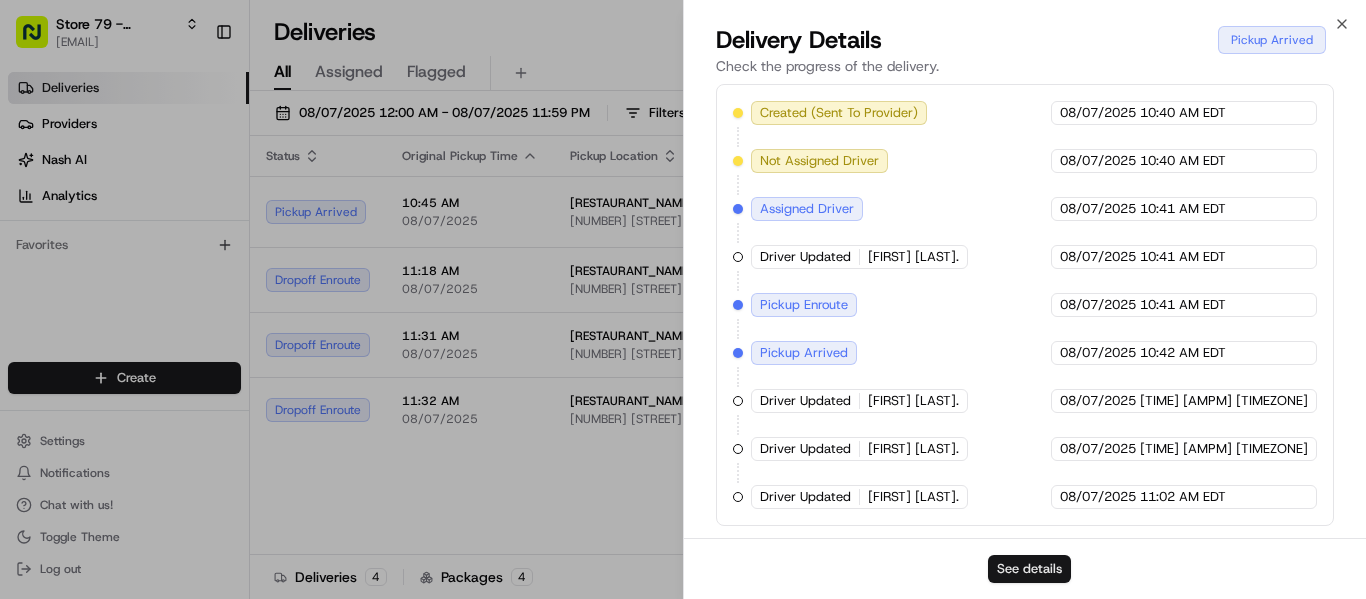 click on "See details" at bounding box center (1029, 569) 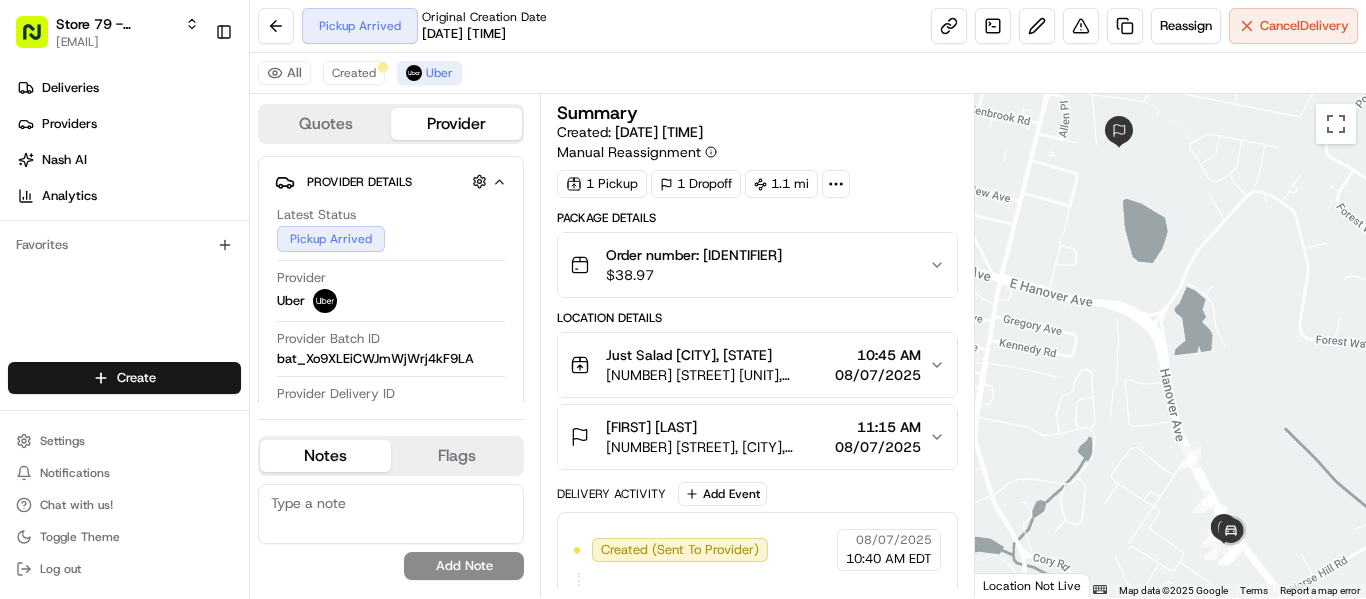 scroll, scrollTop: 0, scrollLeft: 0, axis: both 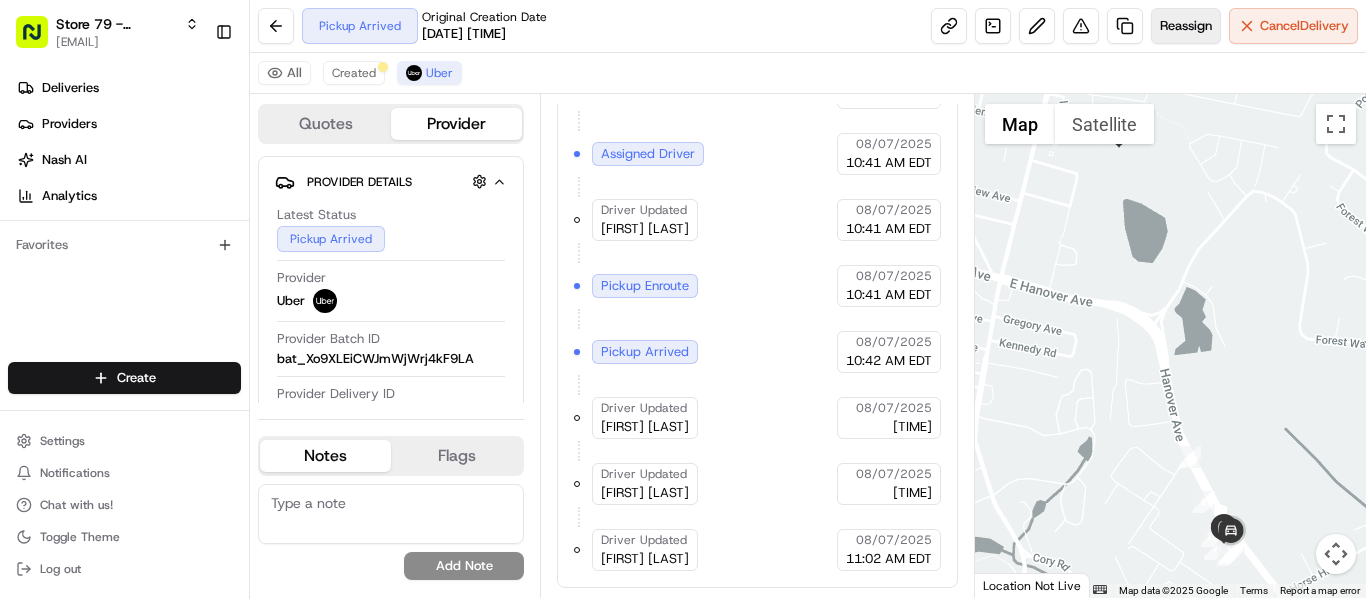 click on "Reassign" at bounding box center [1186, 26] 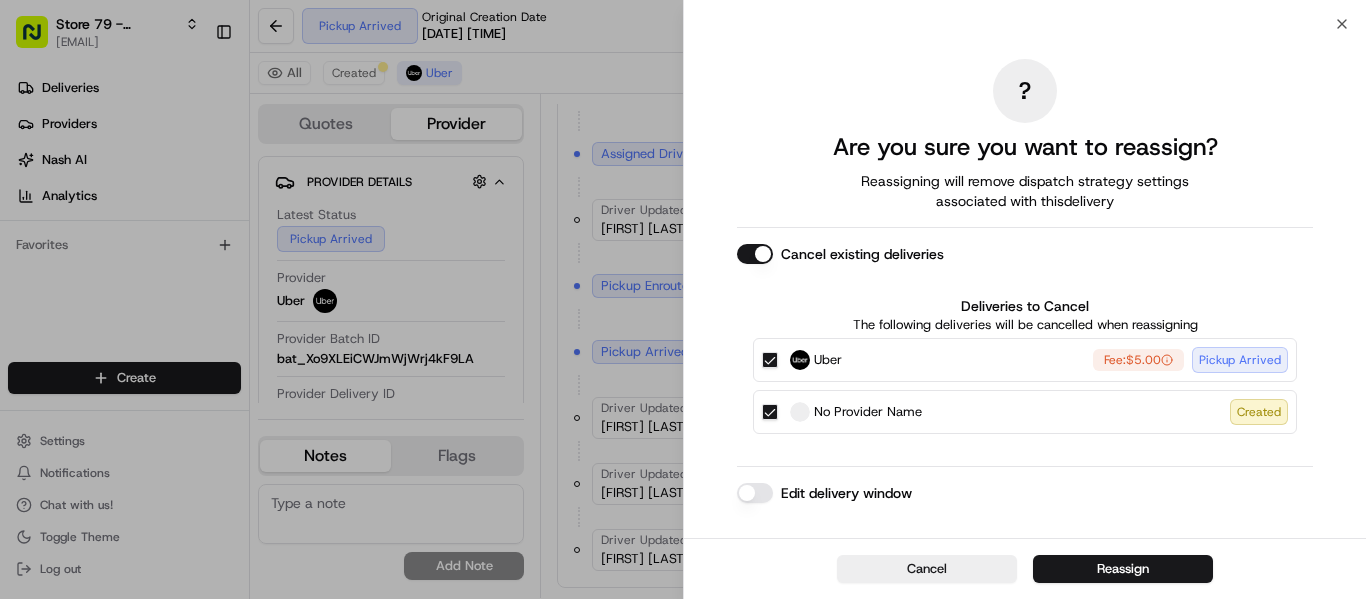 click on "No Provider Name" at bounding box center (868, 412) 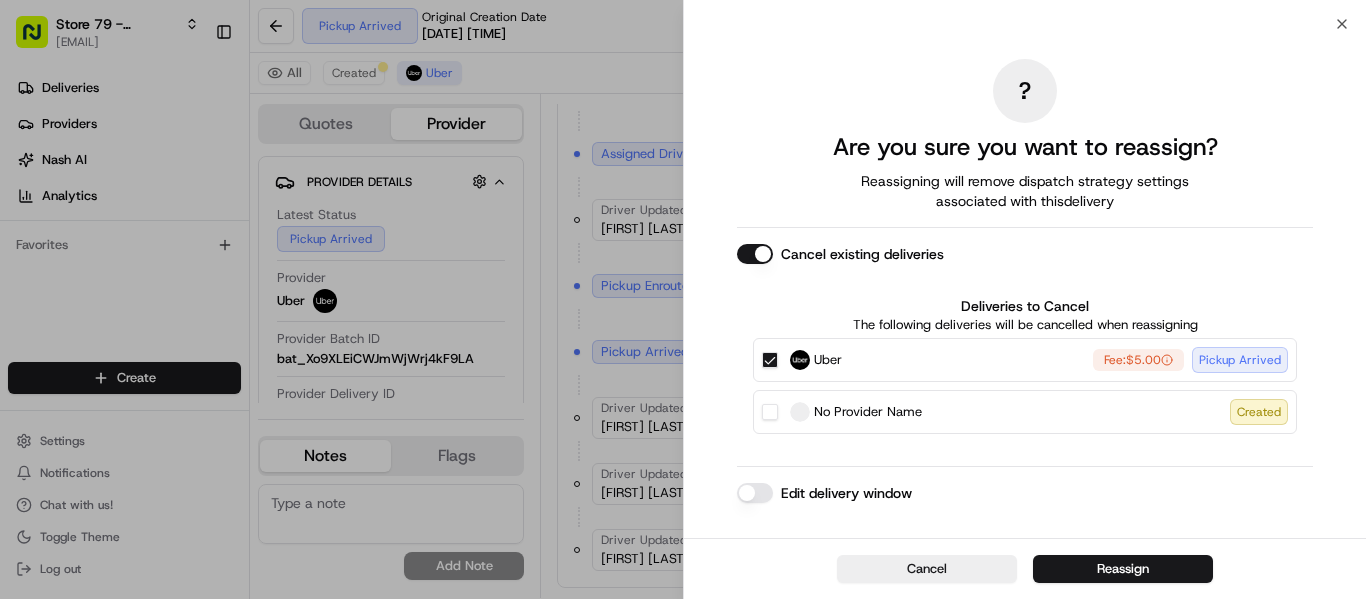 click on "Created" at bounding box center (1259, 412) 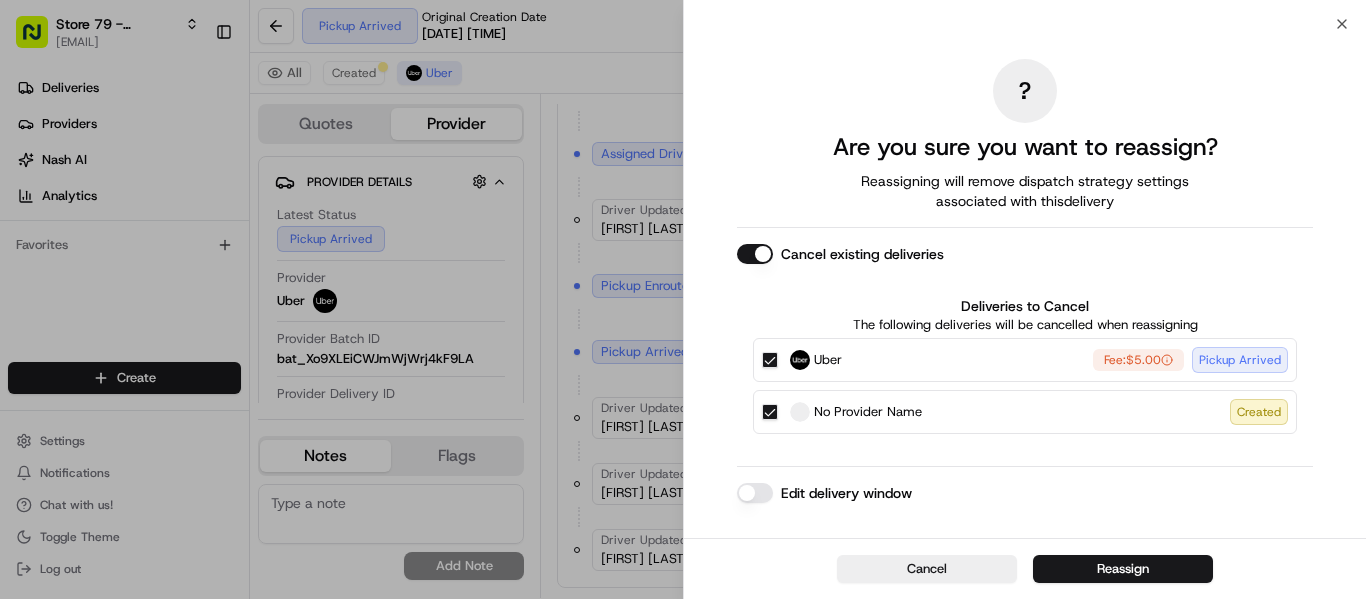 click on "No Provider Name" at bounding box center (868, 412) 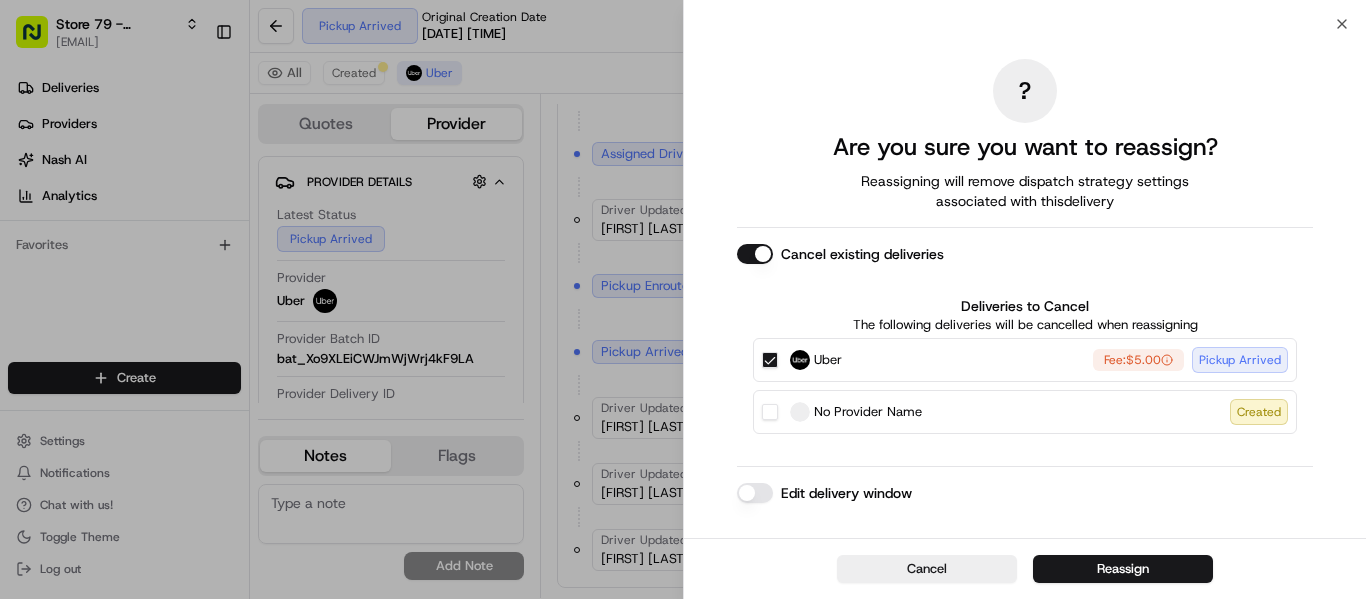 click on "No Provider Name Created" at bounding box center (1025, 412) 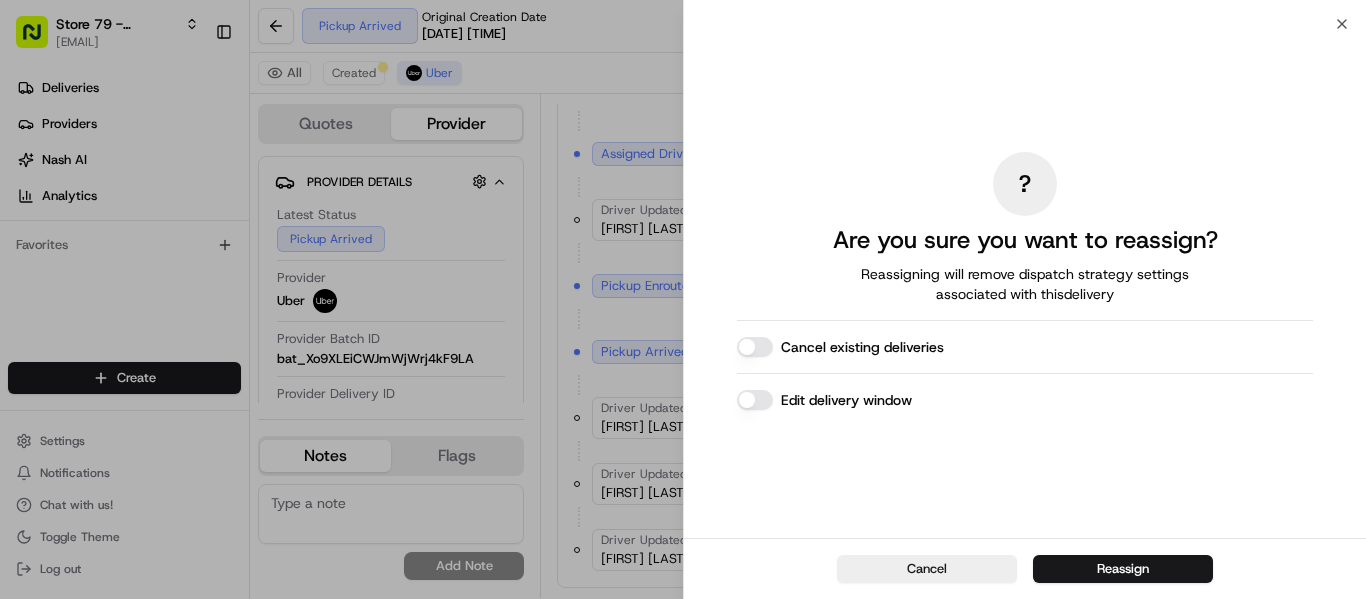 click on "Cancel existing deliveries" at bounding box center [755, 347] 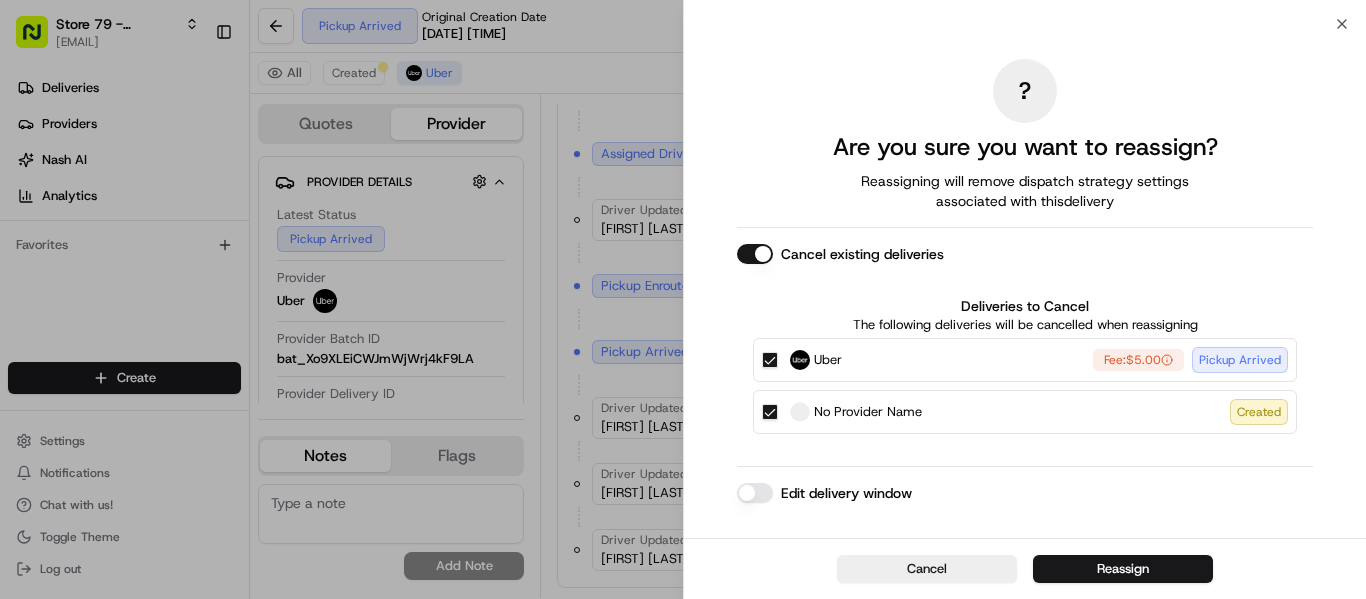 click on "Cancel existing deliveries" at bounding box center [755, 254] 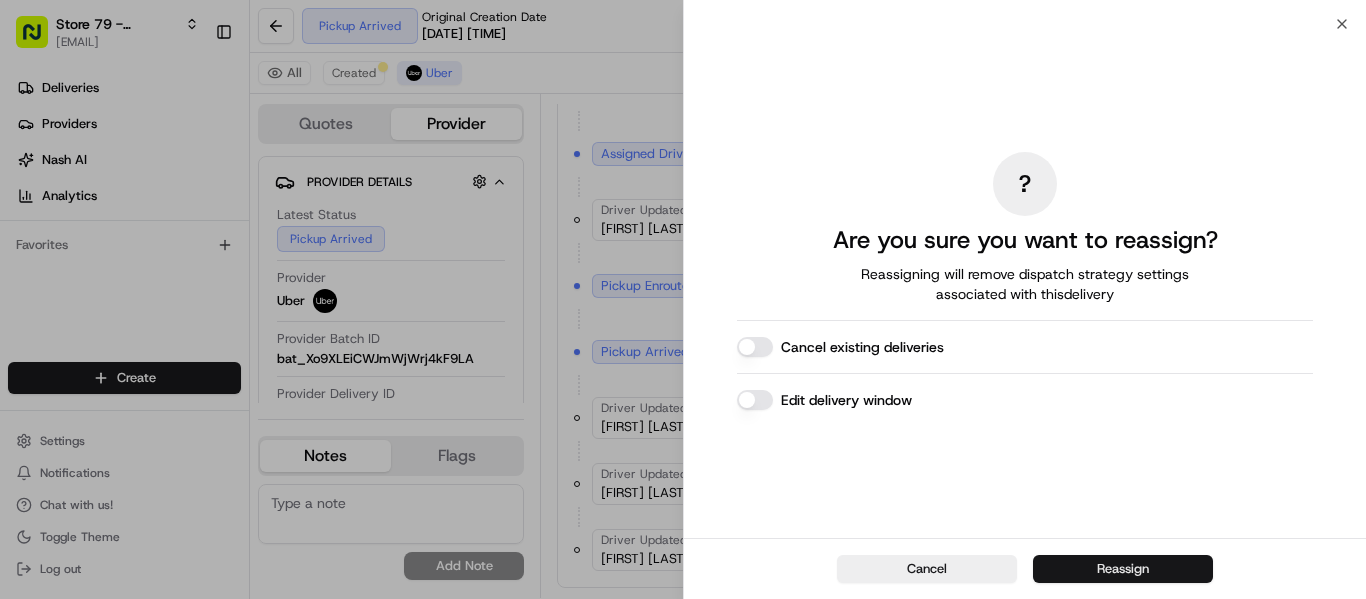 click on "Reassign" at bounding box center (1123, 569) 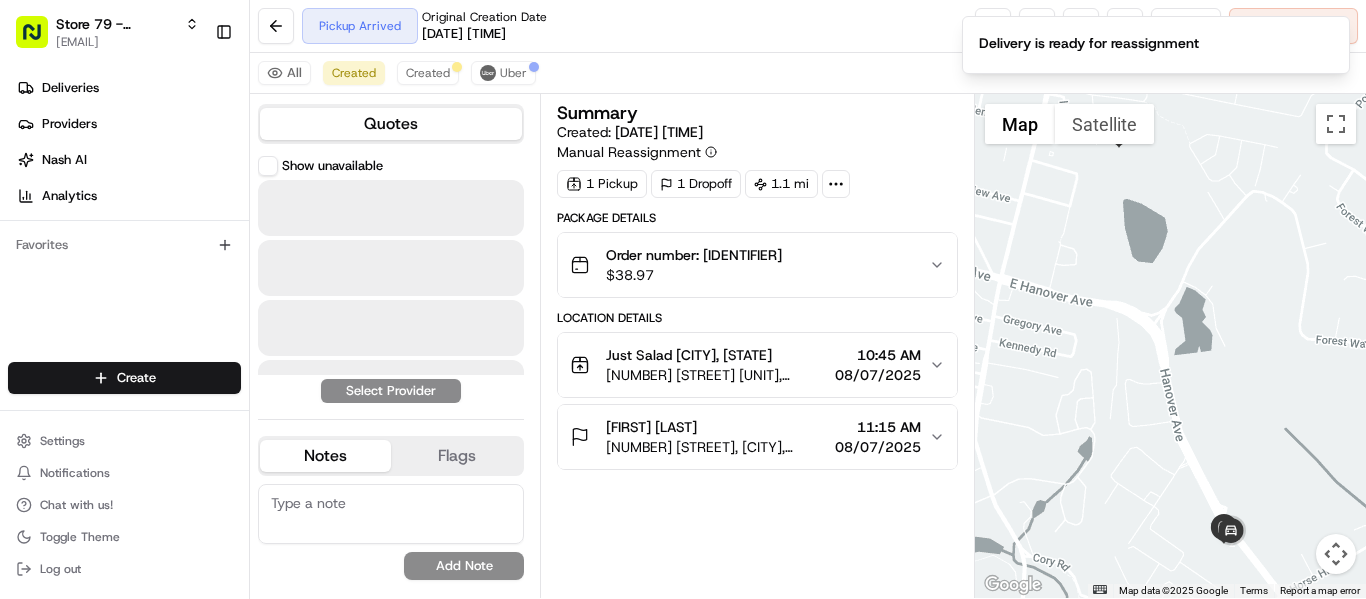 scroll, scrollTop: 0, scrollLeft: 0, axis: both 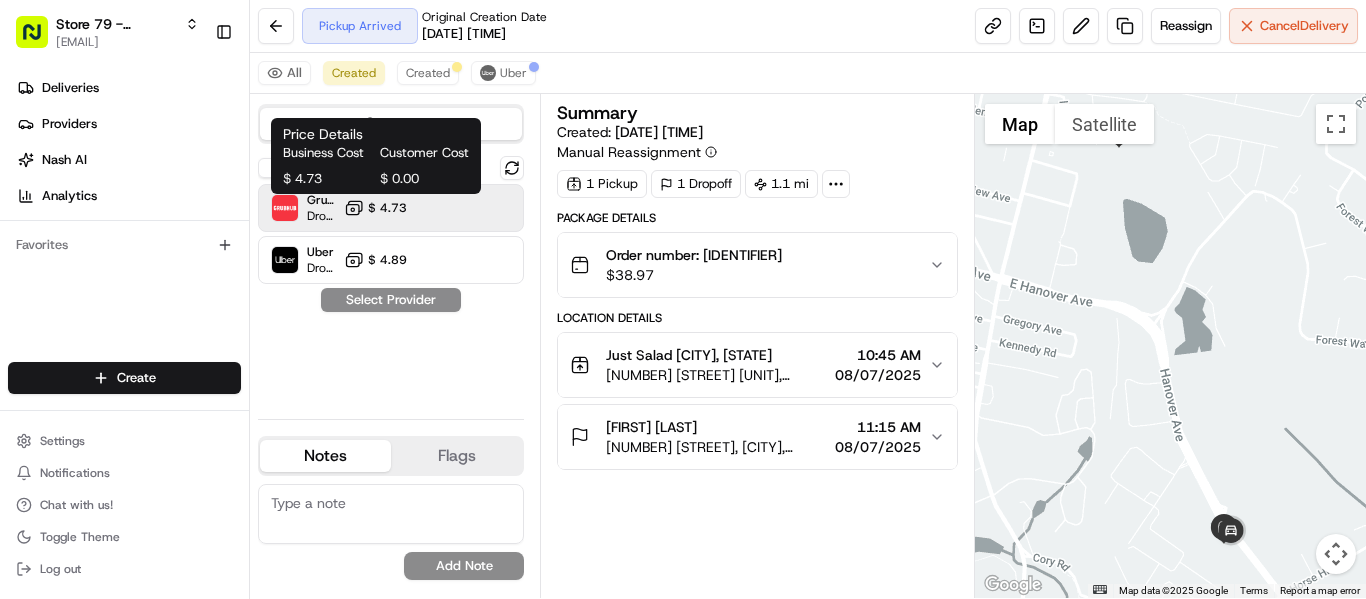 click on "$   4.73" at bounding box center [387, 208] 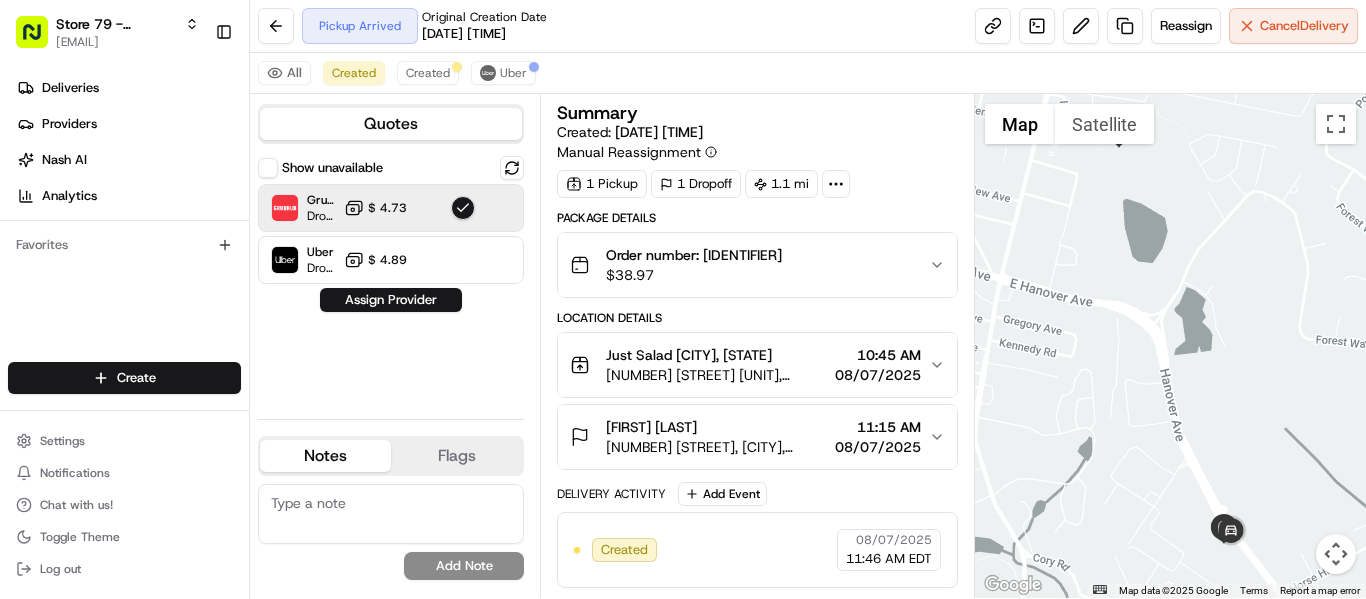 click on "Show unavailable Grubhub Dropoff ETA   26 minutes $   4.73 Uber Dropoff ETA   28 minutes $   4.89 Assign Provider" at bounding box center (391, 279) 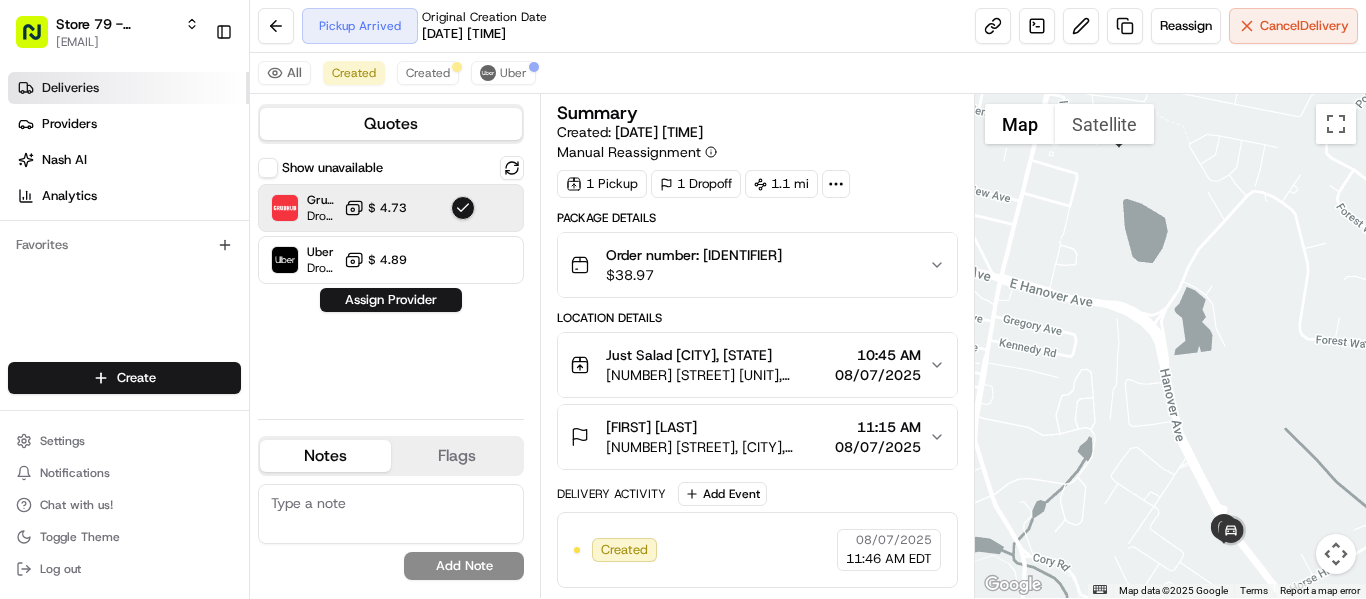 click on "Deliveries" at bounding box center (70, 88) 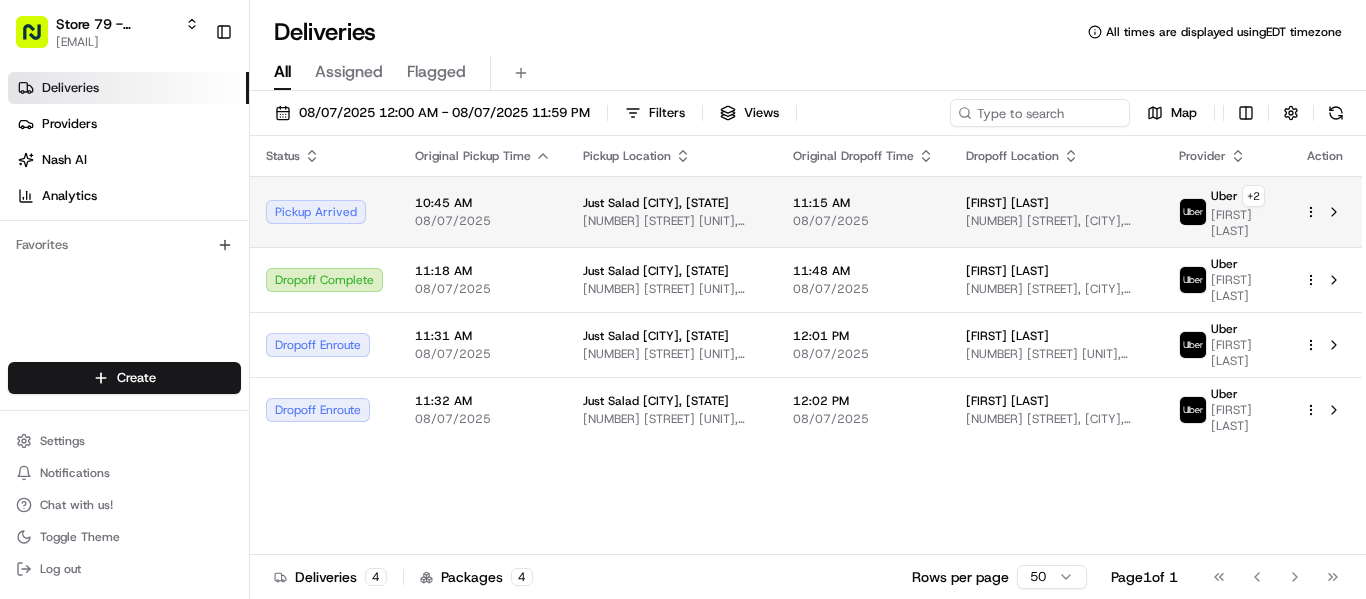 click on "11:15 AM" at bounding box center [863, 203] 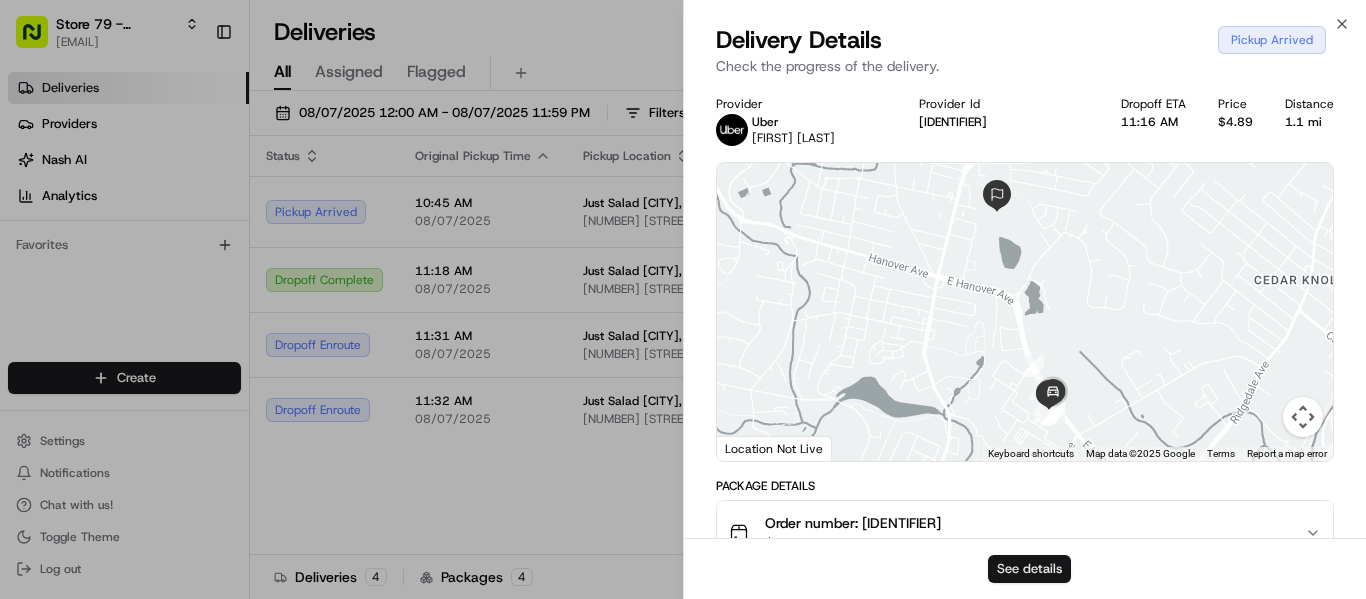 click on "See details" at bounding box center [1029, 569] 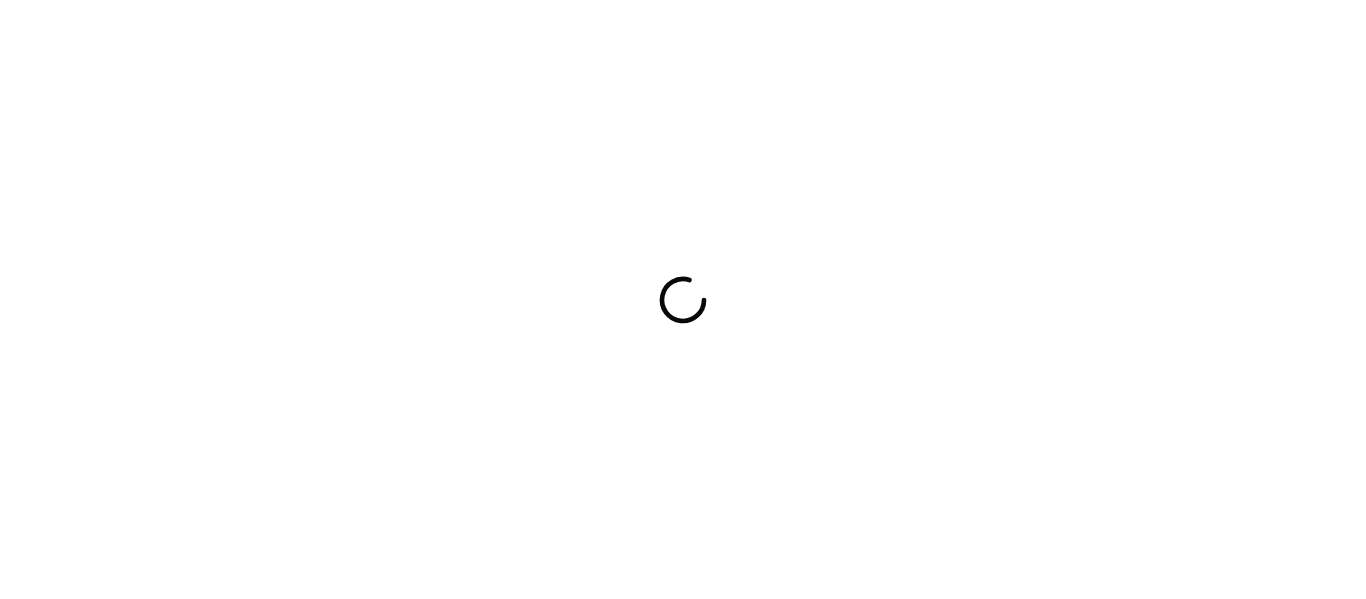 scroll, scrollTop: 0, scrollLeft: 0, axis: both 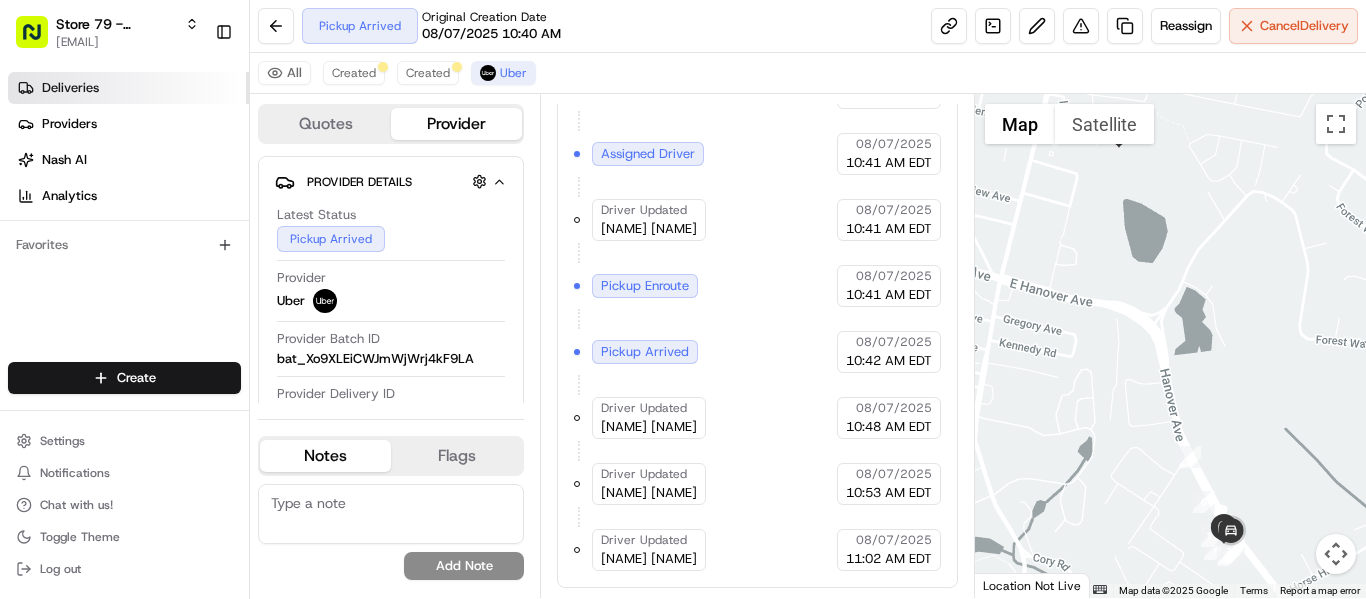 click on "Deliveries" at bounding box center (70, 88) 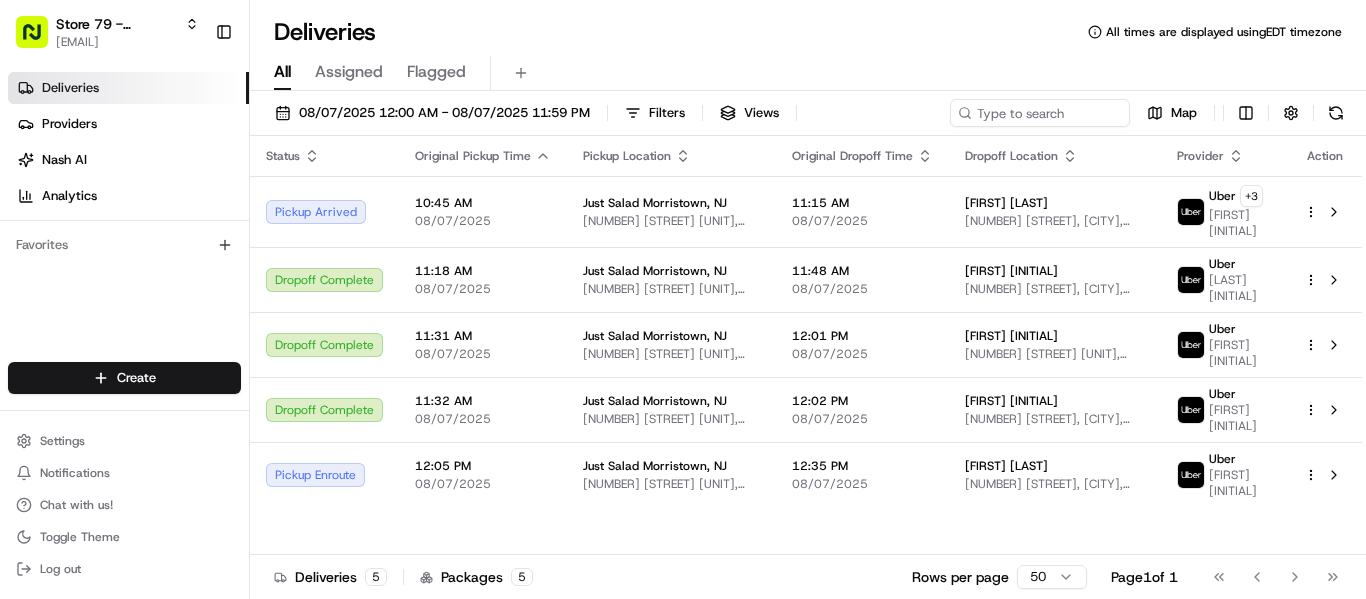 scroll, scrollTop: 0, scrollLeft: 0, axis: both 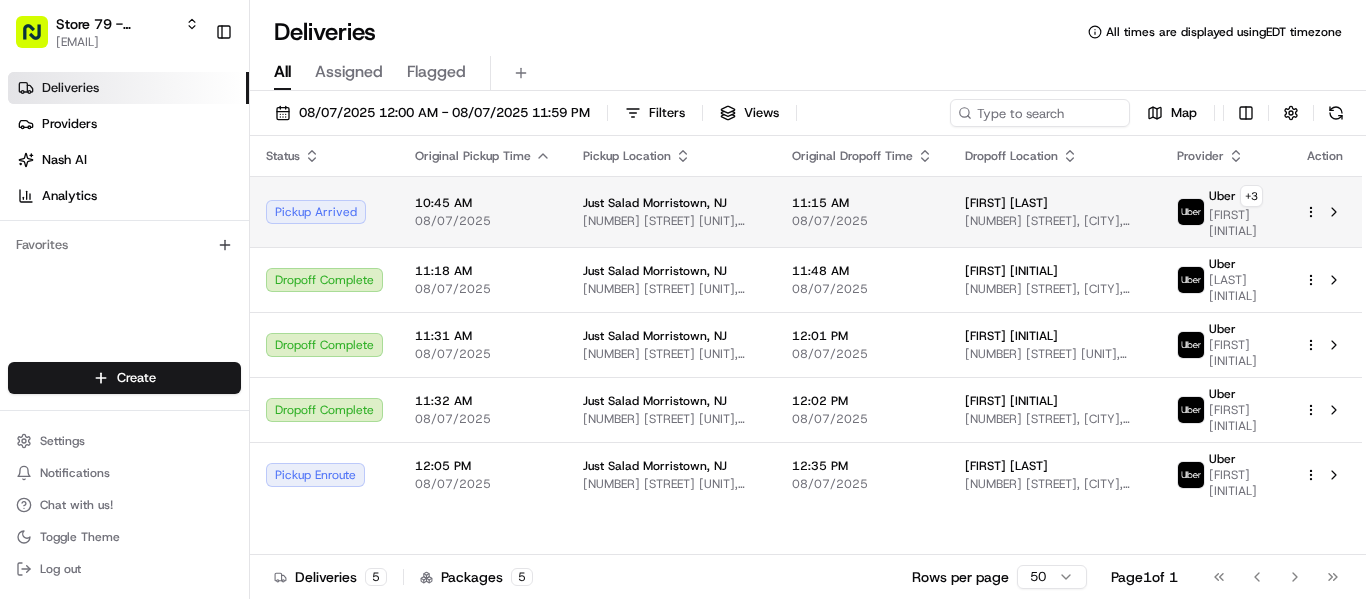 click on "08/07/2025" at bounding box center (862, 221) 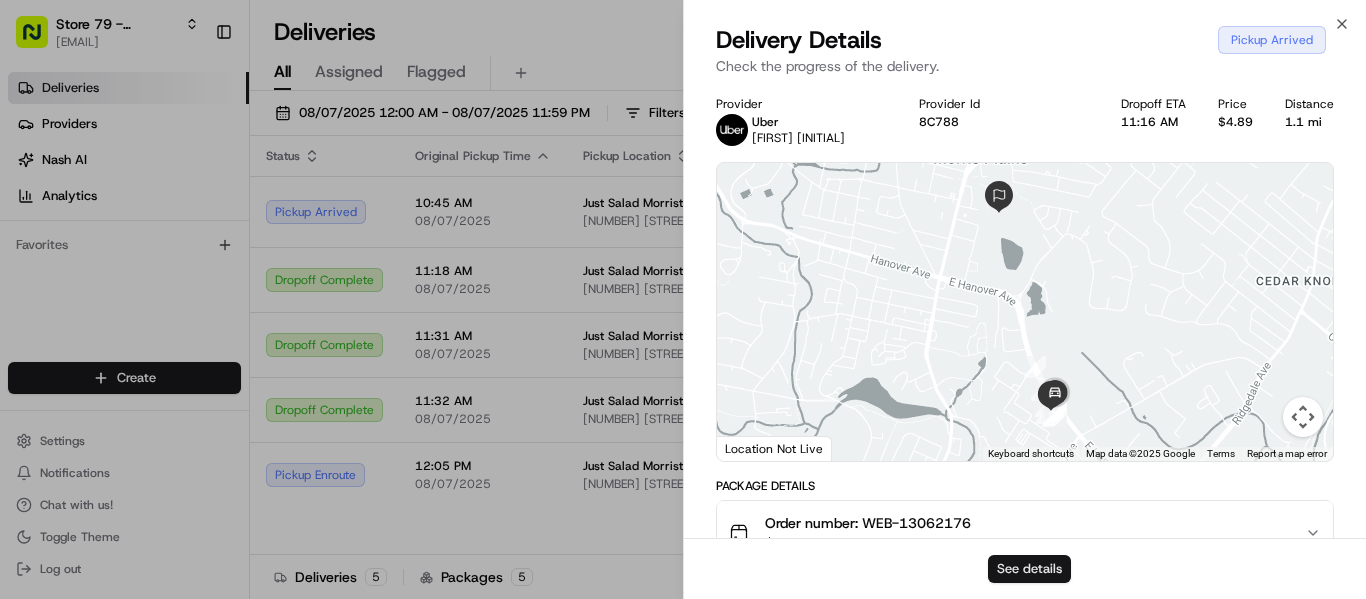 click on "See details" at bounding box center [1029, 569] 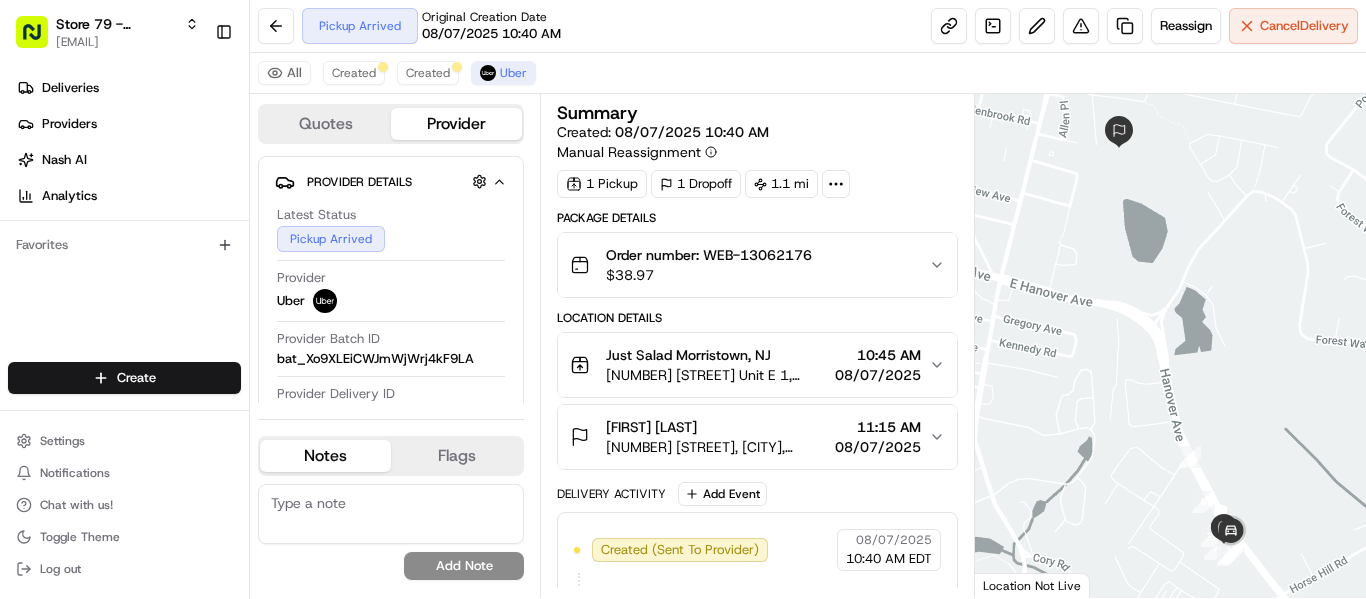 scroll, scrollTop: 0, scrollLeft: 0, axis: both 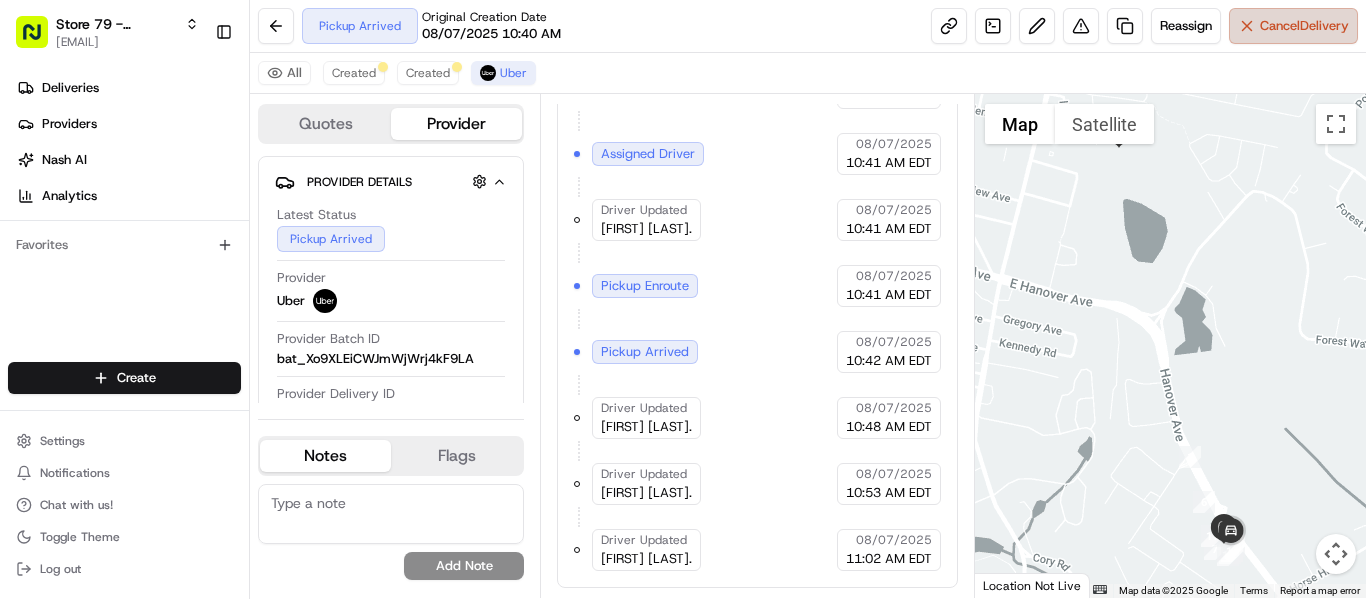 click on "Cancel  Delivery" at bounding box center (1304, 26) 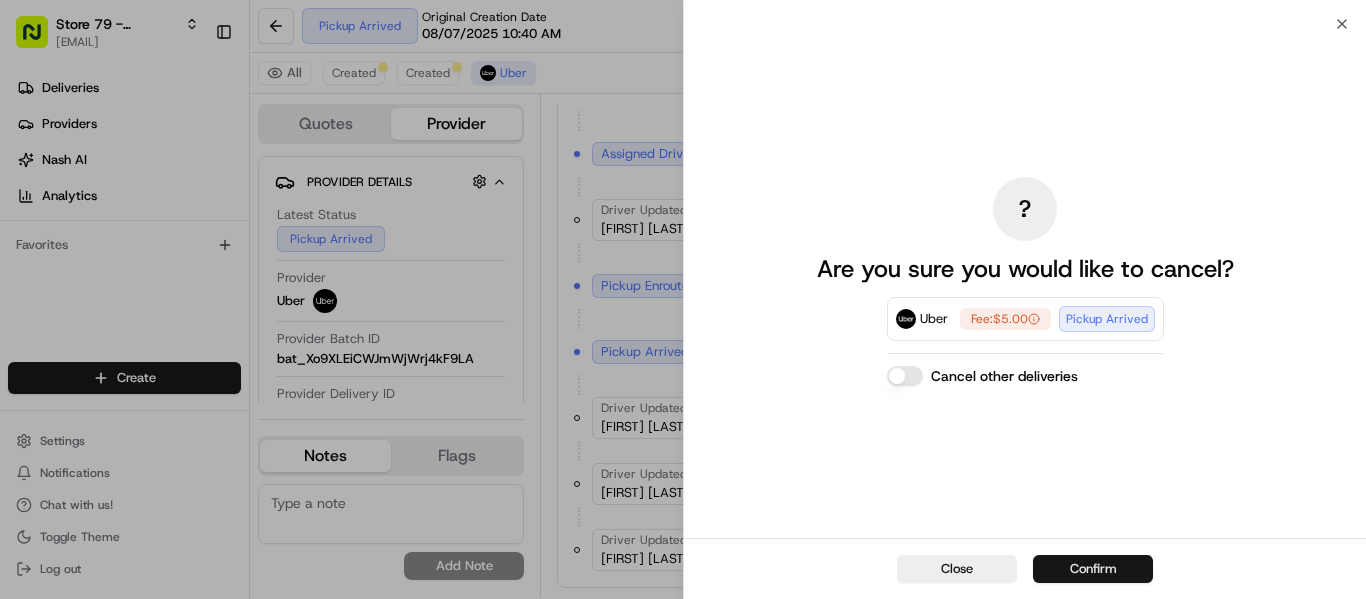 click on "Confirm" at bounding box center [1093, 569] 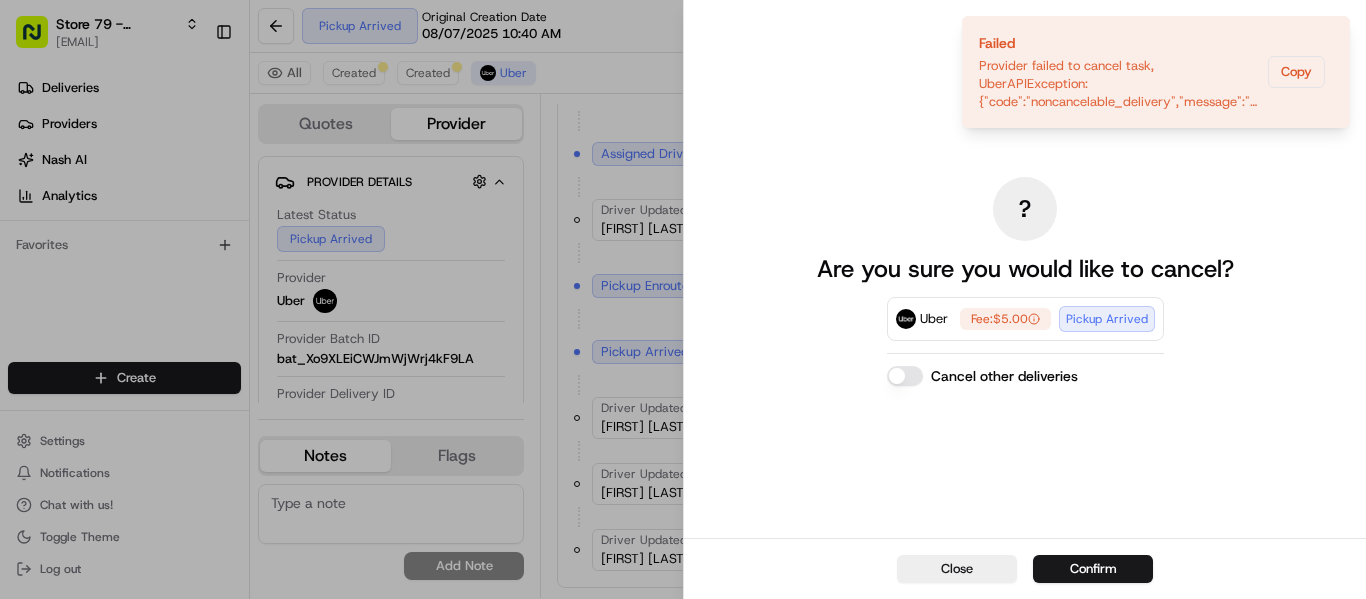 click on "? Are you sure you would like to cancel? Uber Fee:  $5.00 Pickup Arrived Cancel other deliveries" at bounding box center (1025, 281) 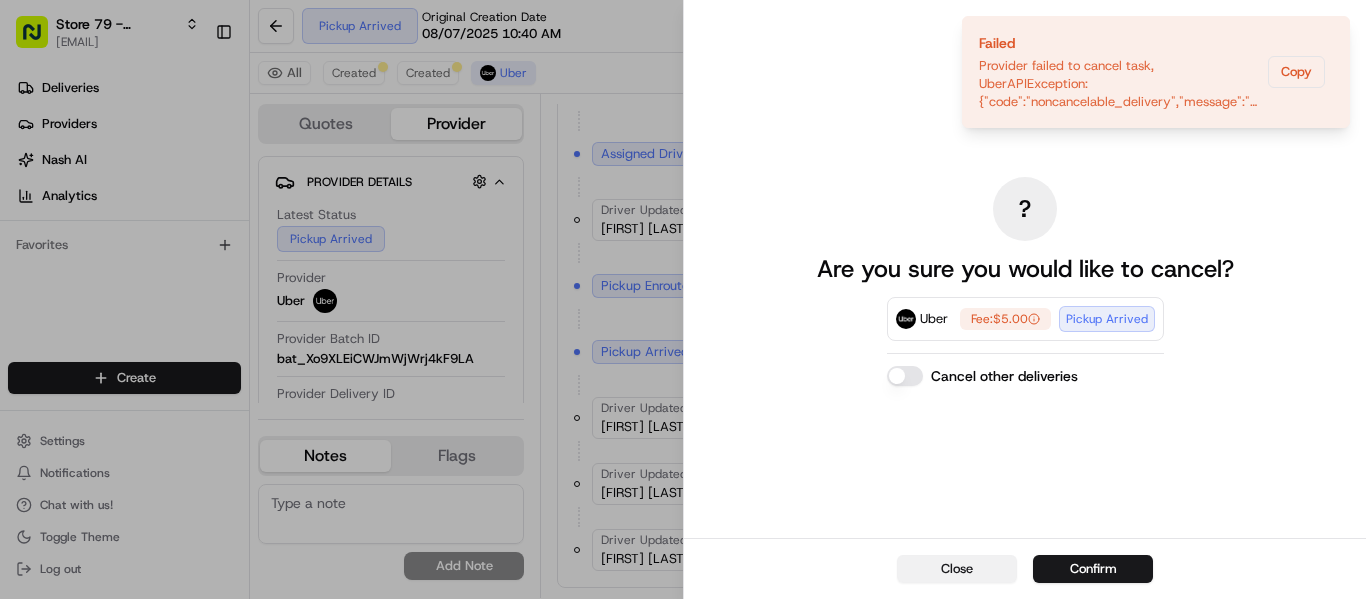 click on "Close" at bounding box center (957, 569) 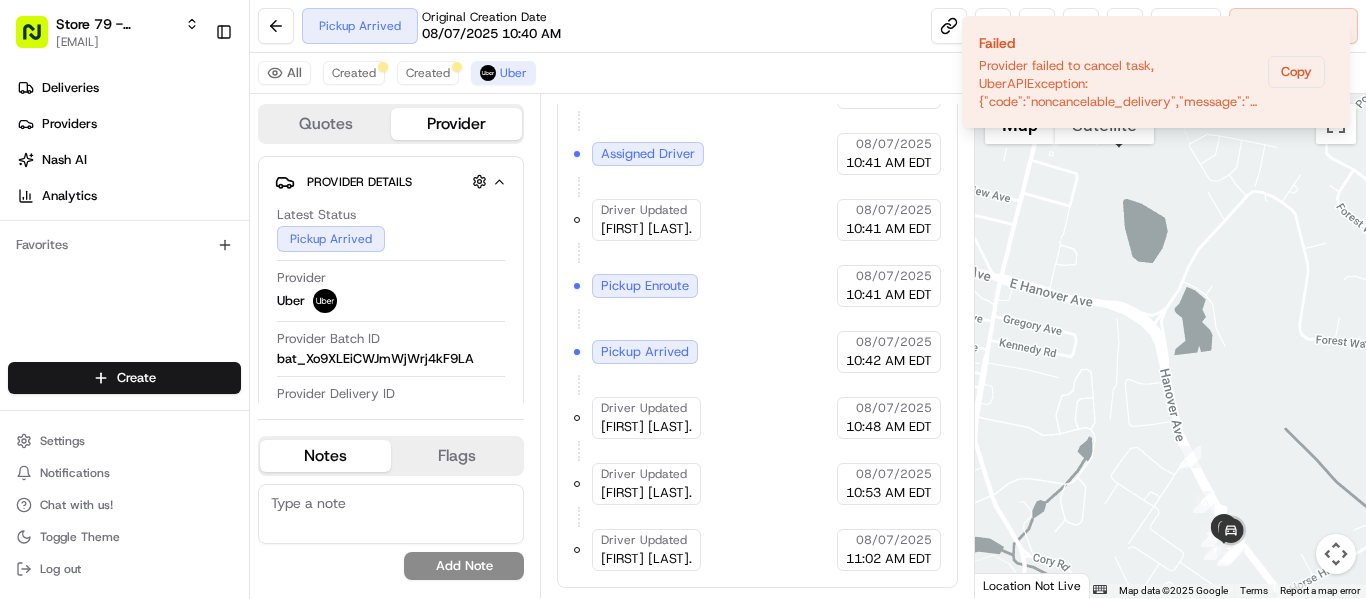 click on "All Created Created Uber" at bounding box center (808, 73) 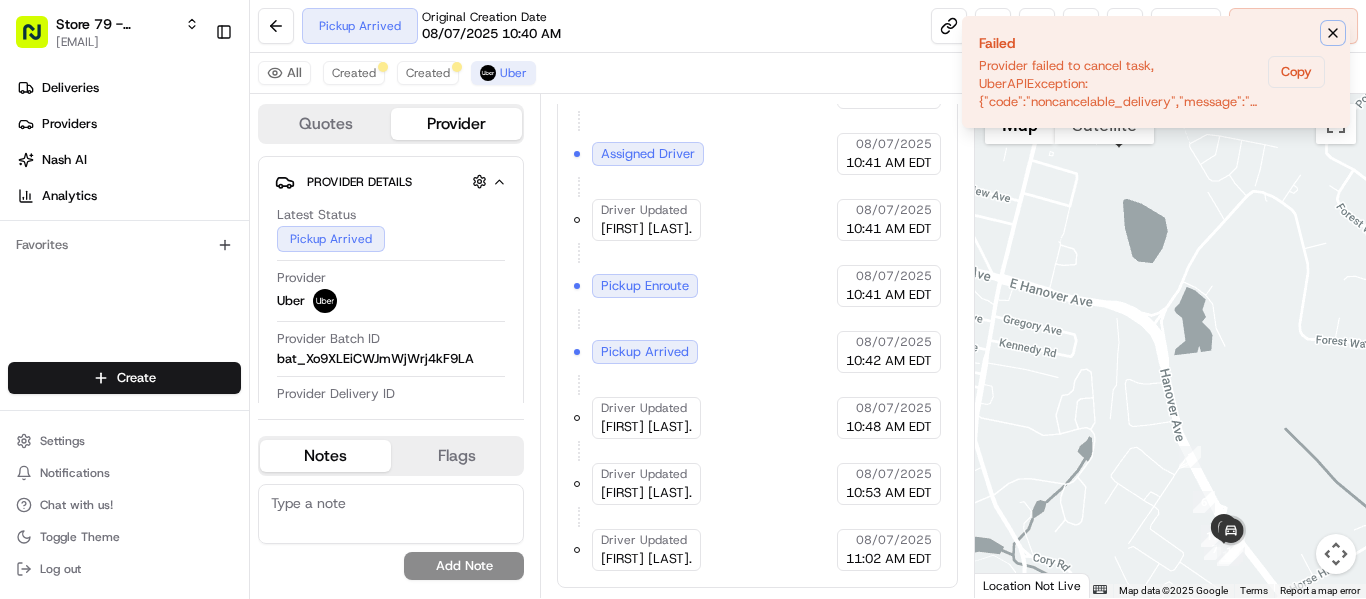 click 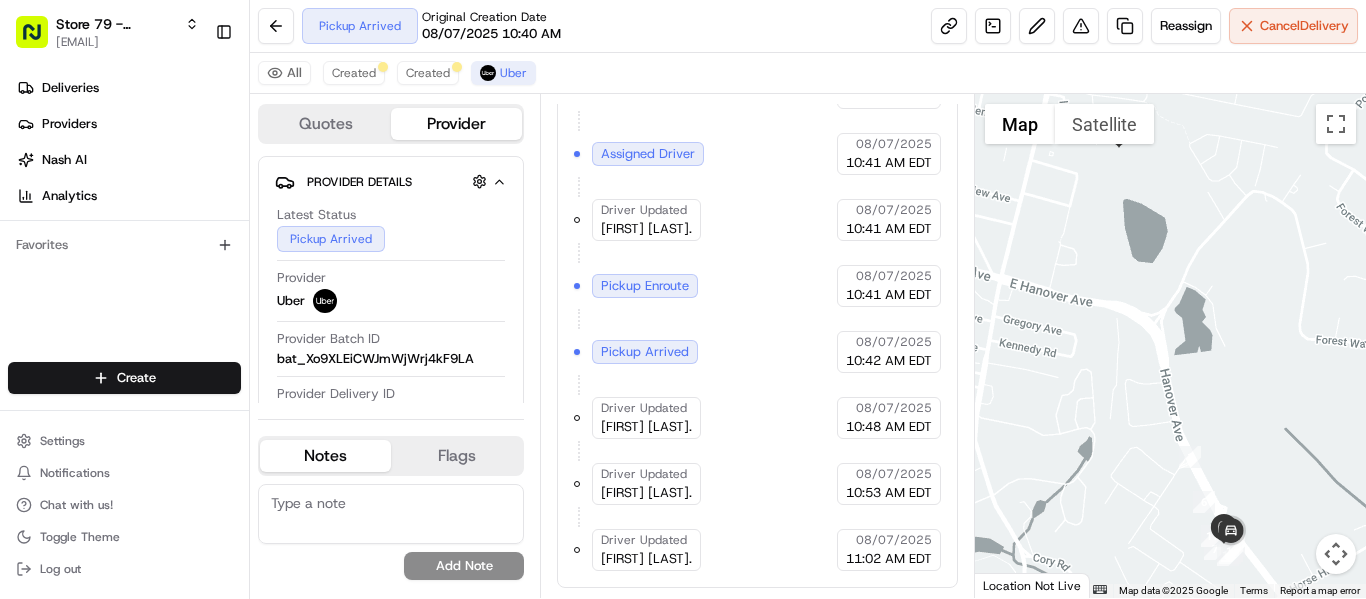 click on "Created (Sent To Provider) Uber 08/07/2025 10:40 AM EDT Not Assigned Driver Uber 08/07/2025 10:40 AM EDT Assigned Driver Uber 08/07/2025 10:41 AM EDT Driver Updated MAYKELL C. Uber 08/07/2025 10:41 AM EDT Pickup Enroute Uber 08/07/2025 10:41 AM EDT Pickup Arrived Uber 08/07/2025 10:42 AM EDT Driver Updated James M. Uber 08/07/2025 10:48 AM EDT Driver Updated Sam H. Uber 08/07/2025 10:53 AM EDT Driver Updated JOHN K. Uber 08/07/2025 11:02 AM EDT" at bounding box center [757, 286] 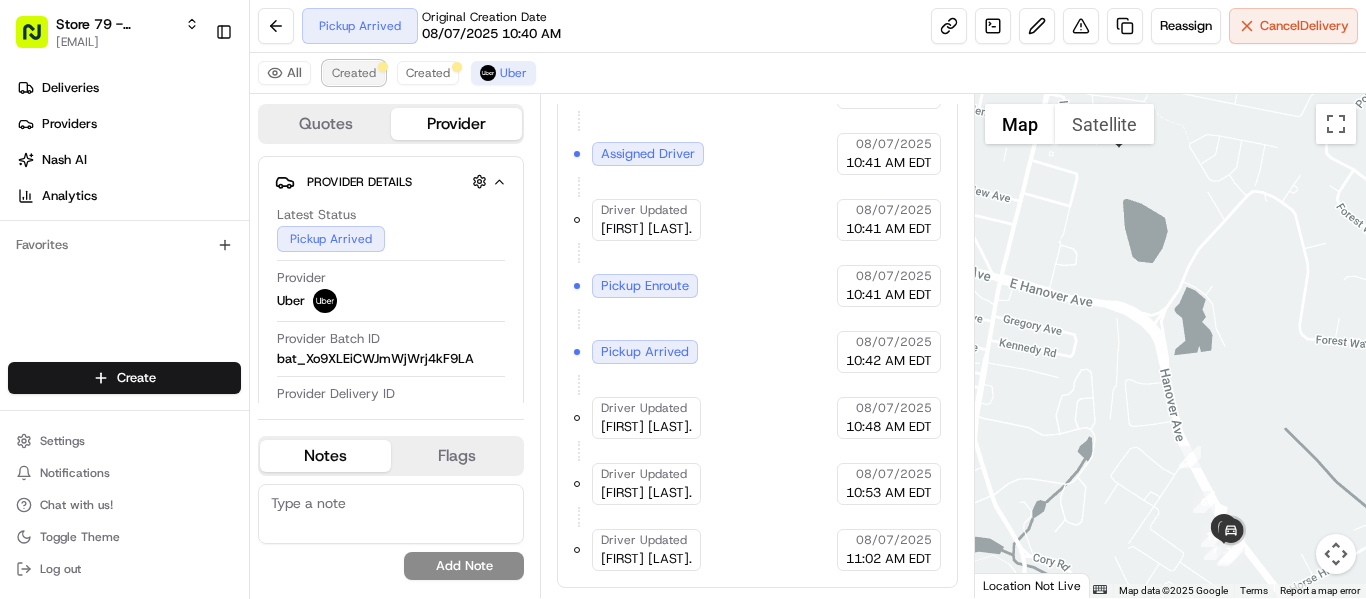 click on "Created" at bounding box center [354, 73] 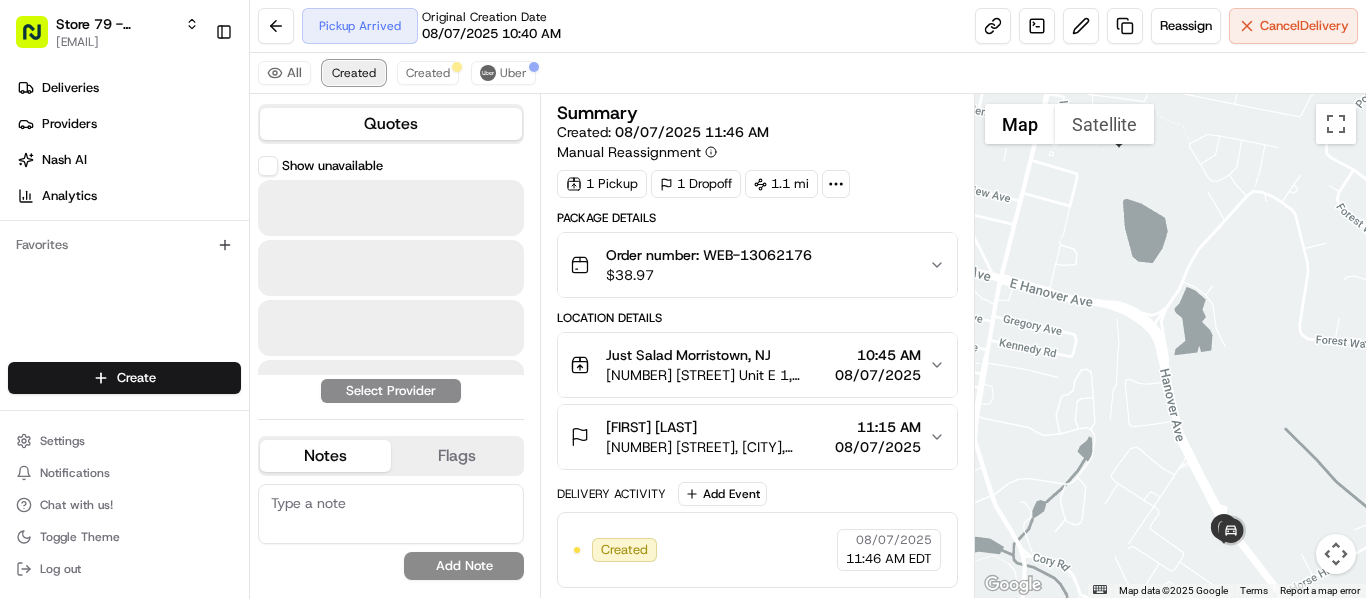 scroll, scrollTop: 0, scrollLeft: 0, axis: both 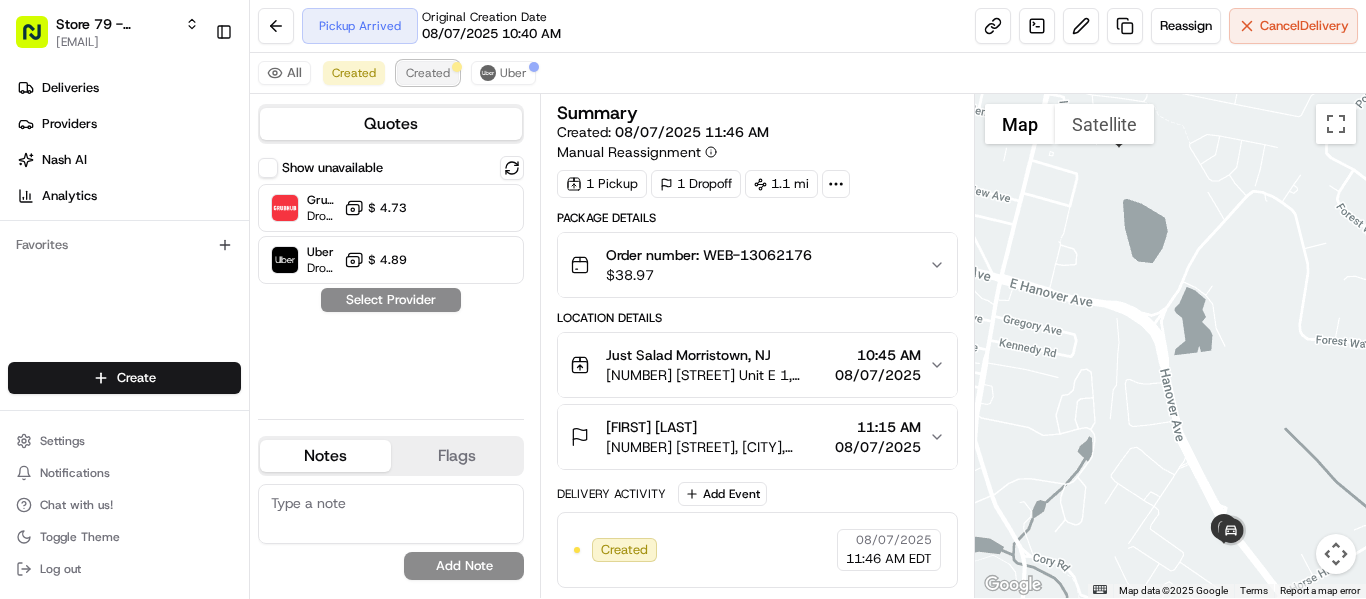 click on "Created" at bounding box center (428, 73) 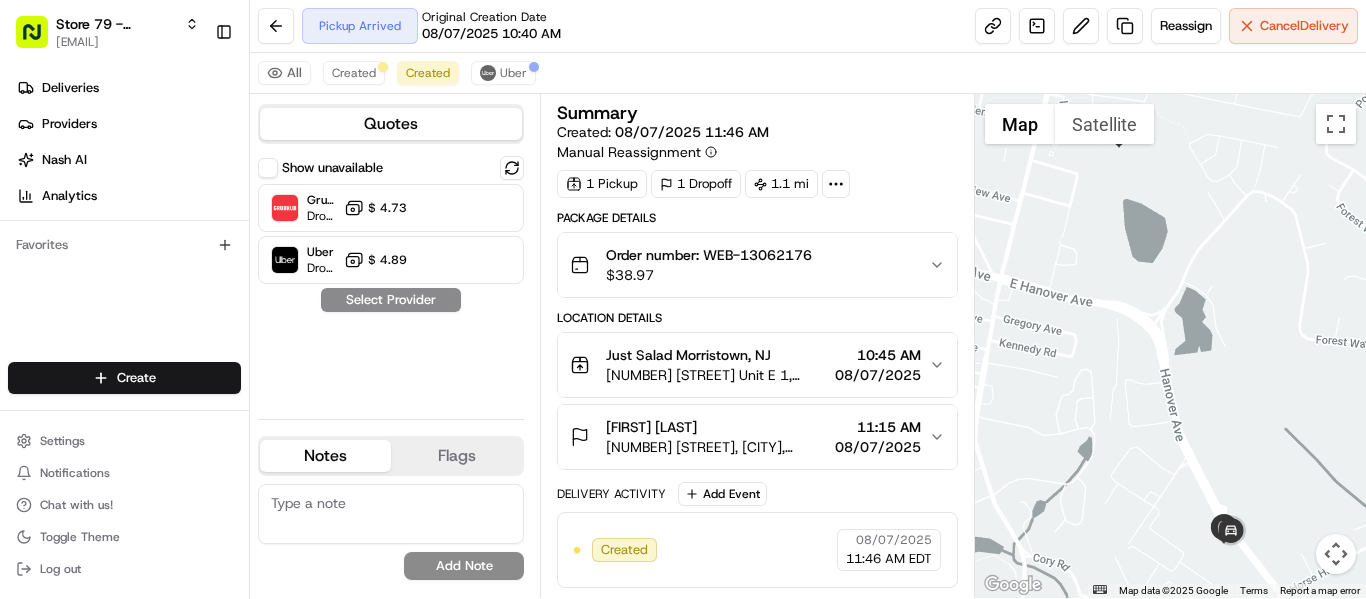 click on "All Created Created Uber" at bounding box center (808, 73) 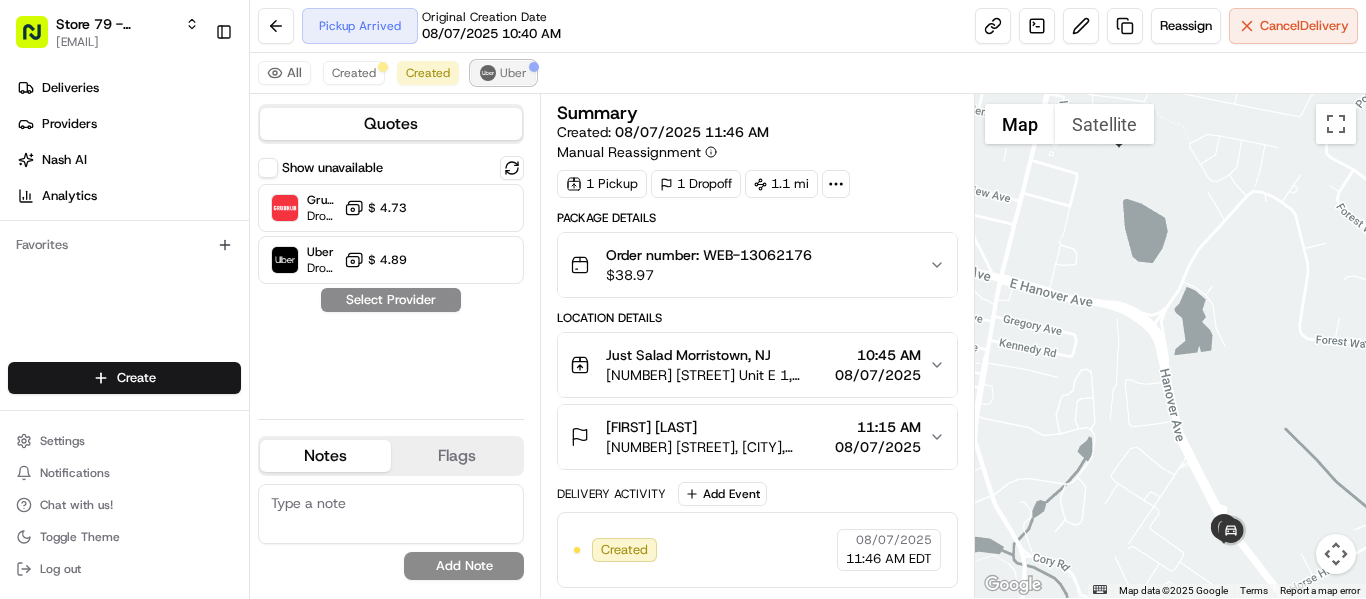 click on "Uber" at bounding box center [513, 73] 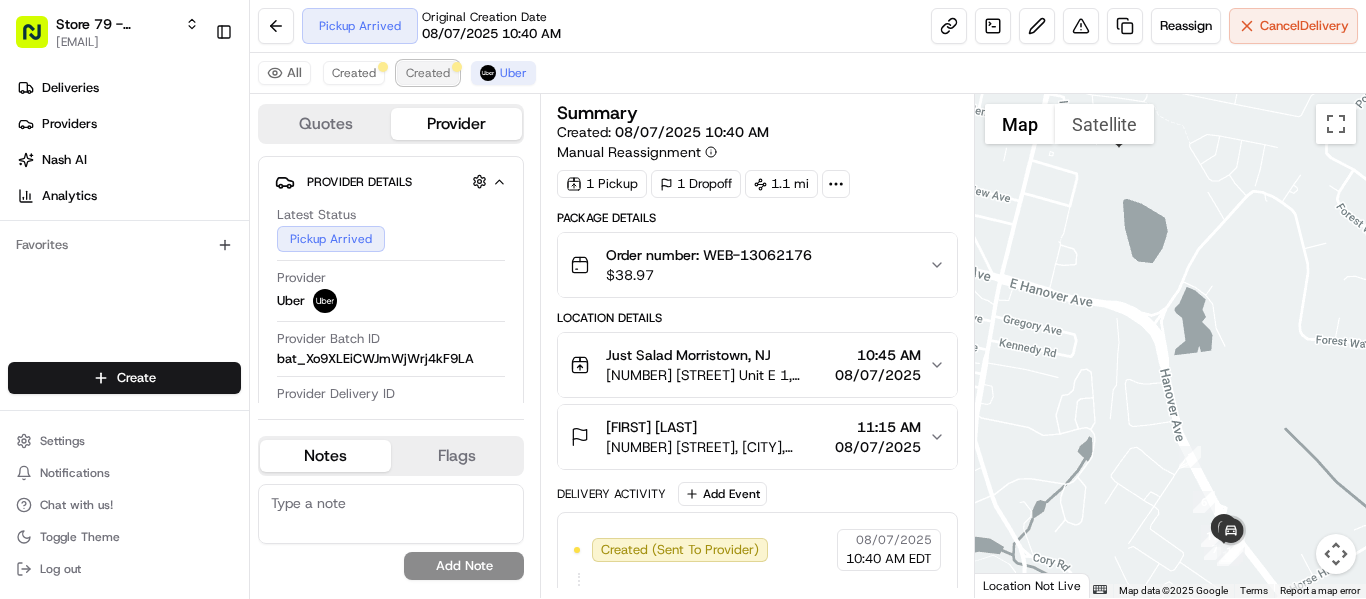 click on "Created" at bounding box center (428, 73) 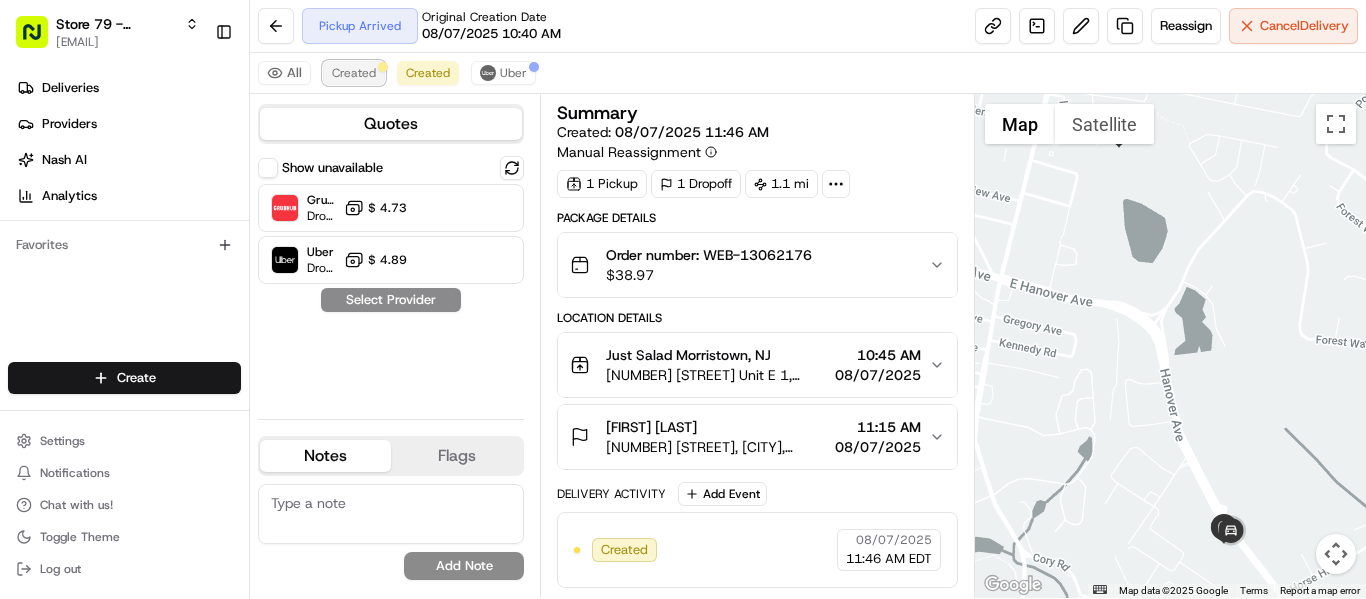 click on "Created" at bounding box center [354, 73] 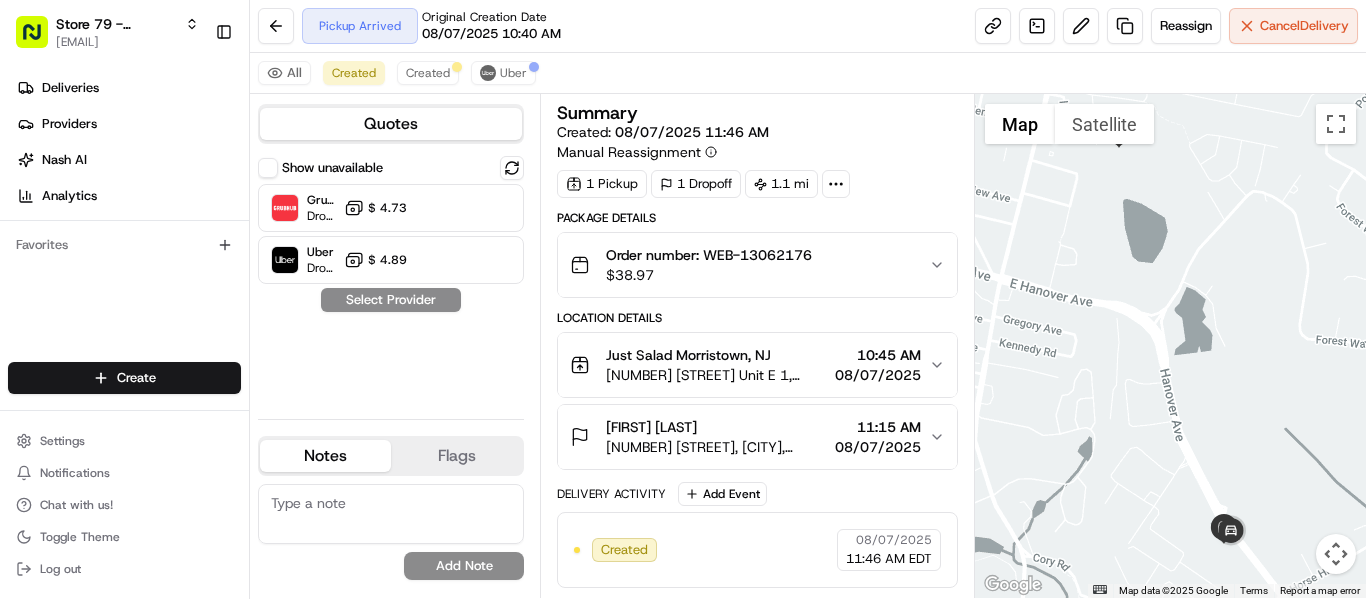 click on "All Created Created Uber" at bounding box center [808, 73] 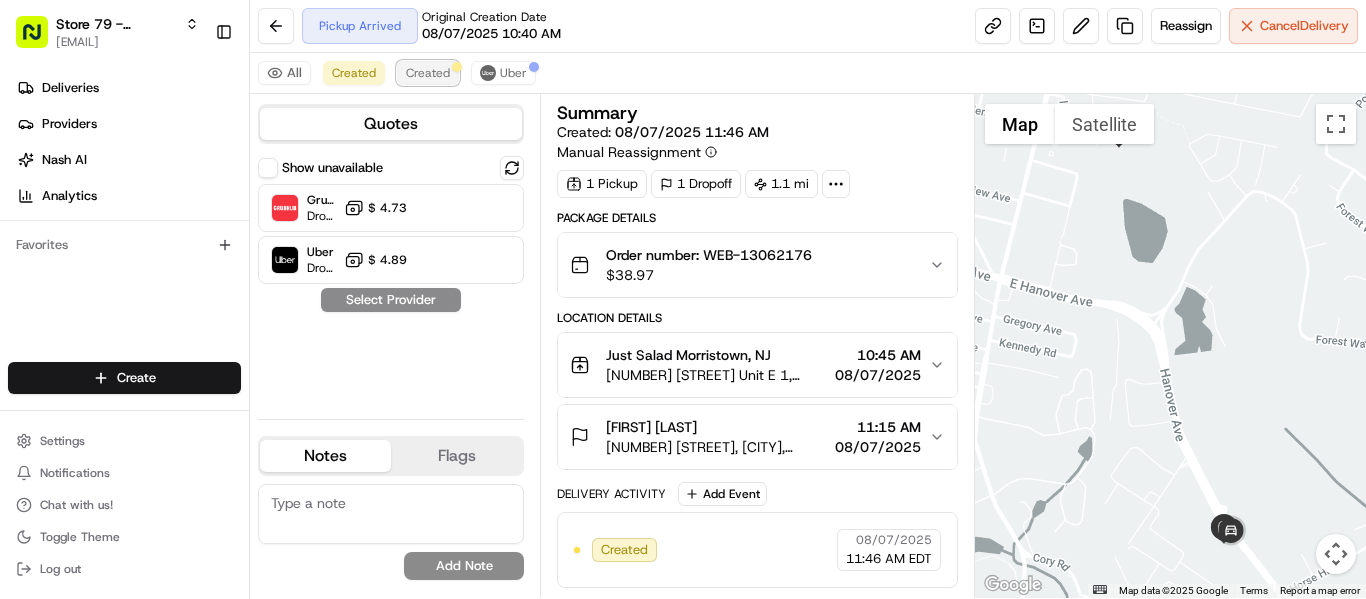 click on "Created" at bounding box center [428, 73] 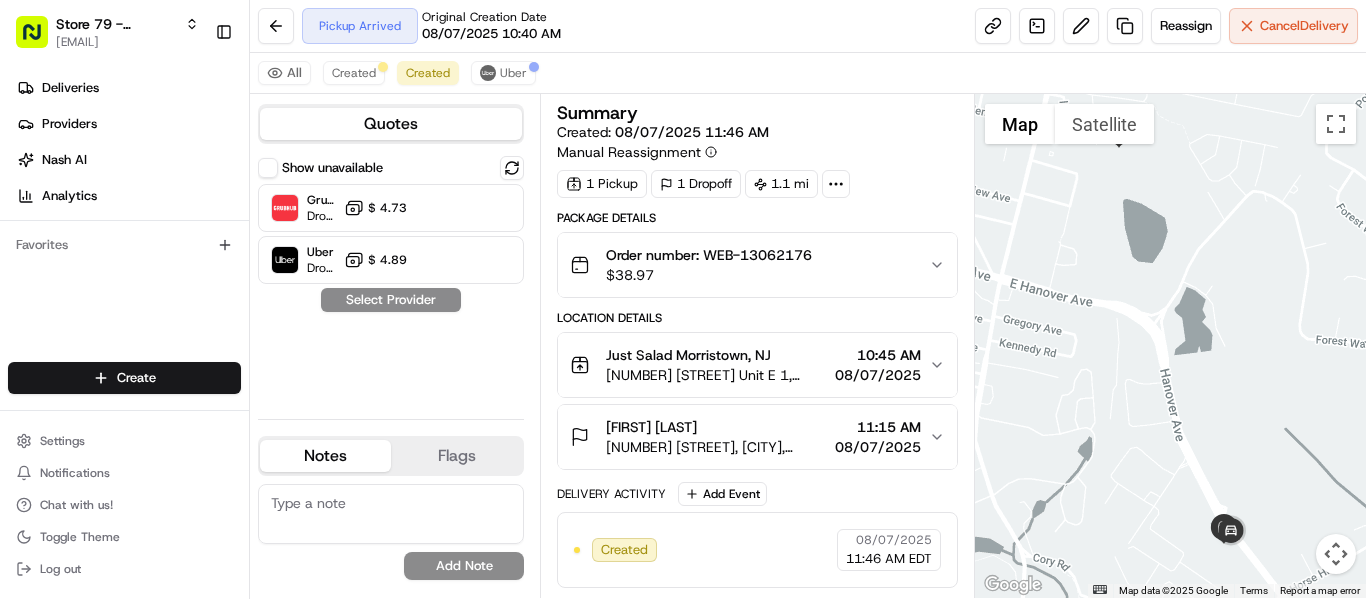 click on "Created 08/07/2025 11:46 AM EDT" at bounding box center (757, 550) 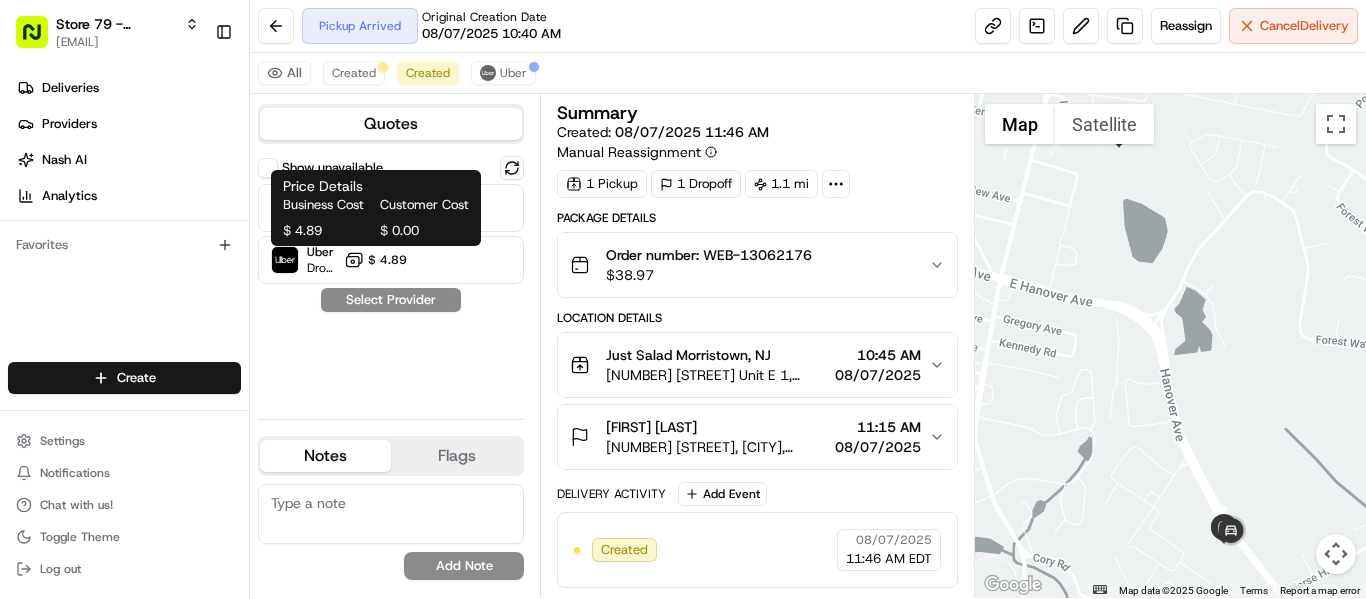 click on "Customer Cost" at bounding box center [424, 205] 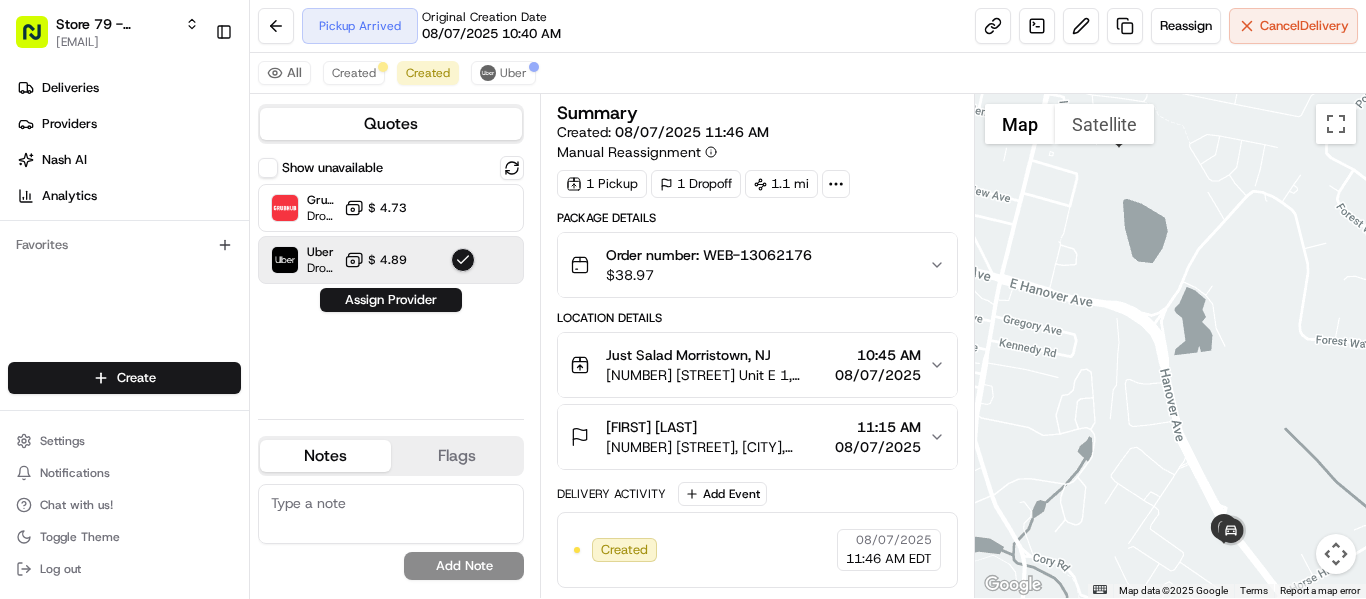 click on "Show unavailable Grubhub Dropoff ETA   16 minutes $   4.73 Uber Dropoff ETA   17 minutes $   4.89 Assign Provider" at bounding box center (391, 279) 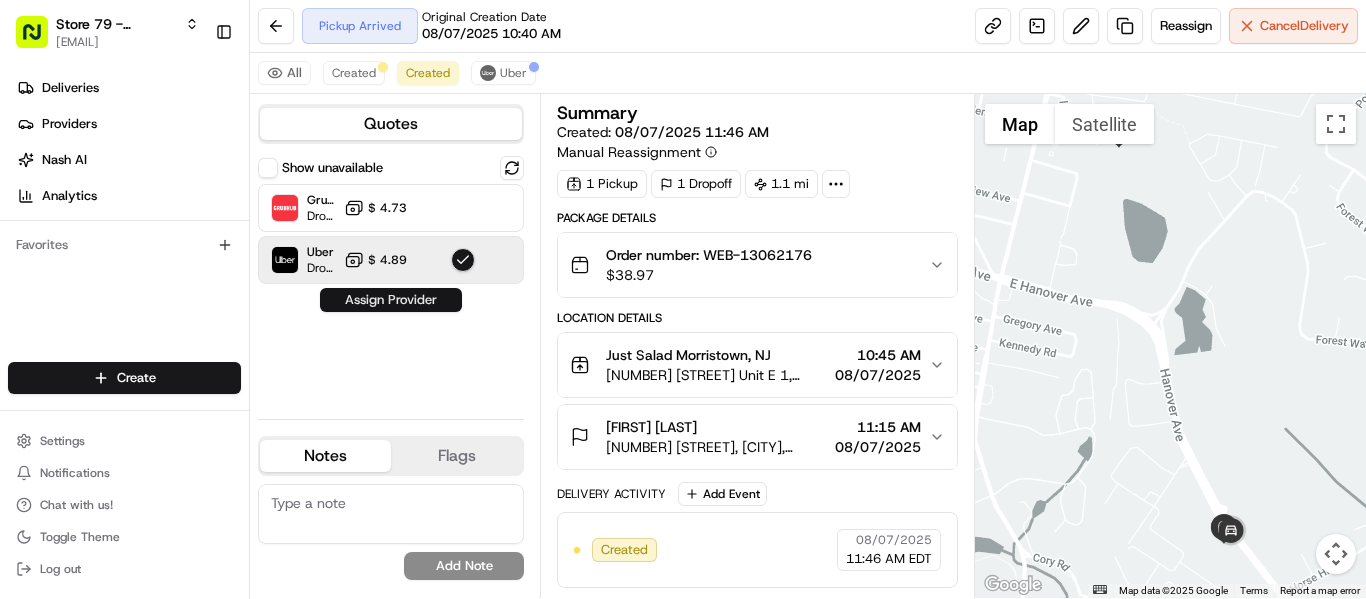 click on "Assign Provider" at bounding box center (391, 300) 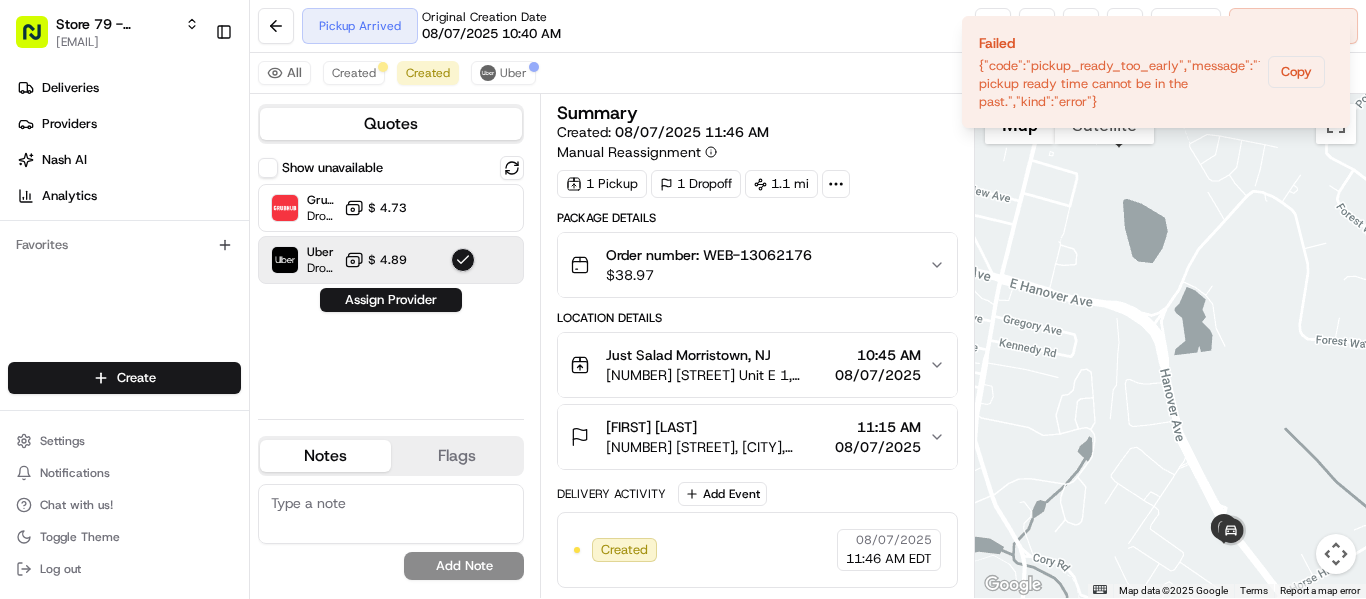 click on "Package Details Order number: WEB-13062176 $ 38.97" at bounding box center (757, 254) 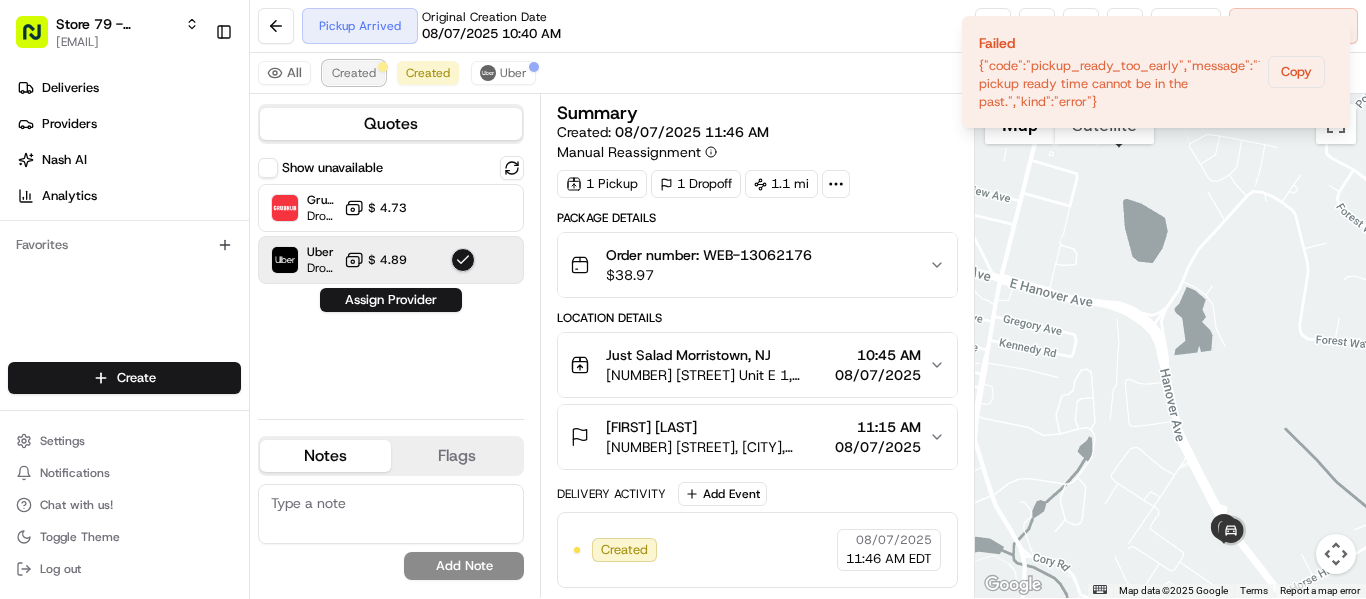 click on "Created" at bounding box center [354, 73] 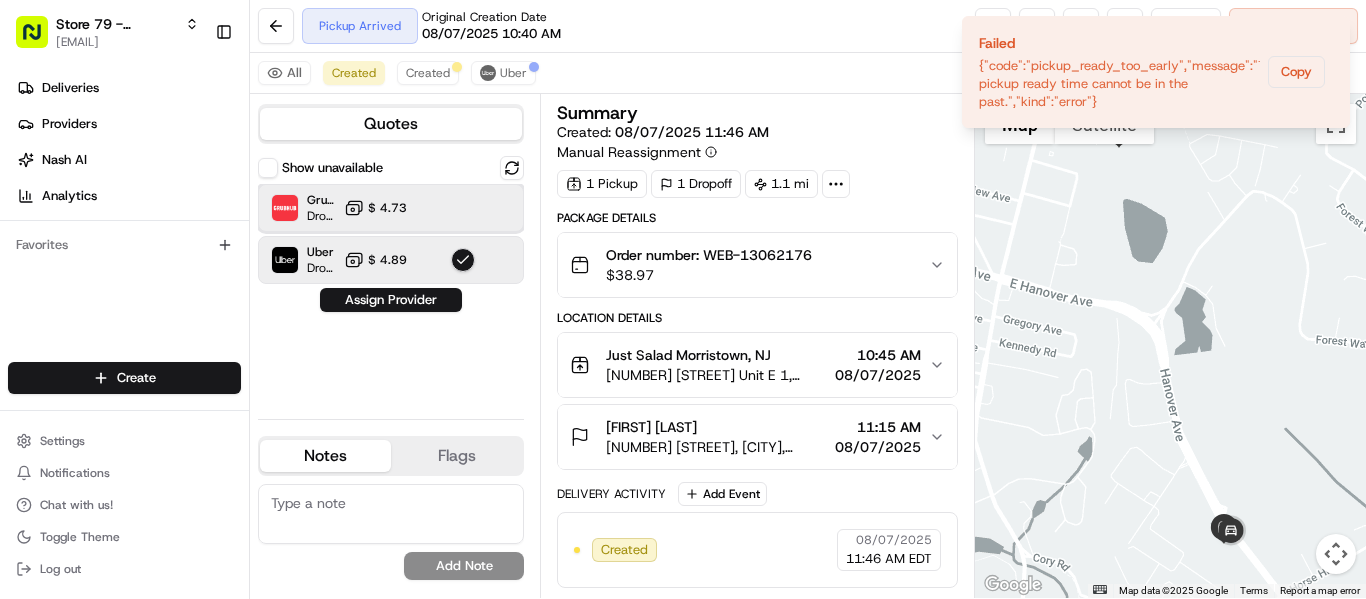 click on "Grubhub Dropoff ETA   16 minutes $   4.73" at bounding box center [391, 208] 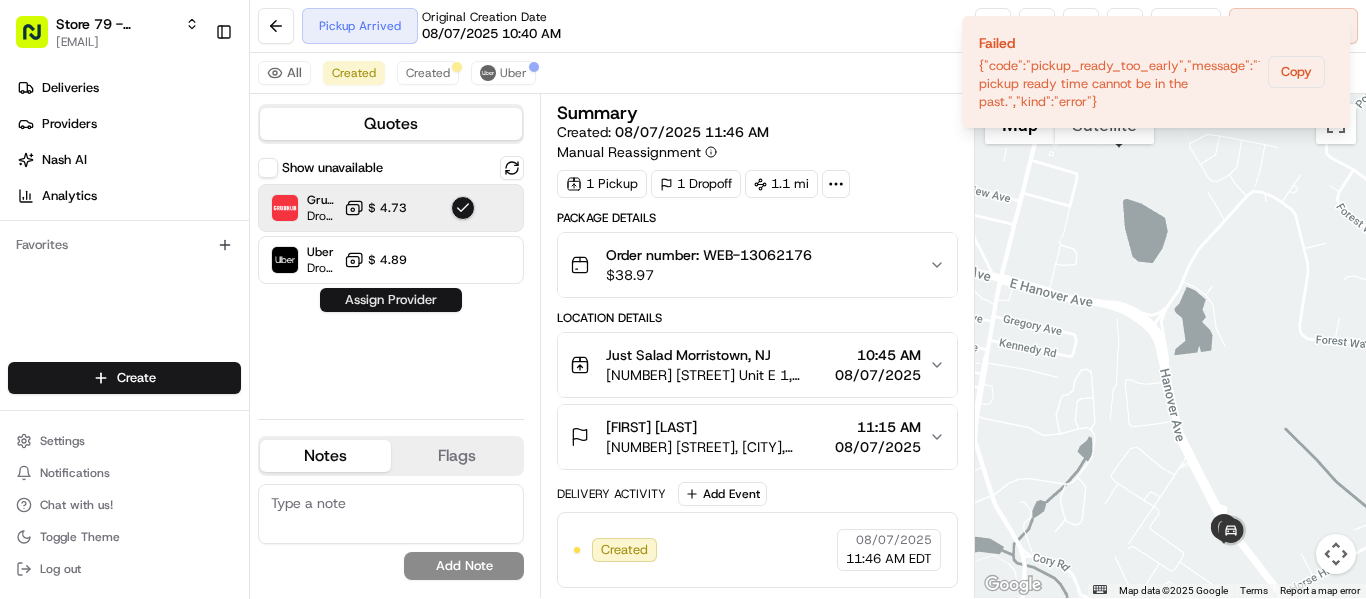 click on "Assign Provider" at bounding box center [391, 300] 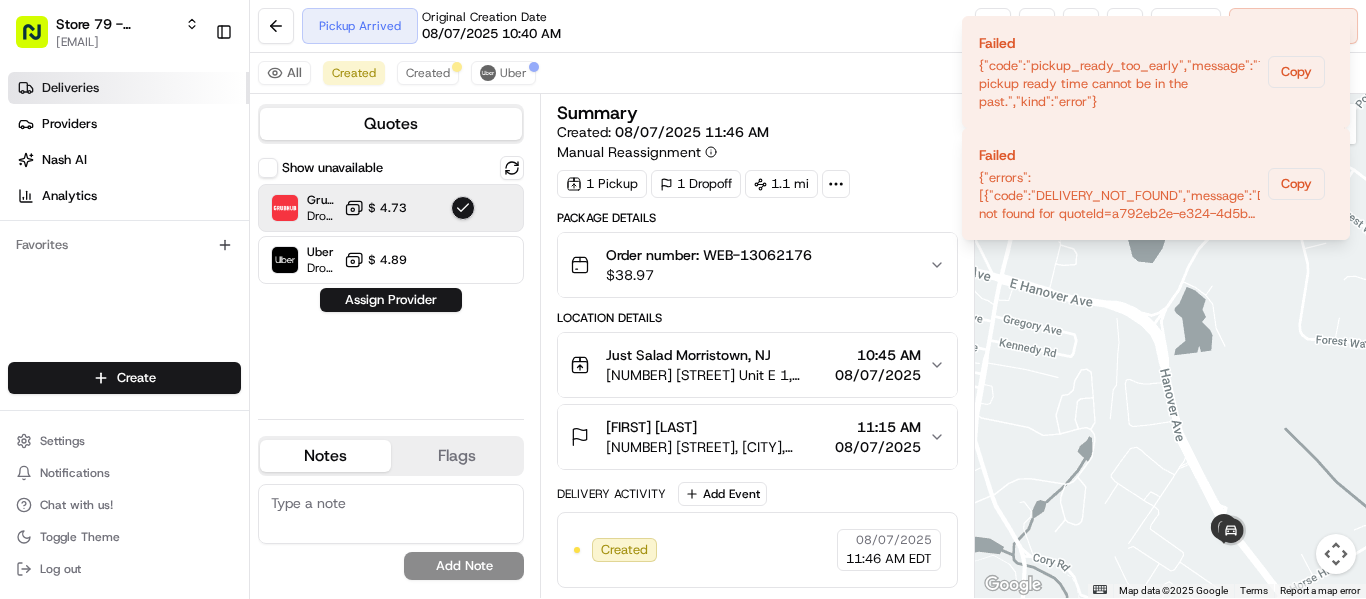 click on "Deliveries" at bounding box center (128, 88) 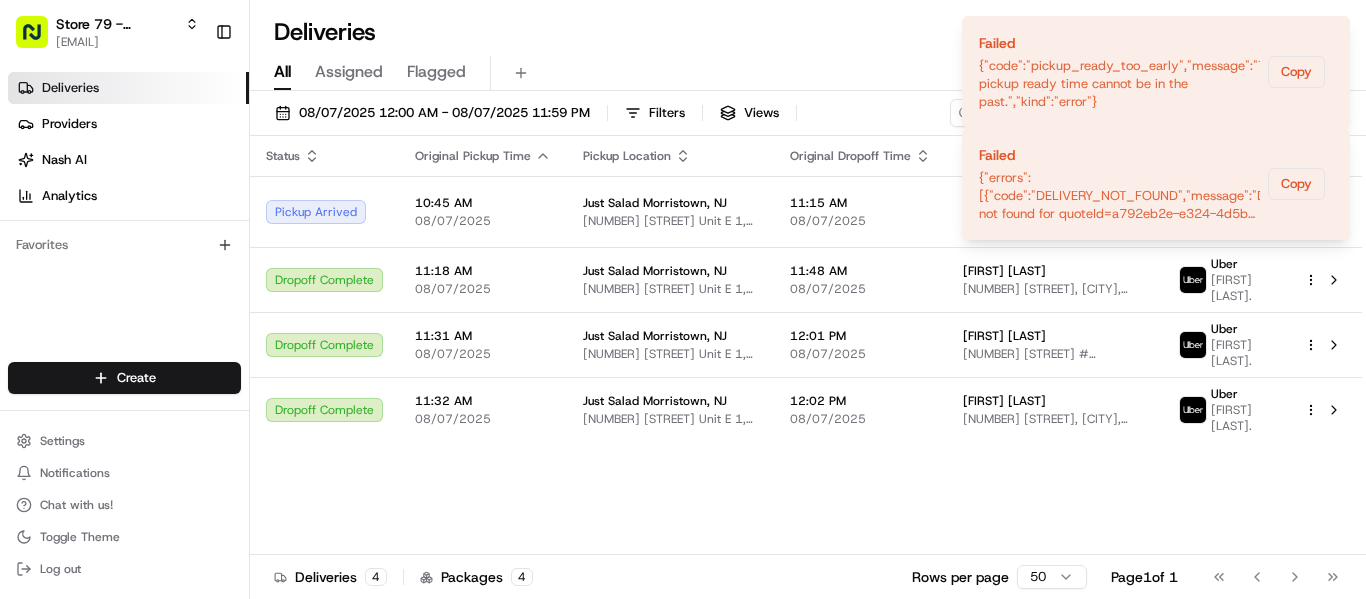 click on "Status Original Pickup Time Pickup Location Original Dropoff Time Dropoff Location Provider Action Pickup Arrived 10:45 AM 08/07/2025 Just Salad Morristown, NJ 191 E Hanover Ave Unit E 1, Morristown, NJ 07960, USA 11:15 AM 08/07/2025 Marixa L 500 The American Rd, Morris Plains, NJ 07950, USA Uber + 2 JOHN K. Dropoff Complete 11:18 AM 08/07/2025 Just Salad Morristown, NJ 191 E Hanover Ave Unit E 1, Morristown, NJ 07960, USA 11:48 AM 08/07/2025 Danny A 14 Sylvan Way, Parsippany, NJ 07054, USA Uber LAMARA G. Dropoff Complete 11:31 AM 08/07/2025 Just Salad Morristown, NJ 191 E Hanover Ave Unit E 1, Morristown, NJ 07960, USA 12:01 PM 08/07/2025 Jonathan V 3 Wing Dr # 225, Cedar Knolls, NJ 07927, USA Uber Diego A. Dropoff Complete 11:32 AM 08/07/2025 Just Salad Morristown, NJ 191 E Hanover Ave Unit E 1, Morristown, NJ 07960, USA 12:02 PM 08/07/2025 Haley K 100 Madison Ave, Morristown, NJ 07960, USA Uber MERAB D." at bounding box center [806, 345] 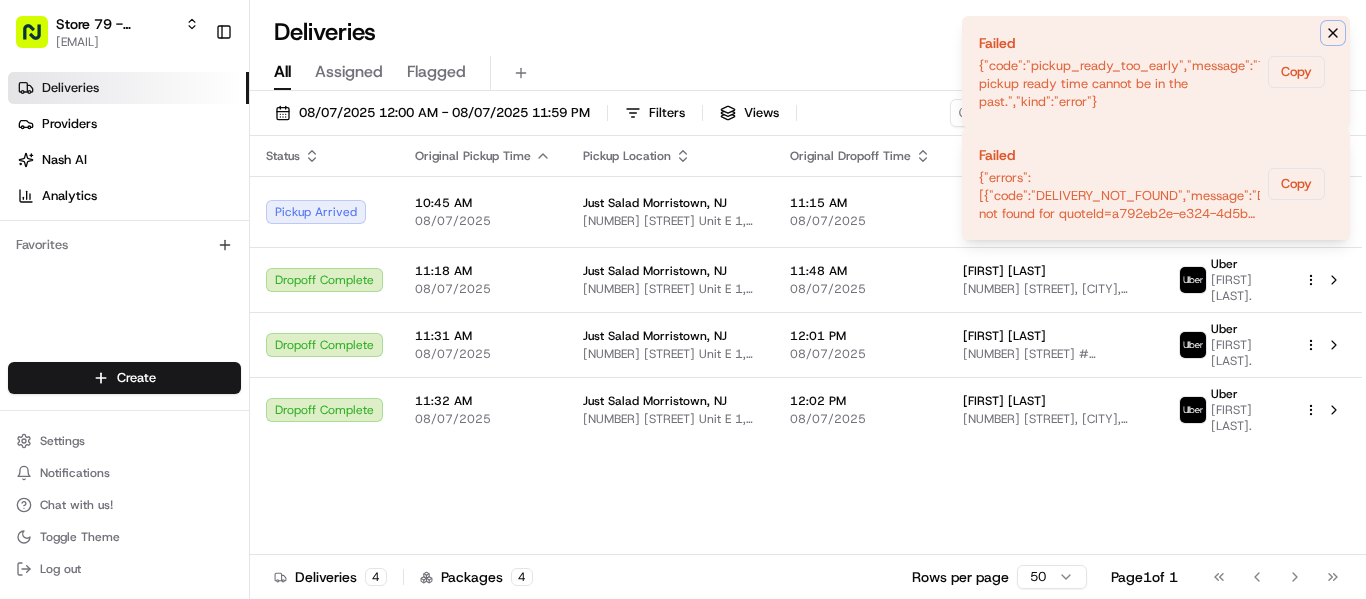 click 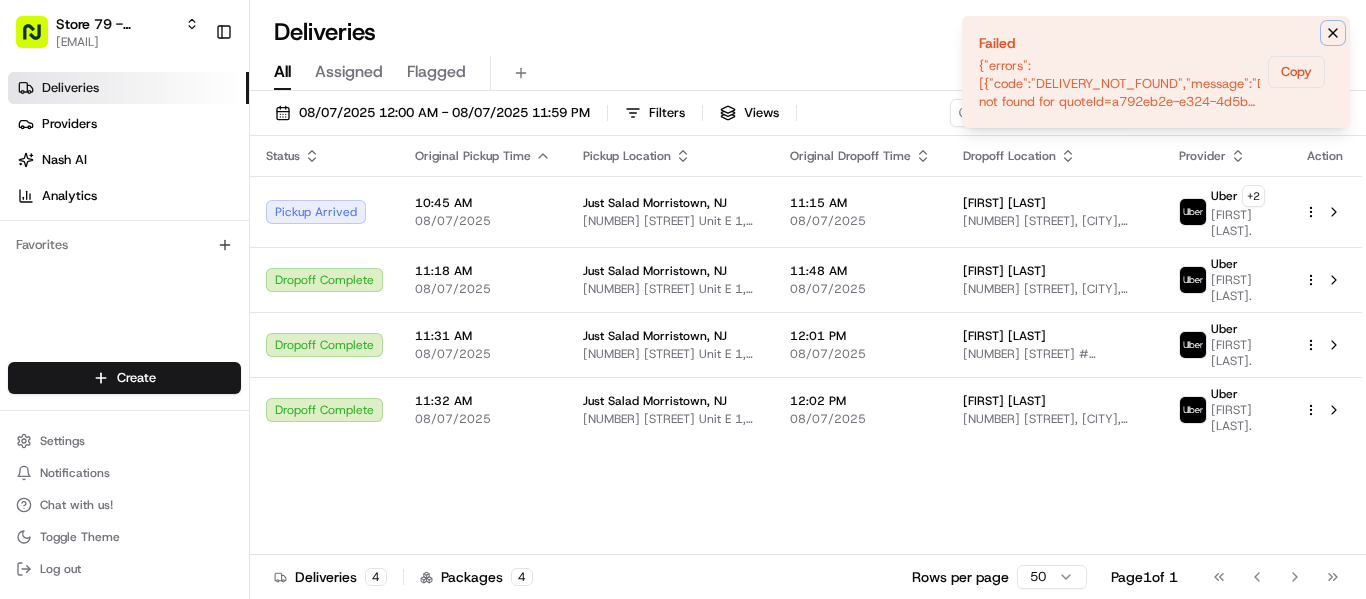 click 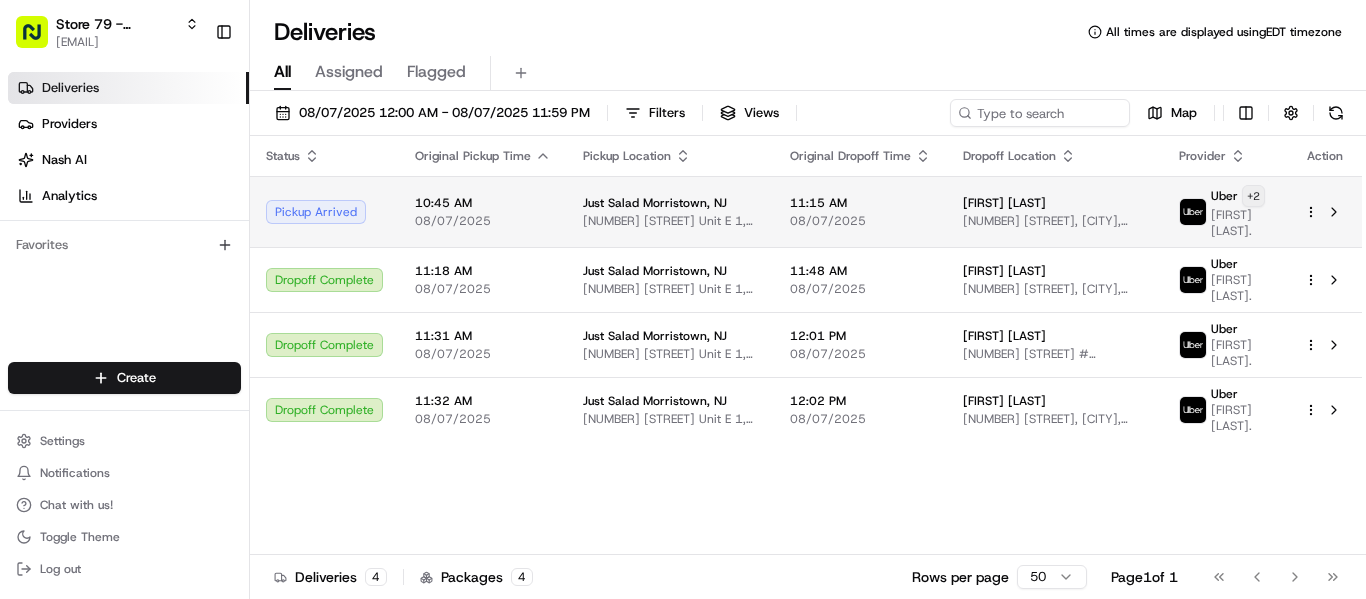 click on "Store 79 - Morristown, NJ (Just Salad) mrivera@justsalad.com Toggle Sidebar Deliveries Providers Nash AI Analytics Favorites Main Menu Members & Organization Organization Users Roles Preferences Customization Tracking Orchestration Automations Locations Pickup Locations Dropoff Locations Billing Billing Refund Requests Integrations Notification Triggers Webhooks API Keys Request Logs Create Settings Notifications Chat with us! Toggle Theme Log out Deliveries All times are displayed using  EDT   timezone All Assigned Flagged 08/07/2025 12:00 AM - 08/07/2025 11:59 PM Filters Views Map Status Original Pickup Time Pickup Location Original Dropoff Time Dropoff Location Provider Action Pickup Arrived 10:45 AM 08/07/2025 Just Salad Morristown, NJ 191 E Hanover Ave Unit E 1, Morristown, NJ 07960, USA 11:15 AM 08/07/2025 Marixa L 500 The American Rd, Morris Plains, NJ 07950, USA Uber + 2 JOHN K. Dropoff Complete 11:18 AM 08/07/2025 Just Salad Morristown, NJ 11:48 AM 08/07/2025 Danny A Uber LAMARA G. 4" at bounding box center (683, 299) 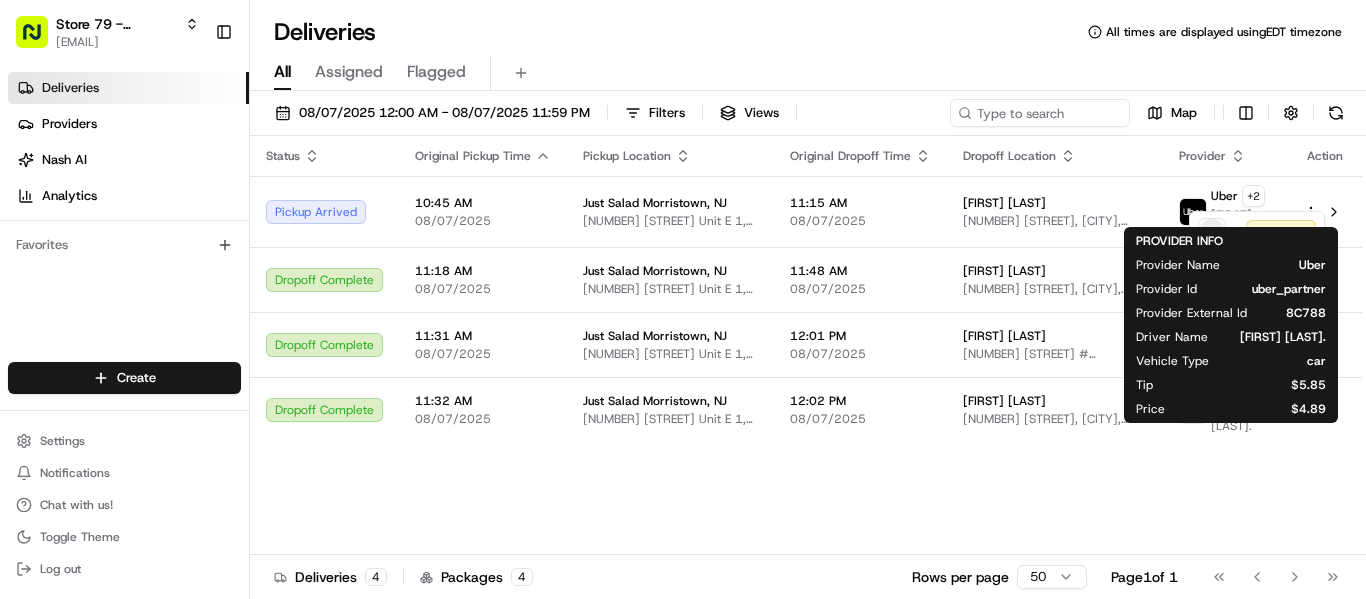 click on "Uber" at bounding box center [1289, 265] 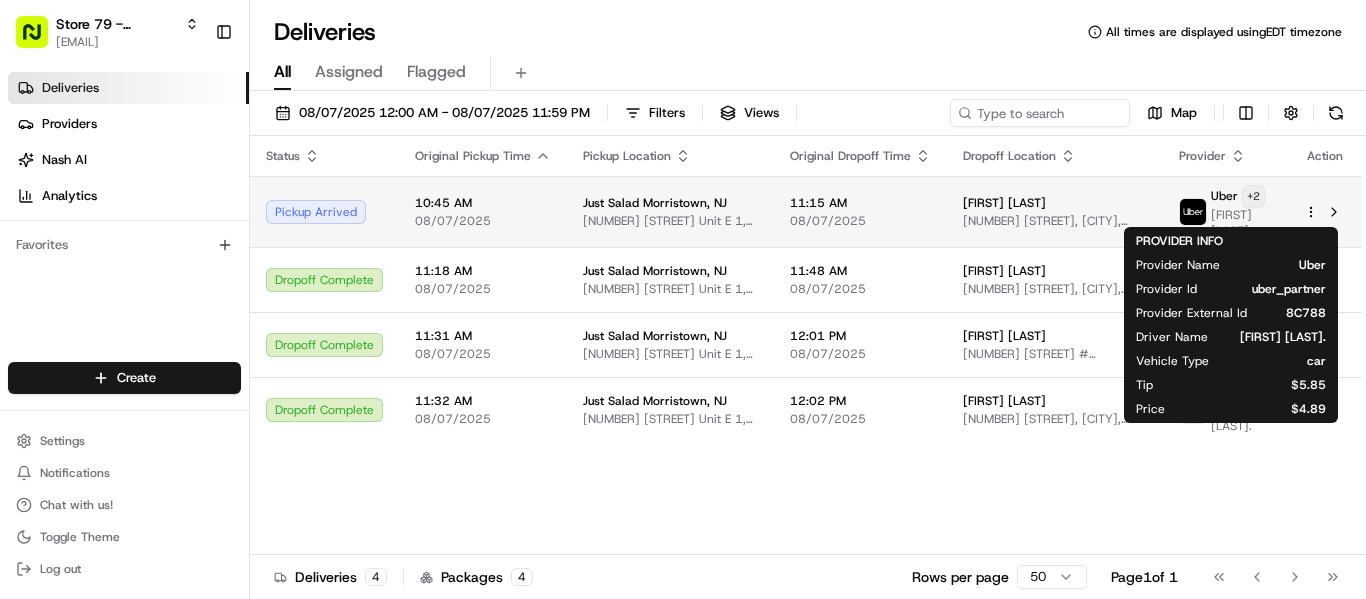 click on "Store 79 - Morristown, NJ (Just Salad) mrivera@justsalad.com Toggle Sidebar Deliveries Providers Nash AI Analytics Favorites Main Menu Members & Organization Organization Users Roles Preferences Customization Tracking Orchestration Automations Locations Pickup Locations Dropoff Locations Billing Billing Refund Requests Integrations Notification Triggers Webhooks API Keys Request Logs Create Settings Notifications Chat with us! Toggle Theme Log out Deliveries All times are displayed using  EDT   timezone All Assigned Flagged 08/07/2025 12:00 AM - 08/07/2025 11:59 PM Filters Views Map Status Original Pickup Time Pickup Location Original Dropoff Time Dropoff Location Provider Action Pickup Arrived 10:45 AM 08/07/2025 Just Salad Morristown, NJ 191 E Hanover Ave Unit E 1, Morristown, NJ 07960, USA 11:15 AM 08/07/2025 Marixa L 500 The American Rd, Morris Plains, NJ 07950, USA Uber + 2 JOHN K. Dropoff Complete 11:18 AM 08/07/2025 Just Salad Morristown, NJ 11:48 AM 08/07/2025 Danny A Uber LAMARA G. 4" at bounding box center [683, 299] 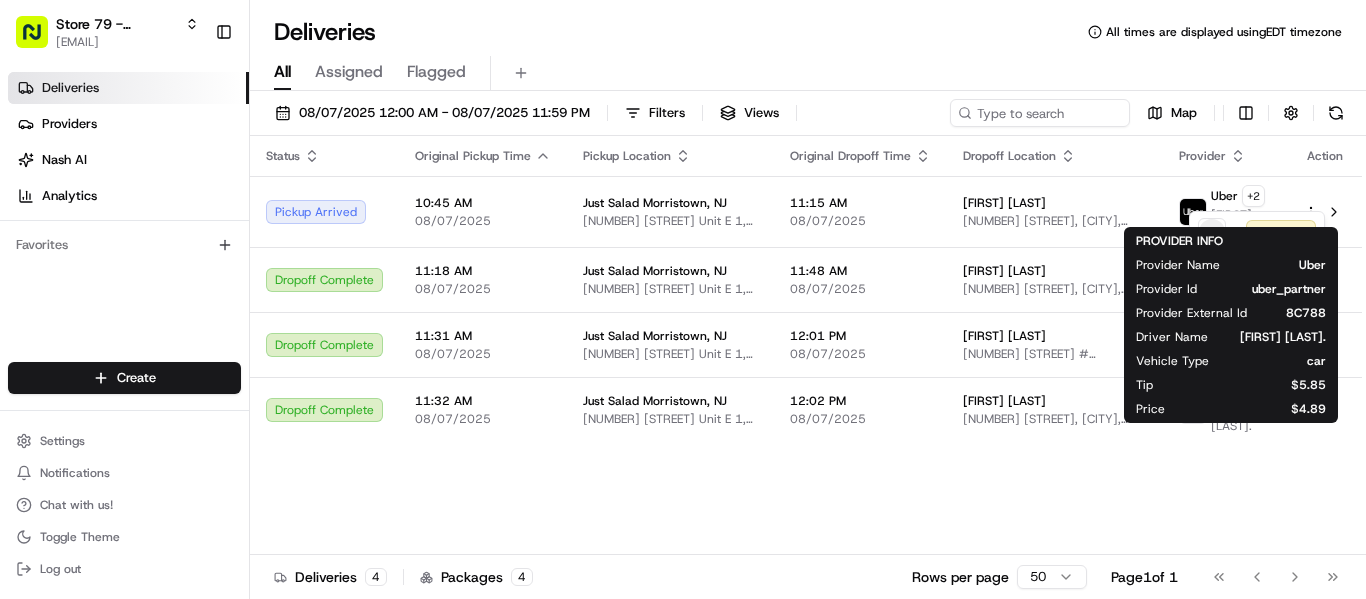 click on "Store 79 - Morristown, NJ (Just Salad) mrivera@justsalad.com Toggle Sidebar Deliveries Providers Nash AI Analytics Favorites Main Menu Members & Organization Organization Users Roles Preferences Customization Tracking Orchestration Automations Locations Pickup Locations Dropoff Locations Billing Billing Refund Requests Integrations Notification Triggers Webhooks API Keys Request Logs Create Settings Notifications Chat with us! Toggle Theme Log out Deliveries All times are displayed using  EDT   timezone All Assigned Flagged 08/07/2025 12:00 AM - 08/07/2025 11:59 PM Filters Views Map Status Original Pickup Time Pickup Location Original Dropoff Time Dropoff Location Provider Action Pickup Arrived 10:45 AM 08/07/2025 Just Salad Morristown, NJ 191 E Hanover Ave Unit E 1, Morristown, NJ 07960, USA 11:15 AM 08/07/2025 Marixa L 500 The American Rd, Morris Plains, NJ 07950, USA Uber + 2 JOHN K. Dropoff Complete 11:18 AM 08/07/2025 Just Salad Morristown, NJ 11:48 AM 08/07/2025 Danny A Uber LAMARA G. 4" at bounding box center (683, 299) 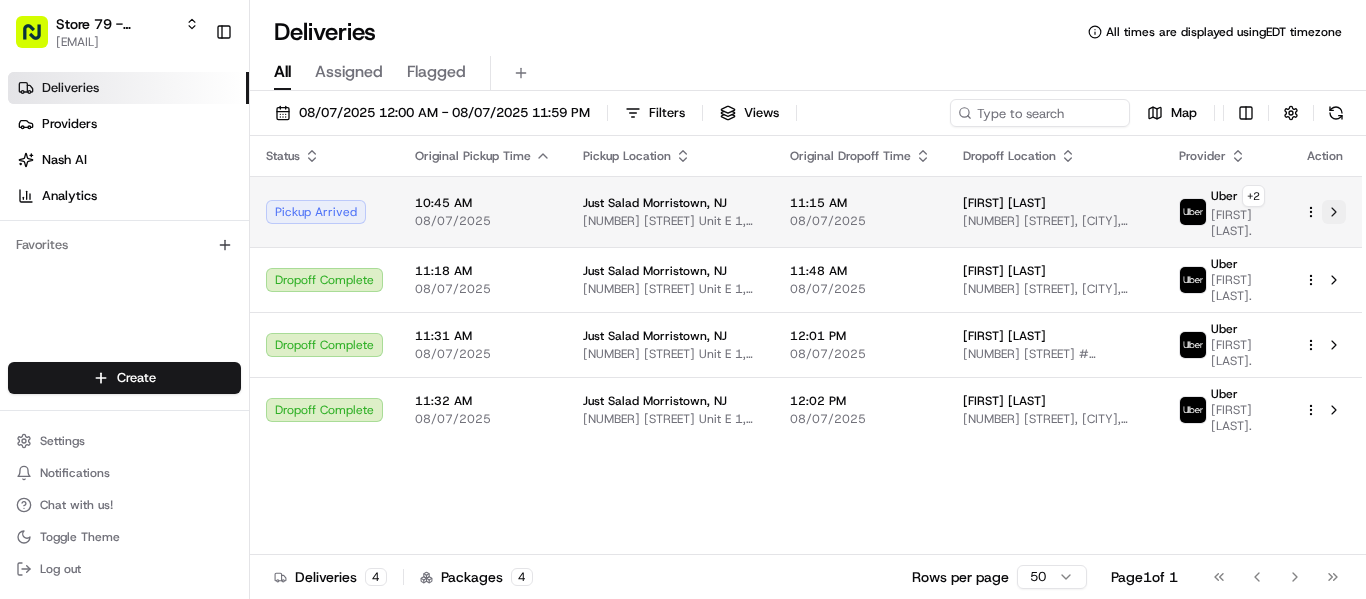 click at bounding box center (1334, 212) 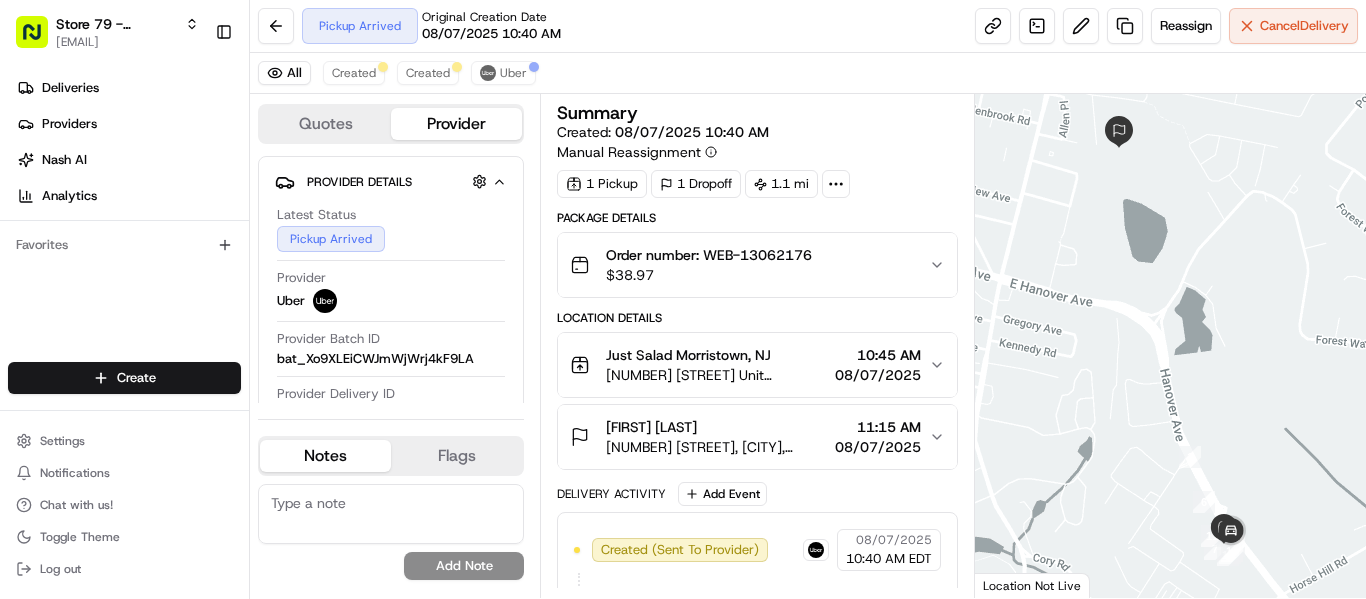 scroll, scrollTop: 0, scrollLeft: 0, axis: both 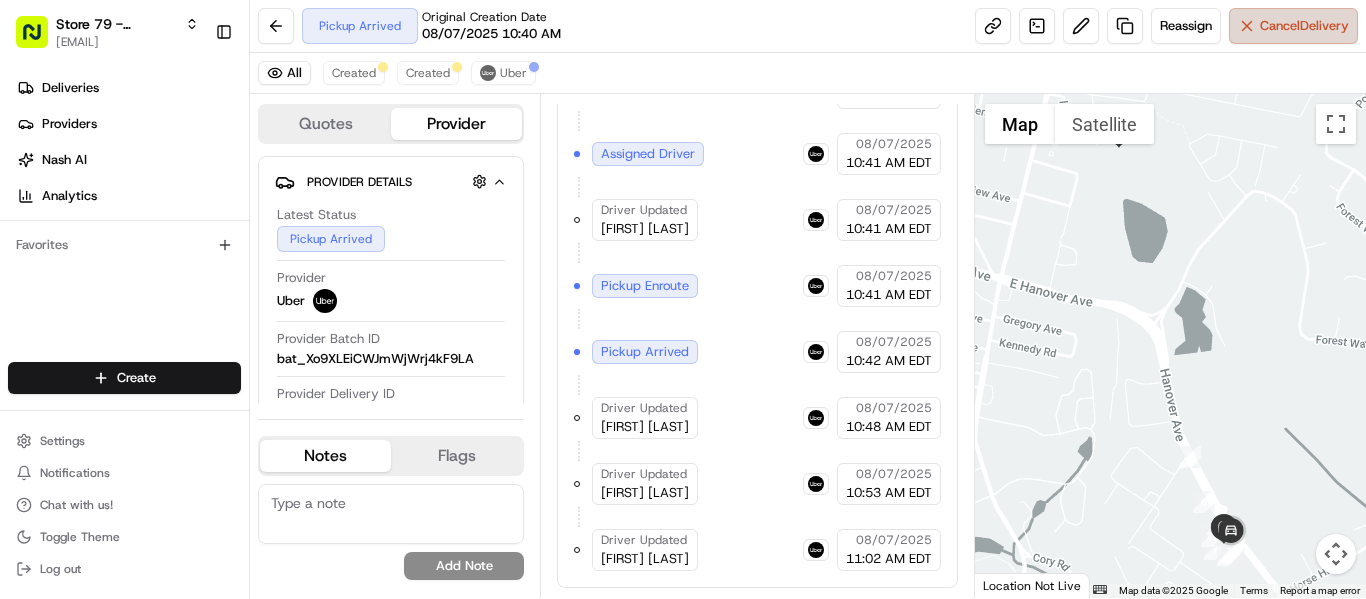 click on "Cancel  Delivery" at bounding box center [1304, 26] 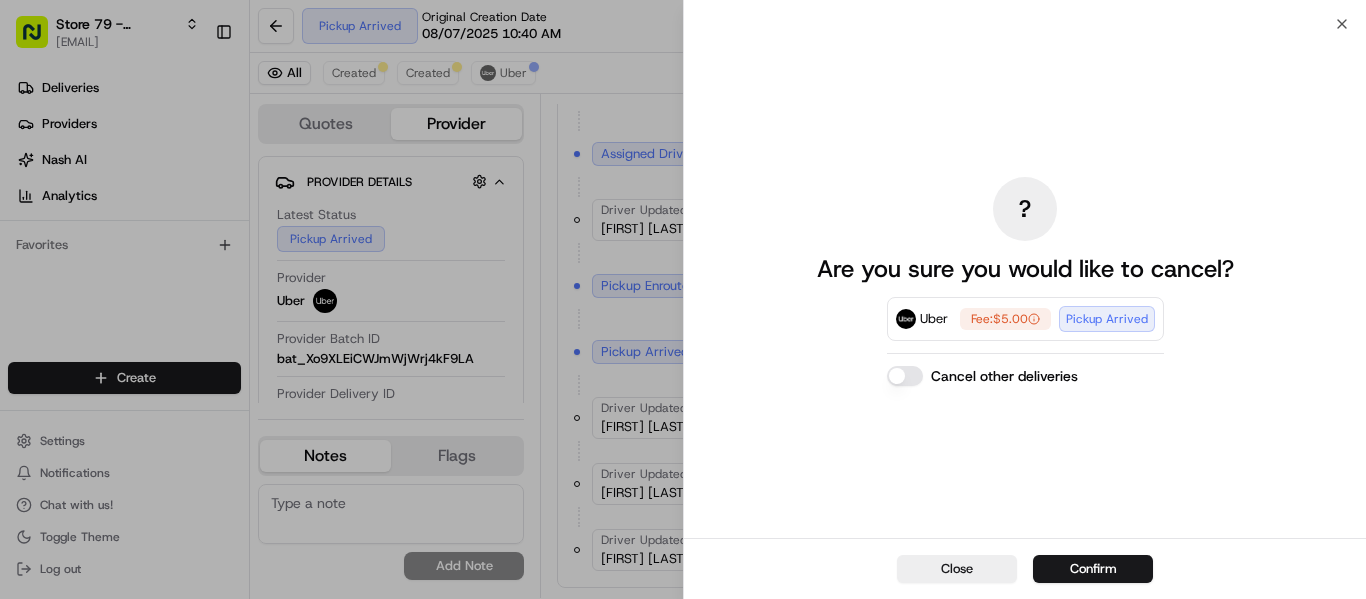 click on "Cancel other deliveries" at bounding box center (905, 376) 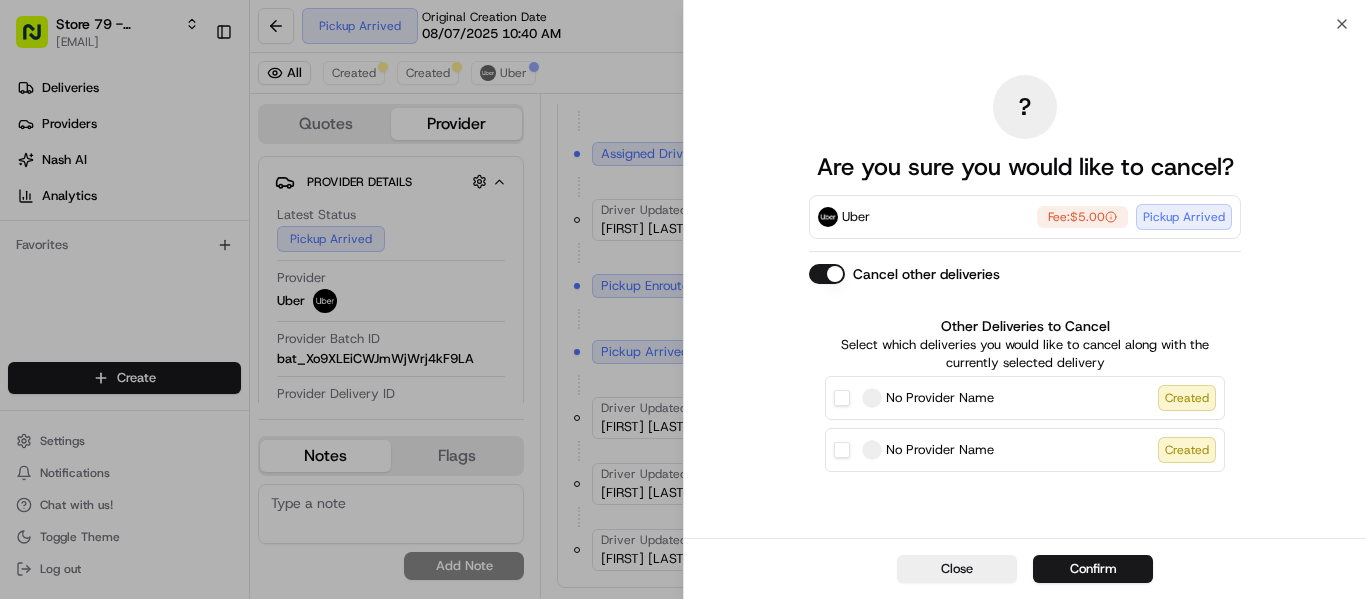click on "Other Deliveries to Cancel Select which deliveries you would like to cancel along with the currently selected delivery No Provider Name Created No Provider Name Created" at bounding box center (1025, 394) 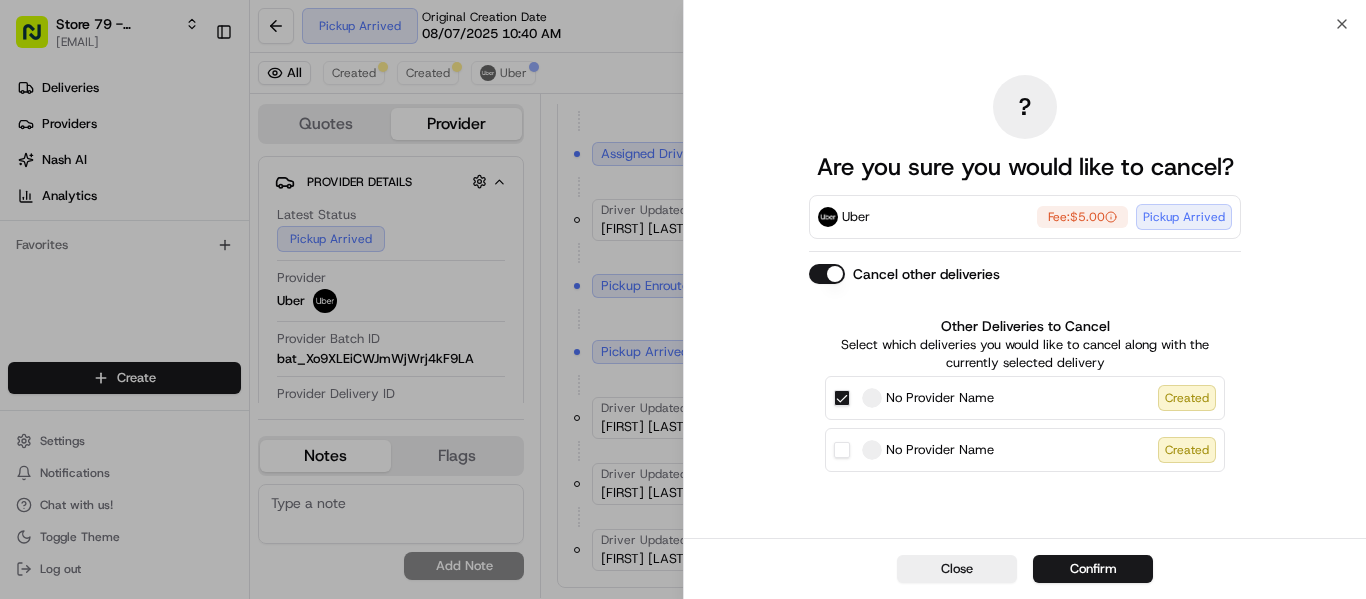 click on "No Provider Name Created" at bounding box center [842, 450] 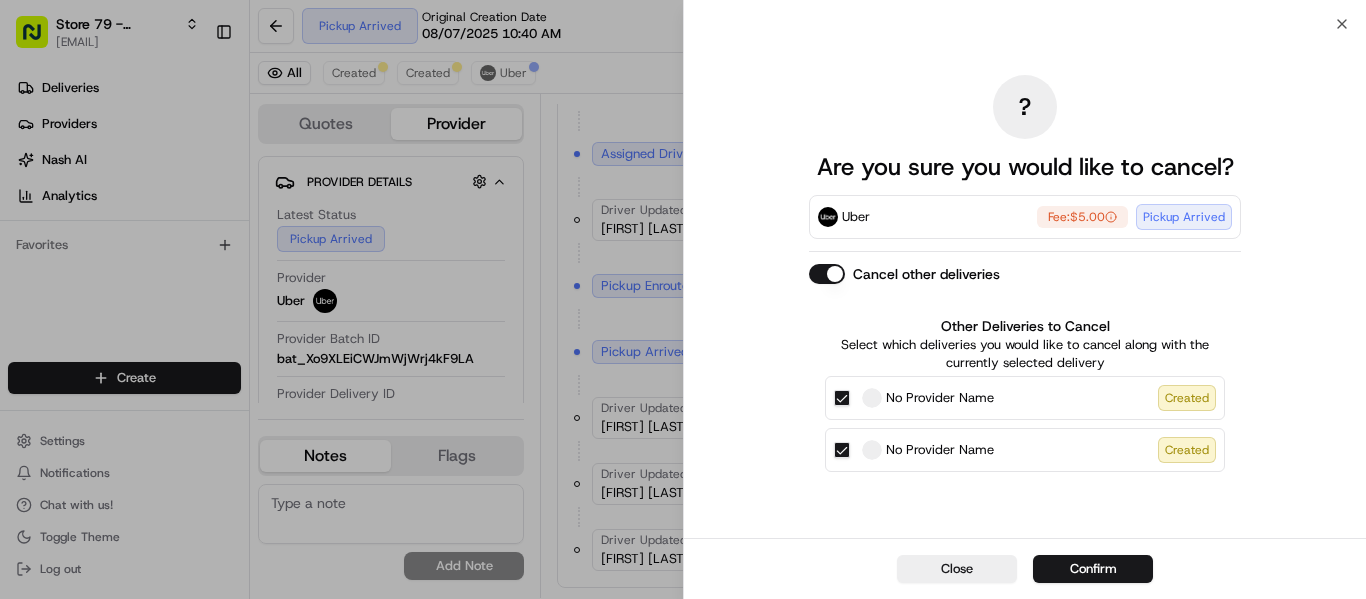 click on "Confirm" at bounding box center [1093, 569] 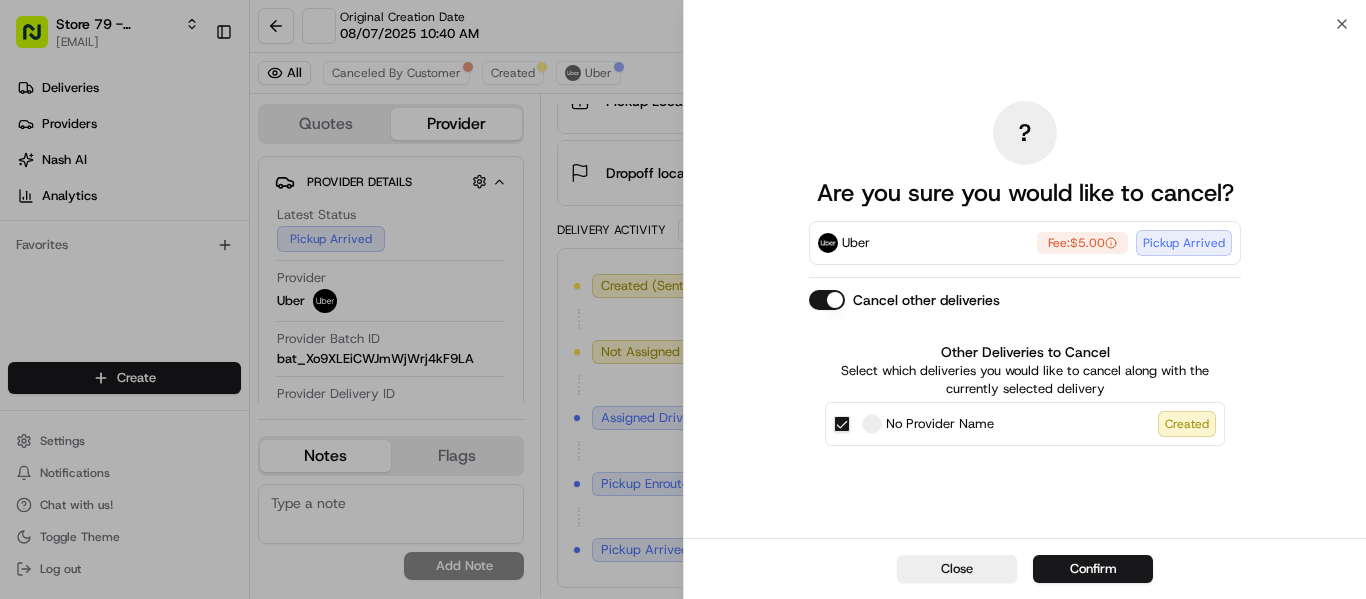 scroll, scrollTop: 528, scrollLeft: 0, axis: vertical 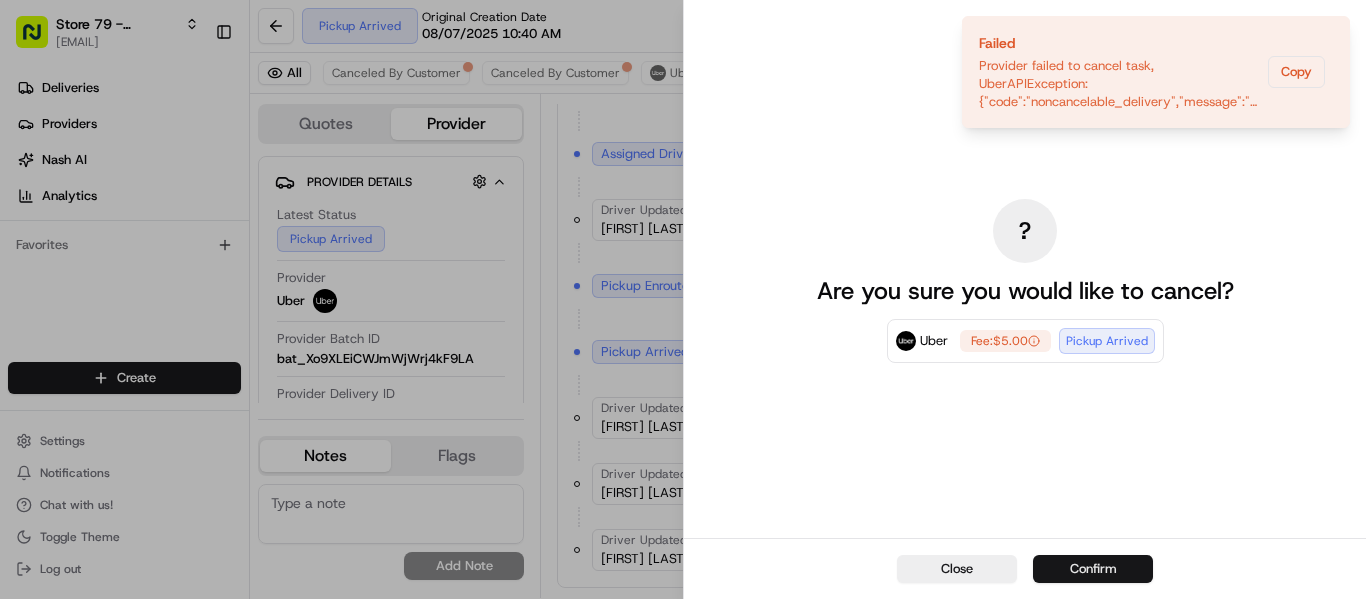 click on "Confirm" at bounding box center (1093, 569) 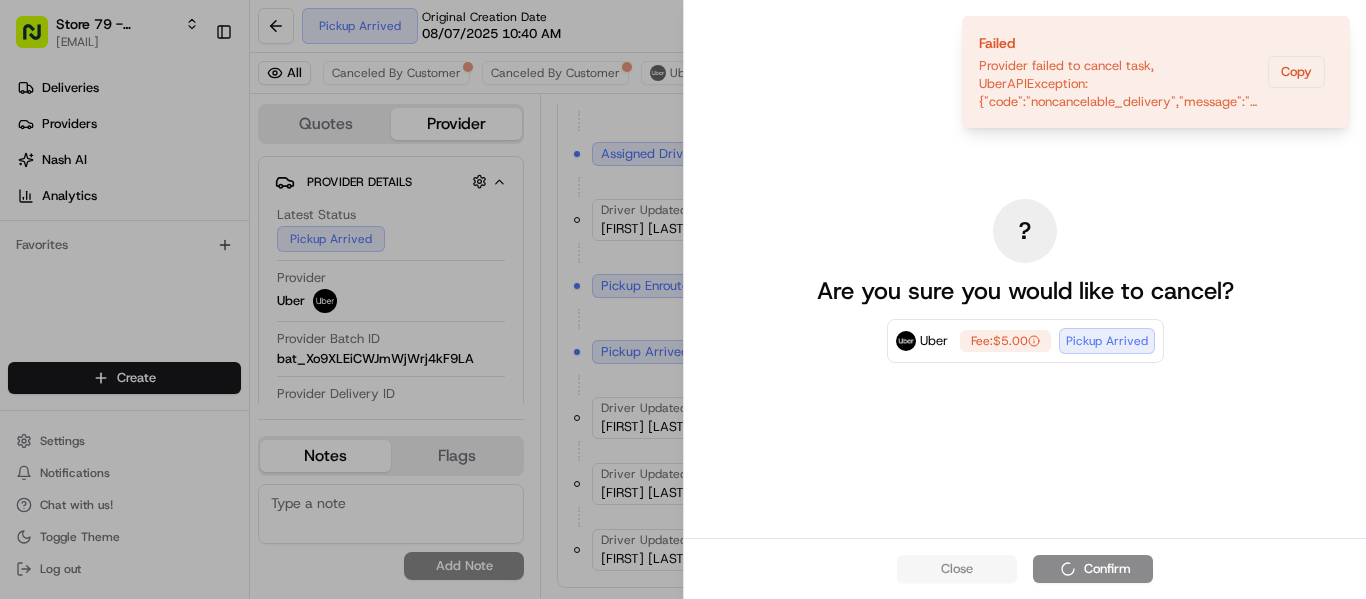 scroll, scrollTop: 528, scrollLeft: 0, axis: vertical 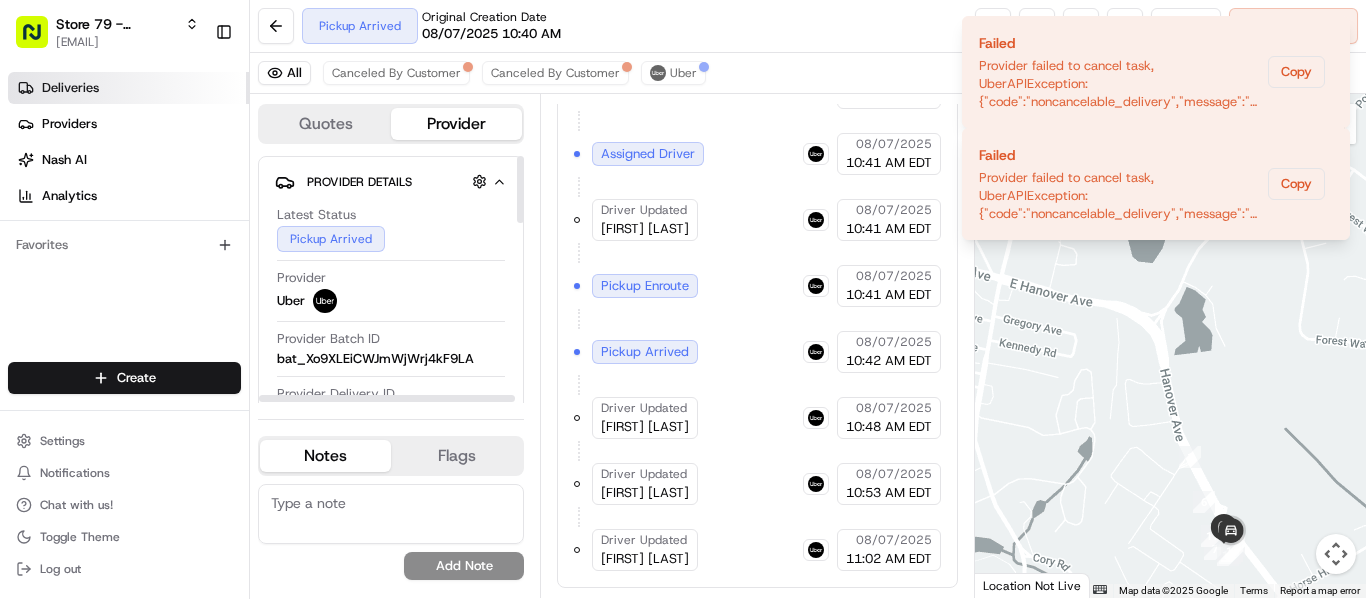 click on "Deliveries" at bounding box center (70, 88) 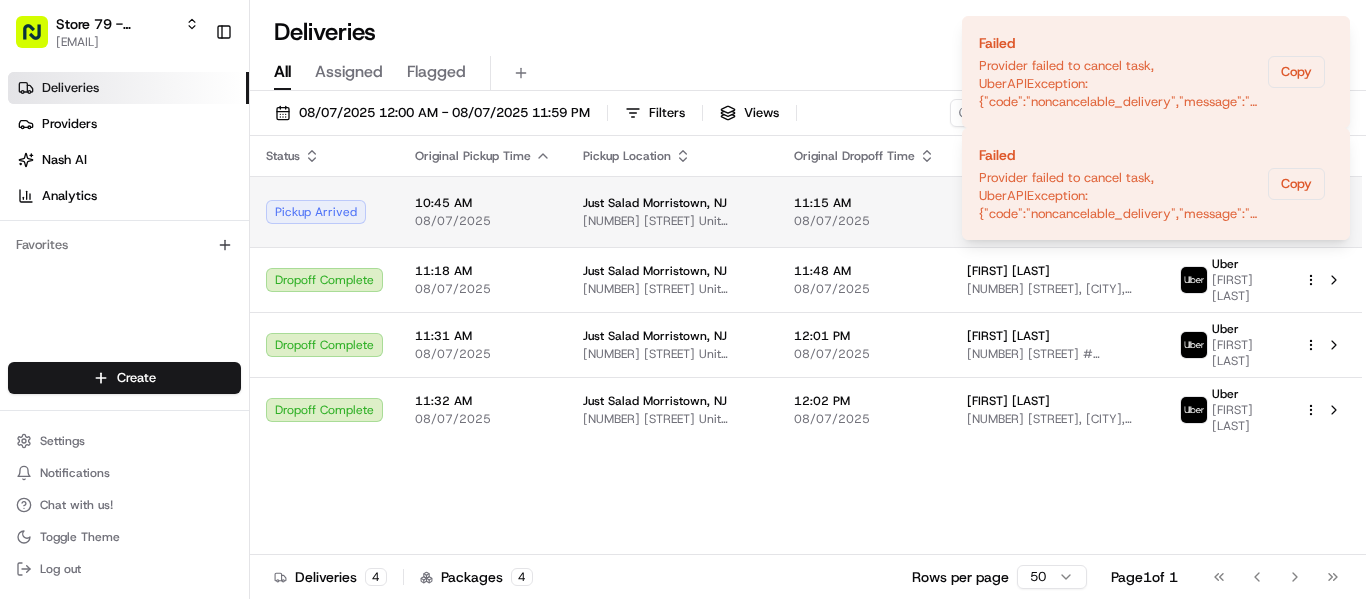 click on "11:15 AM" at bounding box center (864, 203) 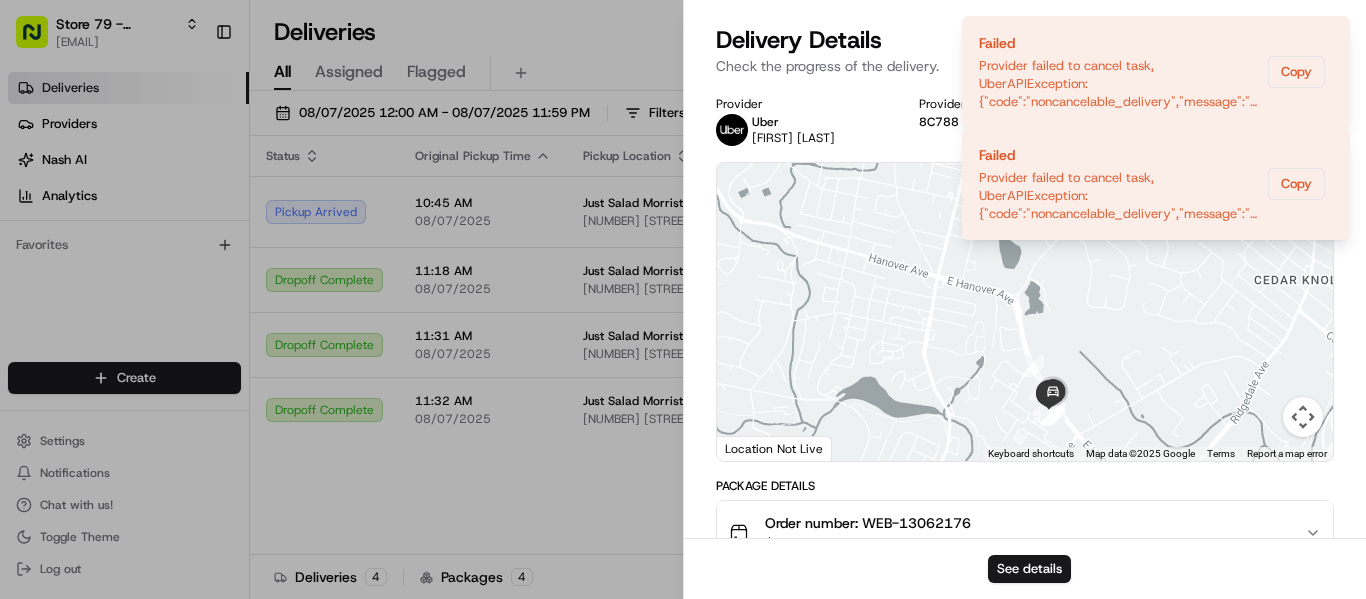 click on "Order number: WEB-13062176" at bounding box center (868, 523) 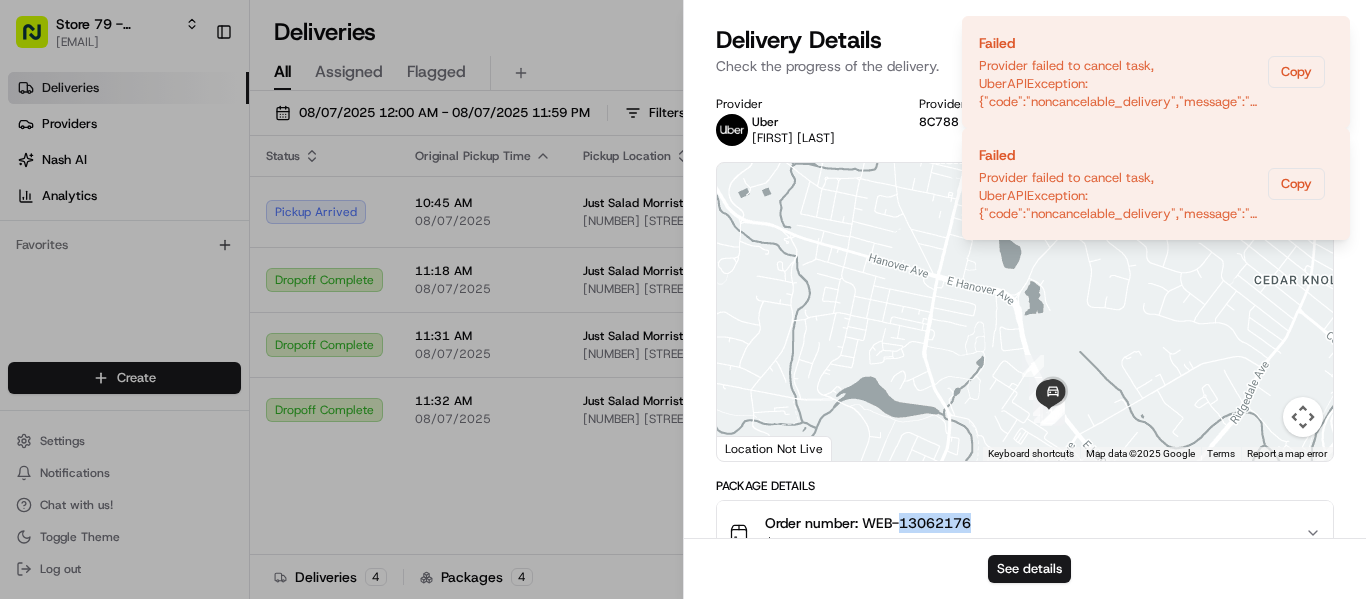 click on "Order number: WEB-13062176" at bounding box center (868, 523) 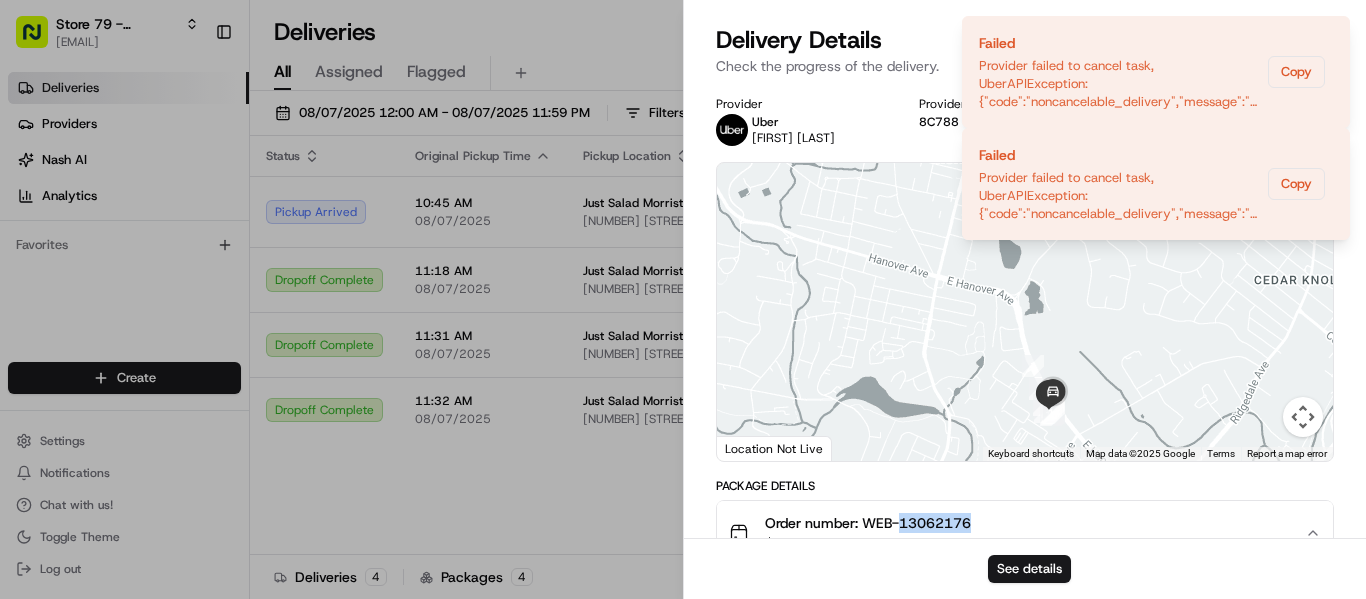 type 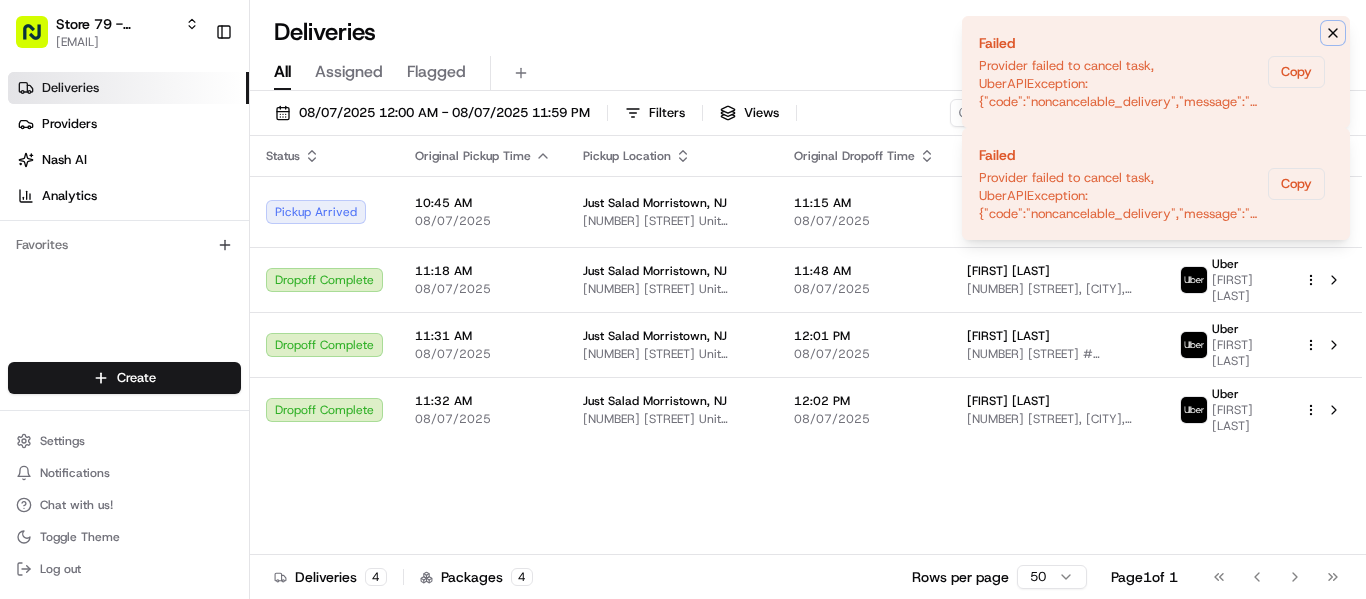 click 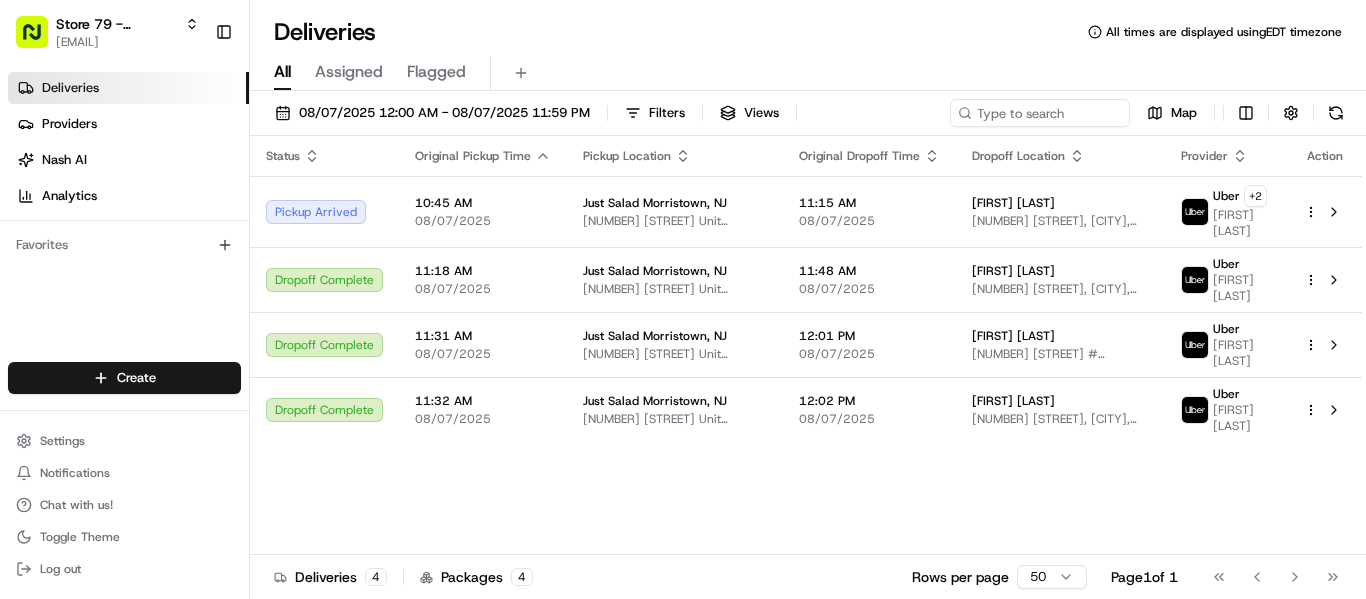 scroll, scrollTop: 0, scrollLeft: 0, axis: both 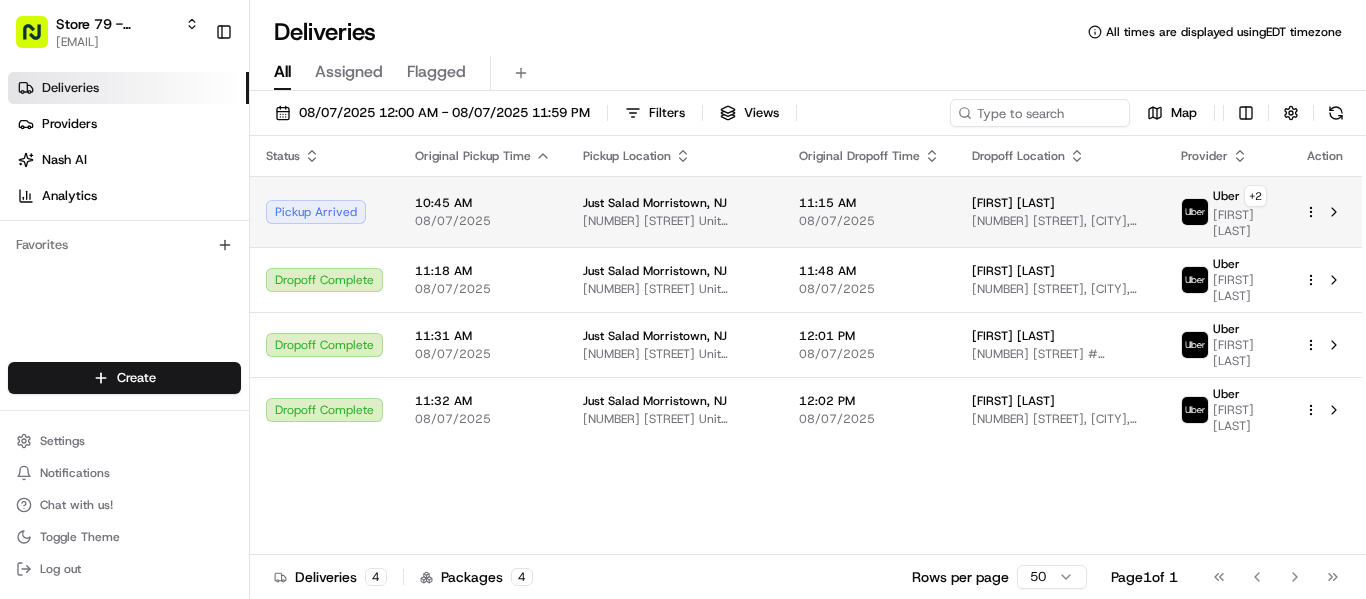click on "11:15 AM" at bounding box center (869, 203) 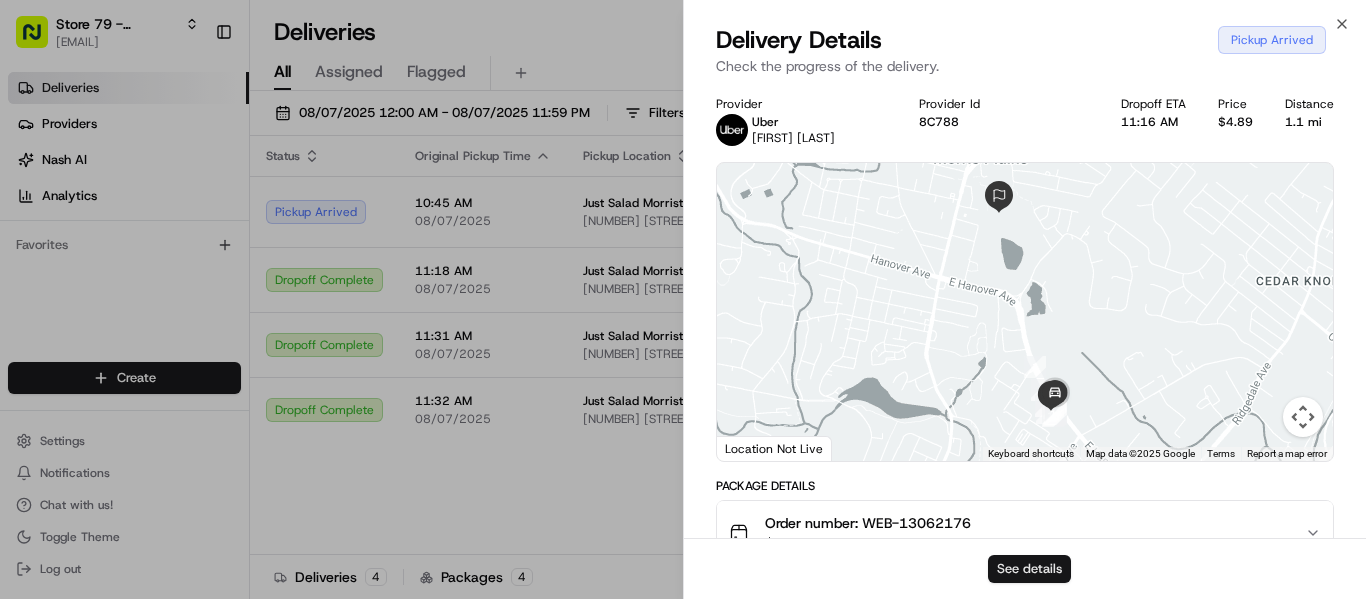 click on "See details" at bounding box center (1029, 569) 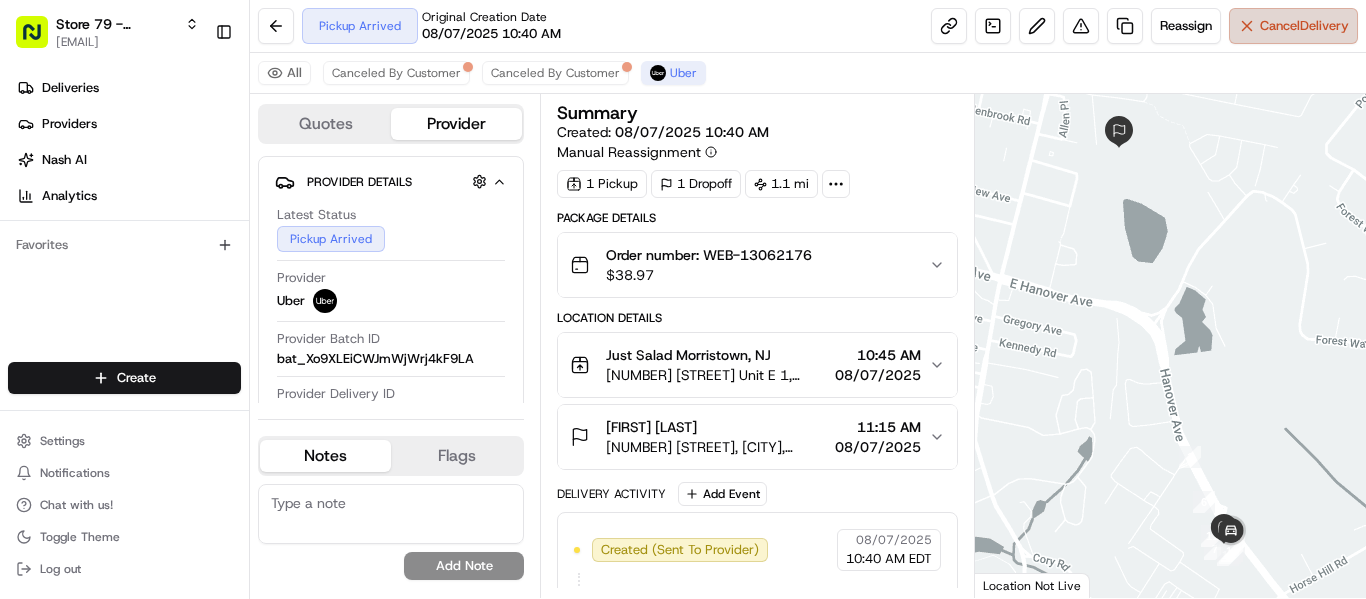 scroll, scrollTop: 0, scrollLeft: 0, axis: both 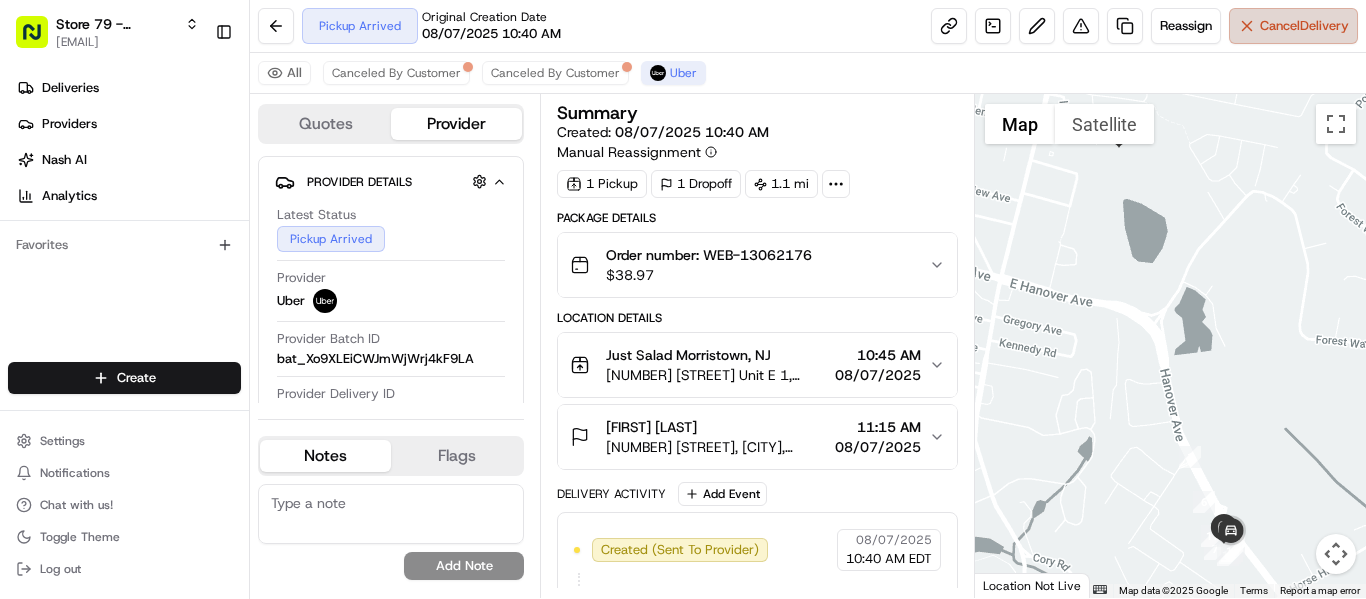 click on "Cancel  Delivery" at bounding box center [1304, 26] 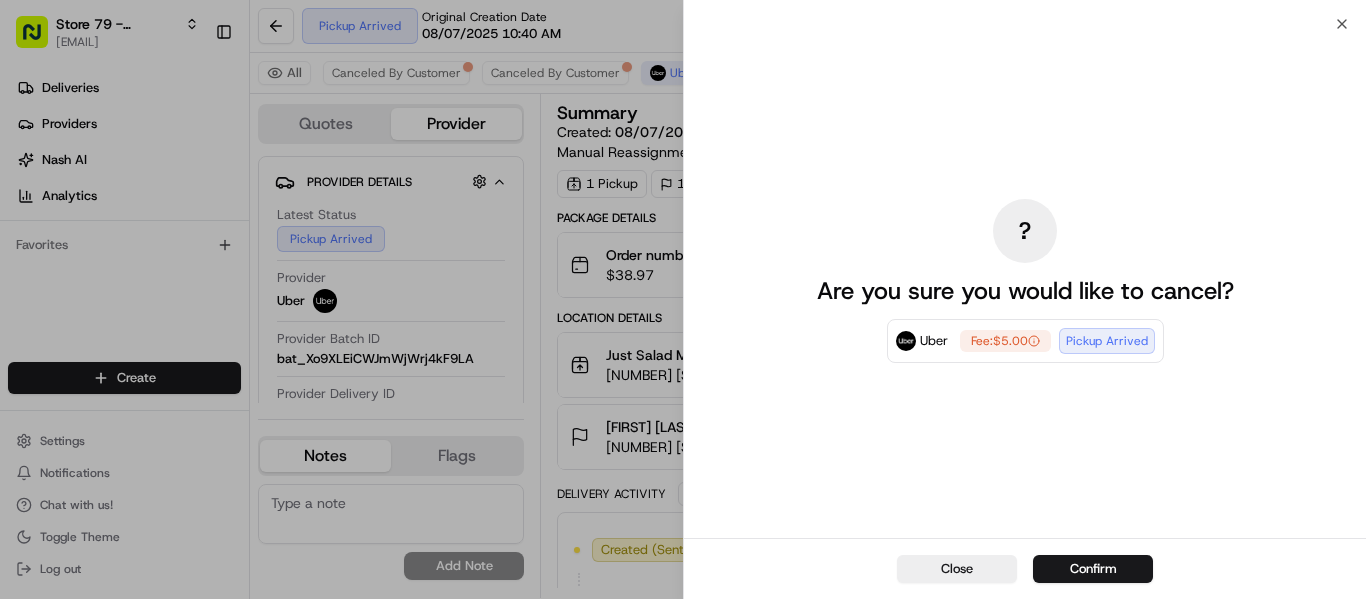 click on "Close Confirm" at bounding box center (1025, 568) 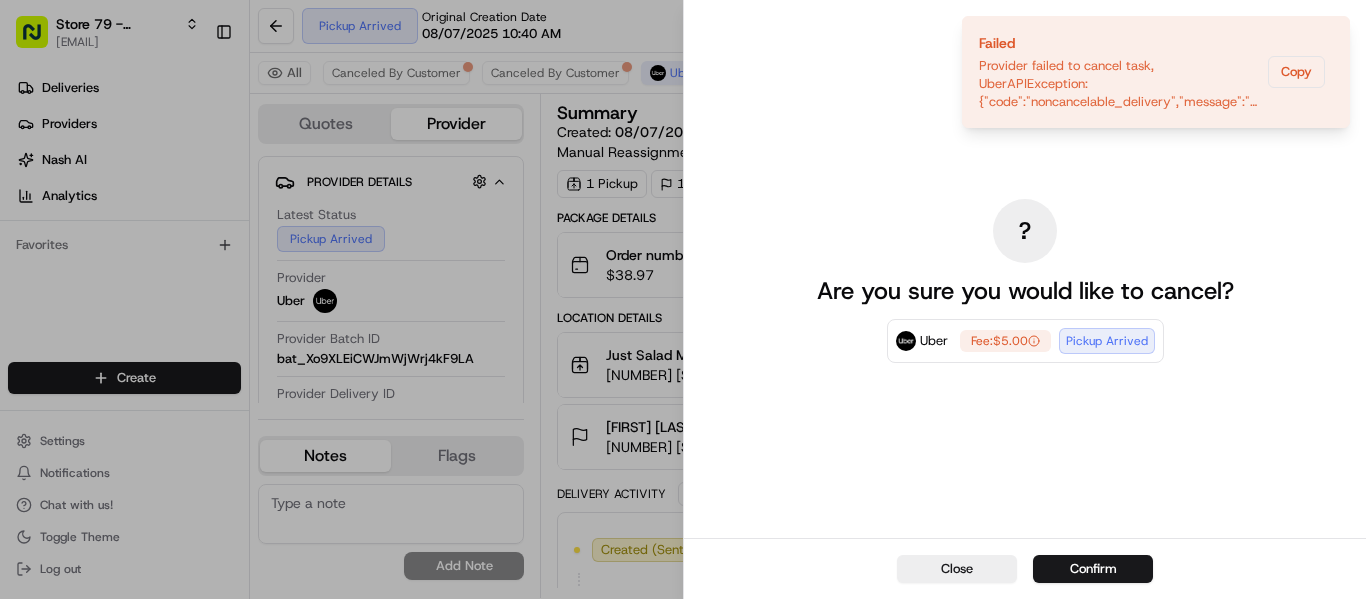 click on "Close" at bounding box center (957, 569) 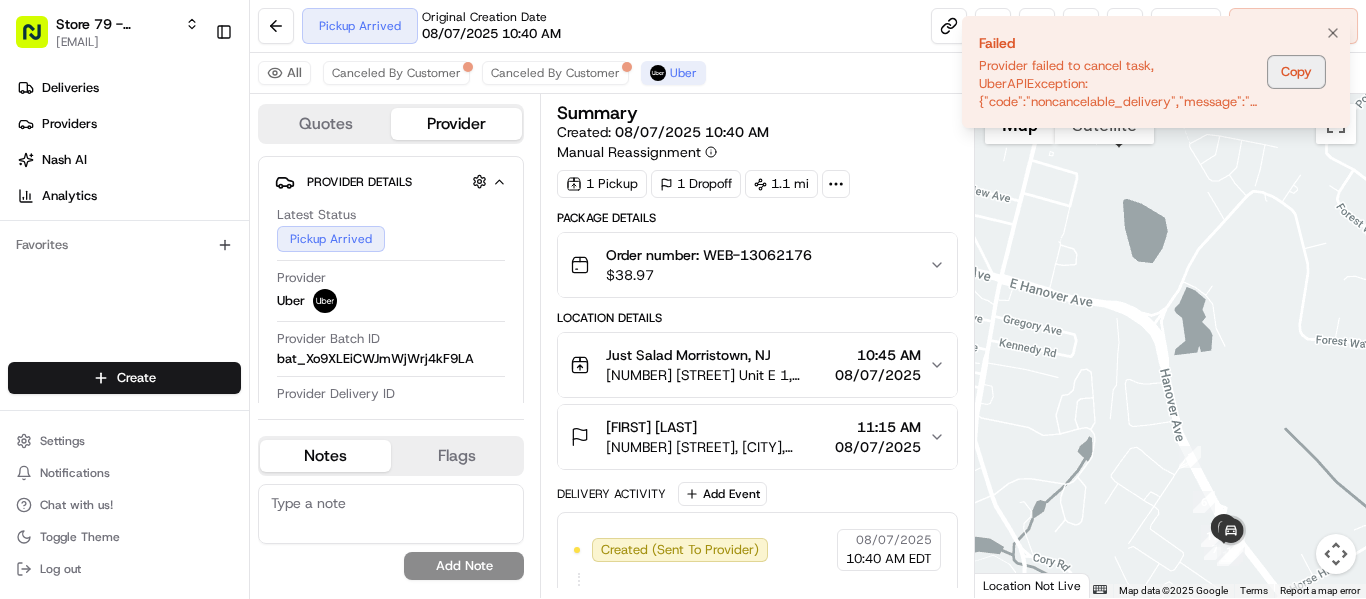 click on "Copy" at bounding box center (1296, 72) 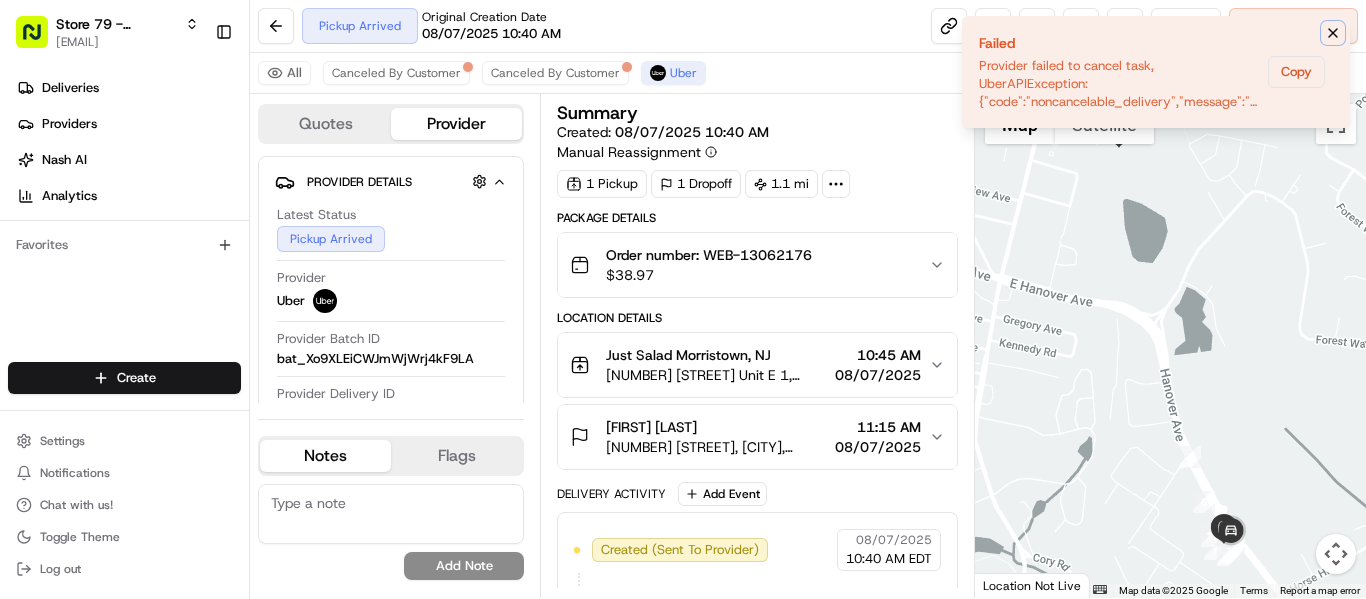 click 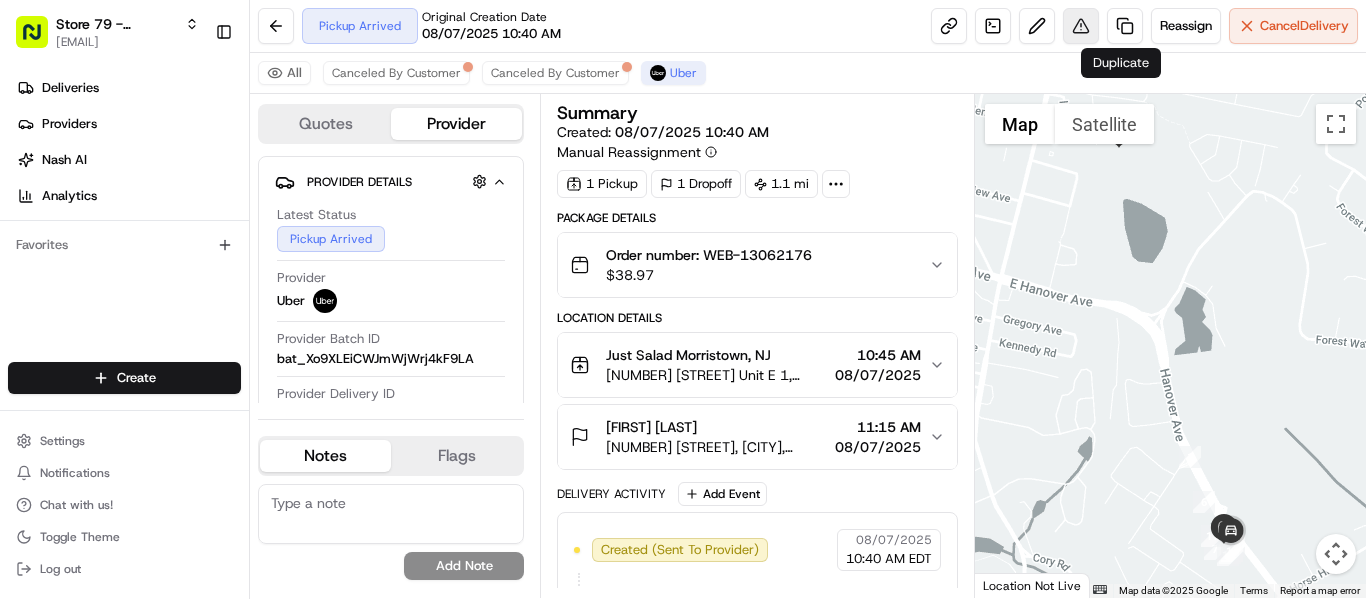 click at bounding box center (1081, 26) 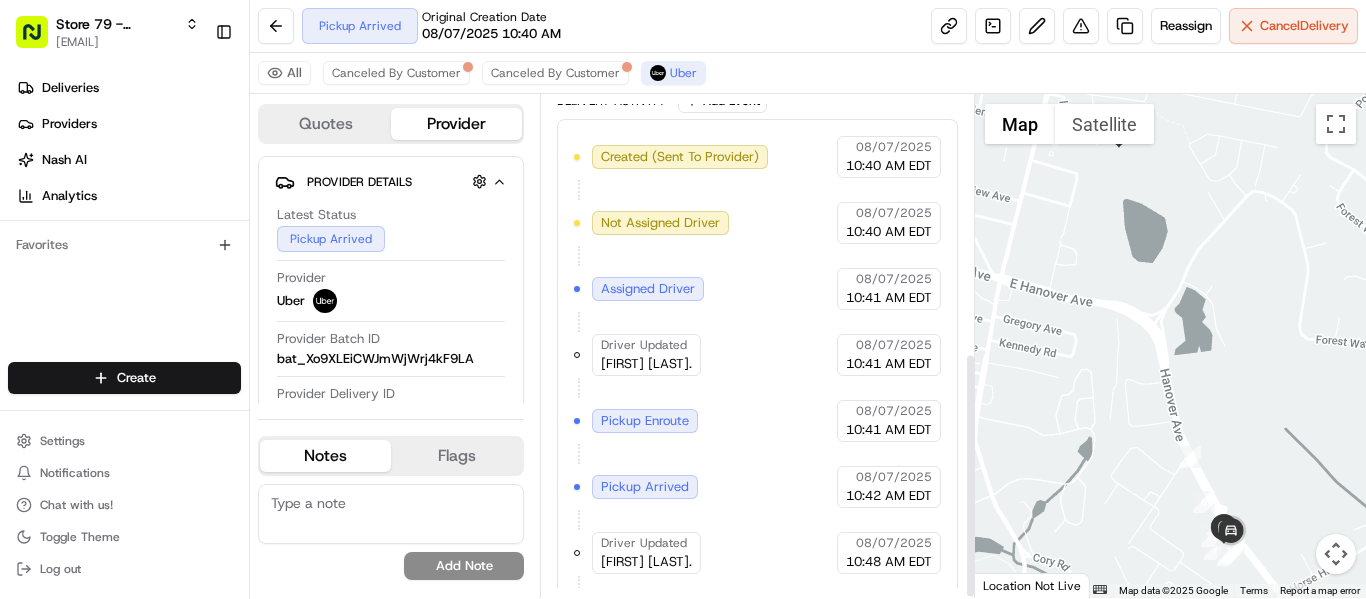 scroll, scrollTop: 528, scrollLeft: 0, axis: vertical 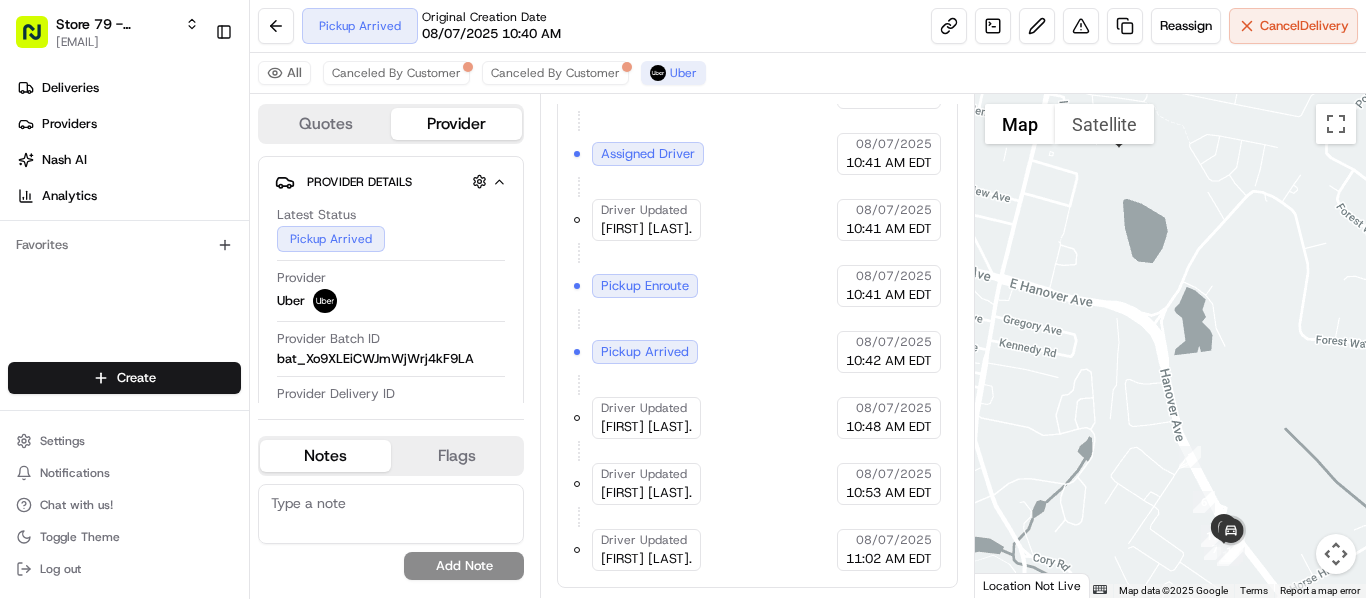 click on "Store 79 - Morristown, NJ (Just Salad) mrivera@justsalad.com Toggle Sidebar Deliveries Providers Nash AI Analytics Favorites Main Menu Members & Organization Organization Users Roles Preferences Customization Tracking Orchestration Automations Locations Pickup Locations Dropoff Locations Billing Billing Refund Requests Integrations Notification Triggers Webhooks API Keys Request Logs Create Settings Notifications Chat with us! Toggle Theme Log out Pickup Arrived Original Creation Date 08/07/2025 10:40 AM Reassign Cancel  Delivery All Canceled By Customer Canceled By Customer Uber Quotes Provider Provider Details Hidden ( 2 ) Latest Status Pickup Arrived Provider Uber   Provider Batch ID bat_Xo9XLEiCWJmWjWrj4kF9LA Provider Delivery ID 8C788 Copy  del_CmRWlUUcT02aE86ws9jHiA 8C788 Price $4.89 Customer Support Driver Details Hidden ( 6 ) Name JOHN K. Pickup Phone Number +1 312 766 6835 ext. 77864119 Dropoff Phone Number +1 551 267 8042 Tip $5.85 Type car Make Hyundai Model Sonata Color Notes Flags" at bounding box center (683, 299) 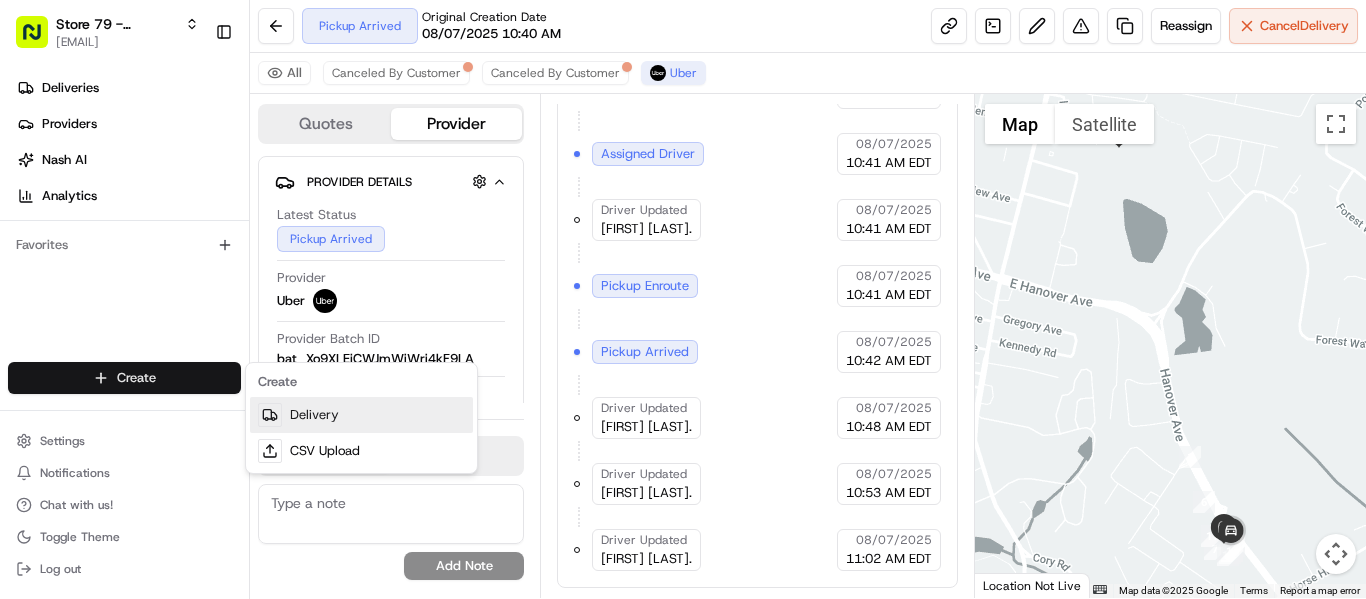 click on "Delivery" at bounding box center (361, 415) 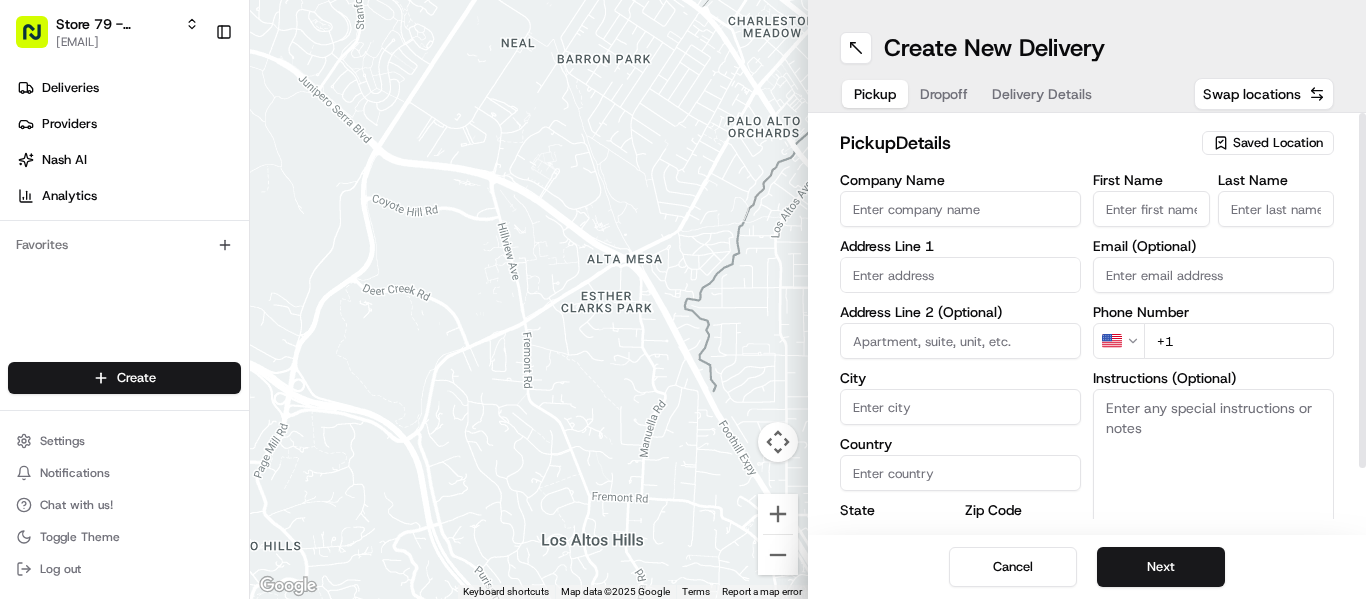click on "Saved Location" at bounding box center [1268, 143] 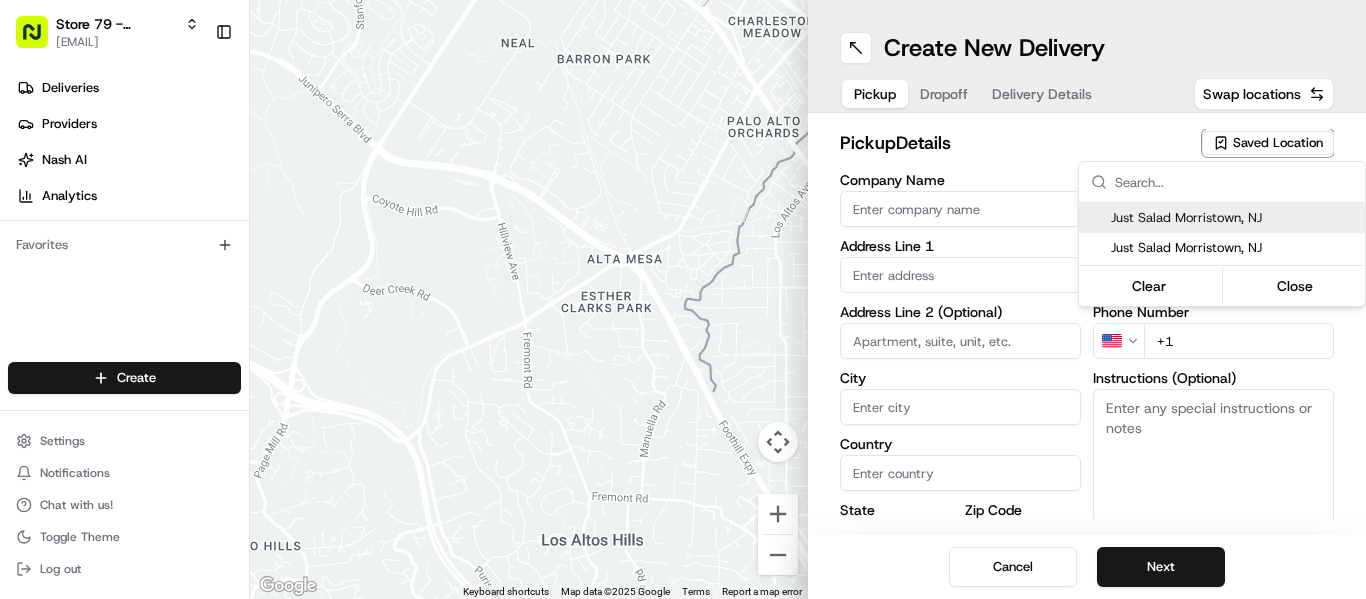 click on "Just Salad Morristown, NJ" at bounding box center [1222, 218] 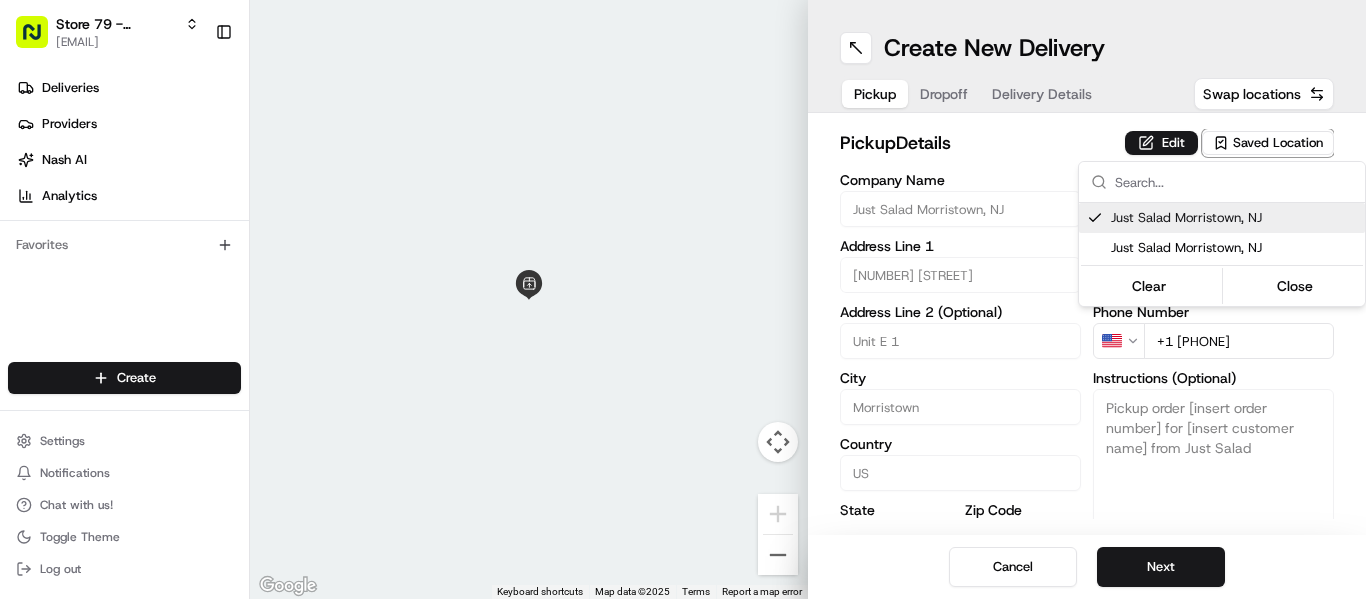 click on "Store 79 - Morristown, NJ (Just Salad) mrivera@justsalad.com Toggle Sidebar Deliveries Providers Nash AI Analytics Favorites Main Menu Members & Organization Organization Users Roles Preferences Customization Tracking Orchestration Automations Locations Pickup Locations Dropoff Locations Billing Billing Refund Requests Integrations Notification Triggers Webhooks API Keys Request Logs Create Settings Notifications Chat with us! Toggle Theme Log out ← Move left → Move right ↑ Move up ↓ Move down + Zoom in - Zoom out Home Jump left by 75% End Jump right by 75% Page Up Jump up by 75% Page Down Jump down by 75% Keyboard shortcuts Map Data Map data ©2025 Map data ©2025 2 m  Click to toggle between metric and imperial units Terms Report a map error Create New Delivery Pickup Dropoff Delivery Details Swap locations pickup  Details  Edit Saved Location Company Name Just Salad Morristown, NJ Address Line 1 191 E Hanover Ave Address Line 2 (Optional) Unit E 1 City Morristown Country US State" at bounding box center (683, 299) 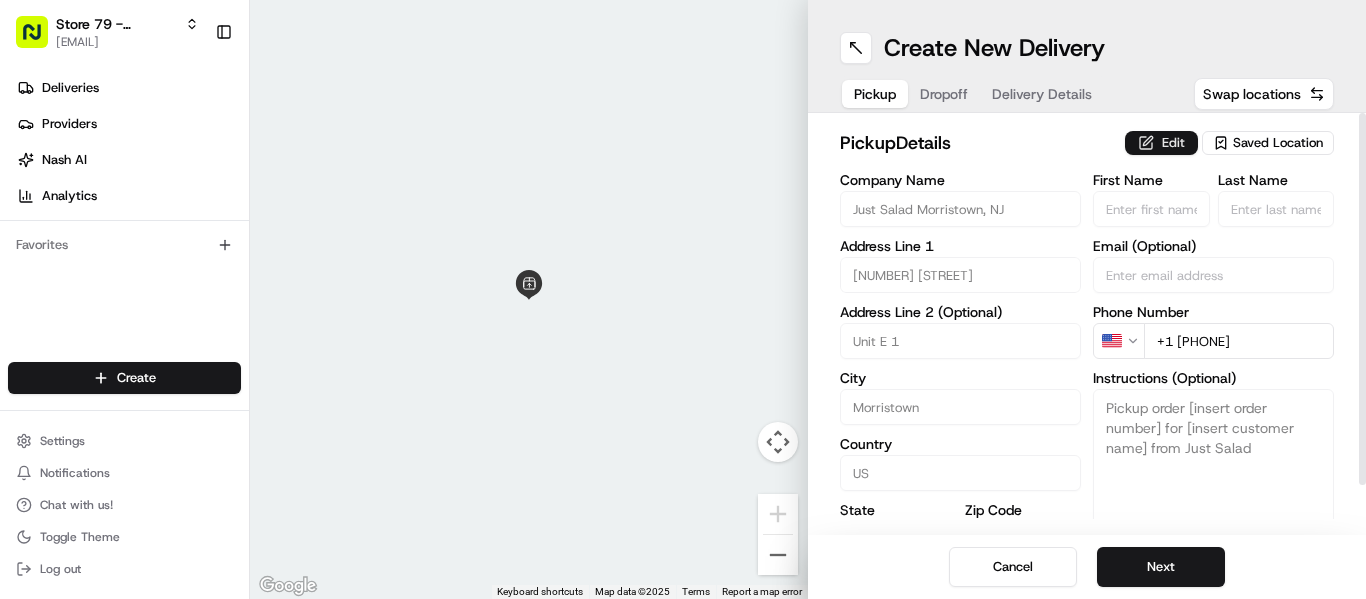 click on "Edit" at bounding box center (1161, 143) 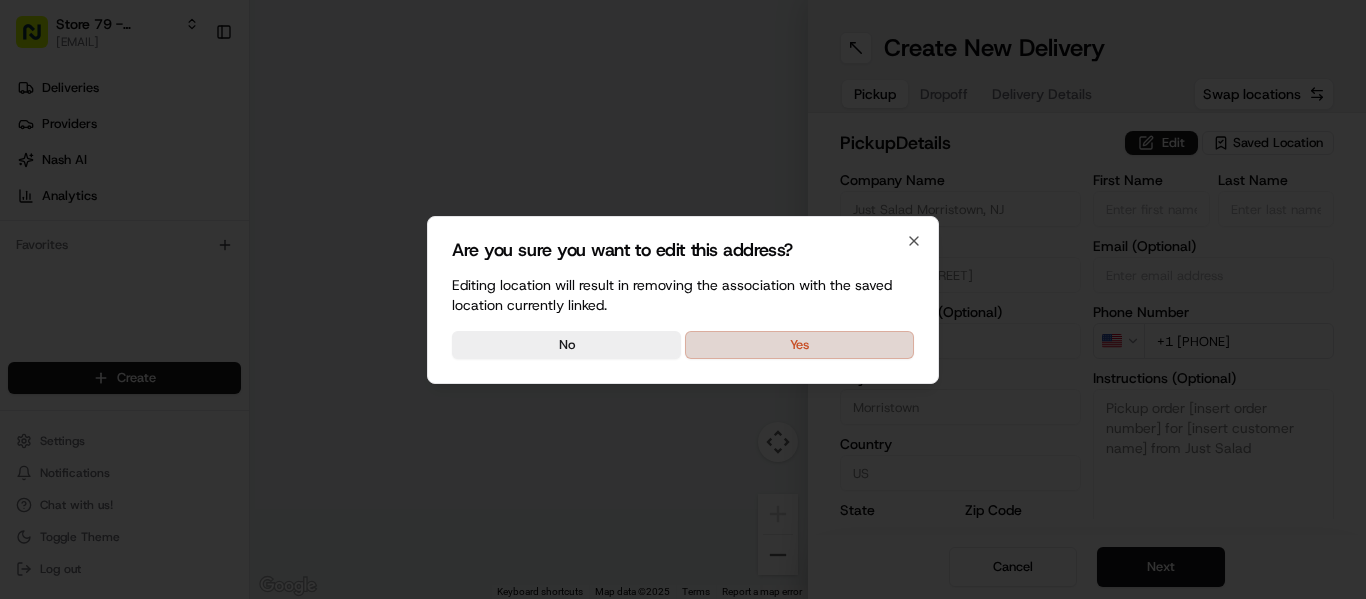 click on "Yes" at bounding box center [799, 345] 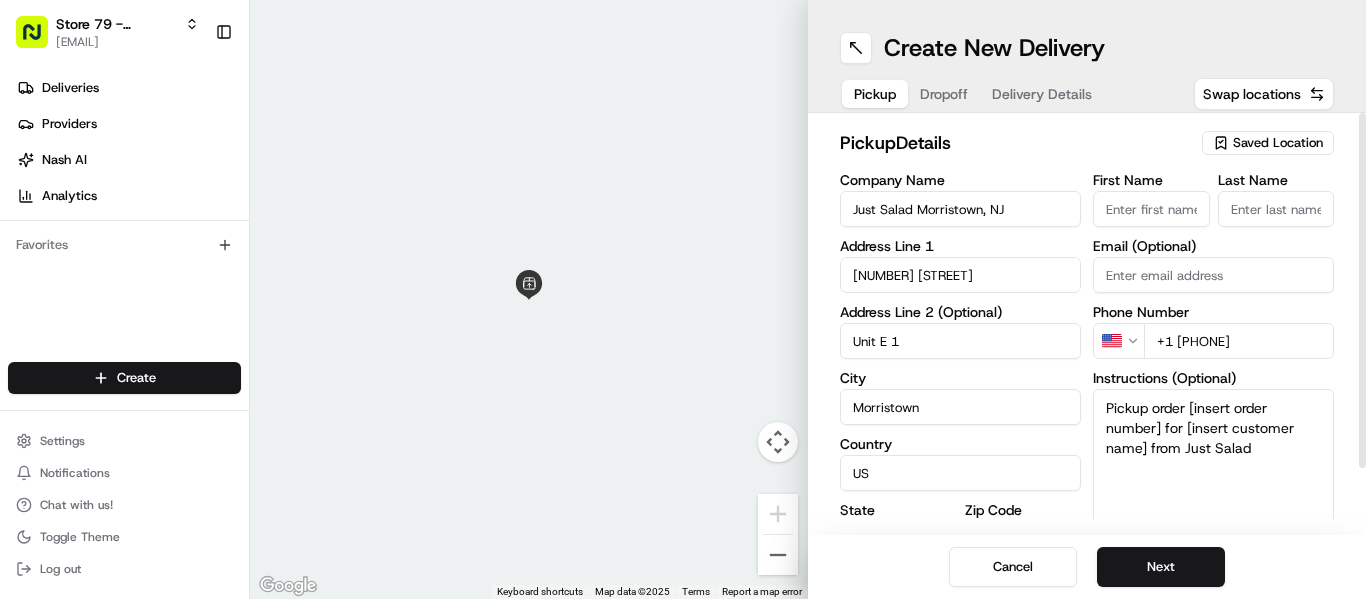 click on "Pickup order [insert order number] for [insert customer name] from Just Salad" at bounding box center [1213, 464] 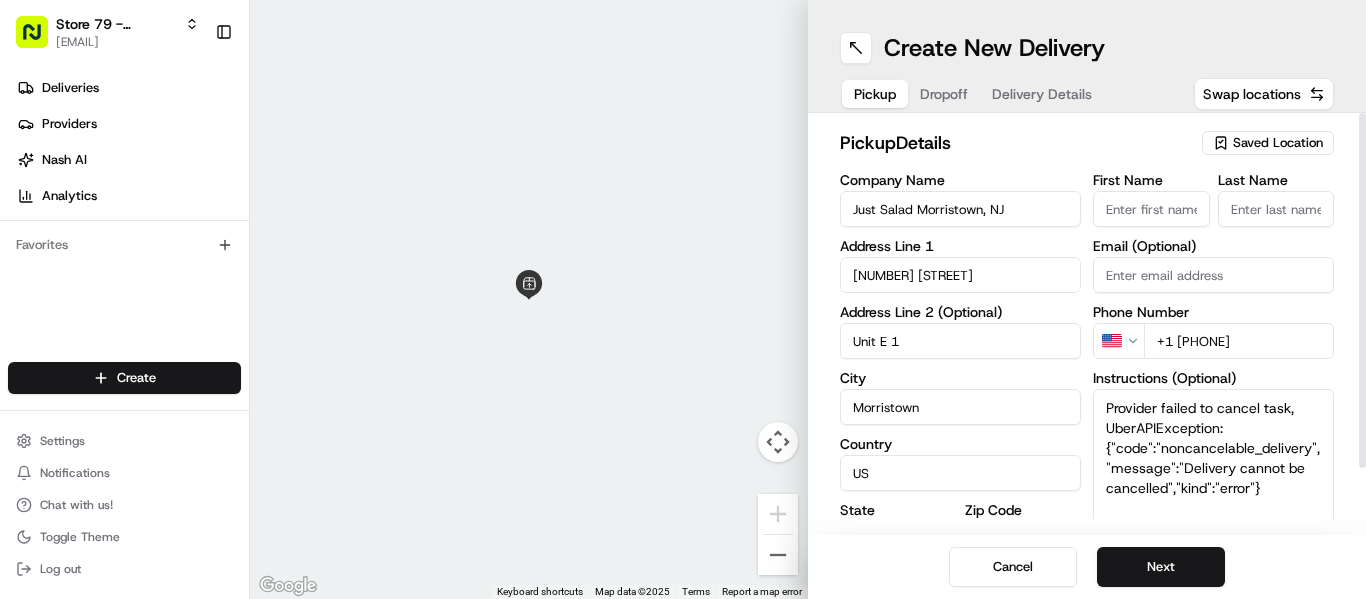 type on "Provider failed to cancel task, UberAPIException: {"code":"noncancelable_delivery","message":"Delivery cannot be cancelled","kind":"error"}" 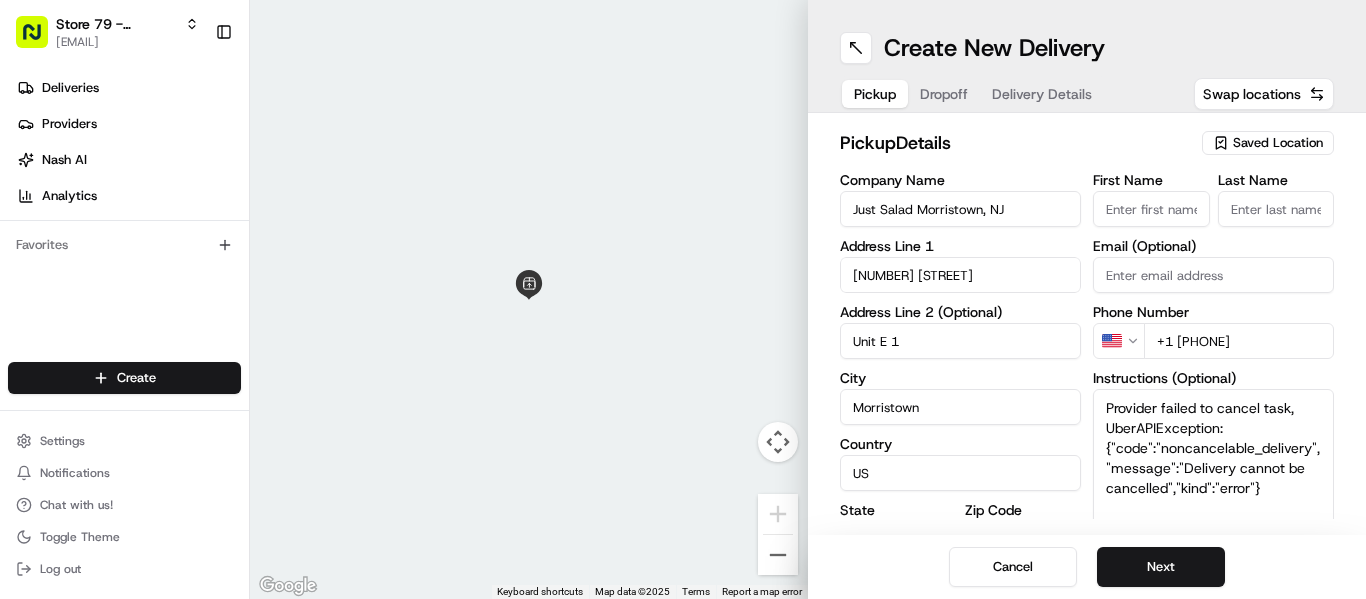 click at bounding box center [529, 299] 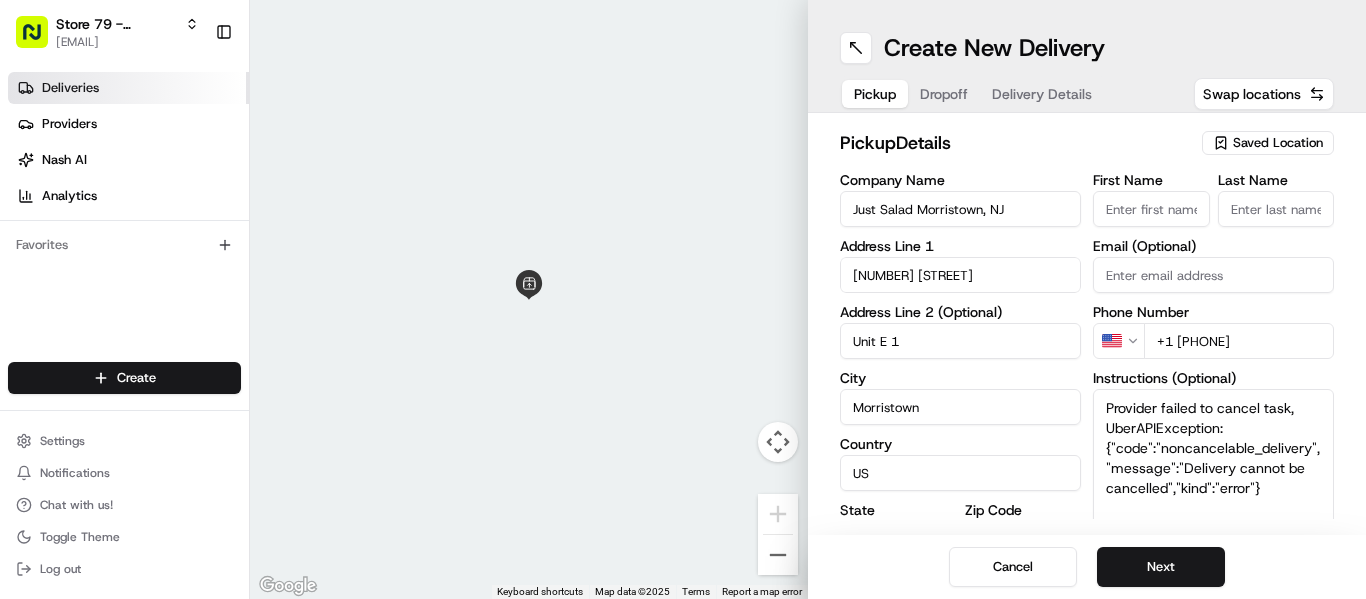 click on "Deliveries" at bounding box center [128, 88] 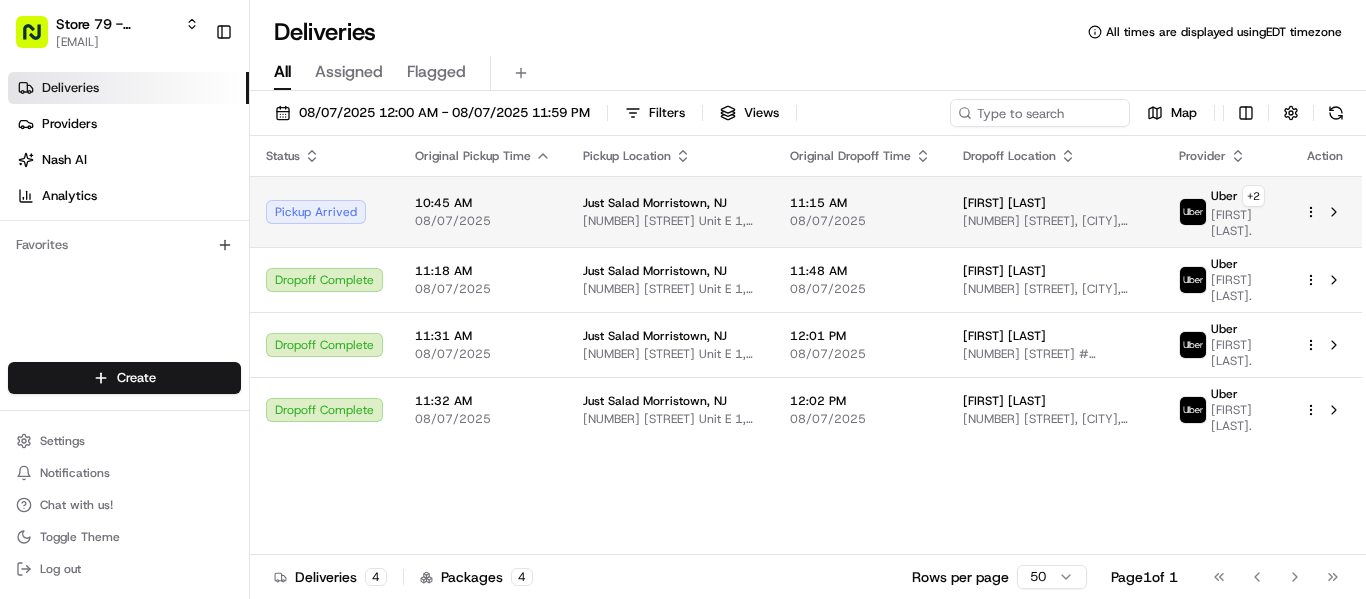 click on "Marixa L" at bounding box center [1004, 203] 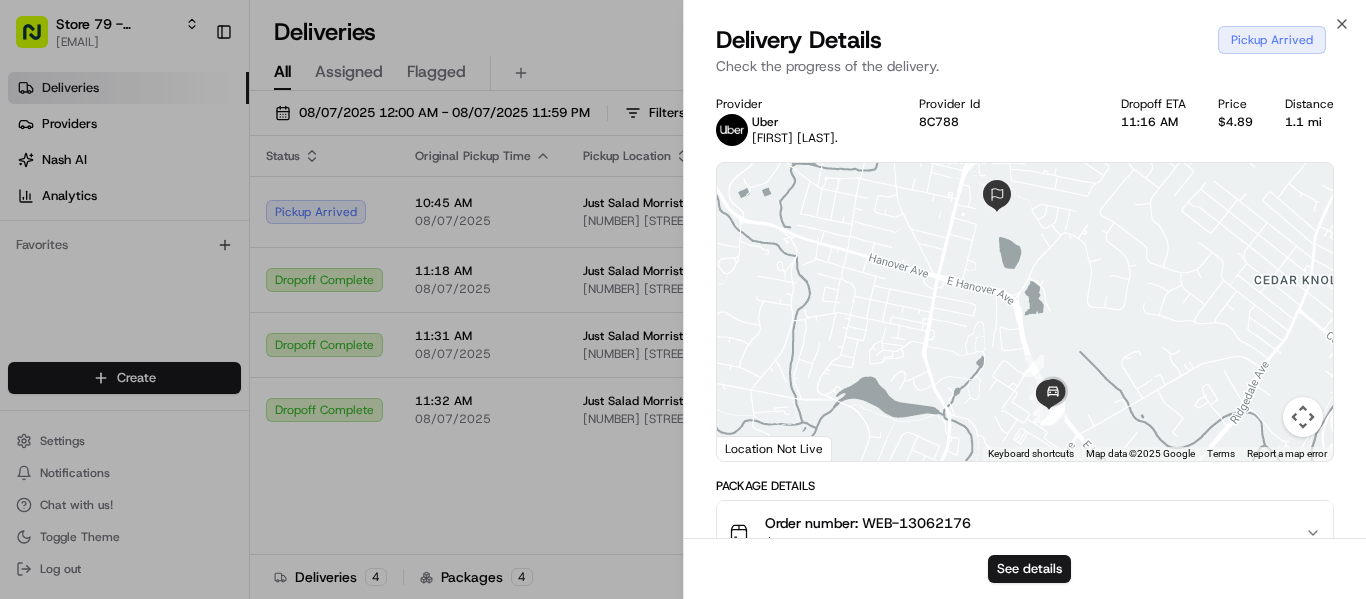 click on "Order number: WEB-13062176" at bounding box center (868, 523) 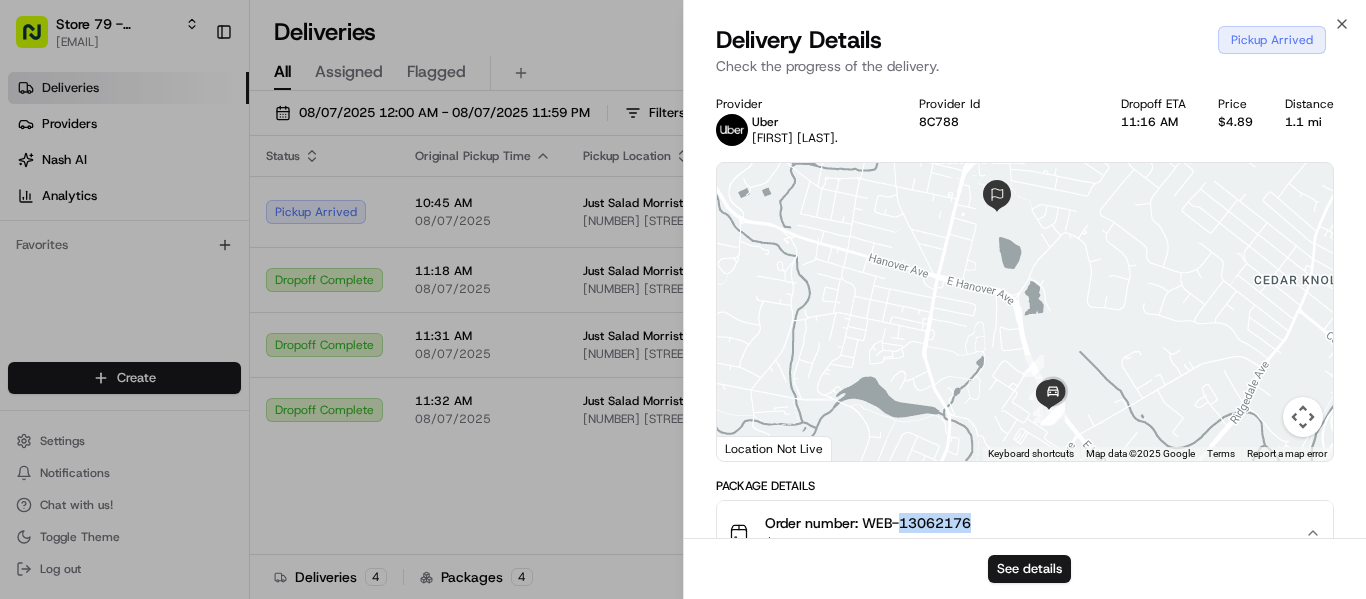 click on "Order number: WEB-13062176" at bounding box center [868, 523] 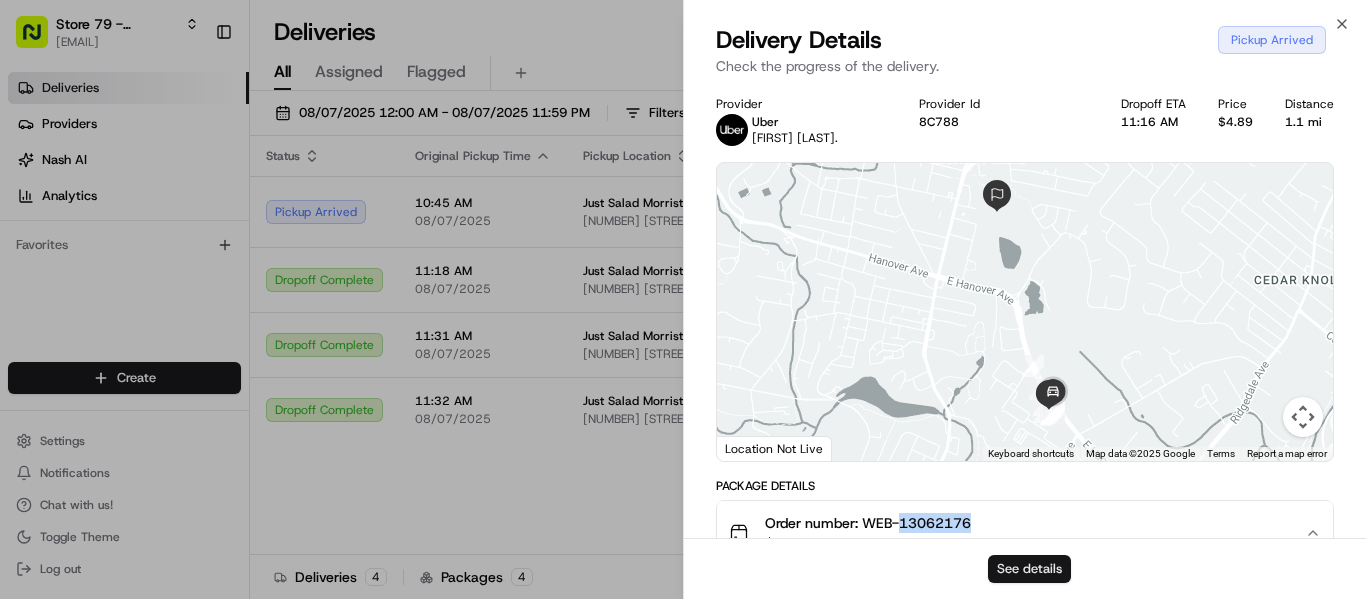 click on "See details" at bounding box center (1029, 569) 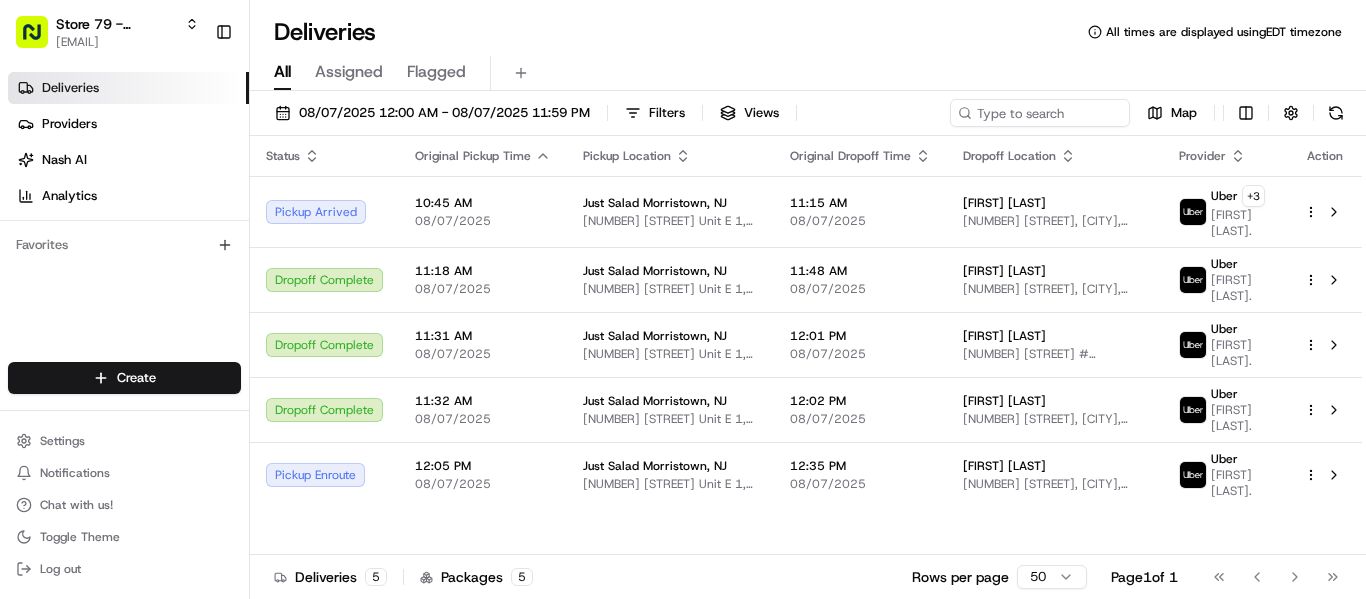 click on "Deliveries" at bounding box center [128, 88] 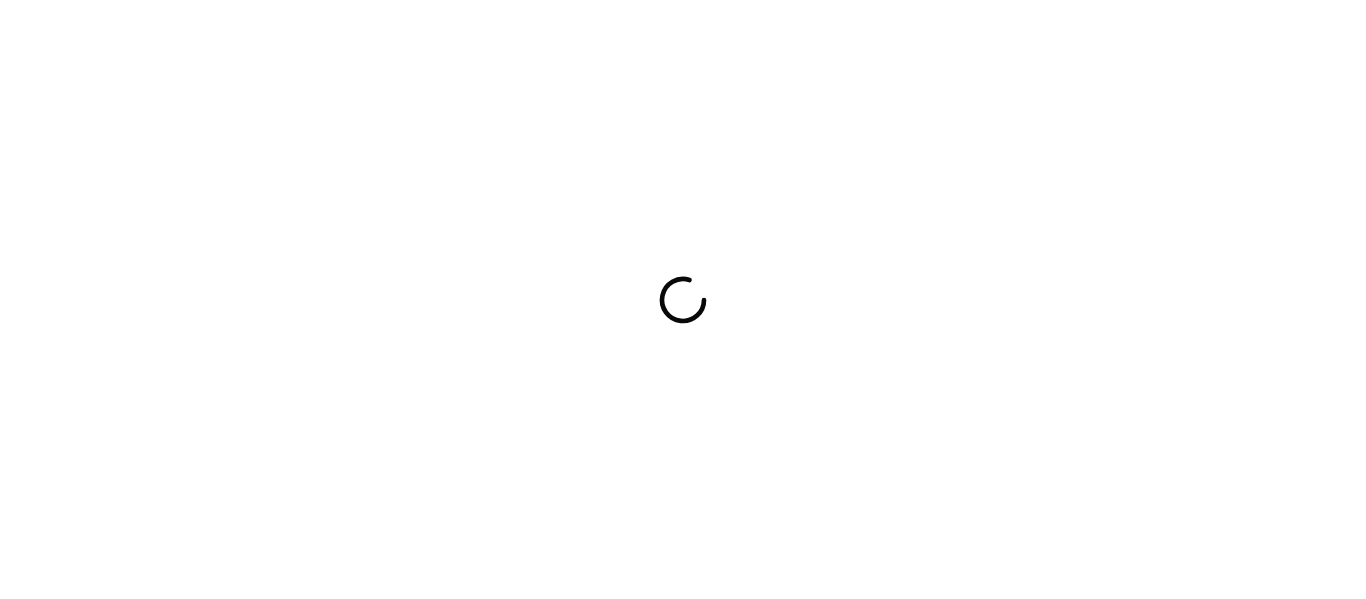 scroll, scrollTop: 0, scrollLeft: 0, axis: both 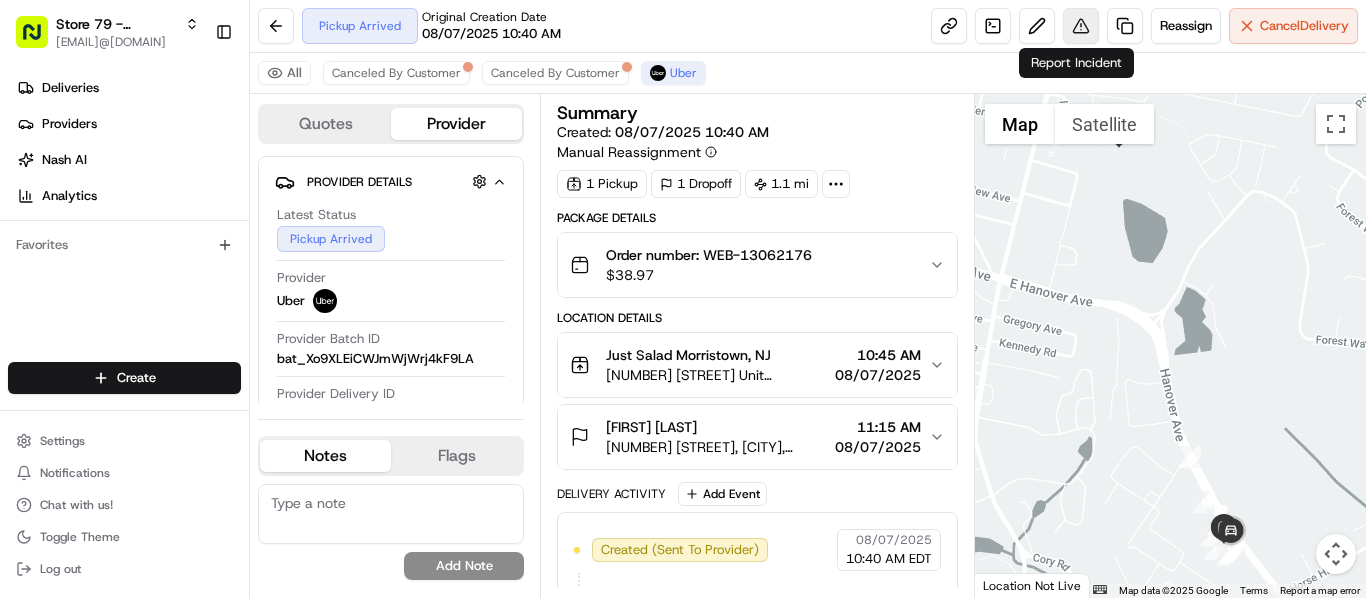click at bounding box center [1081, 26] 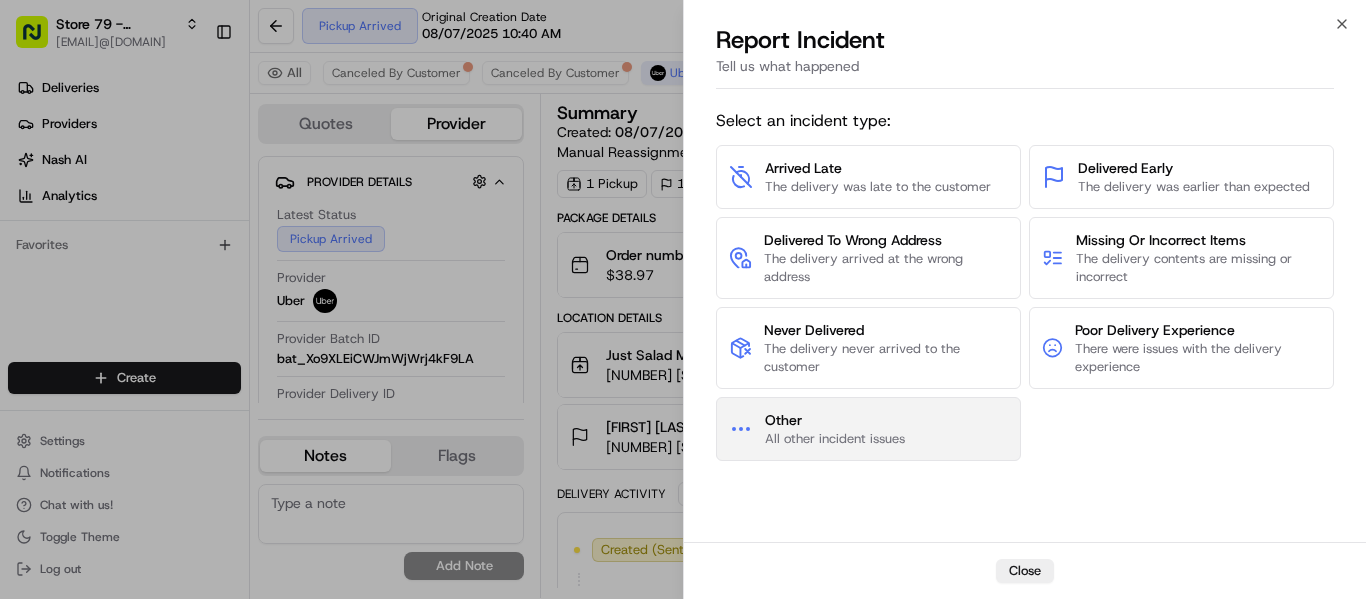 click on "Other" at bounding box center (835, 420) 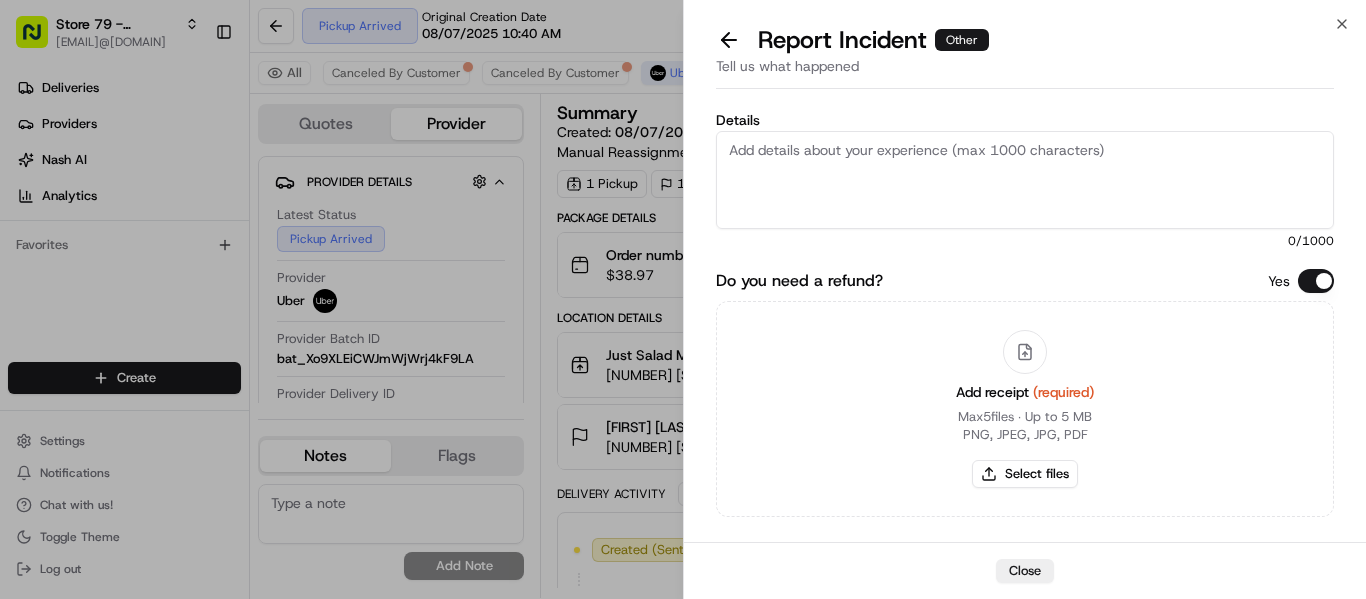 click on "Details" at bounding box center (1025, 180) 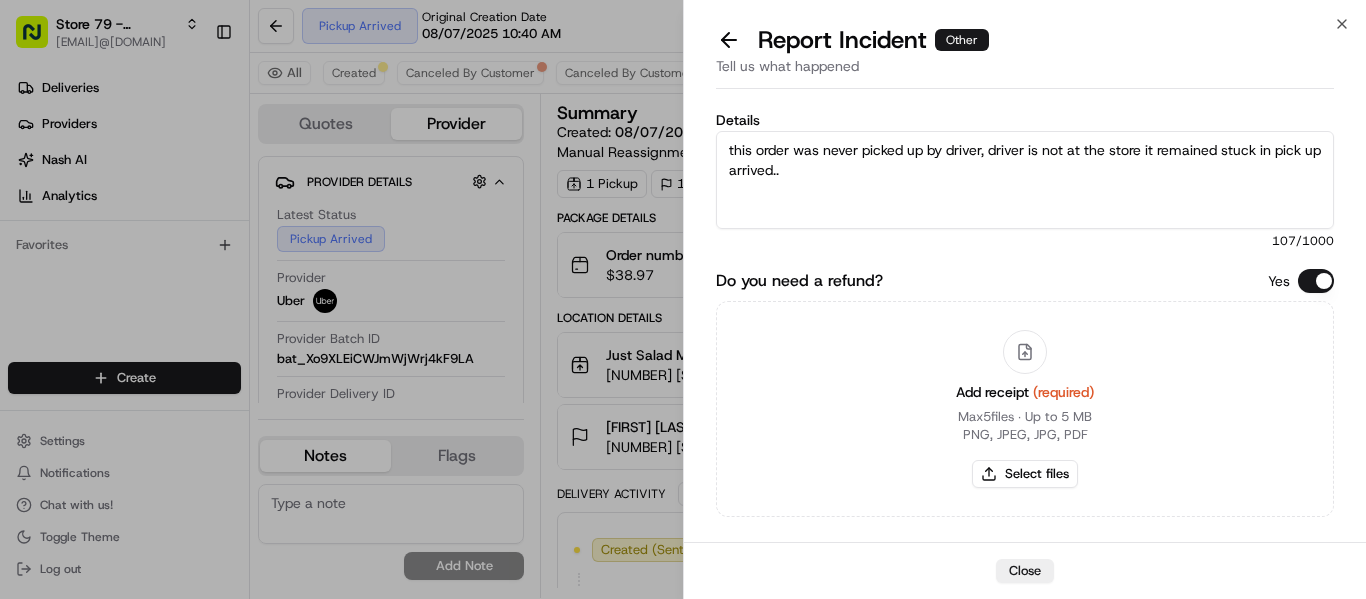 type on "this order was never picked up by driver, driver is not at the store it remained stuck in pick up arrived.." 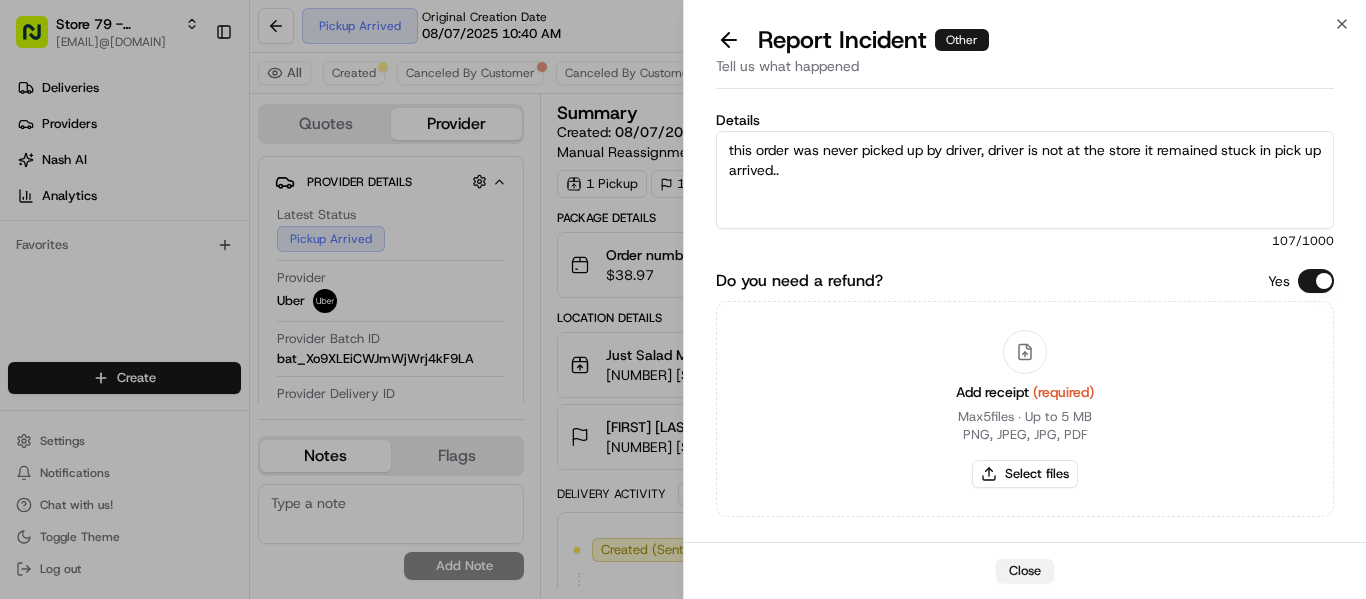 click on "Close" at bounding box center (1025, 571) 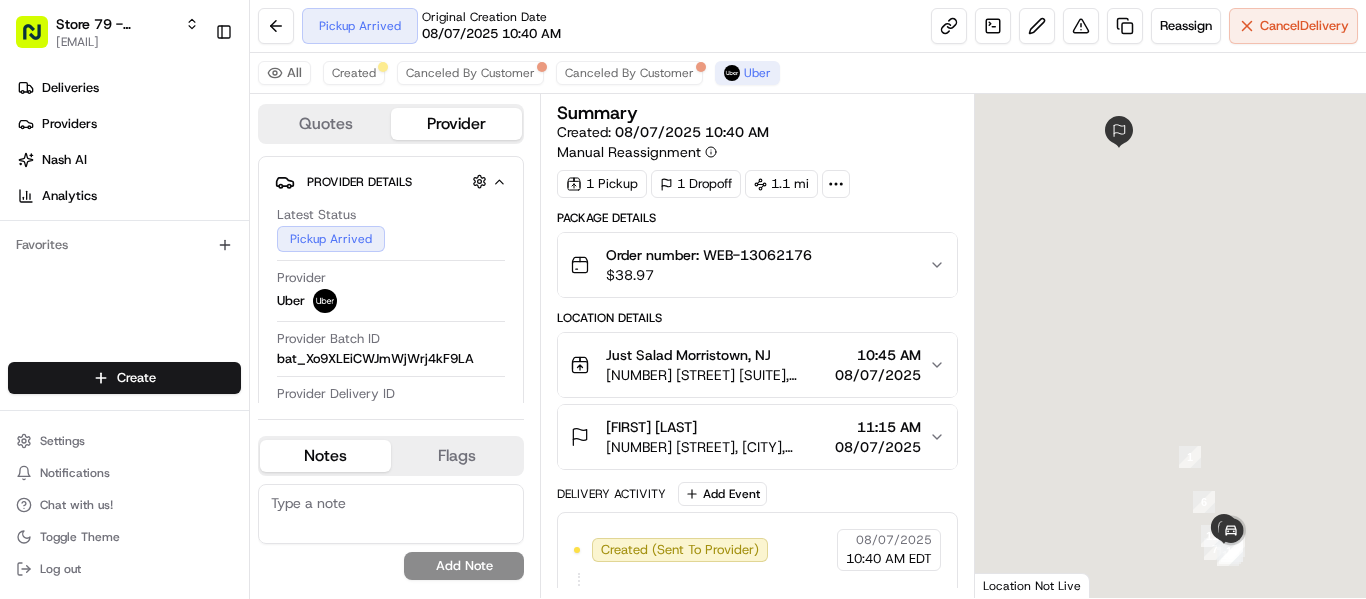 scroll, scrollTop: 0, scrollLeft: 0, axis: both 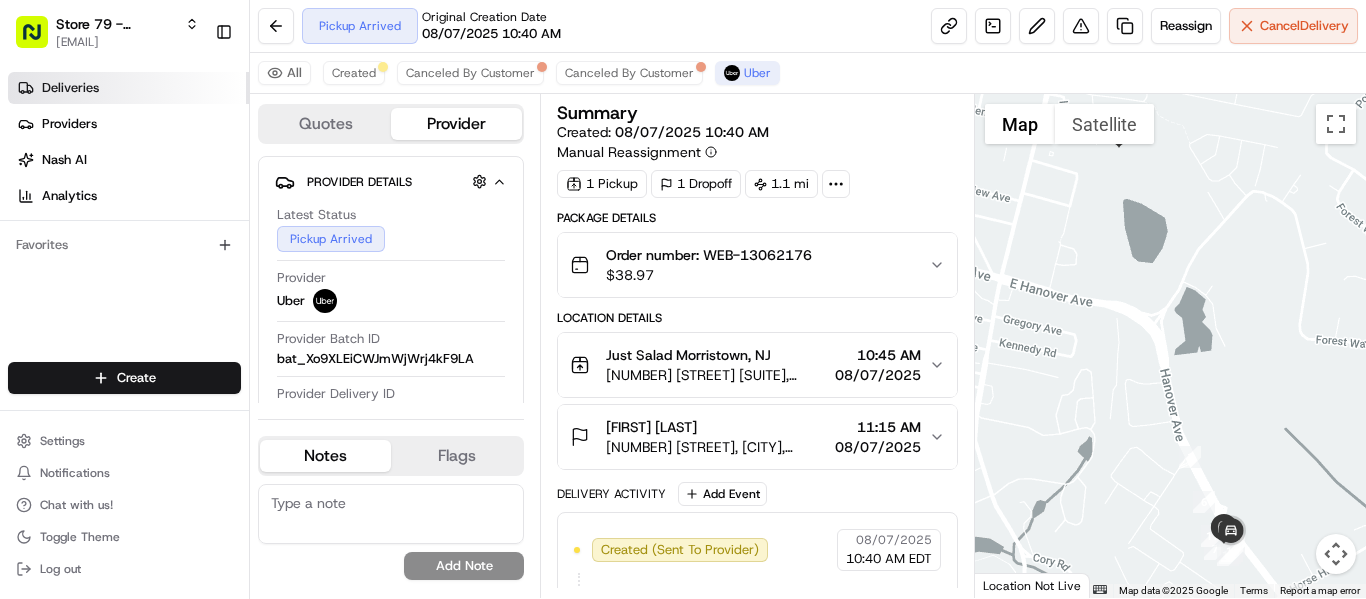 click on "Deliveries" at bounding box center (128, 88) 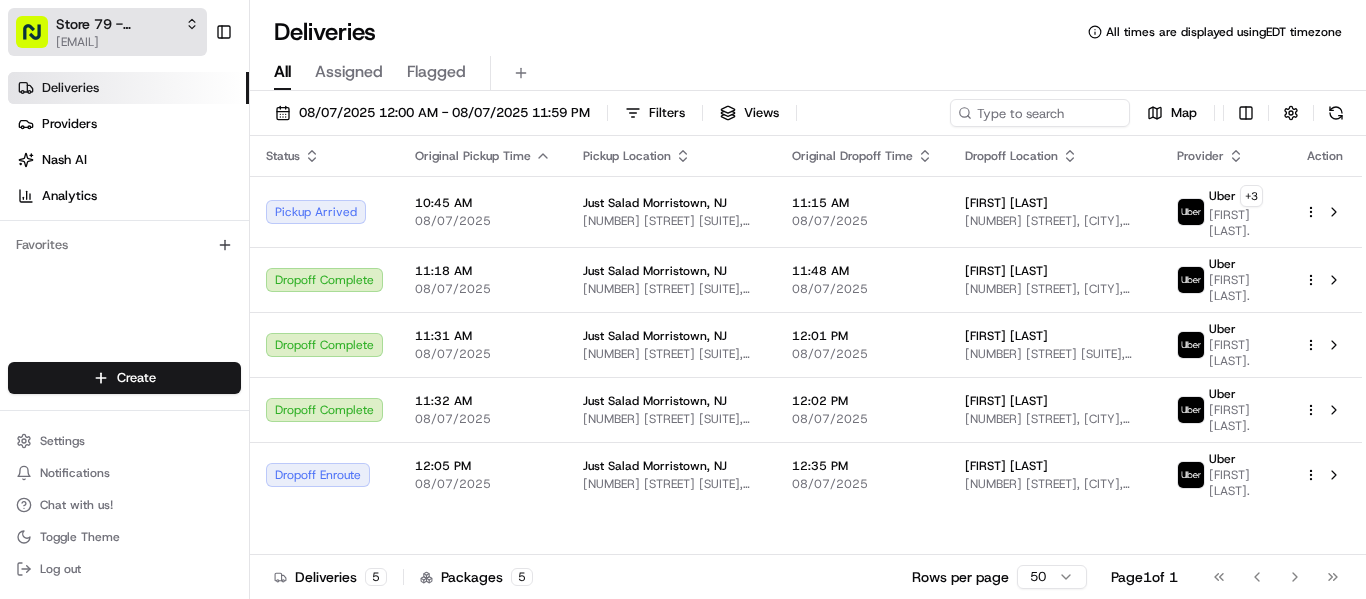 click on "[EMAIL]" at bounding box center [127, 42] 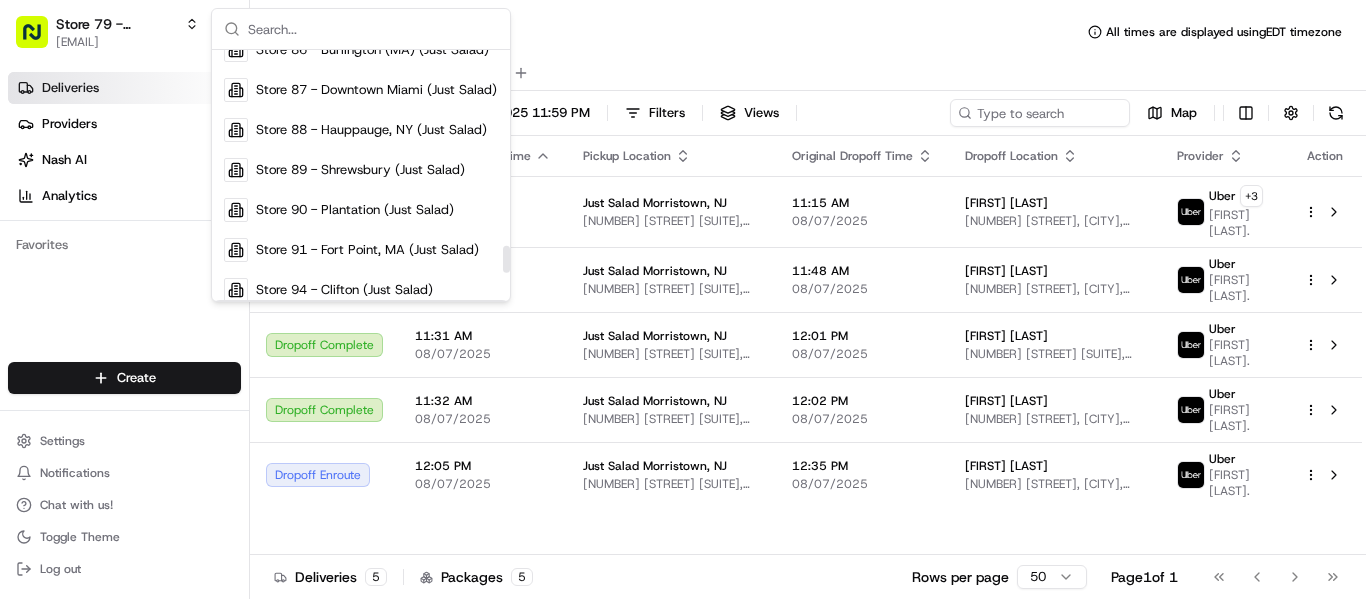 scroll, scrollTop: 1800, scrollLeft: 0, axis: vertical 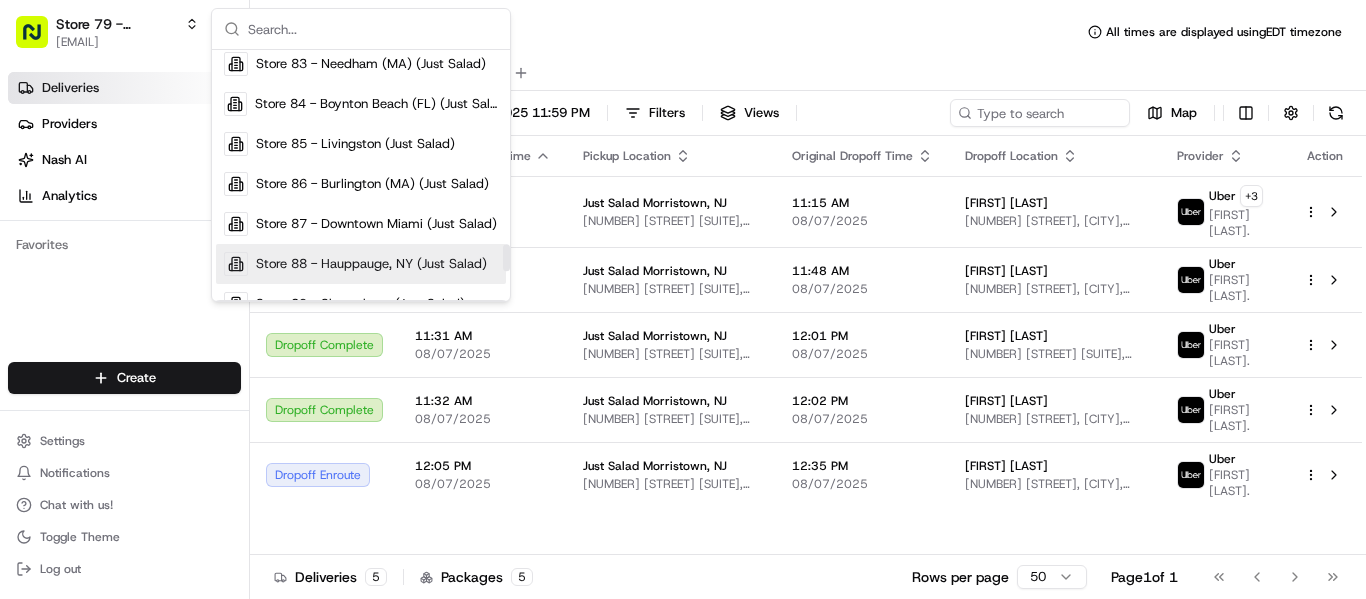 click on "Store 88 - Hauppauge, NY (Just Salad)" at bounding box center [371, 264] 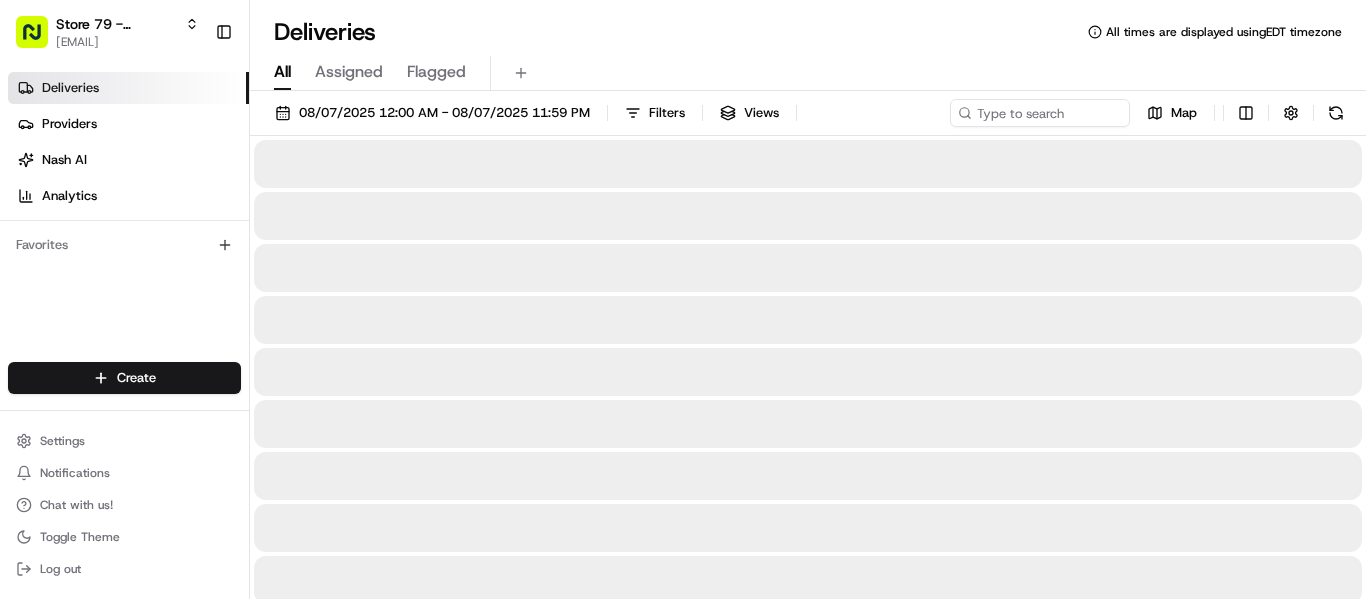 type 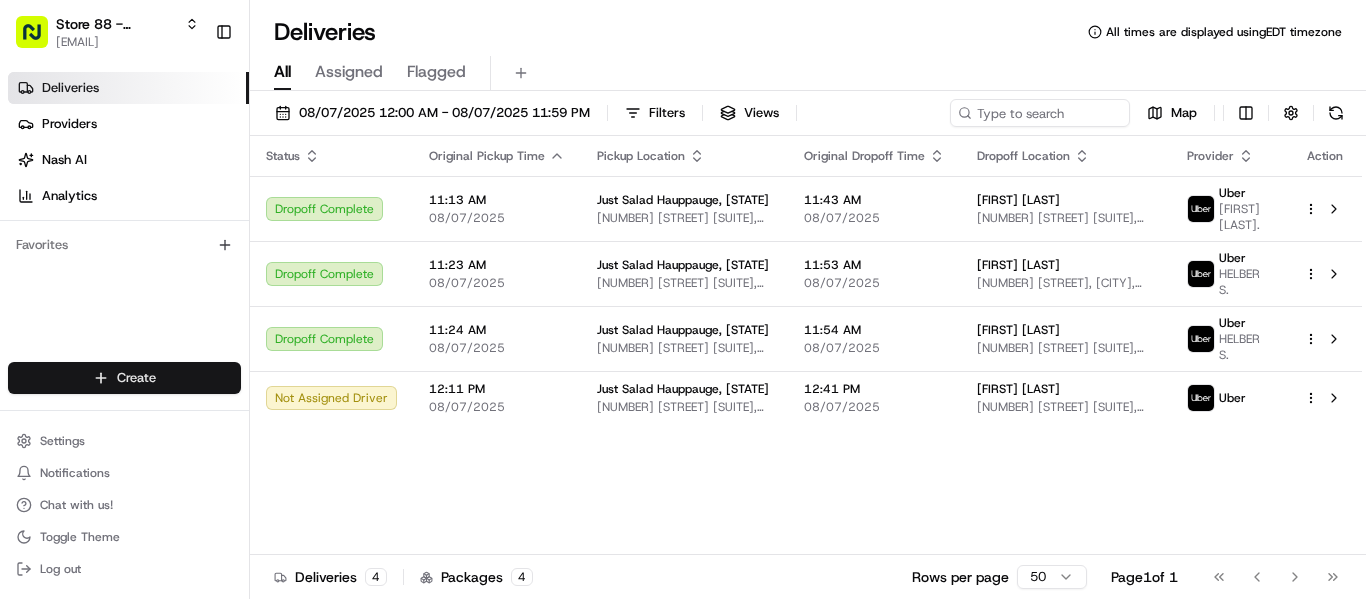 click on "Store 88 - Hauppauge, [STATE] (Just Salad) [EMAIL] Toggle Sidebar Deliveries Providers Nash AI Analytics Favorites Main Menu Members & Organization Organization Users Roles Preferences Customization Tracking Orchestration Automations Locations Pickup Locations Dropoff Locations Billing Billing Refund Requests Integrations Notification Triggers Webhooks API Keys Request Logs Create Settings Notifications Chat with us! Toggle Theme Log out Deliveries All times are displayed using EDT timezone All Assigned Flagged 08/07/2025 12:00 AM - 08/07/2025 11:59 PM Filters Views Map Status Original Pickup Time Pickup Location Original Dropoff Time Dropoff Location Provider Action Dropoff Complete 11:13 AM 08/07/2025 Just Salad Hauppauge, [STATE] 410 Motor Pkwy #130, Hauppauge, [STATE] 11788, USA 11:43 AM 08/07/2025 Donna B [NUMBER] [STREET] [SUITE], [CITY], [STATE] [ZIP], [COUNTRY] Uber Paul D. Dropoff Complete 11:23 AM 08/07/2025 Just Salad Hauppauge, [STATE] 410 Motor Pkwy #130, Hauppauge, [STATE] 11788, USA 11:53 AM 4 4" at bounding box center (683, 299) 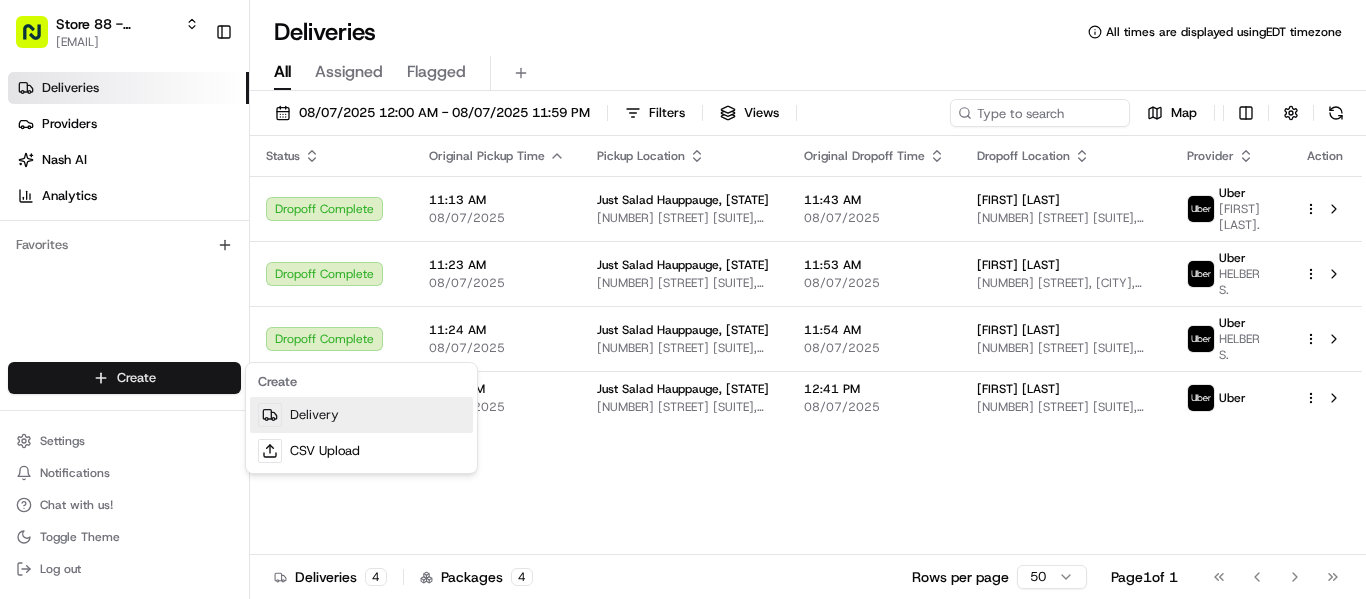 click on "Delivery" at bounding box center (361, 415) 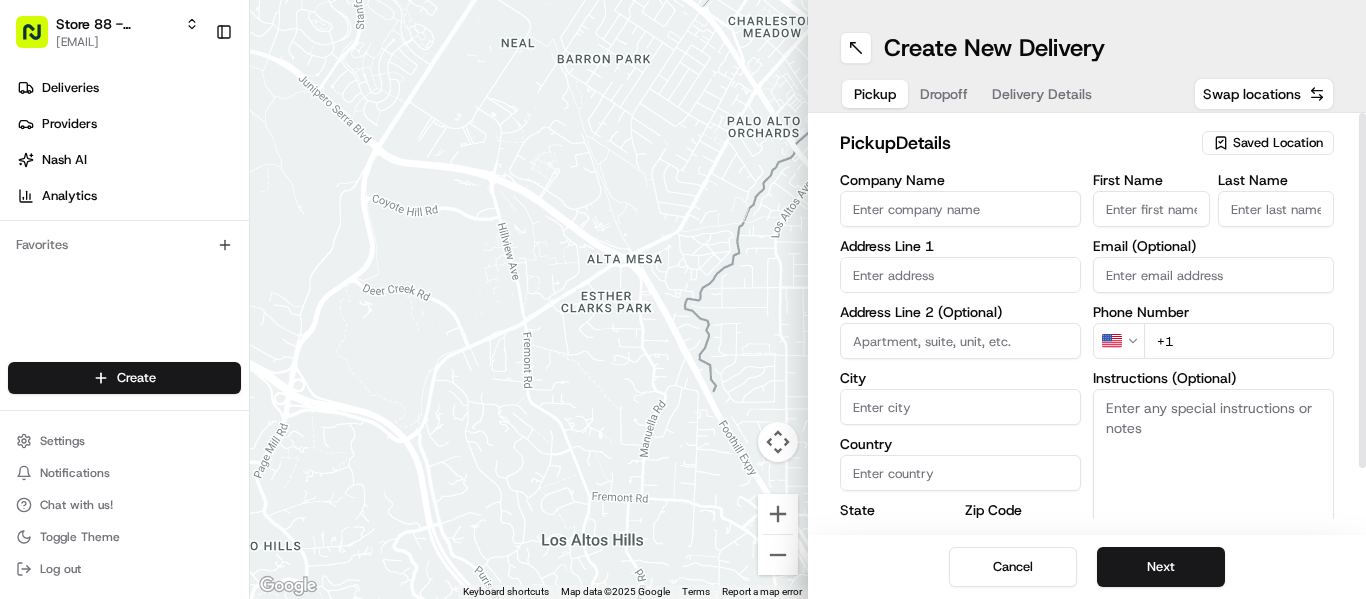 click on "Saved Location" at bounding box center [1268, 143] 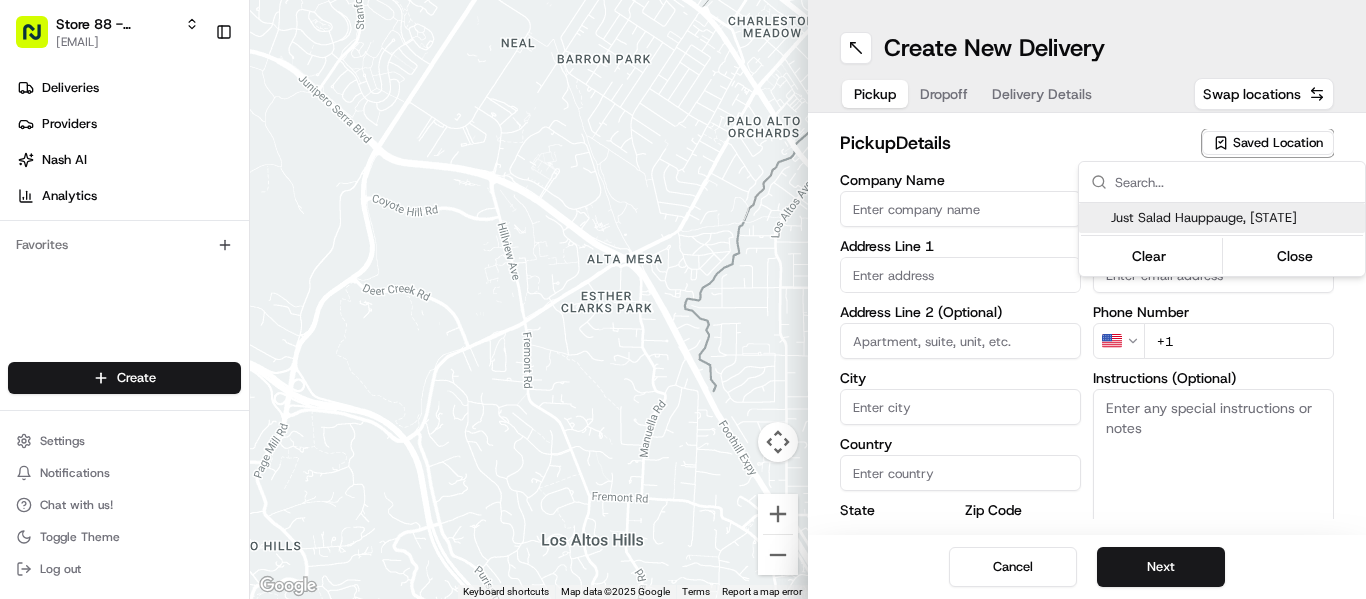 click on "Just Salad [CITY], [STATE]" at bounding box center (1234, 218) 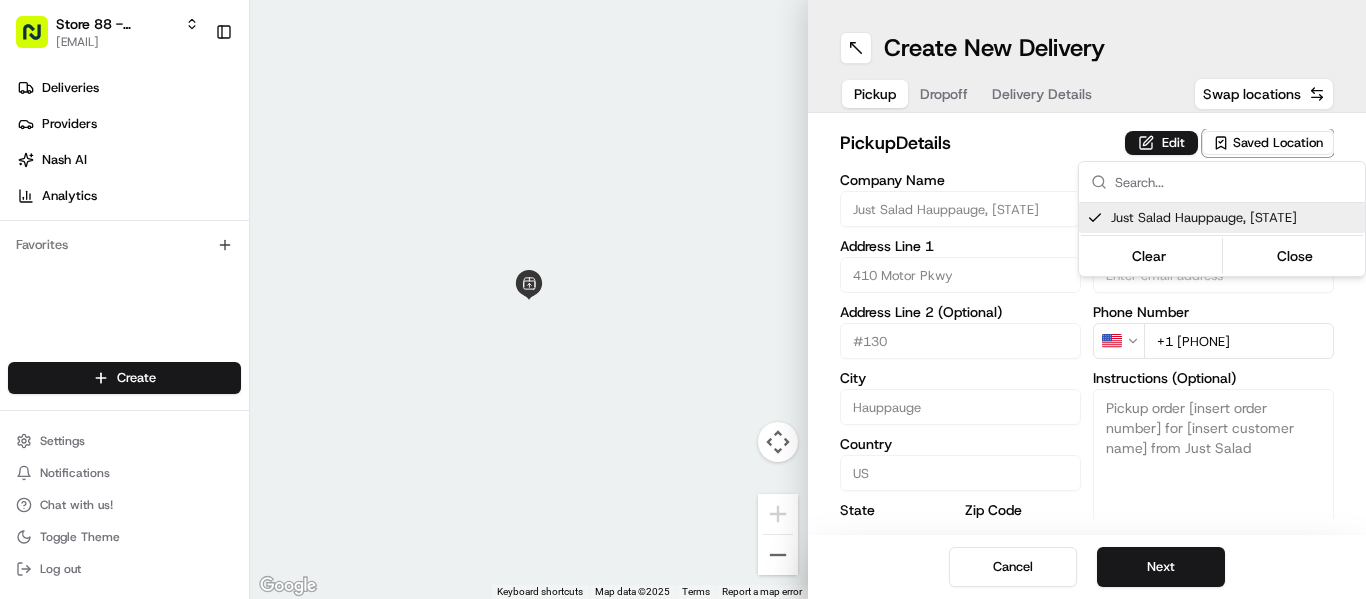 click on "Store 88 - Hauppauge, NY (Just Salad) mrivera@justsalad.com Toggle Sidebar Deliveries Providers Nash AI Analytics Favorites Main Menu Members & Organization Organization Users Roles Preferences Customization Tracking Orchestration Automations Locations Pickup Locations Dropoff Locations Billing Billing Refund Requests Integrations Notification Triggers Webhooks API Keys Request Logs Create Settings Notifications Chat with us! Toggle Theme Log out ← Move left → Move right ↑ Move up ↓ Move down + Zoom in - Zoom out Home Jump left by 75% End Jump right by 75% Page Up Jump up by 75% Page Down Jump down by 75% Keyboard shortcuts Map Data Map data ©2025 Map data ©2025 2 m  Click to toggle between metric and imperial units Terms Report a map error Create New Delivery Pickup Dropoff Delivery Details Swap locations pickup  Details  Edit Saved Location Company Name Just Salad Hauppauge, NY Address Line 1 410 Motor Pkwy Address Line 2 (Optional) #130 City Hauppauge Country US State NY Zip Code" at bounding box center [683, 299] 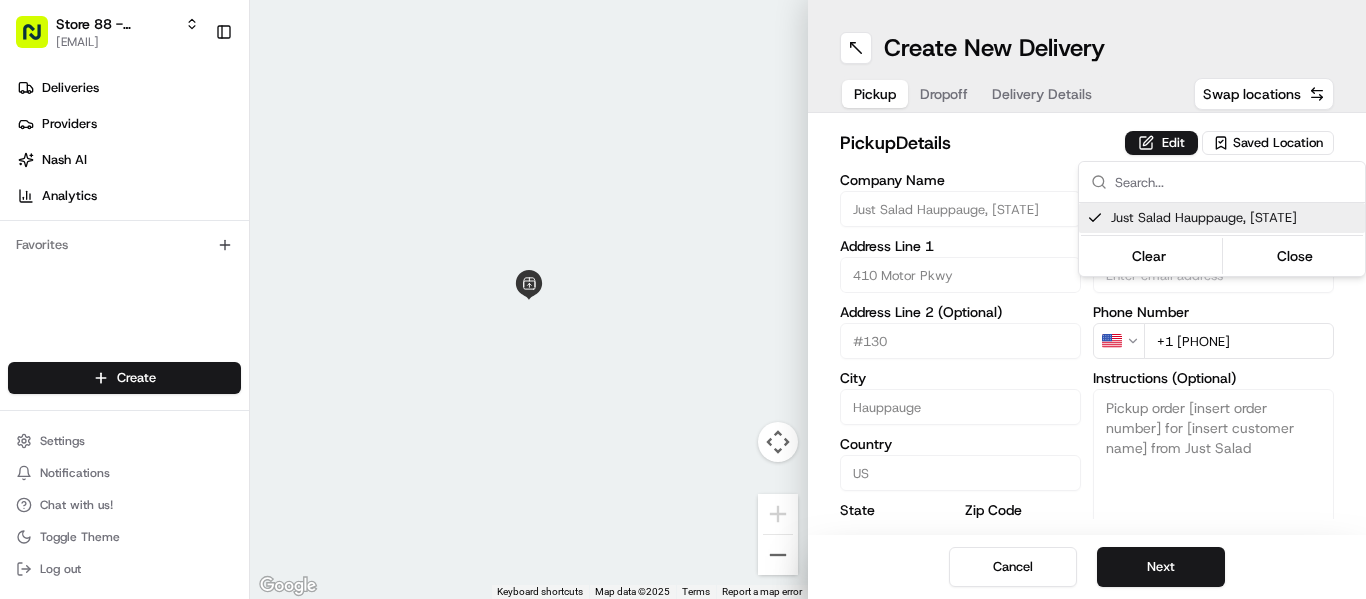 click on "Store 88 - Hauppauge, NY (Just Salad) mrivera@justsalad.com Toggle Sidebar Deliveries Providers Nash AI Analytics Favorites Main Menu Members & Organization Organization Users Roles Preferences Customization Tracking Orchestration Automations Locations Pickup Locations Dropoff Locations Billing Billing Refund Requests Integrations Notification Triggers Webhooks API Keys Request Logs Create Settings Notifications Chat with us! Toggle Theme Log out ← Move left → Move right ↑ Move up ↓ Move down + Zoom in - Zoom out Home Jump left by 75% End Jump right by 75% Page Up Jump up by 75% Page Down Jump down by 75% Keyboard shortcuts Map Data Map data ©2025 Map data ©2025 2 m  Click to toggle between metric and imperial units Terms Report a map error Create New Delivery Pickup Dropoff Delivery Details Swap locations pickup  Details  Edit Saved Location Company Name Just Salad Hauppauge, NY Address Line 1 410 Motor Pkwy Address Line 2 (Optional) #130 City Hauppauge Country US State NY Zip Code" at bounding box center [683, 299] 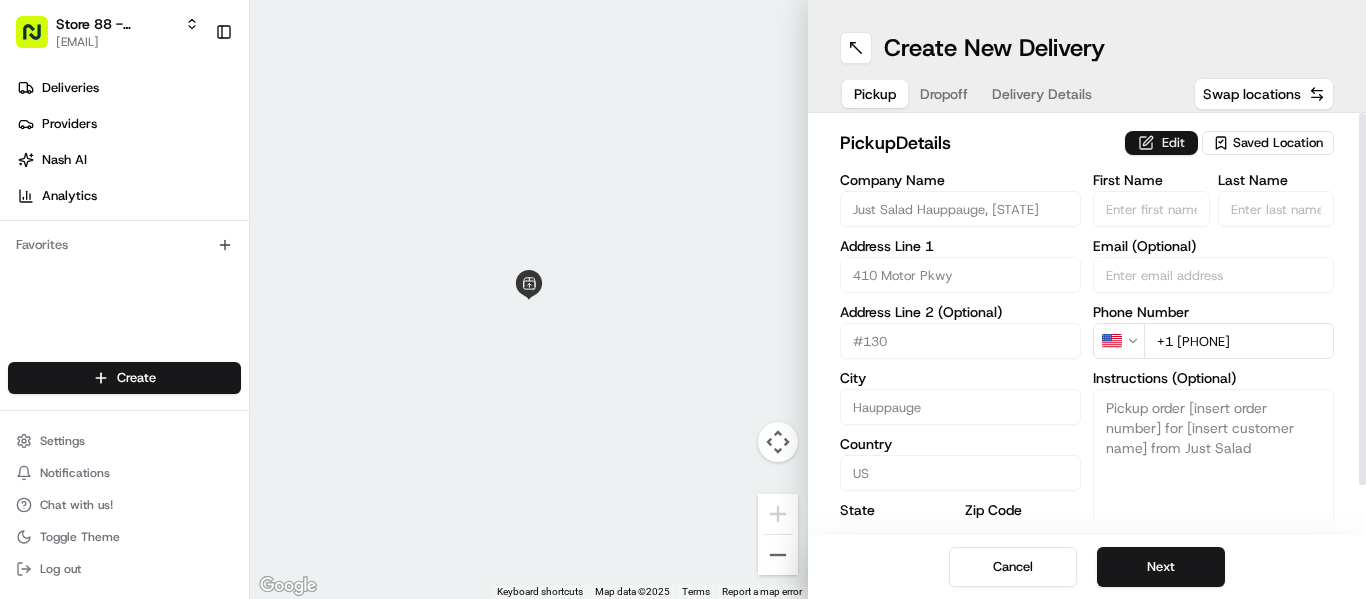 click on "Edit" at bounding box center (1161, 143) 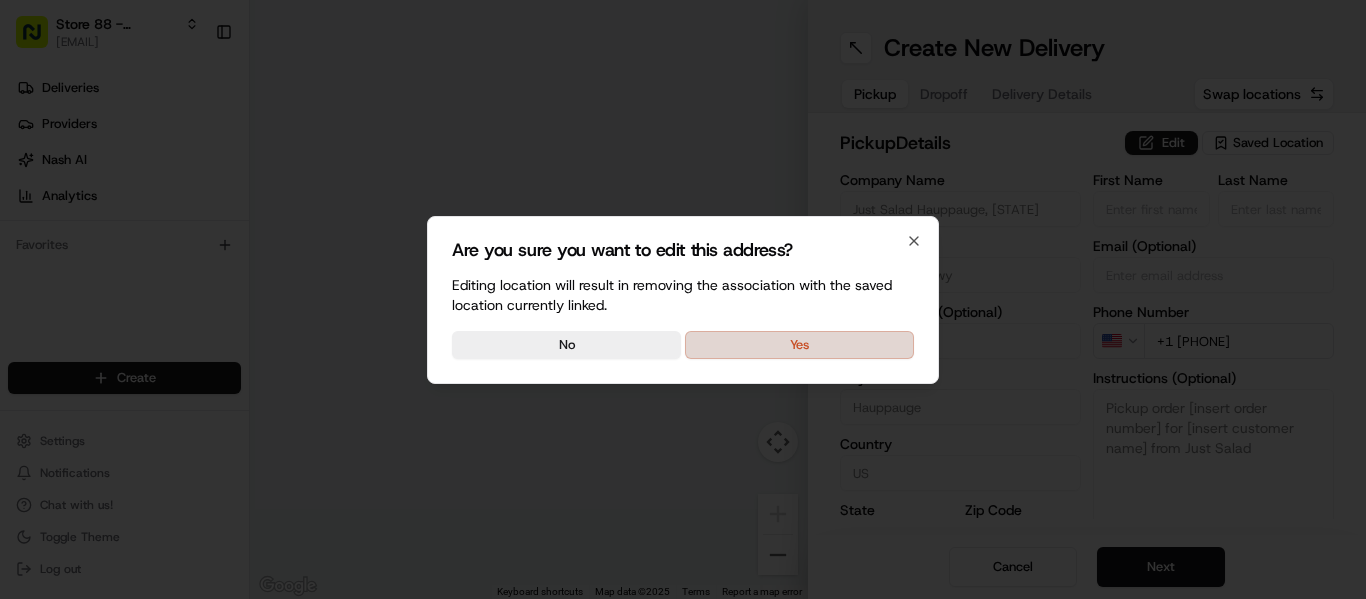 click on "Yes" at bounding box center [799, 345] 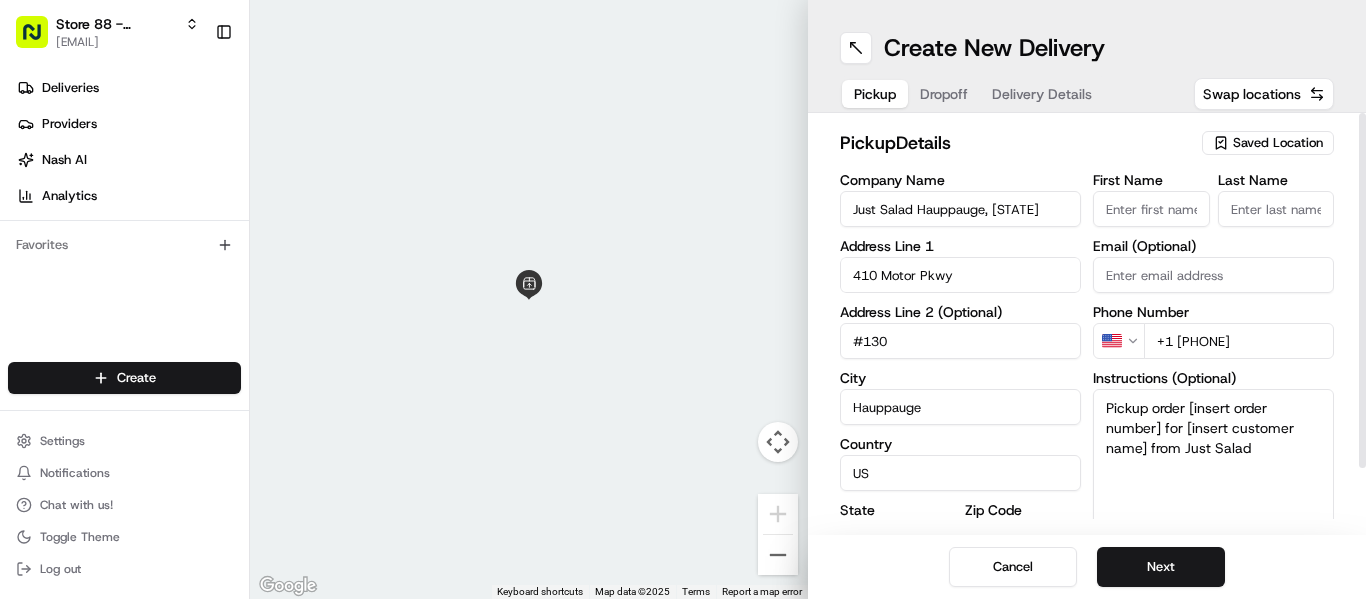 click on "Pickup order [insert order number] for [insert customer name] from Just Salad" at bounding box center (1213, 464) 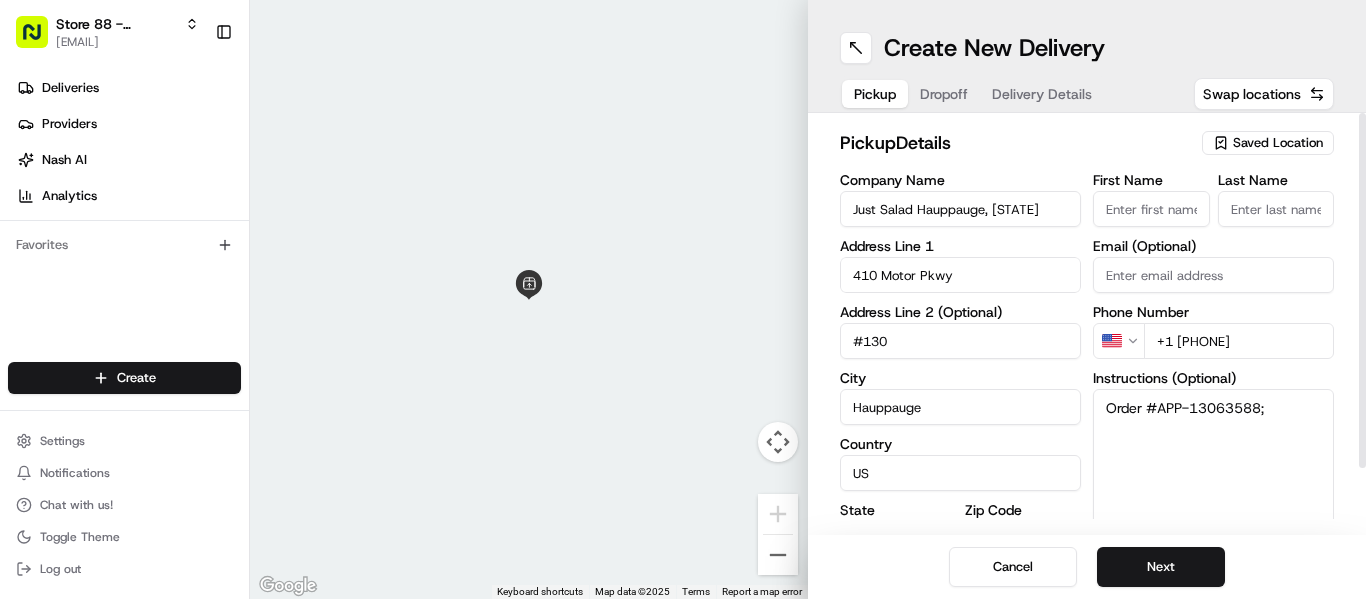 type on "Order #APP-13063588;" 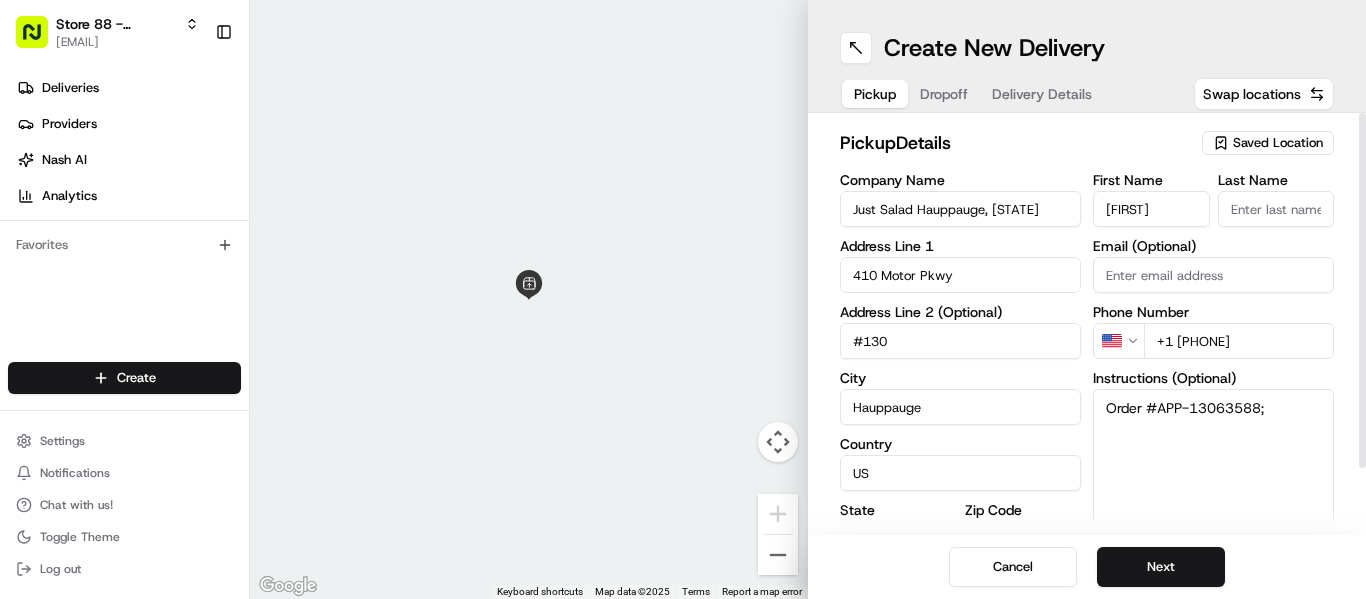 type on "Monica" 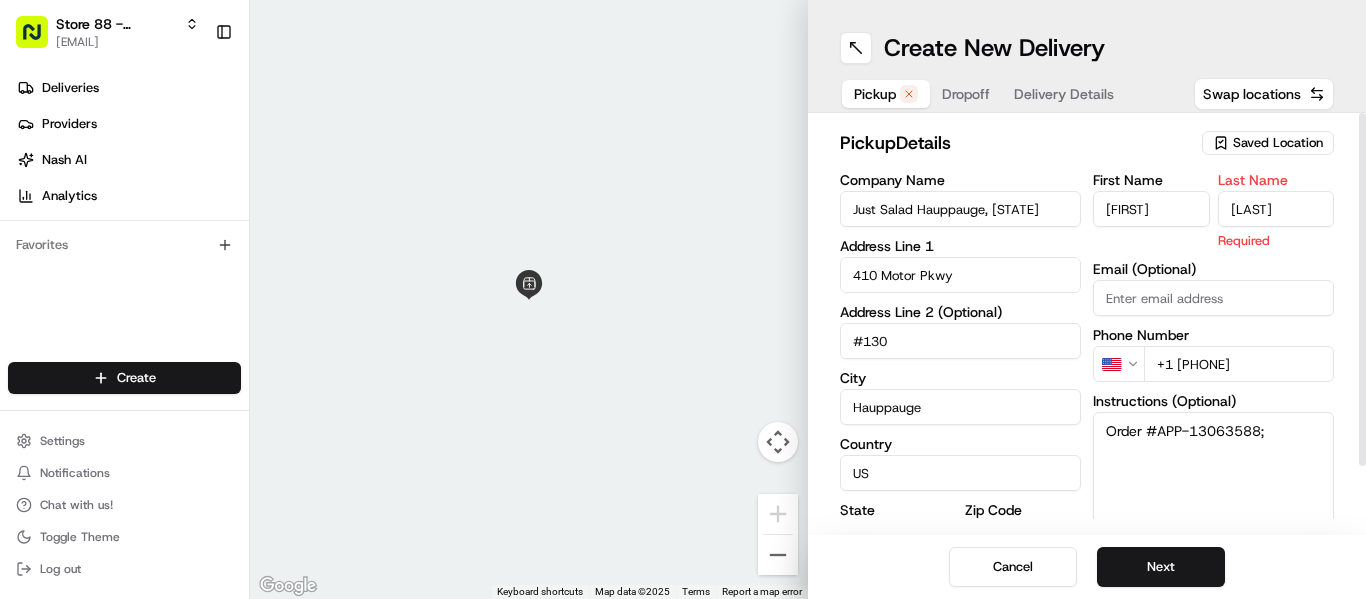 type on "Torres" 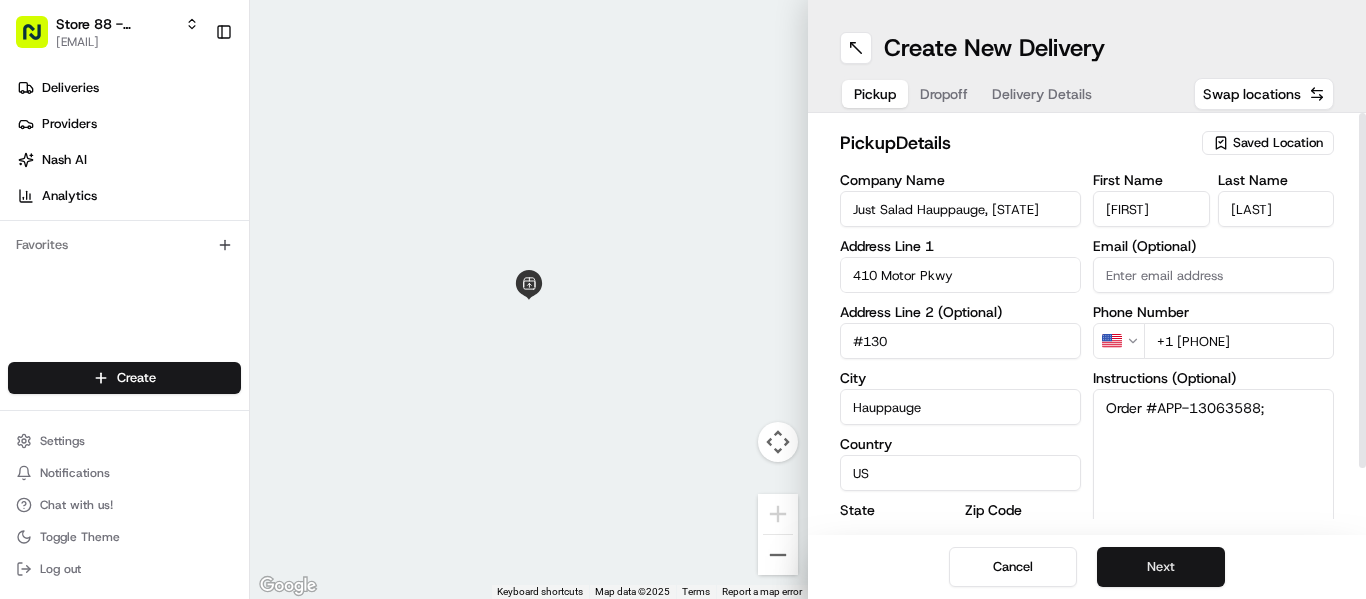 click on "Next" at bounding box center (1161, 567) 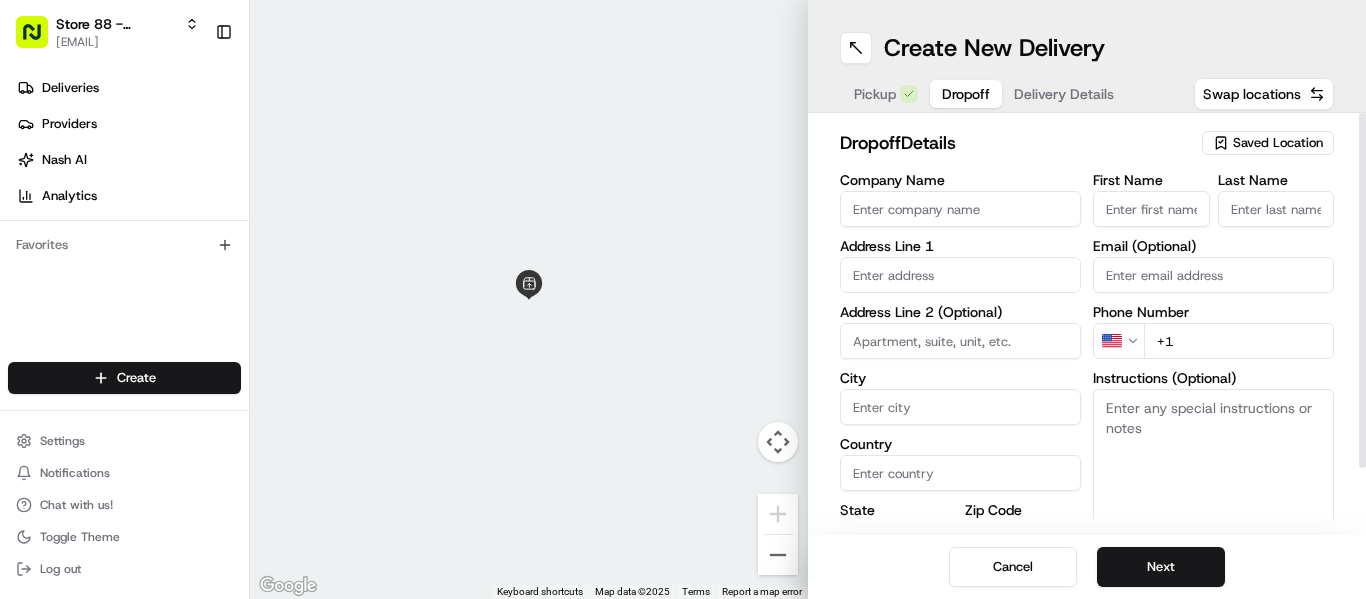 click on "First Name" at bounding box center [1151, 209] 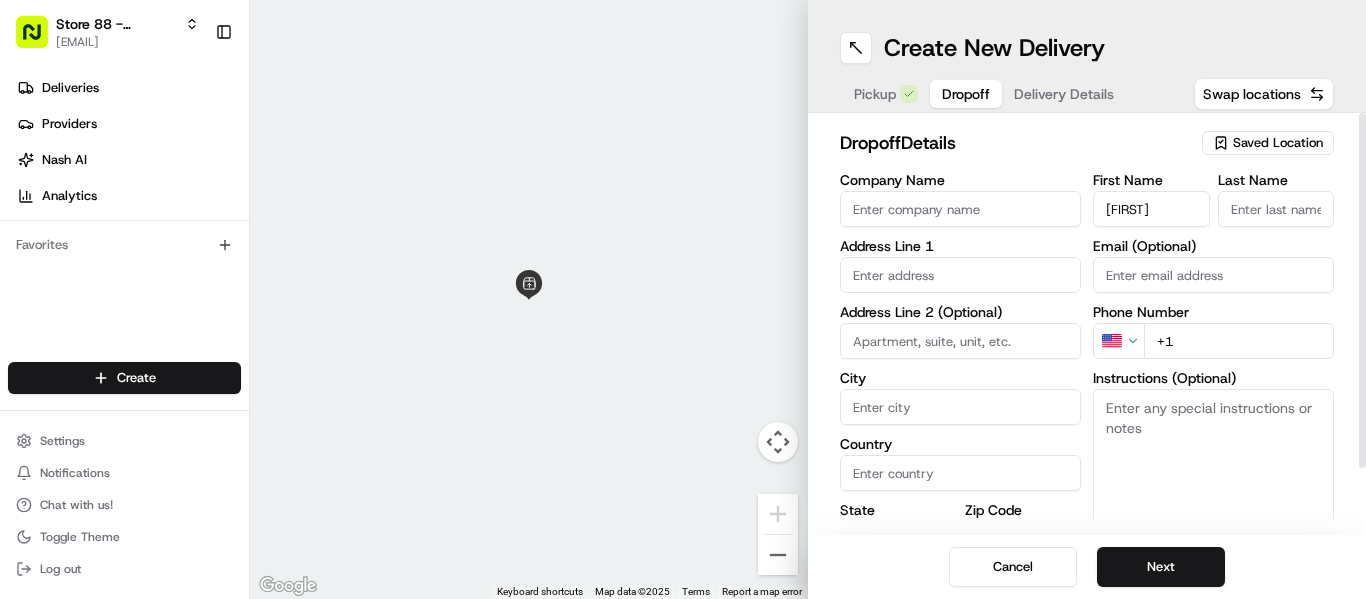 type on "Monica" 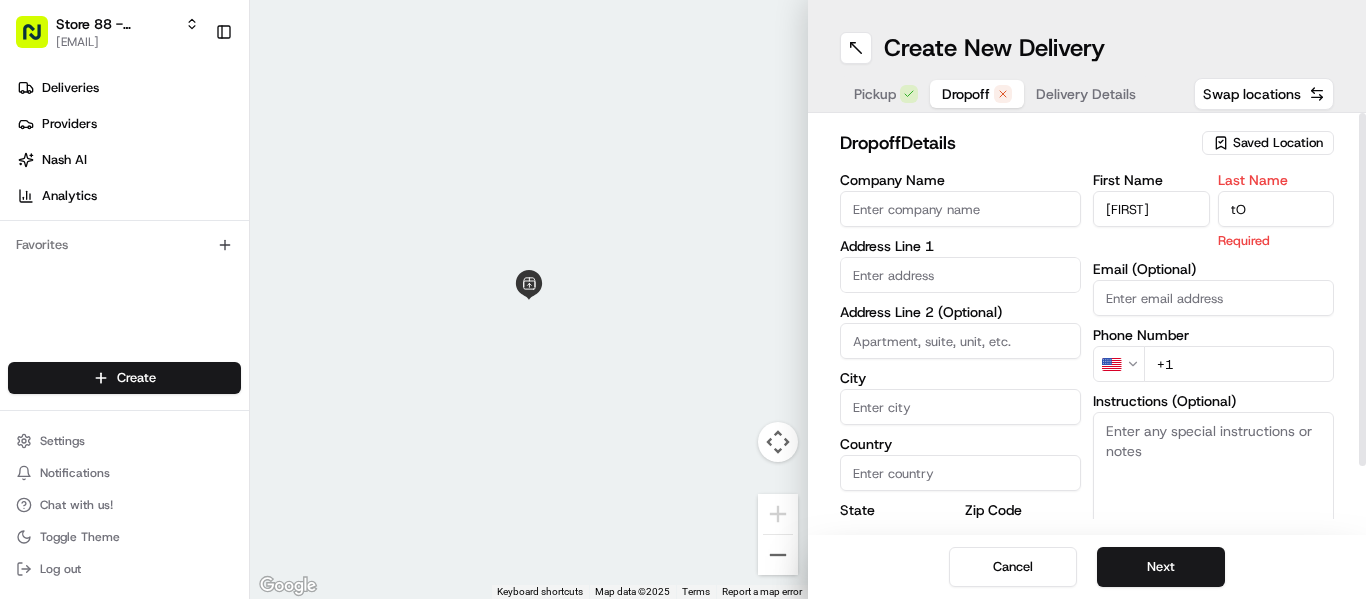type on "t" 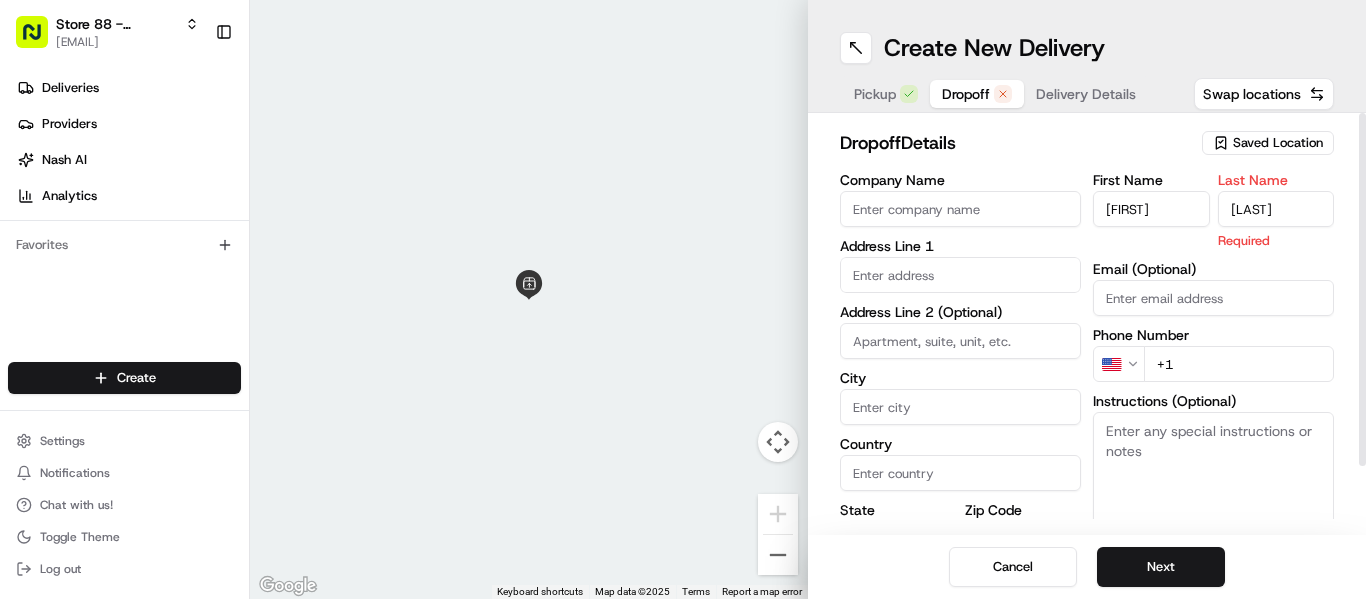 type on "Torres" 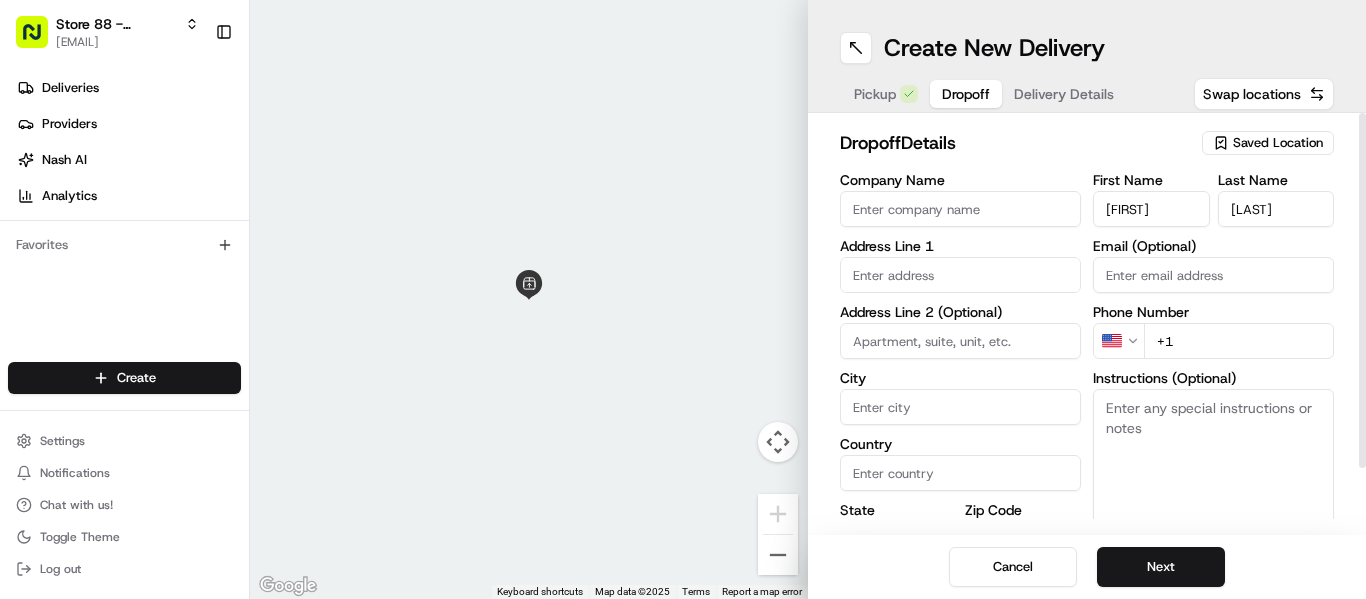 click on "+1" at bounding box center [1239, 341] 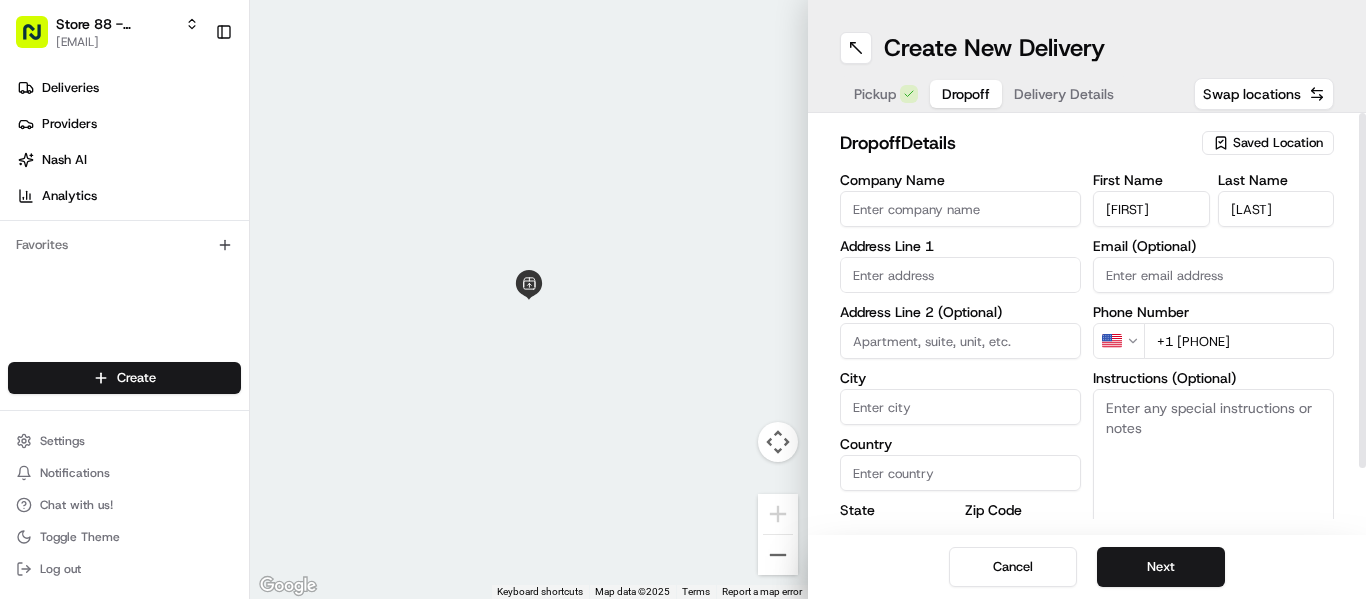 type on "+1 516 304 6363" 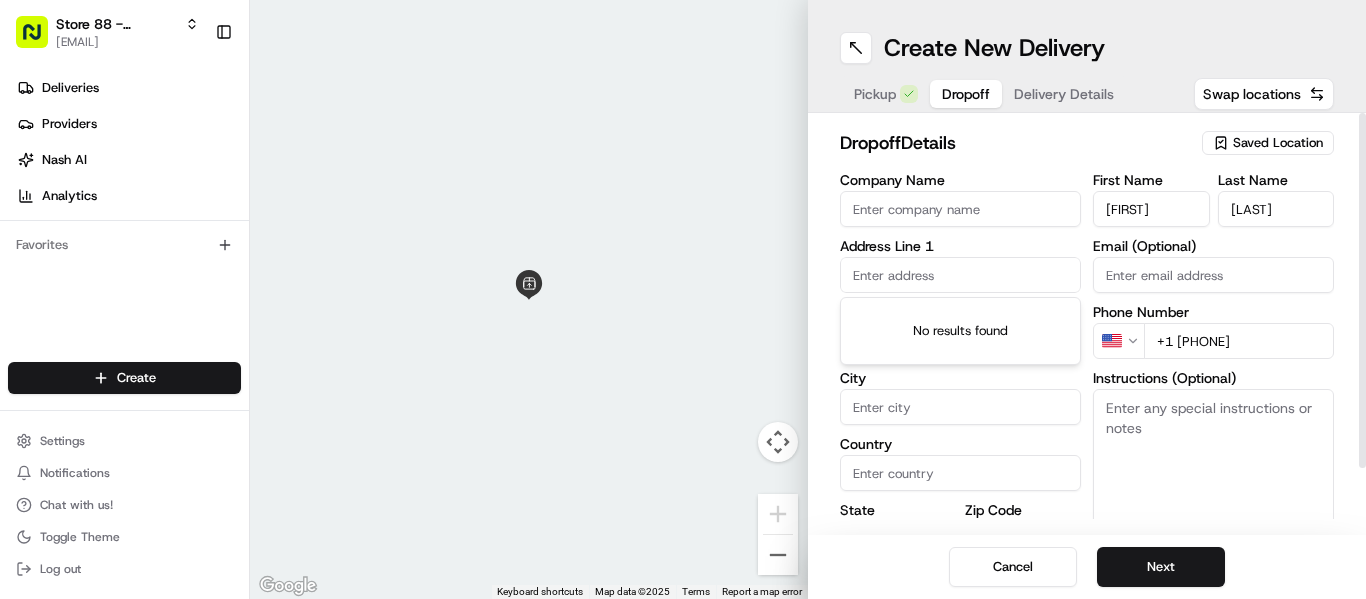 drag, startPoint x: 895, startPoint y: 267, endPoint x: 909, endPoint y: 277, distance: 17.20465 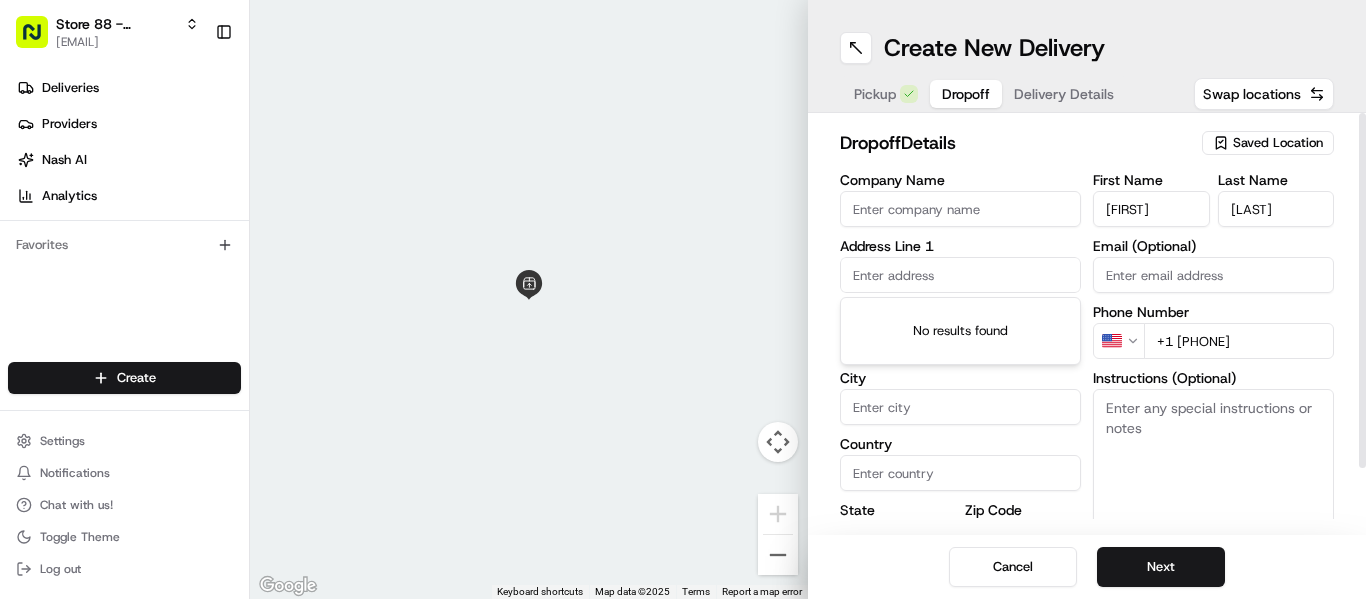 click at bounding box center [960, 275] 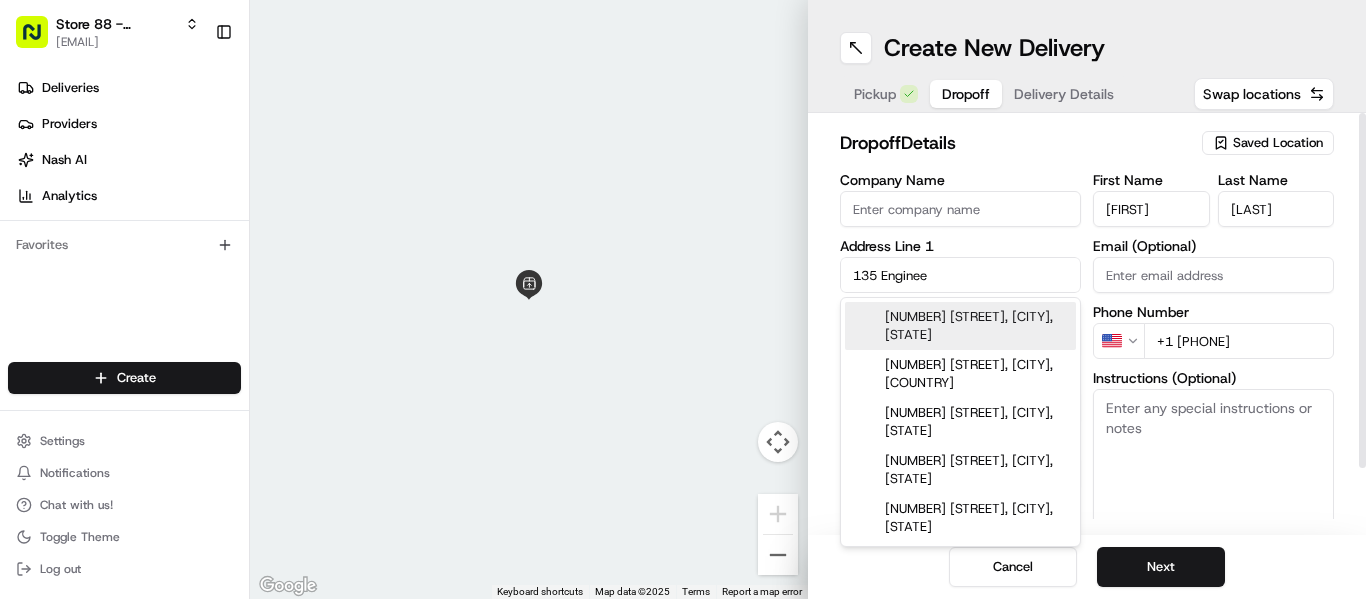 click on "135 Engineers Road, Hauppauge, NY" at bounding box center [960, 326] 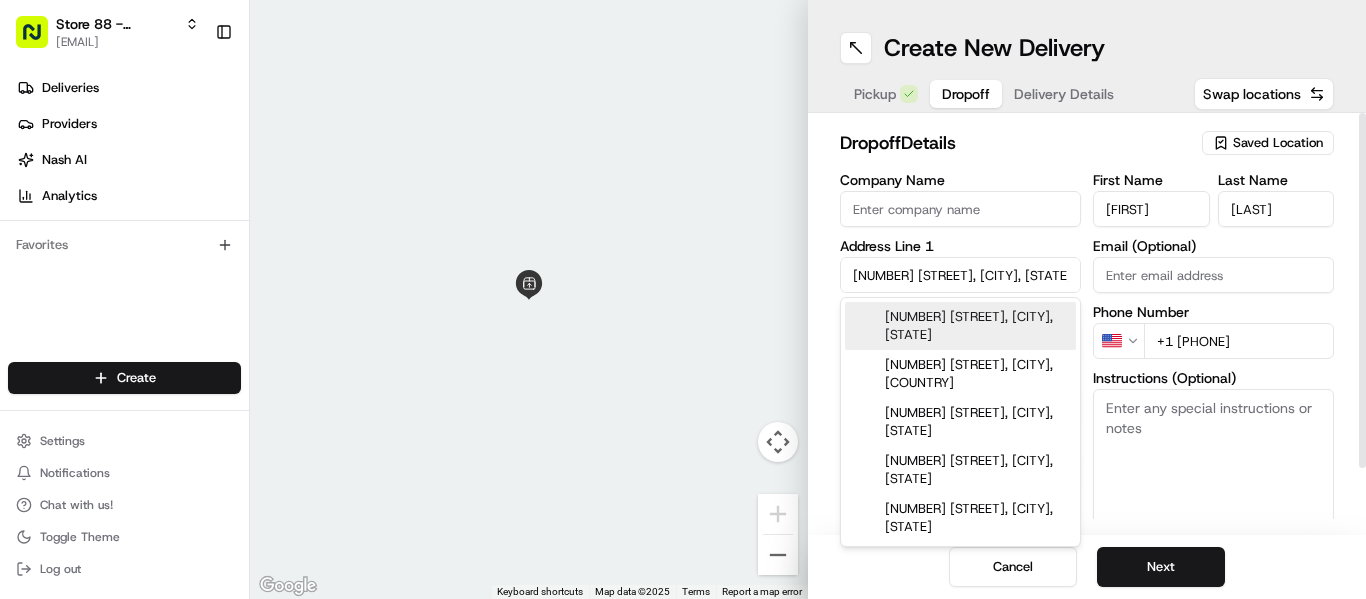 type on "135 Engineers Rd, Hauppauge, NY 11788, USA" 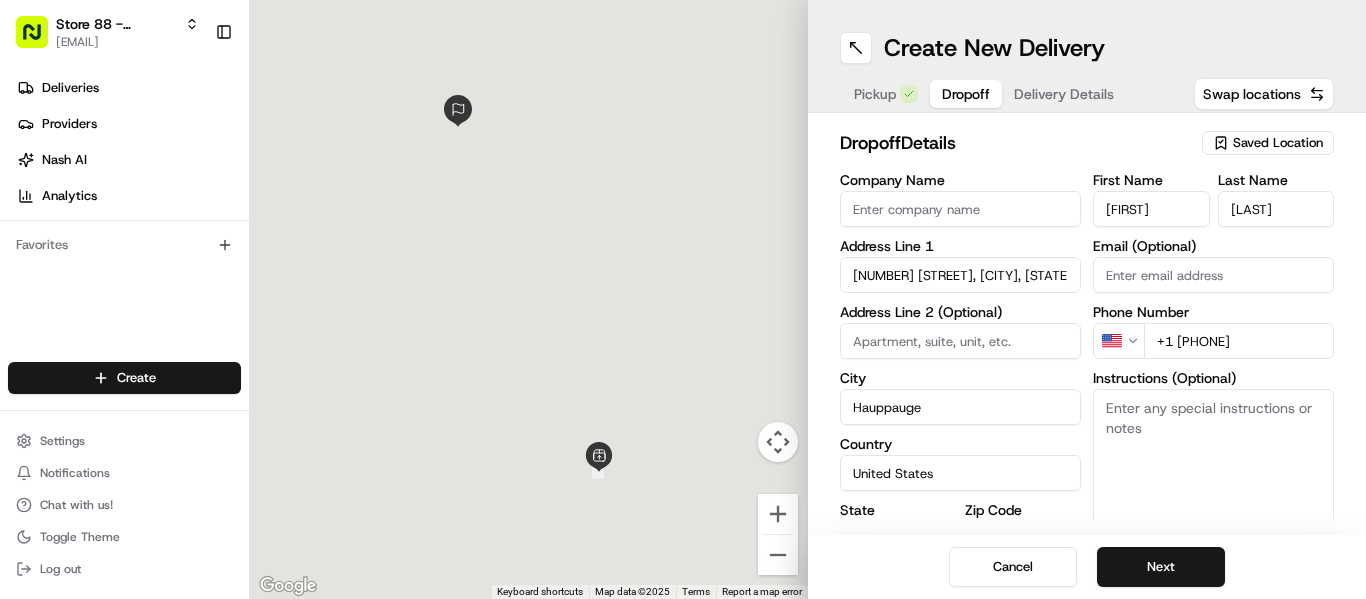 type on "135 Engineers Road" 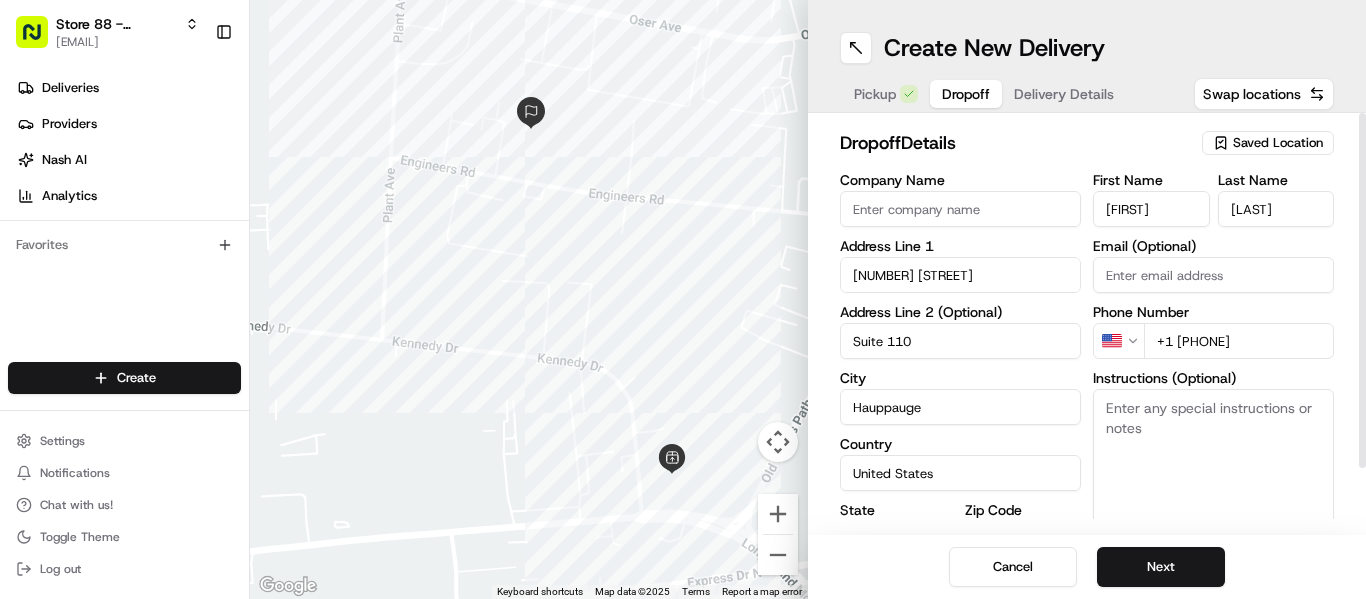 type on "Suite 110" 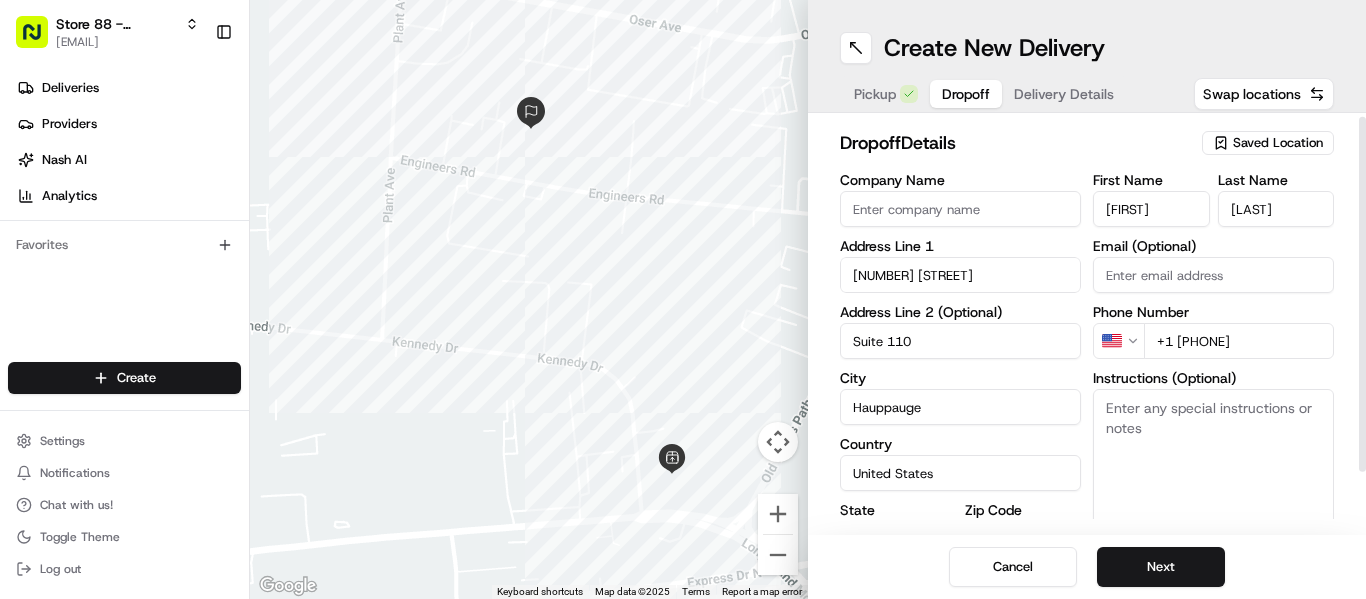 scroll, scrollTop: 74, scrollLeft: 0, axis: vertical 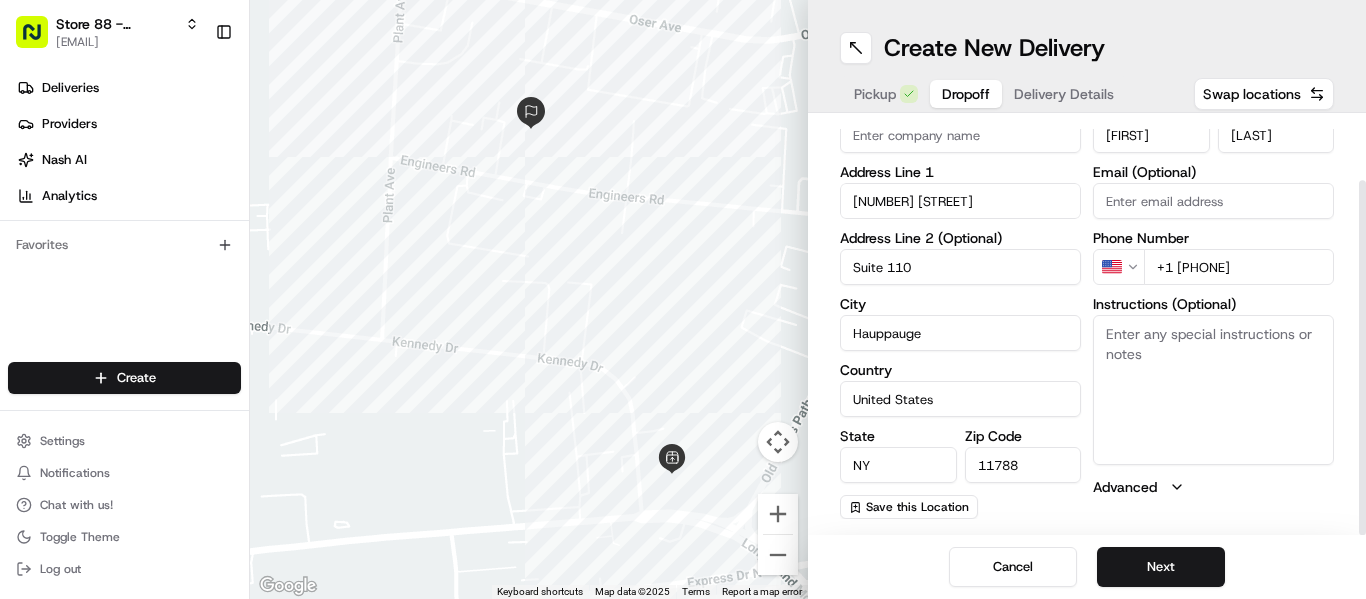 click on "Instructions (Optional)" at bounding box center (1213, 390) 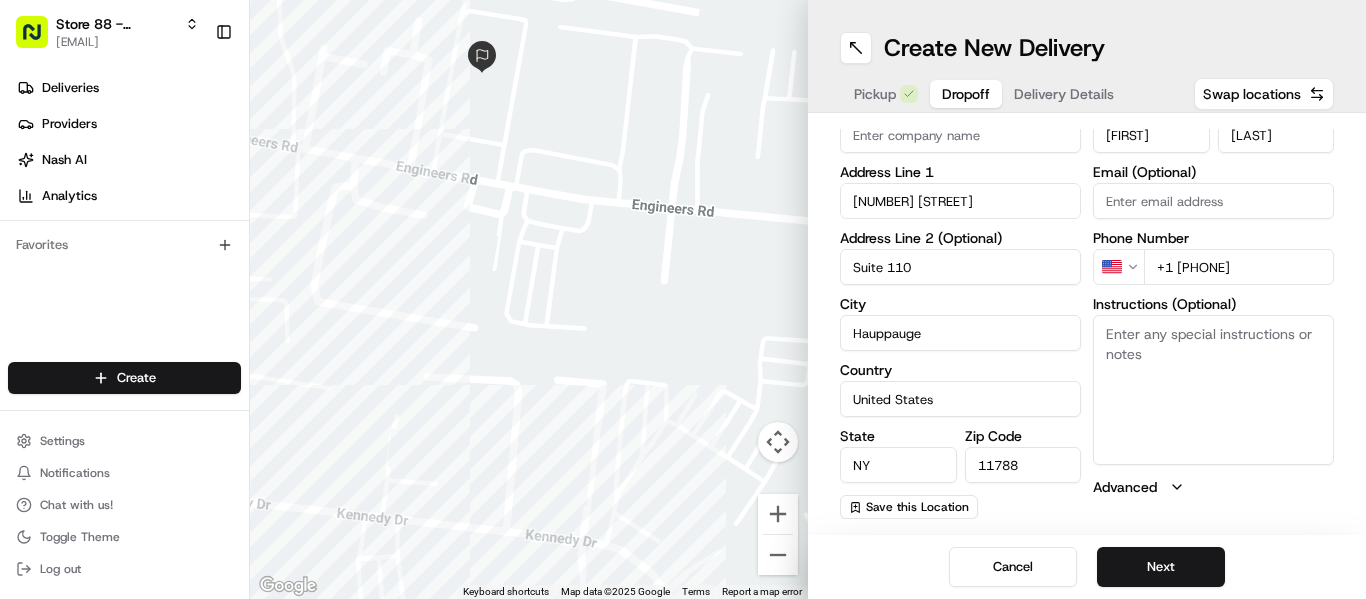 drag, startPoint x: 525, startPoint y: 196, endPoint x: 615, endPoint y: 215, distance: 91.983696 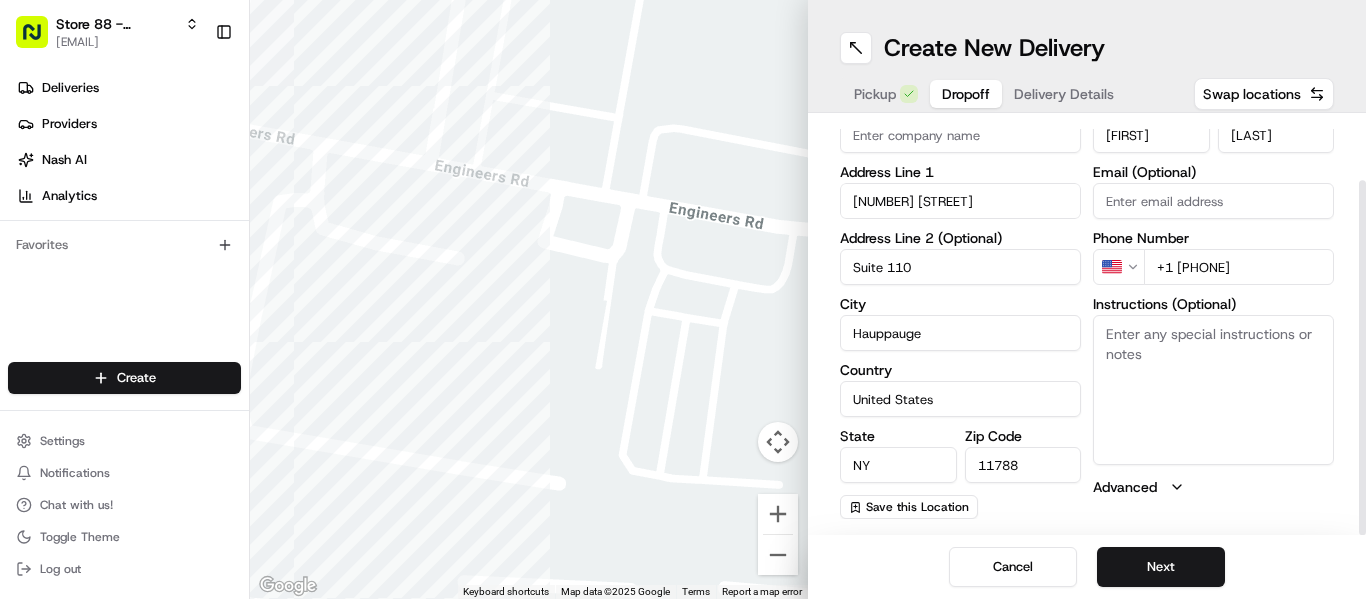 click on "Instructions (Optional)" at bounding box center (1213, 390) 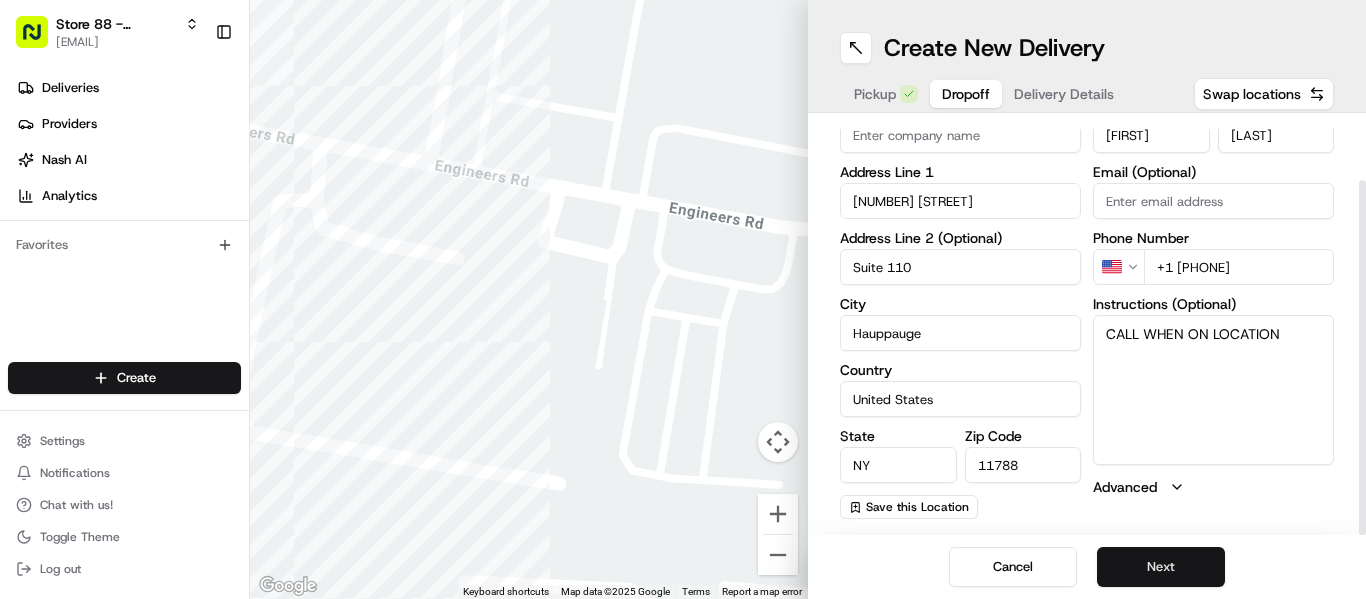 type on "CALL WHEN ON LOCATION" 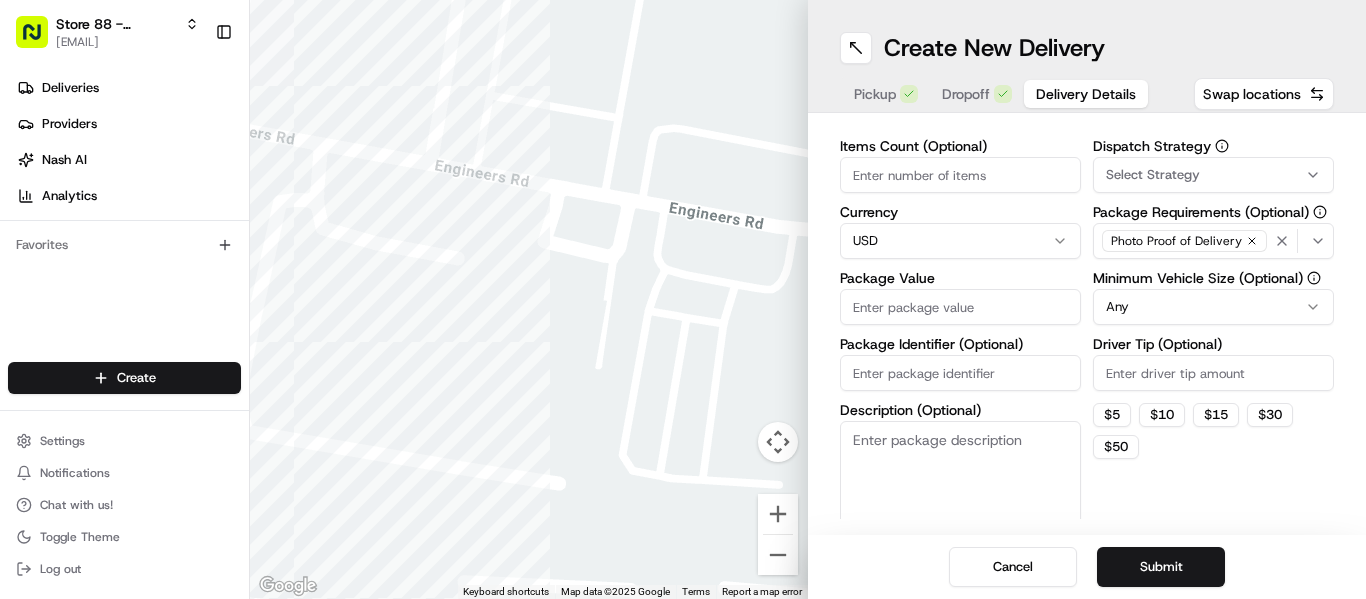 type 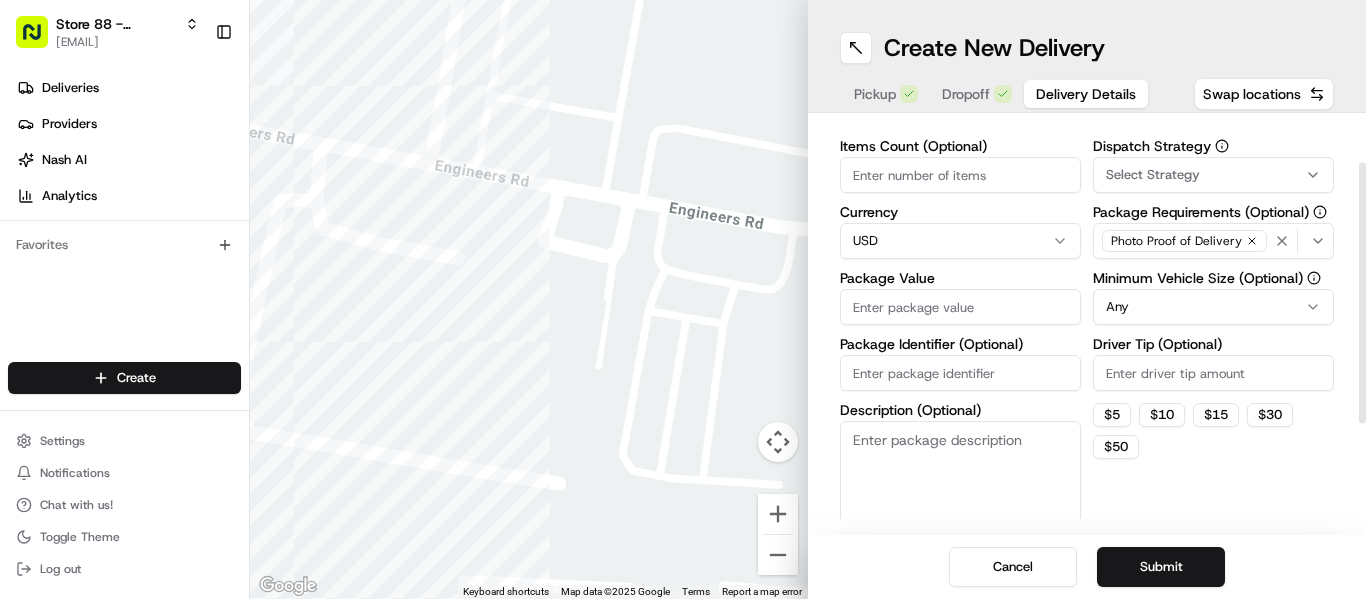 click on "Package Identifier (Optional)" at bounding box center [960, 373] 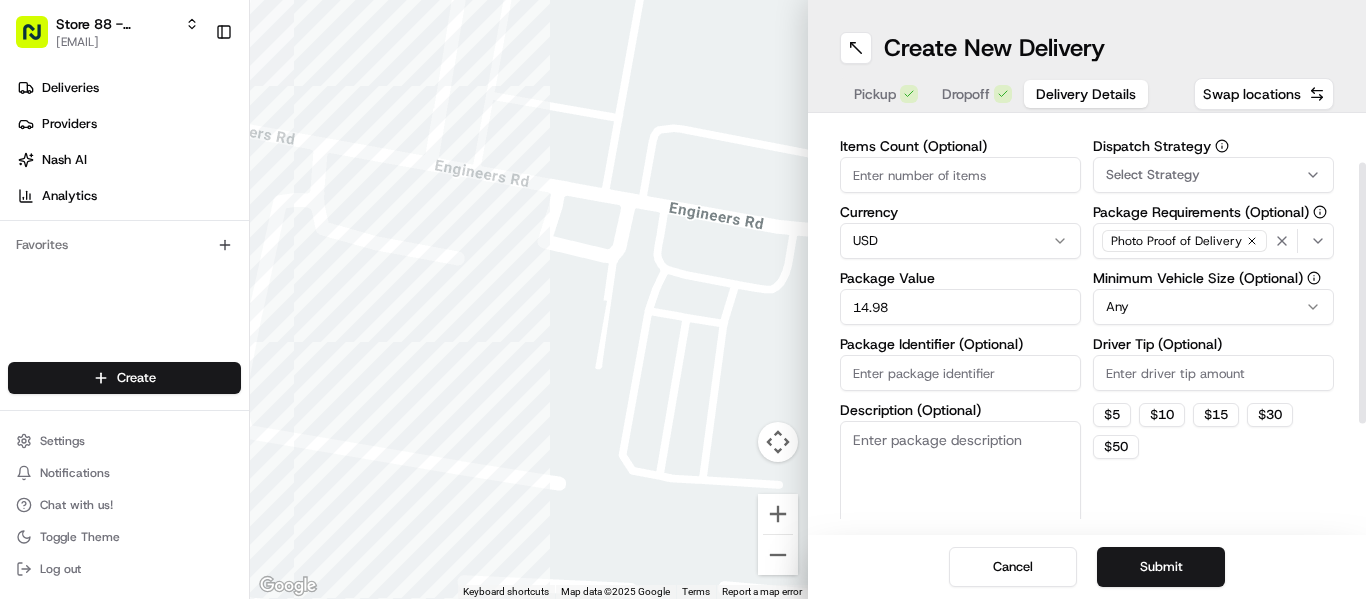 type on "14.98" 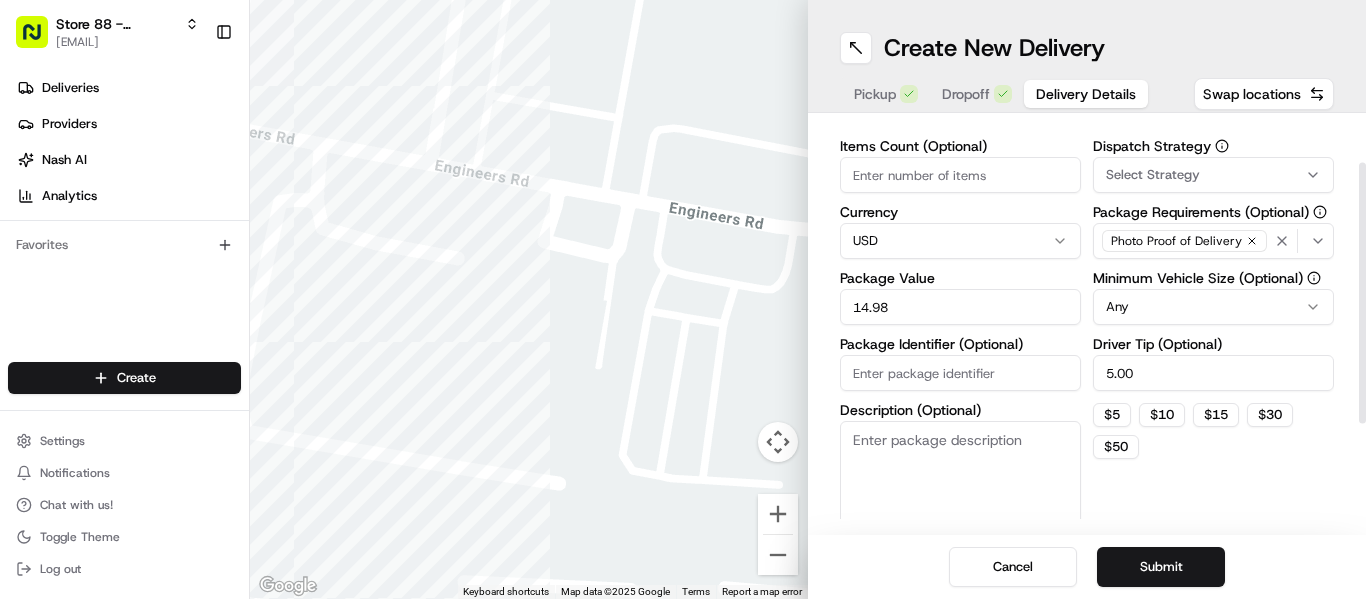 type on "5.00" 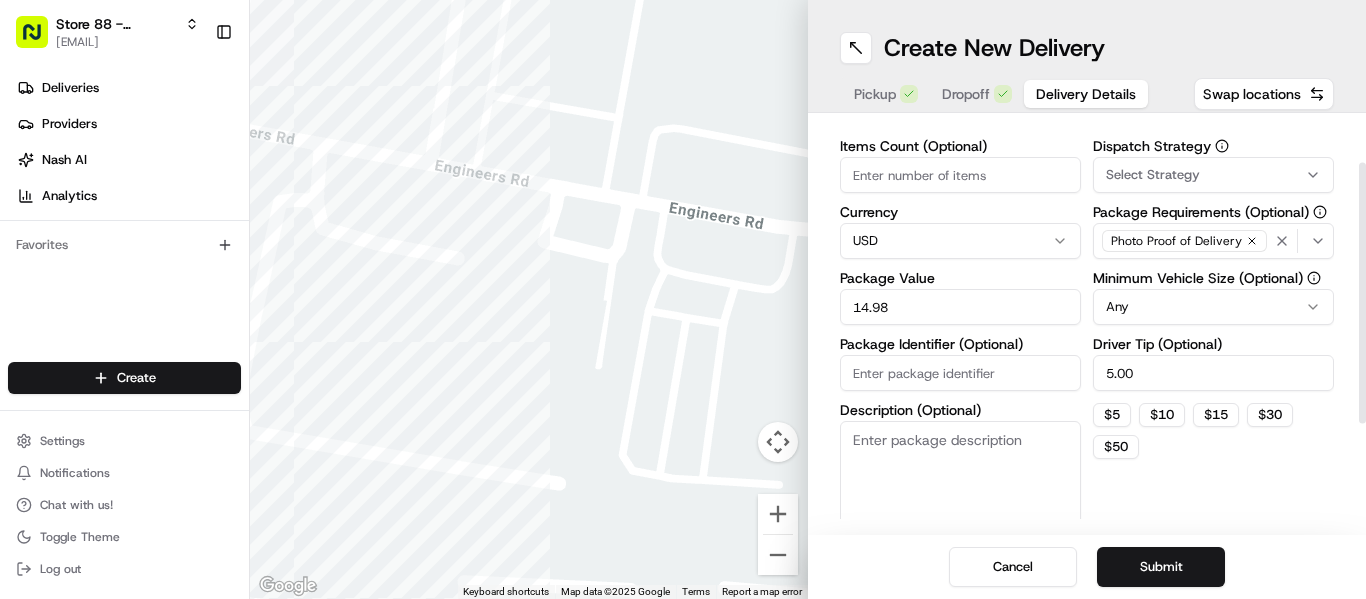 click on "Package Identifier (Optional)" at bounding box center [960, 373] 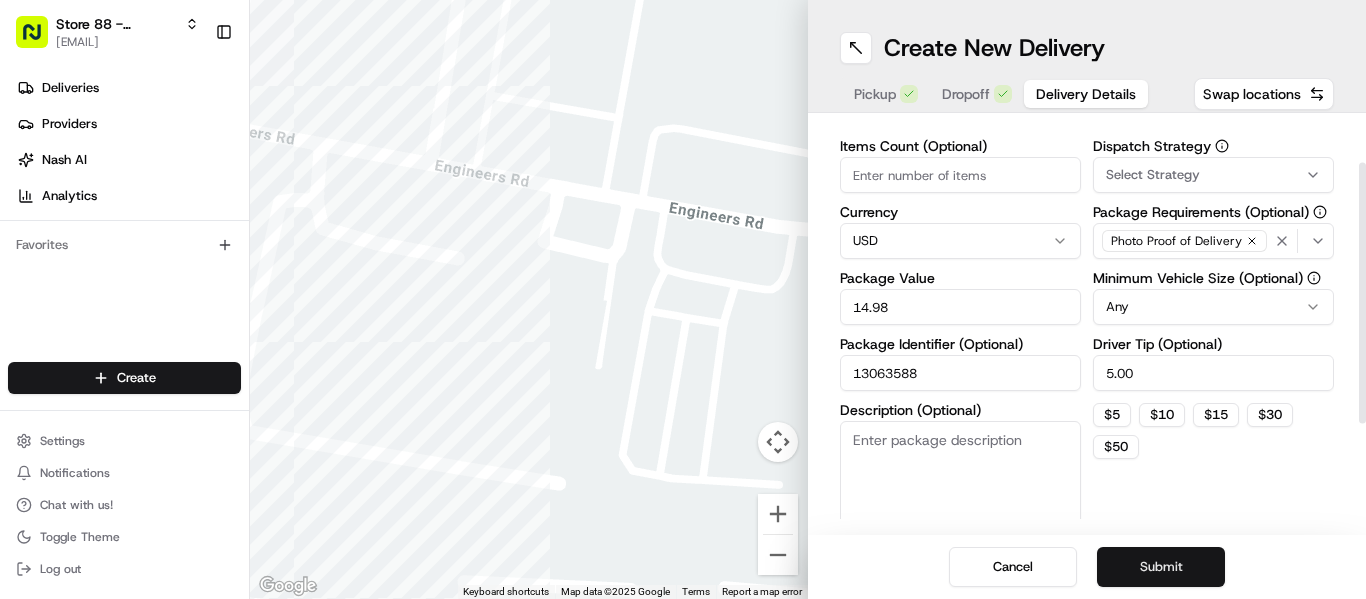 type on "13063588" 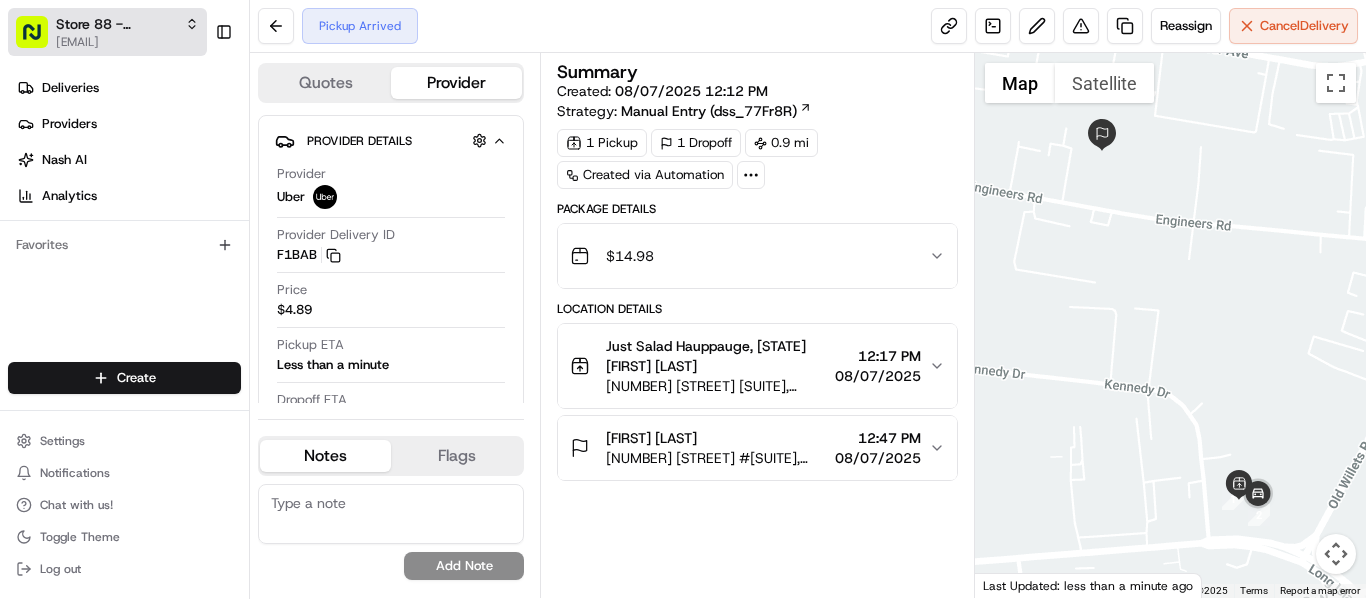 click on "Store 88 - Hauppauge, NY (Just Salad)" at bounding box center (116, 24) 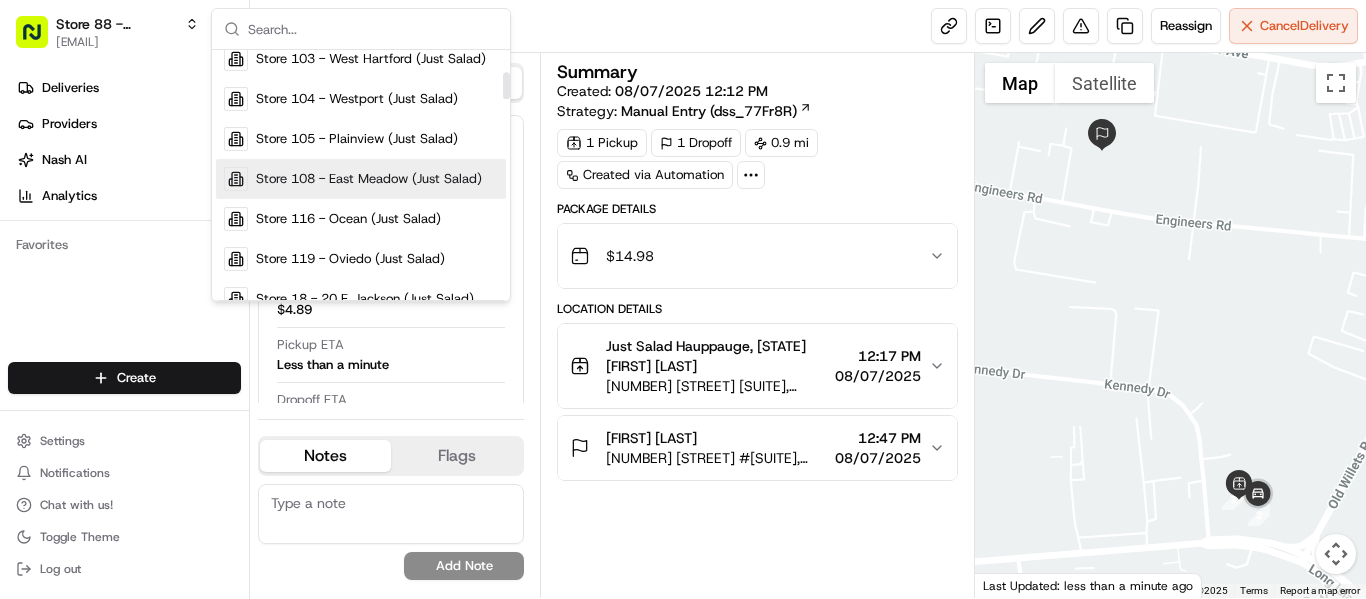 scroll, scrollTop: 300, scrollLeft: 0, axis: vertical 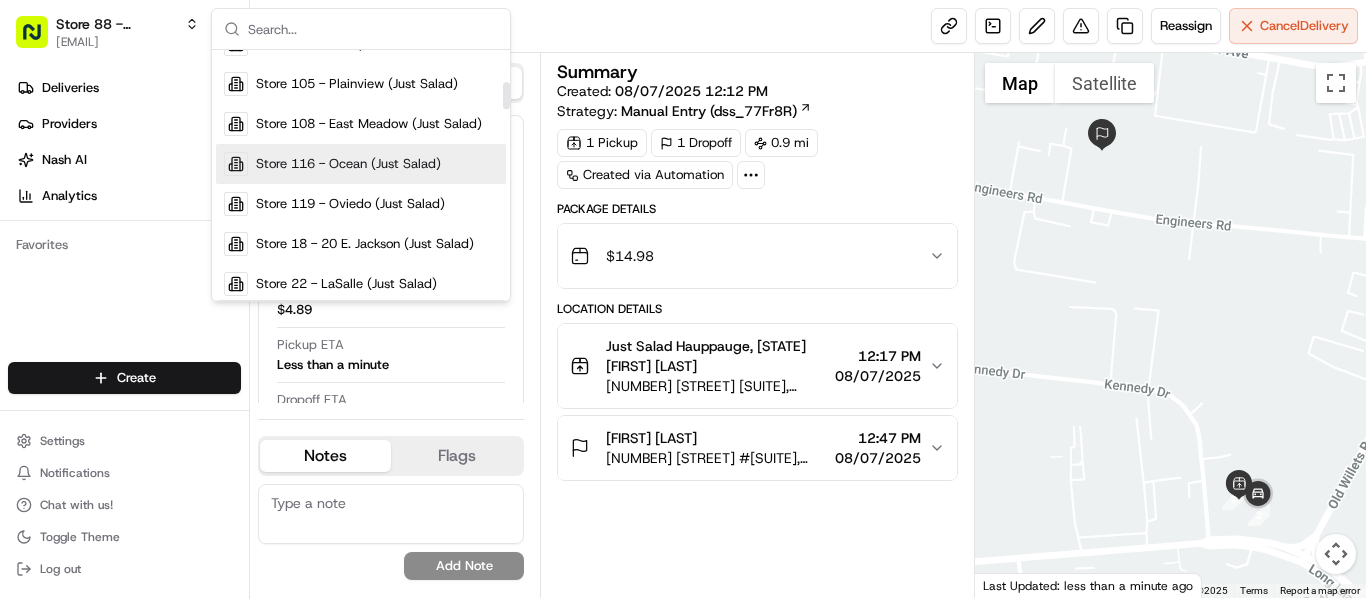 click on "Store 116 - Ocean (Just Salad)" at bounding box center [348, 164] 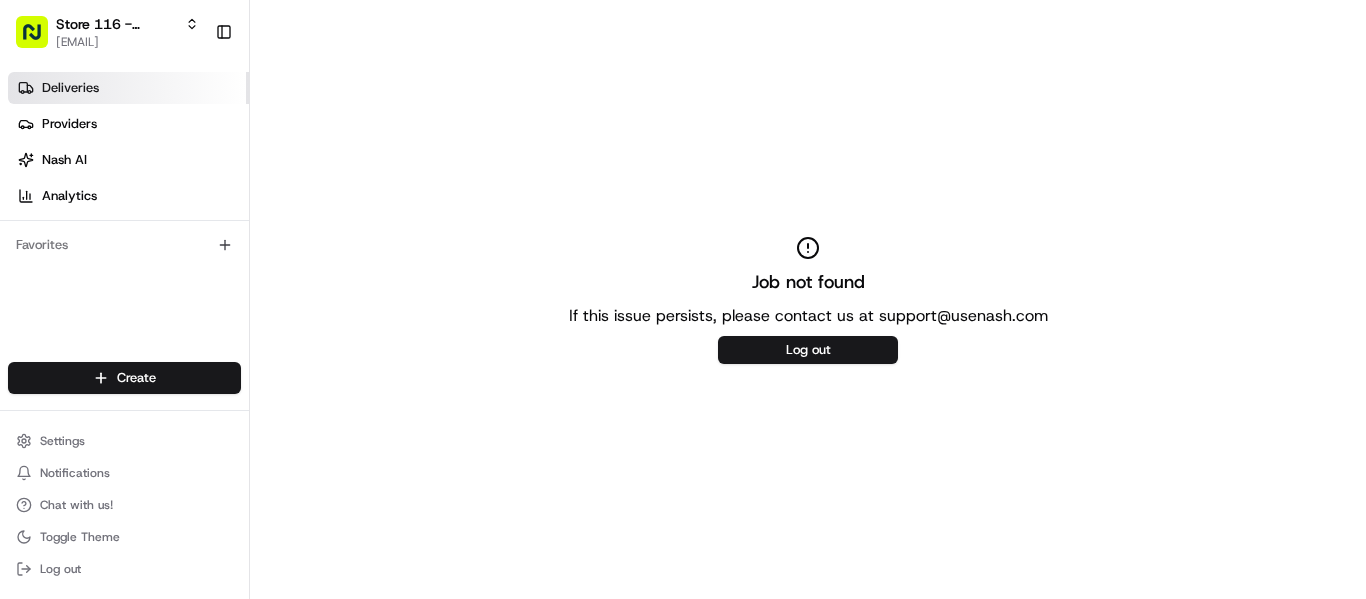 click on "Deliveries" at bounding box center [70, 88] 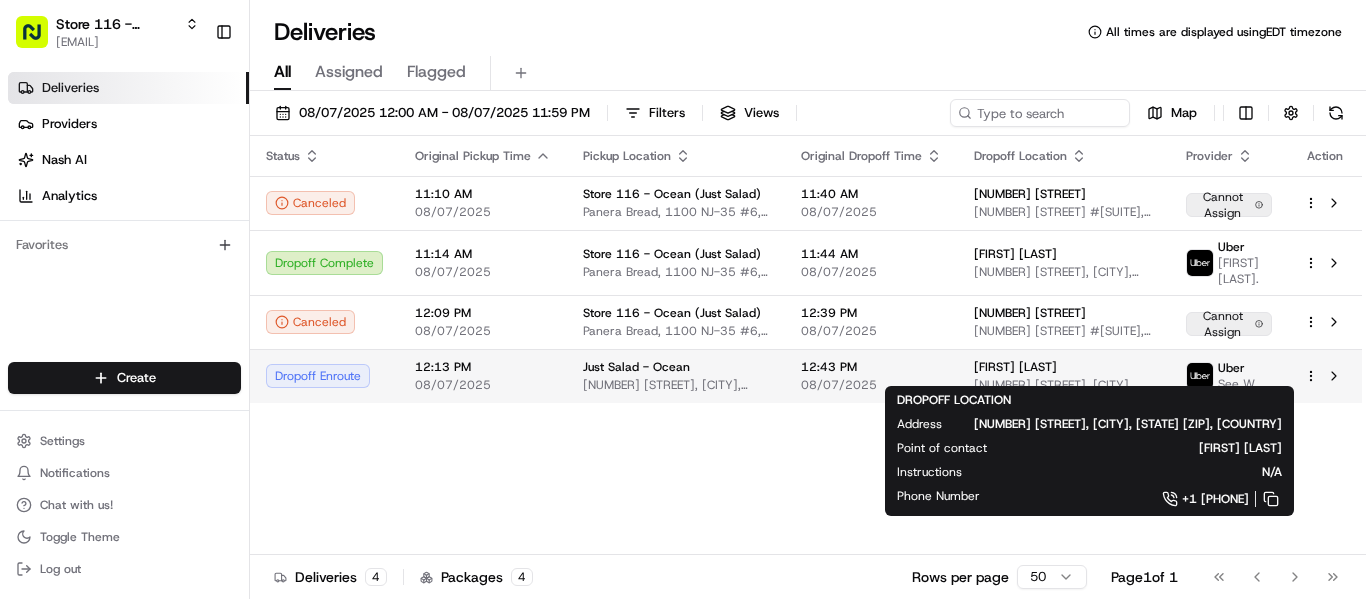 click on "Leslie Debnam" at bounding box center [1015, 367] 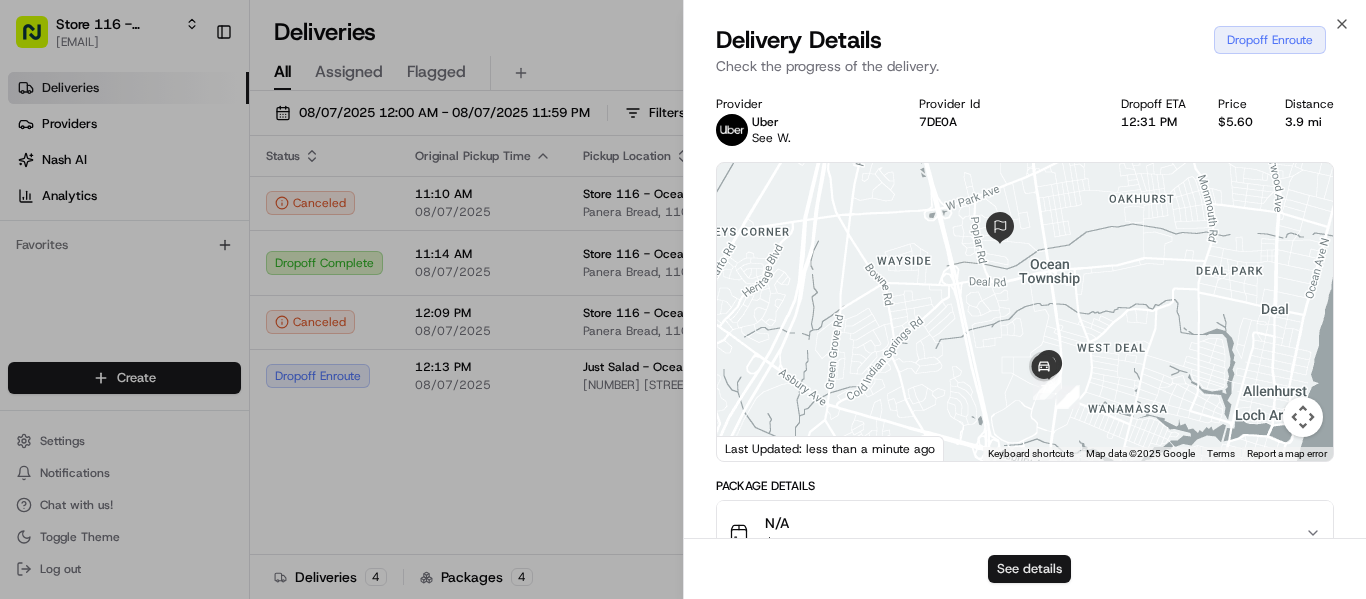click on "See details" at bounding box center (1029, 569) 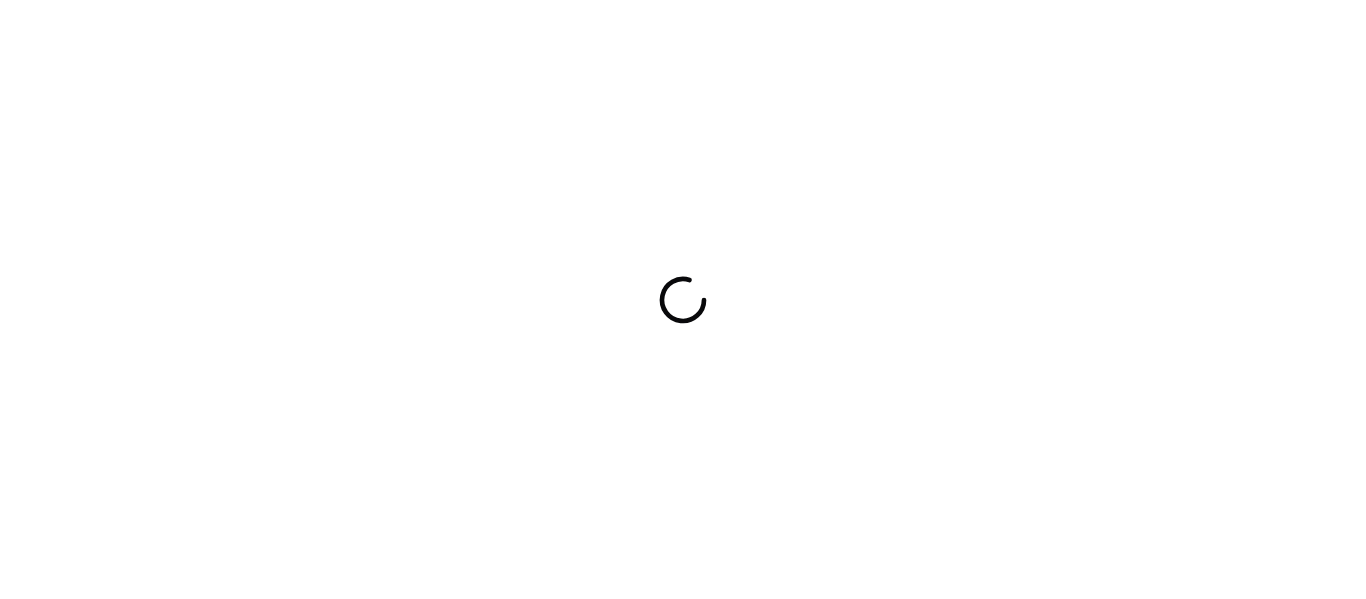 scroll, scrollTop: 0, scrollLeft: 0, axis: both 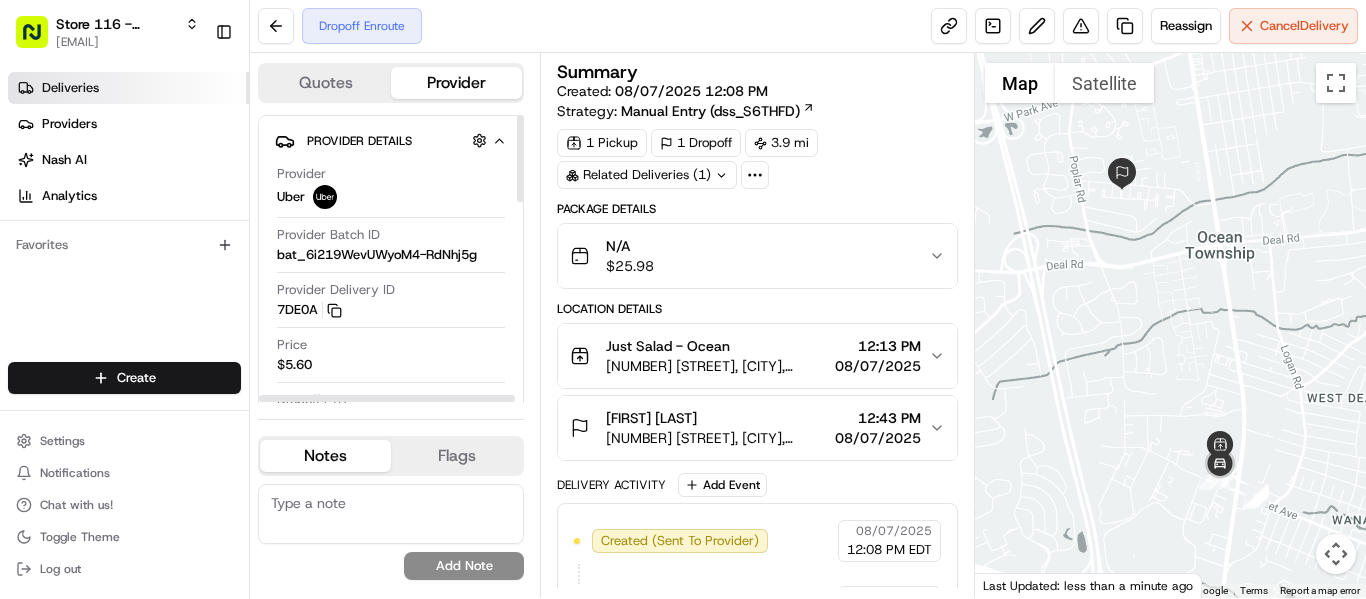 click on "Deliveries" at bounding box center (70, 88) 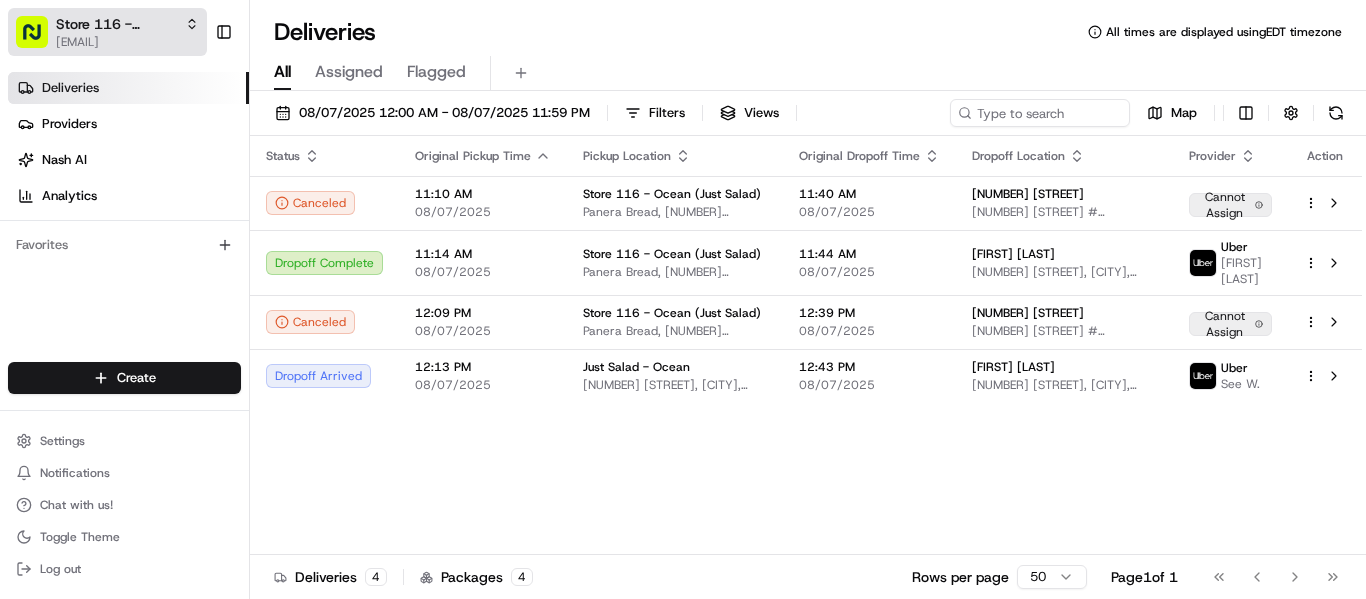 click on "Store 116 - Ocean (Just Salad) [EMAIL]" at bounding box center (107, 32) 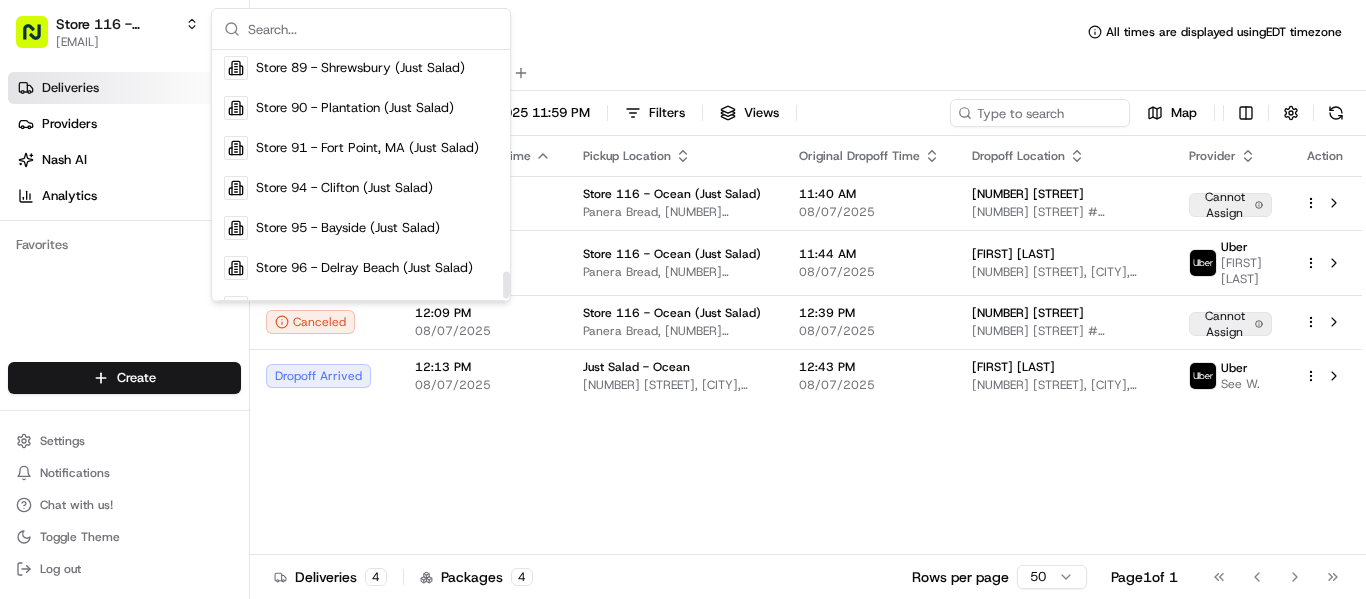 scroll, scrollTop: 2068, scrollLeft: 0, axis: vertical 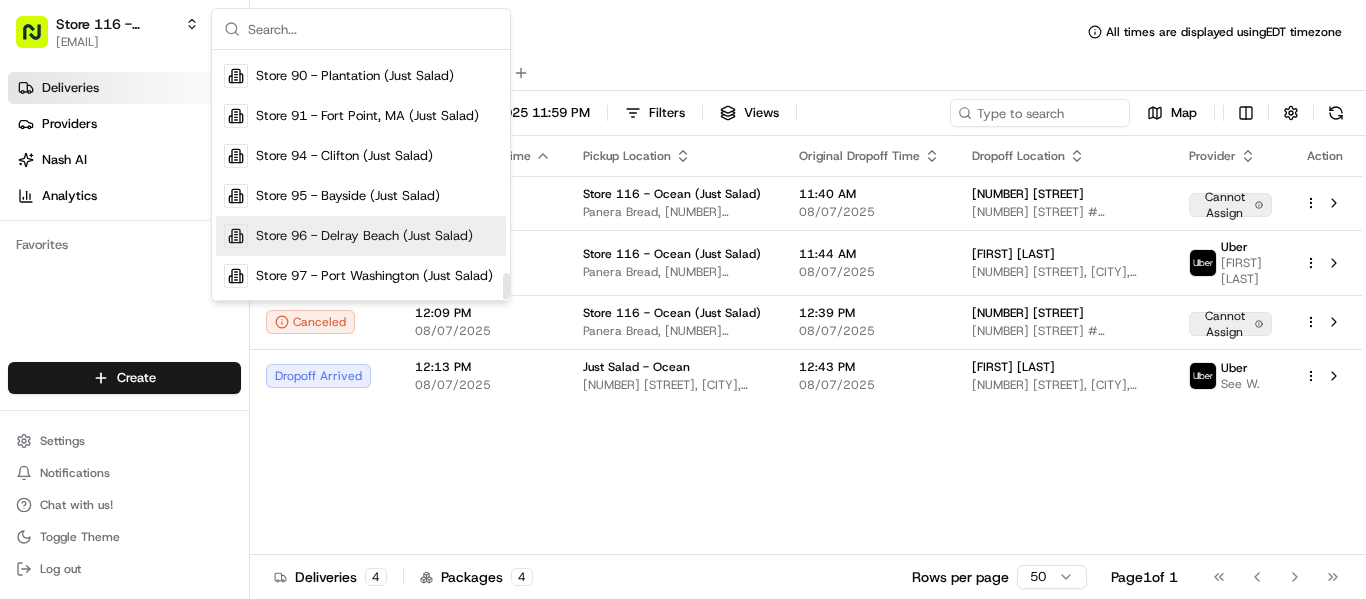 click on "Store 96 - Delray Beach (Just Salad)" at bounding box center (364, 236) 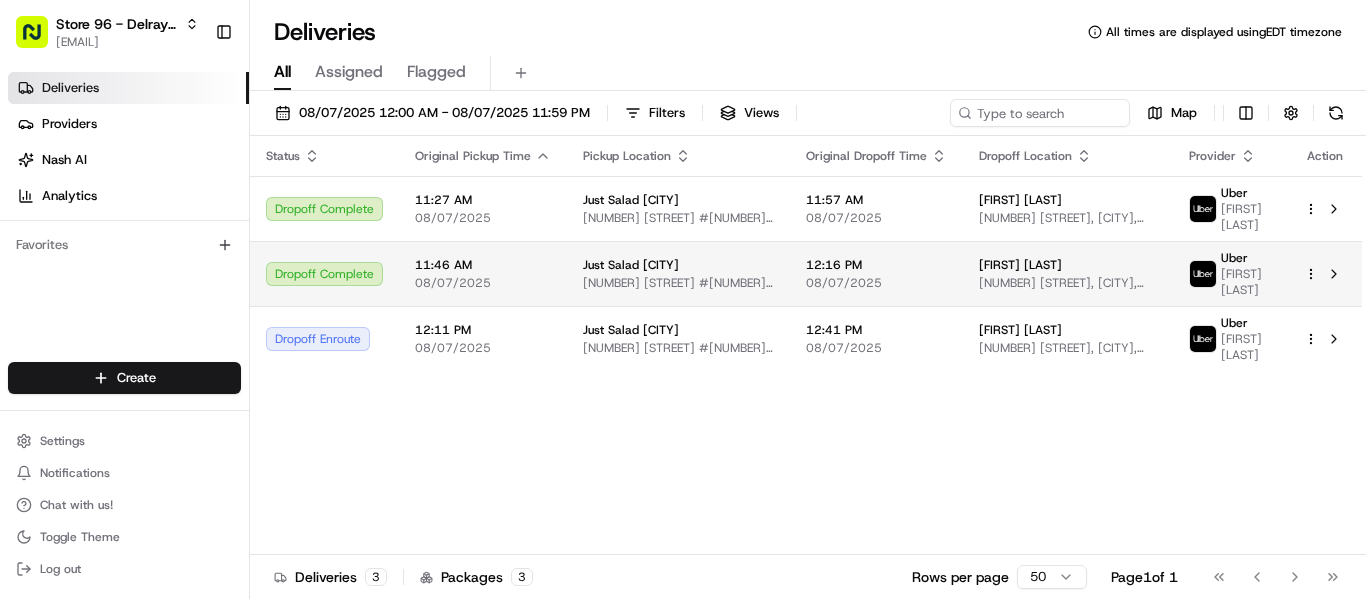 click on "[NUMBER] [STREET], [CITY], [STATE] [POSTAL_CODE], [COUNTRY]" at bounding box center [1067, 283] 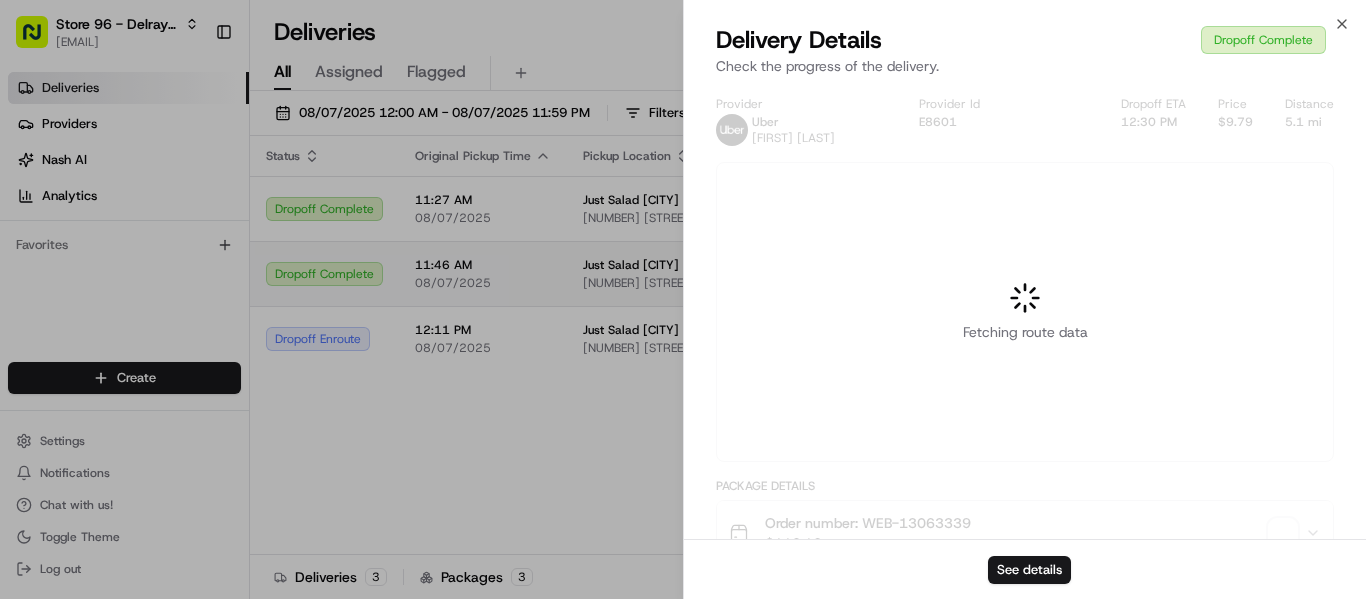 click at bounding box center [683, 299] 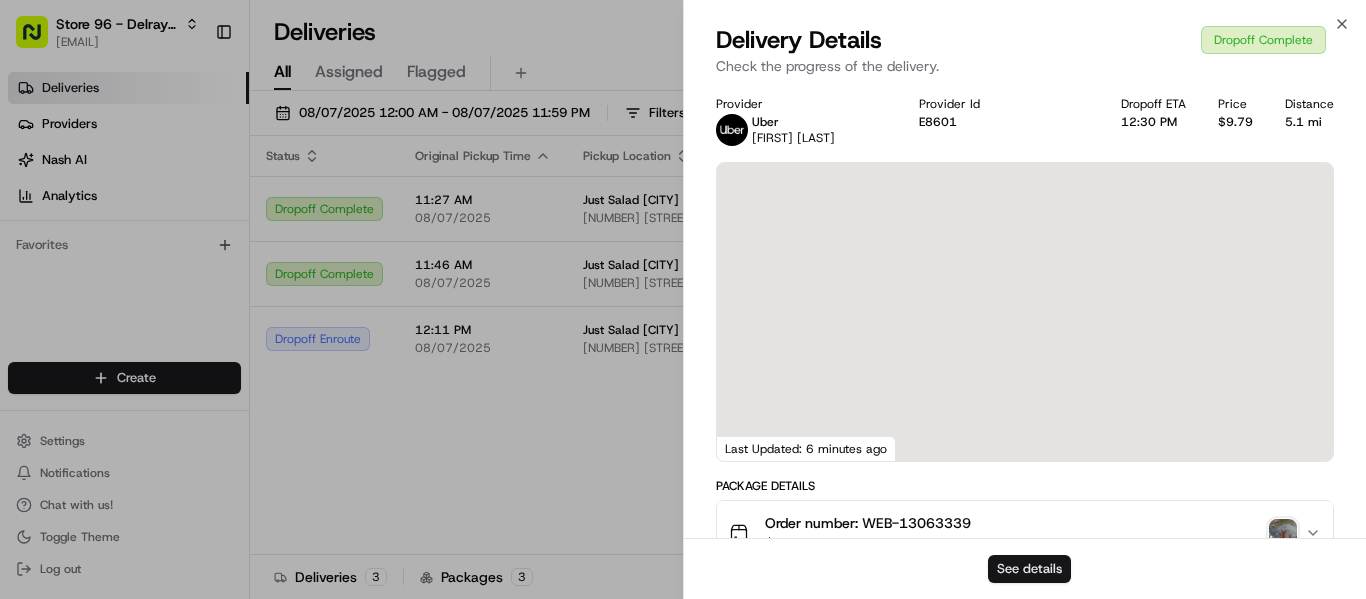 click on "See details" at bounding box center [1029, 569] 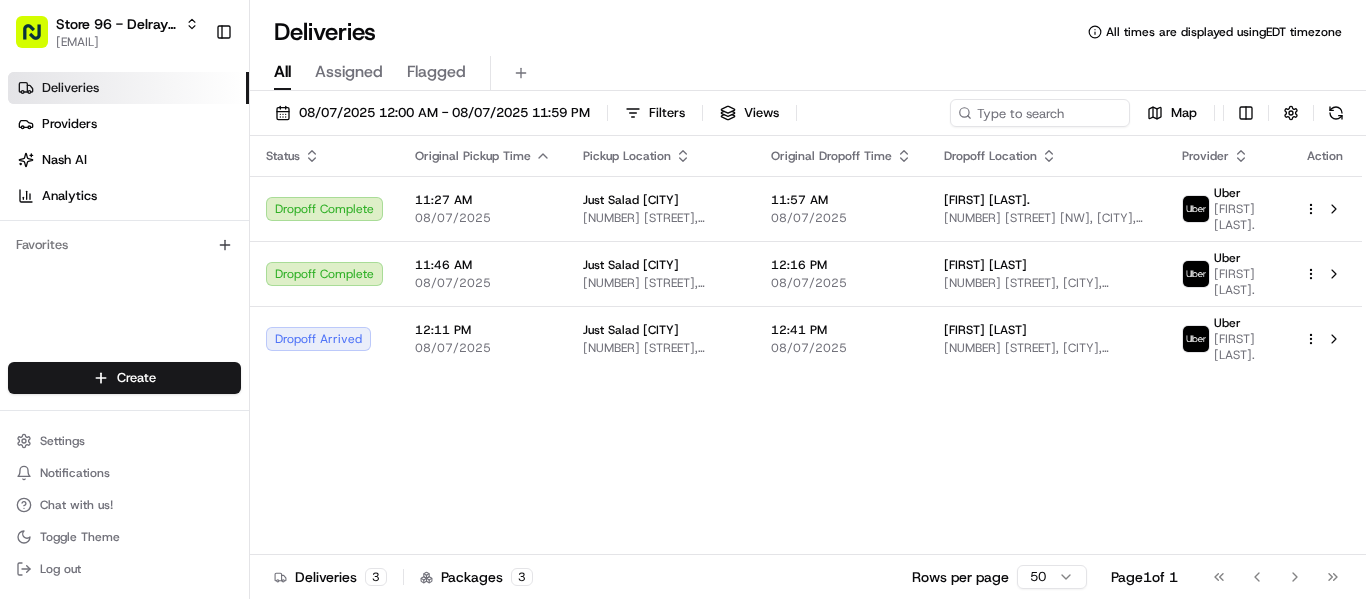 scroll, scrollTop: 0, scrollLeft: 0, axis: both 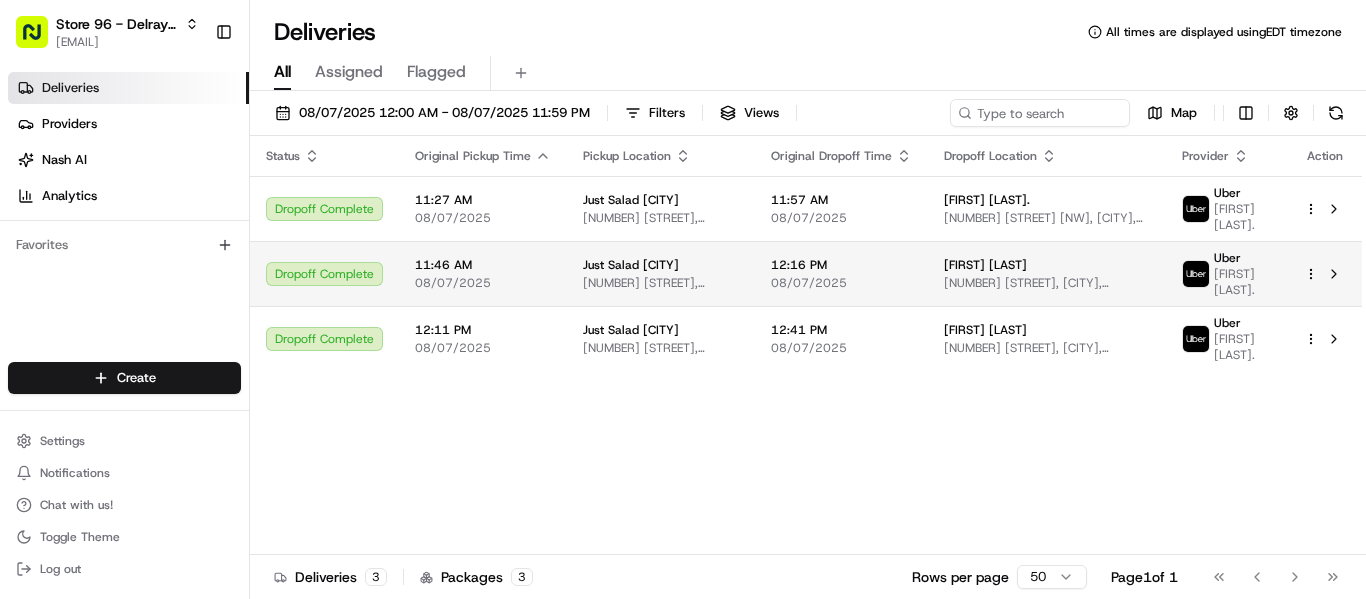 click on "[FIRST] [LAST]" at bounding box center [1047, 265] 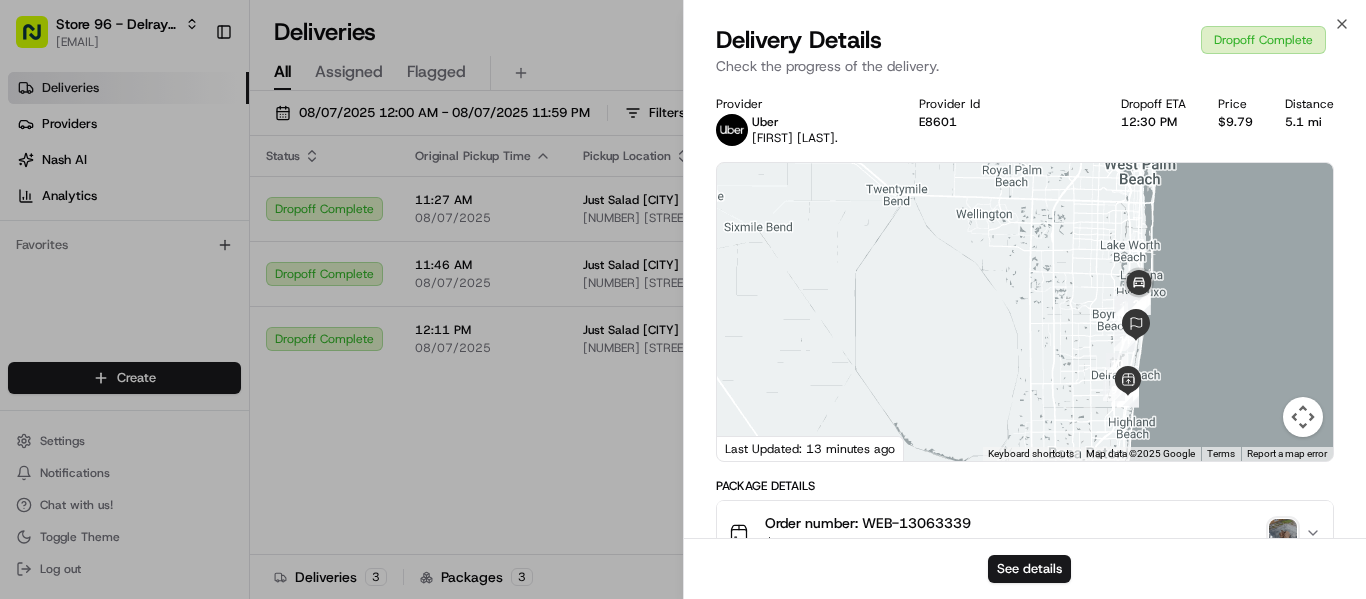 click at bounding box center (1283, 533) 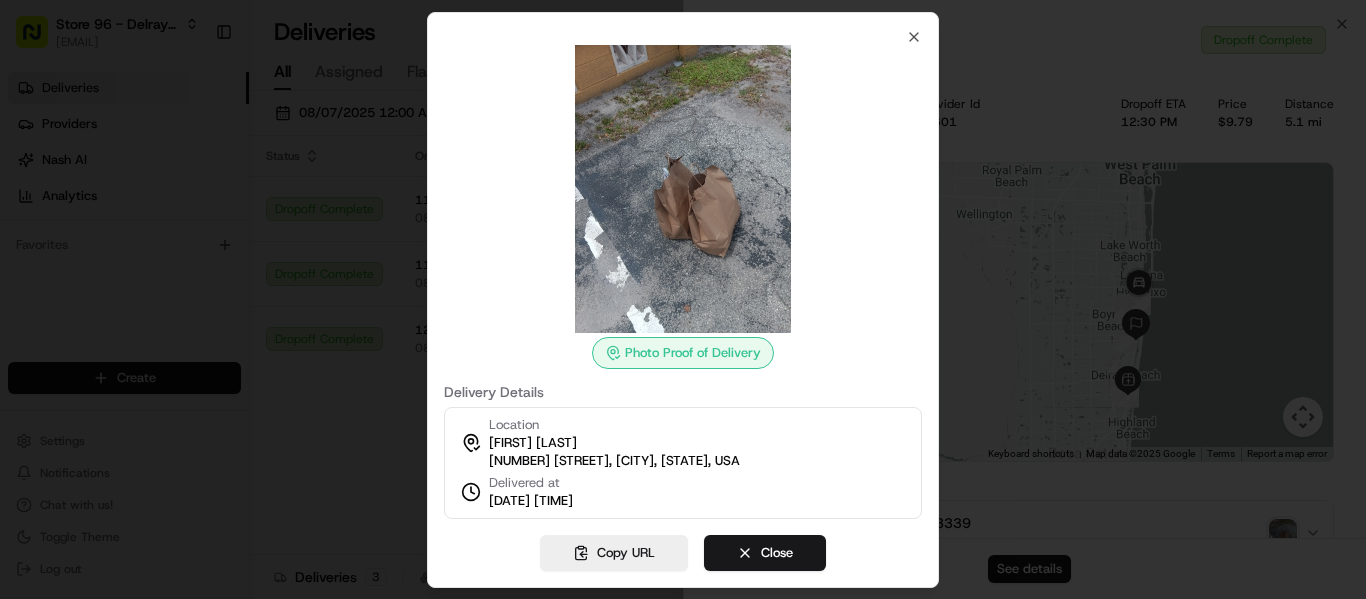 click at bounding box center [683, 189] 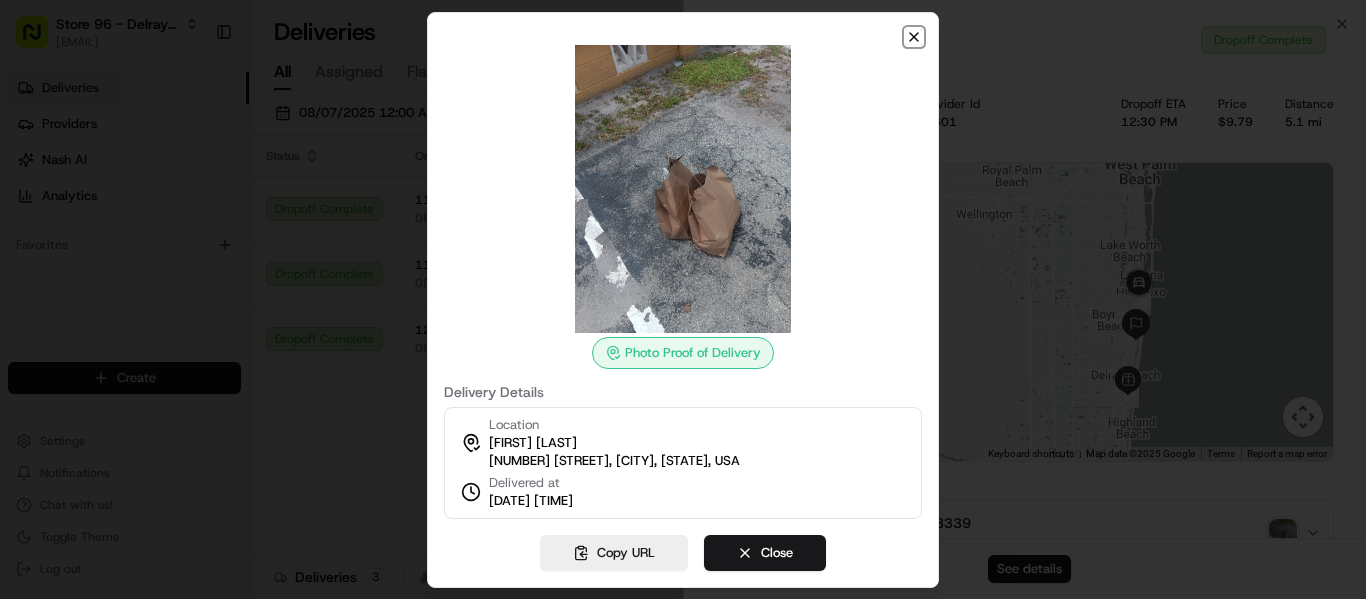 click 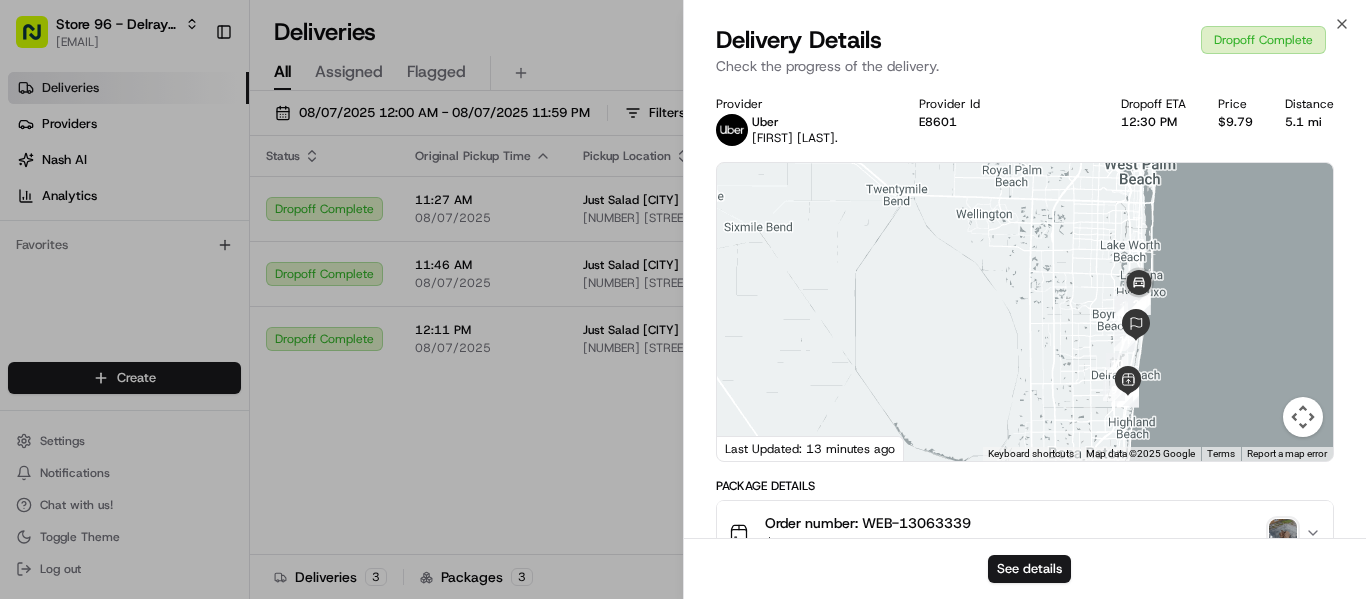 scroll, scrollTop: 9, scrollLeft: 0, axis: vertical 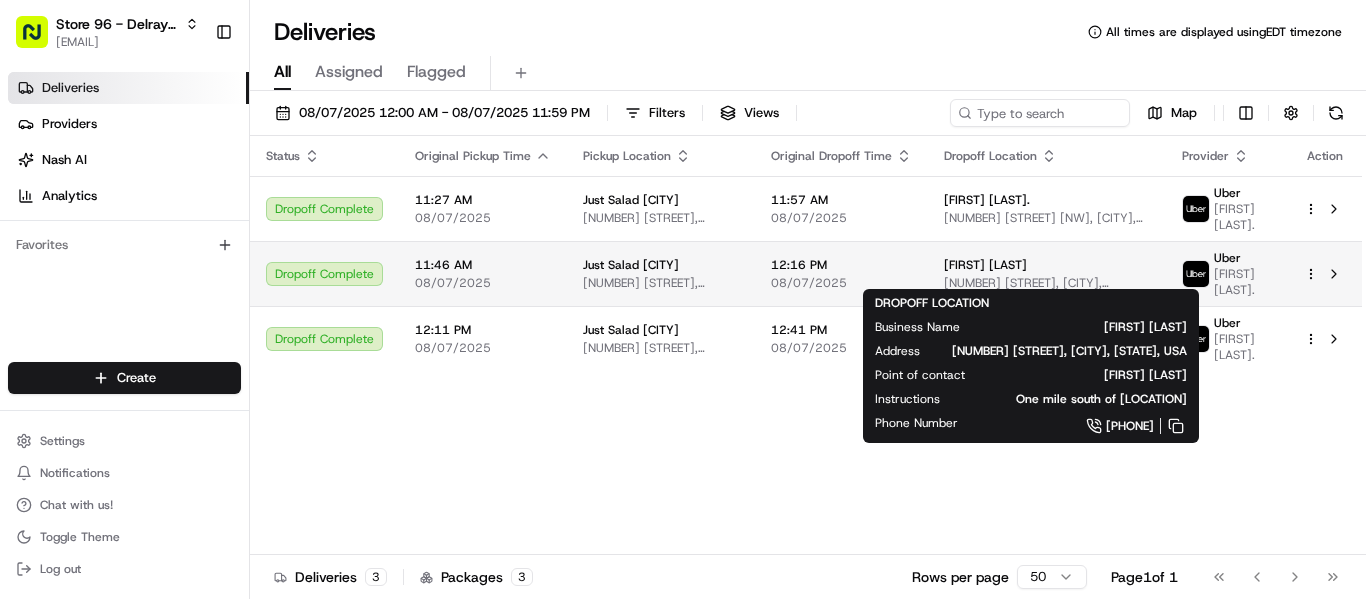 click on "Charles L 2521 Federal Hwy, Boynton Beach, FL 33435, USA" at bounding box center (1047, 274) 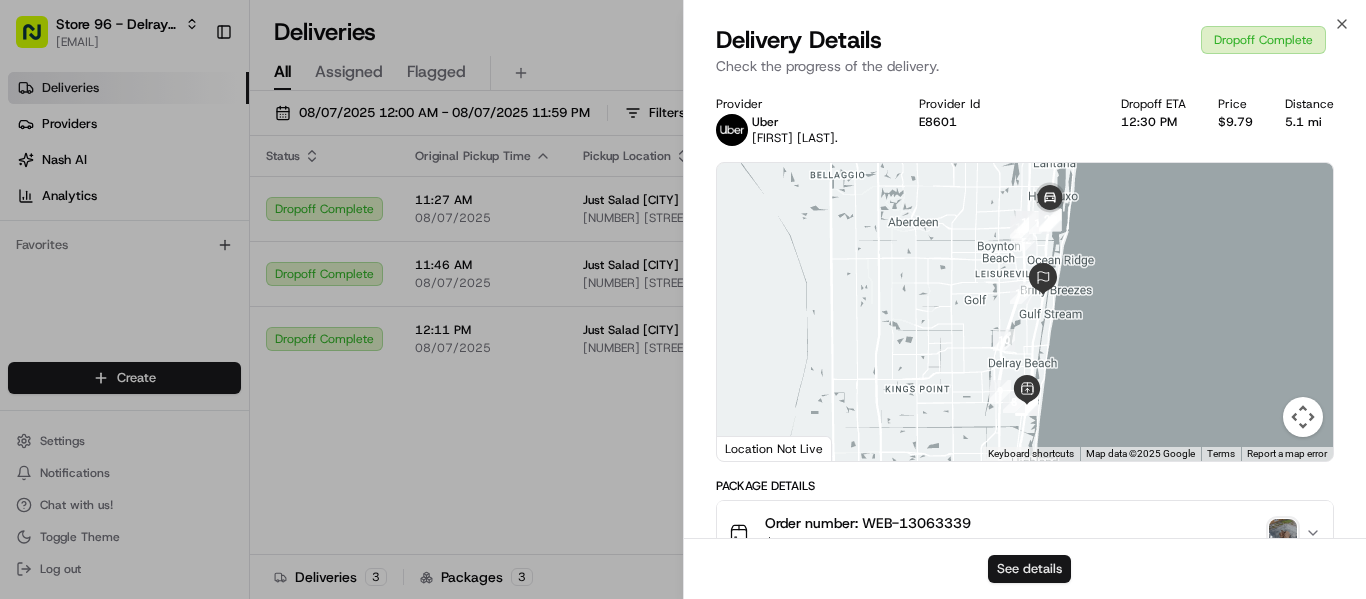 click on "See details" at bounding box center [1029, 569] 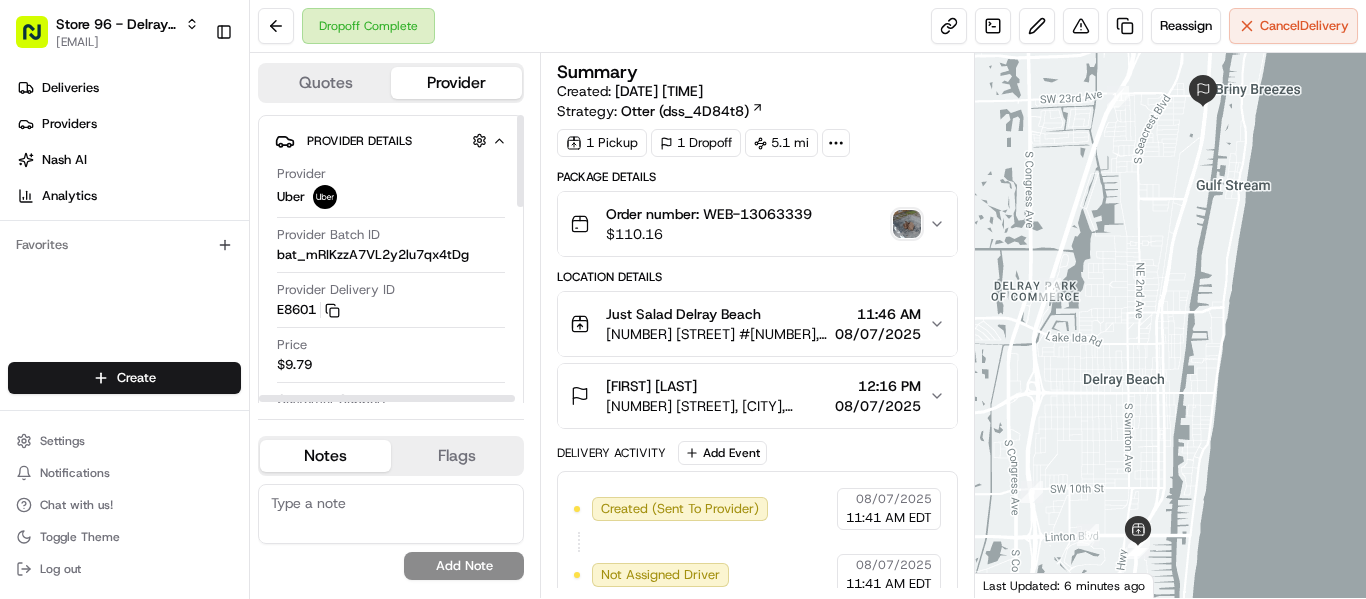 scroll, scrollTop: 0, scrollLeft: 0, axis: both 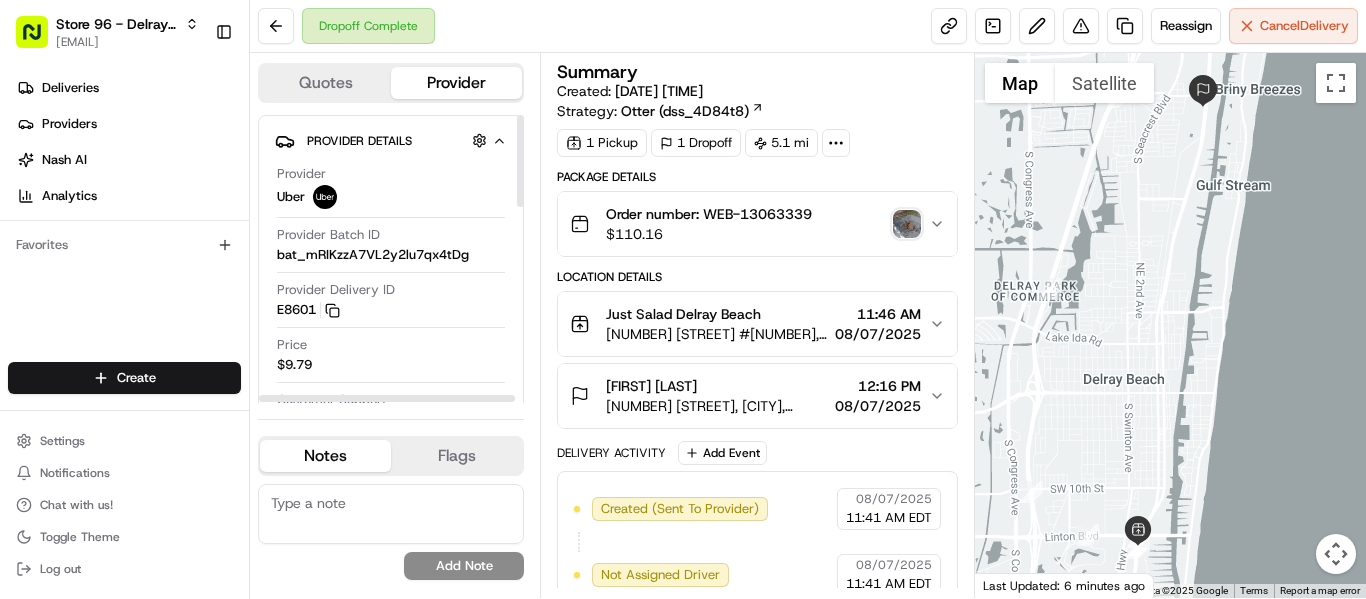 click at bounding box center [907, 224] 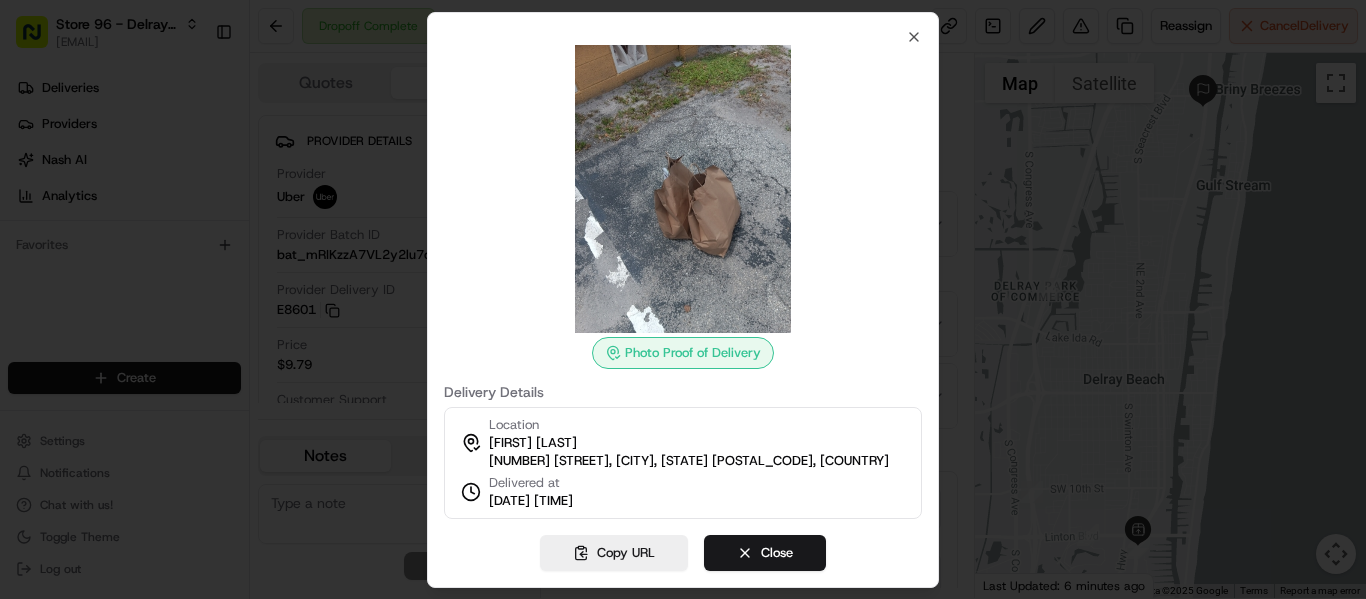 type 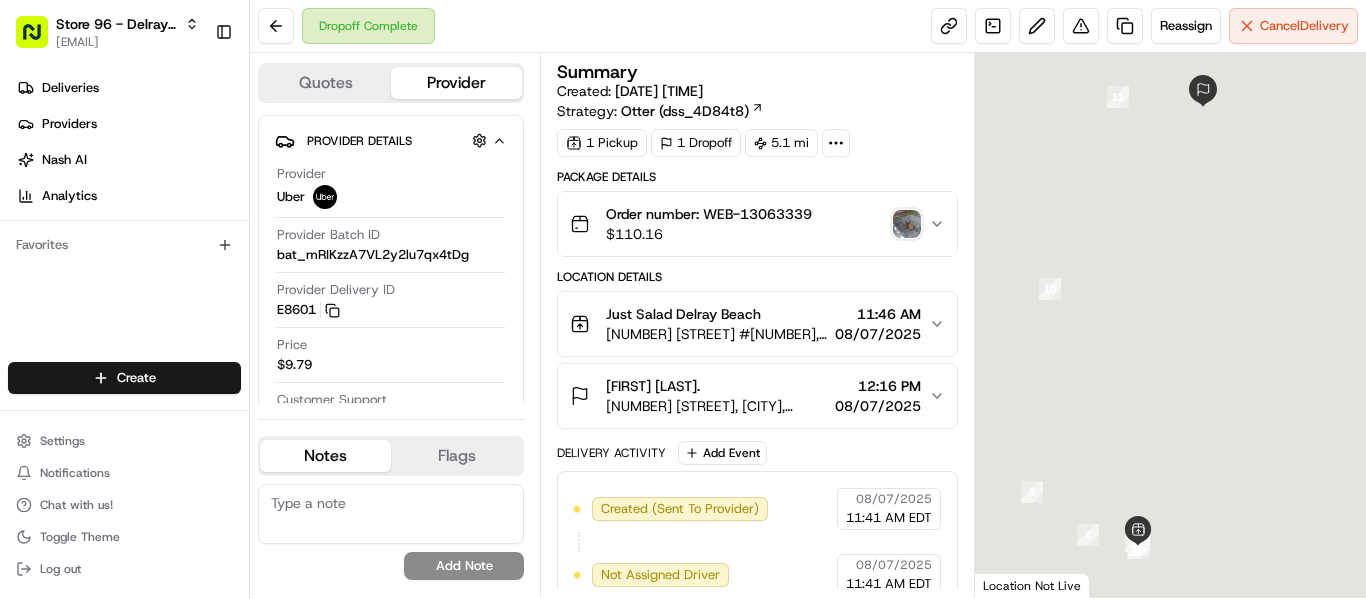 scroll, scrollTop: 0, scrollLeft: 0, axis: both 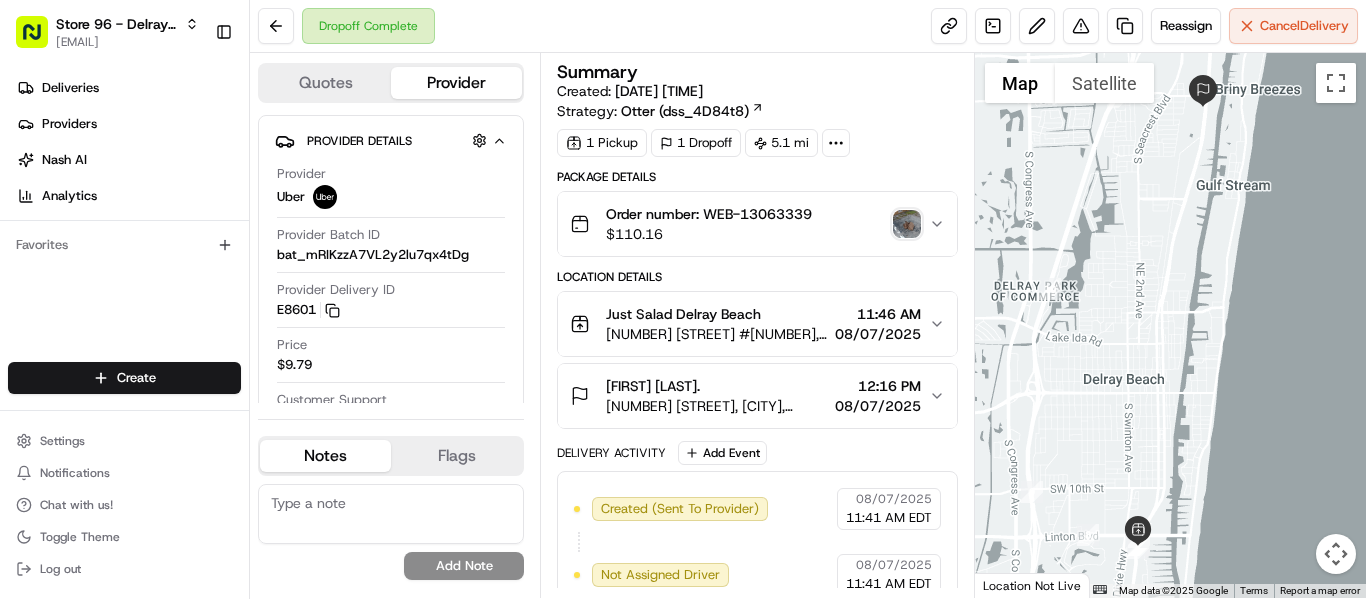 click on "Order number: WEB-[NUMBER] $ [PRICE]" at bounding box center [757, 224] 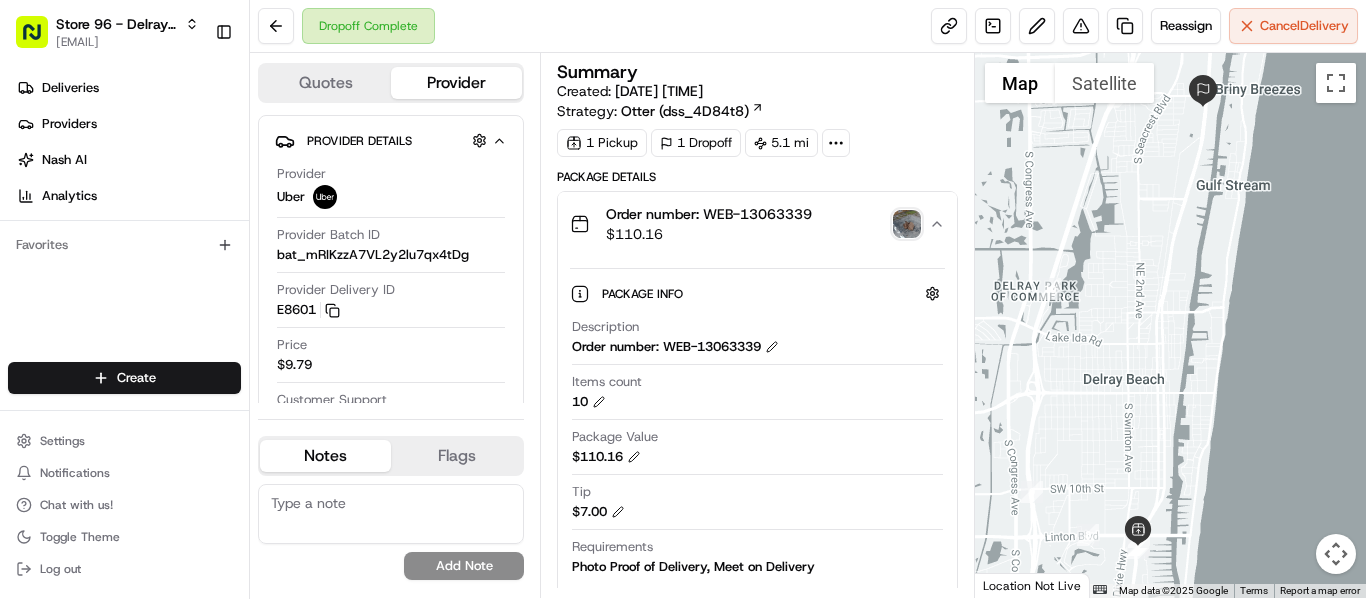 click on "Order number: WEB-[NUMBER] $ [PRICE]" at bounding box center [757, 224] 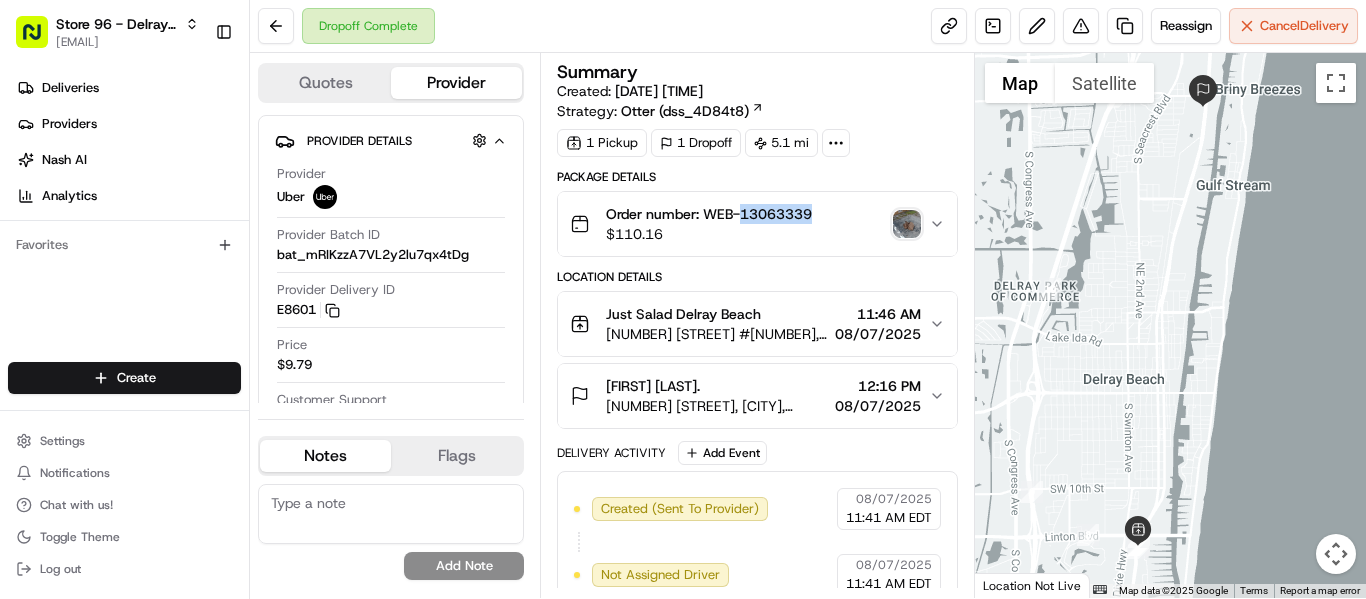 drag, startPoint x: 837, startPoint y: 215, endPoint x: 743, endPoint y: 218, distance: 94.04786 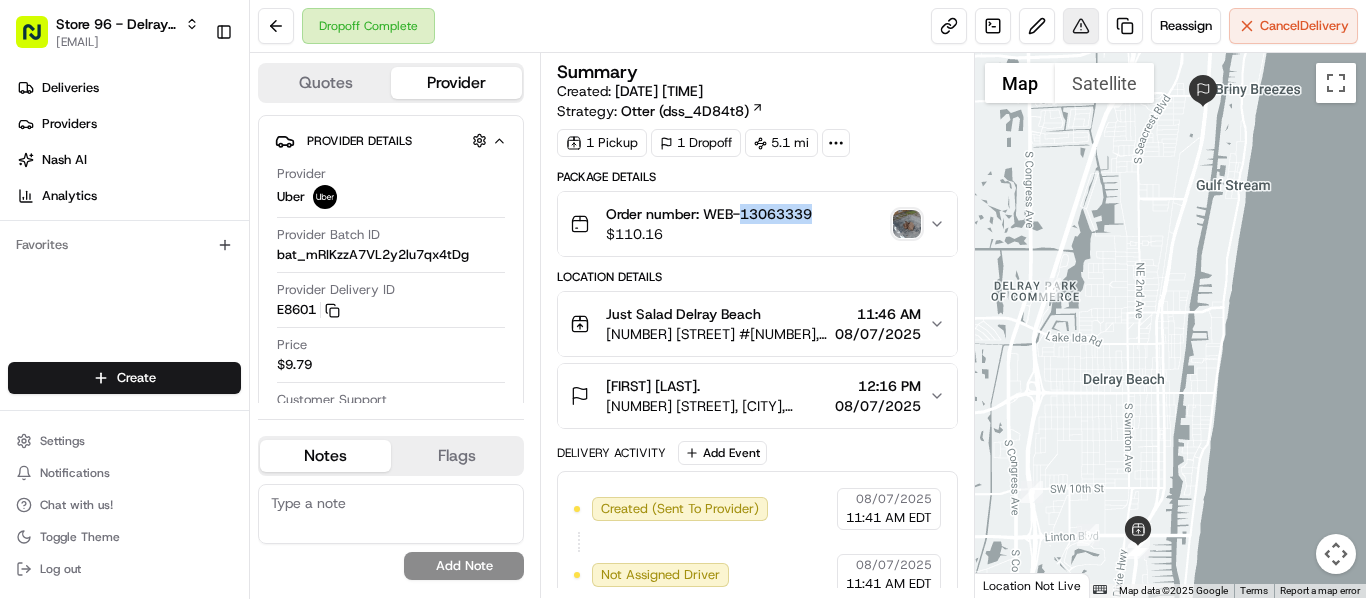 click at bounding box center [1081, 26] 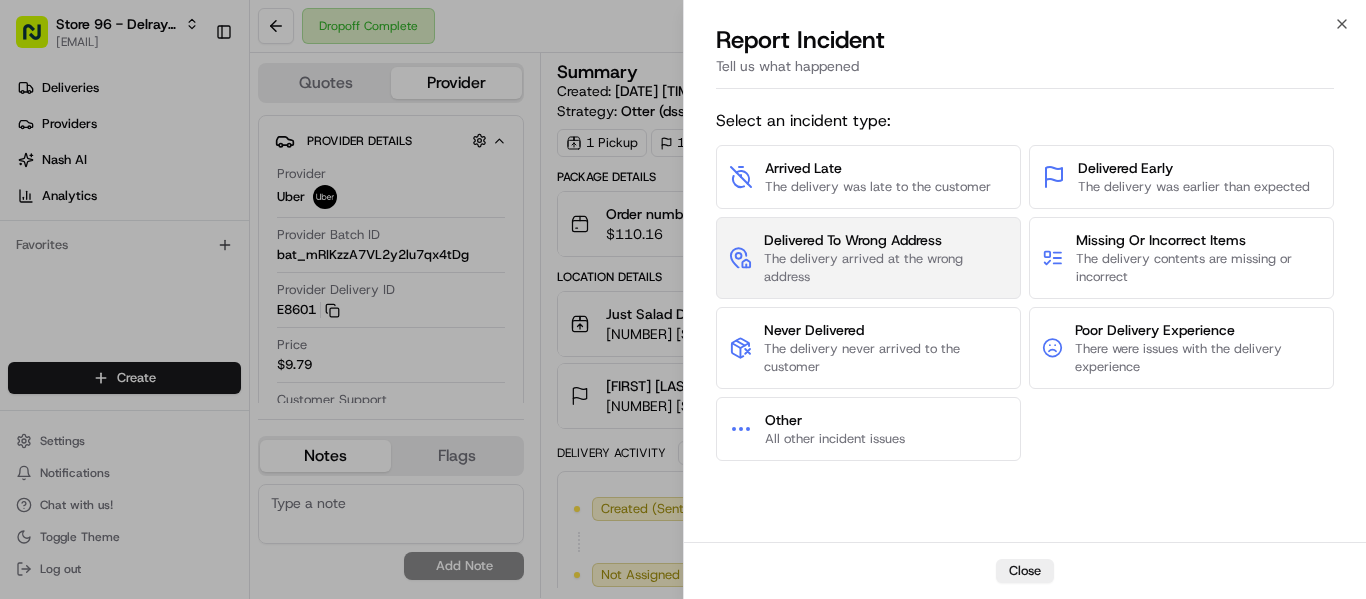 click on "The delivery arrived at the wrong address" at bounding box center (886, 268) 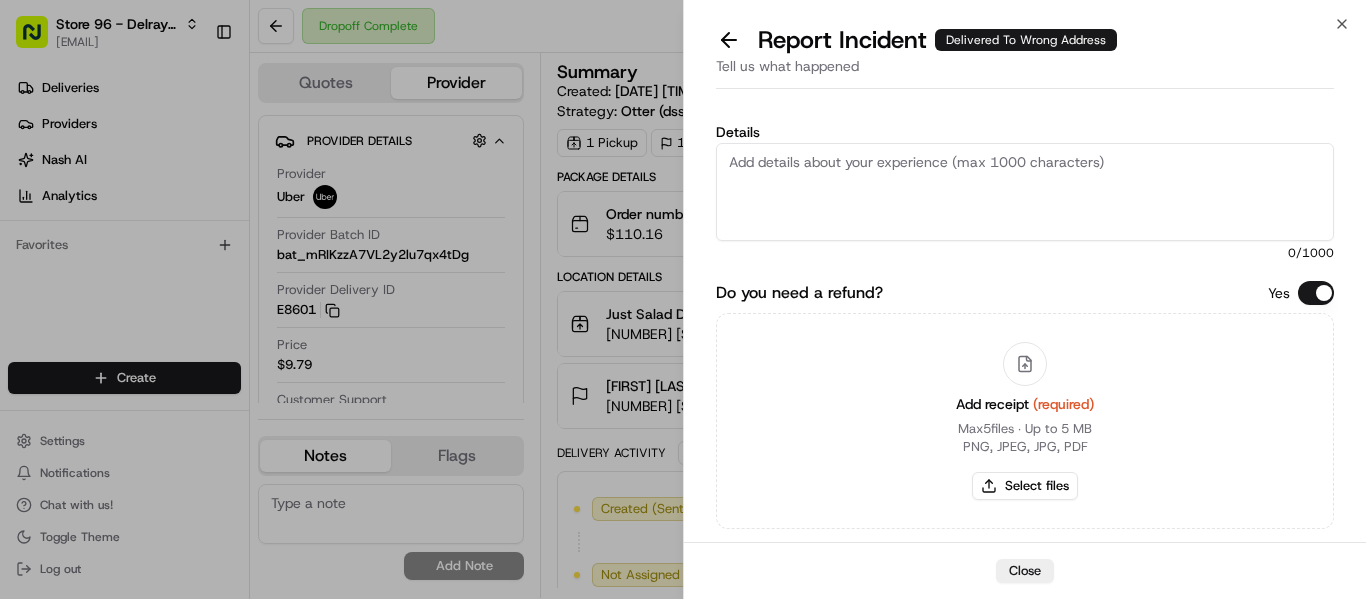 click on "Details" at bounding box center (1025, 192) 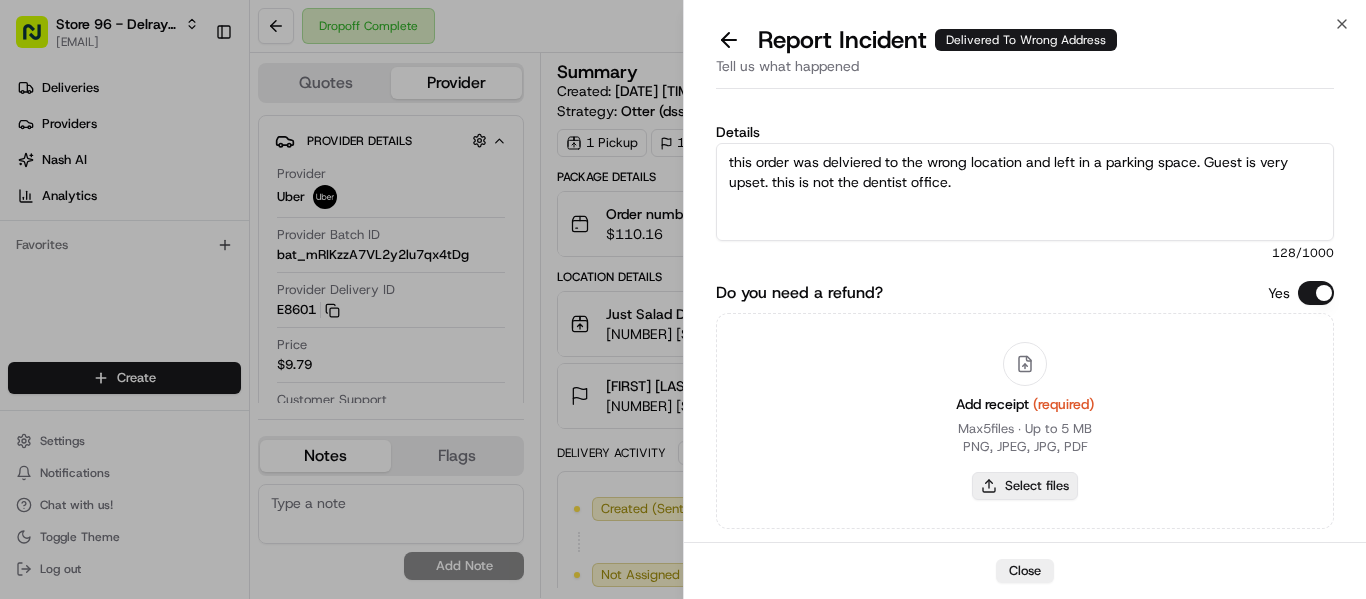 type on "this order was delviered to the wrong location and left in a parking space. Guest is very upset. this is not the dentist office." 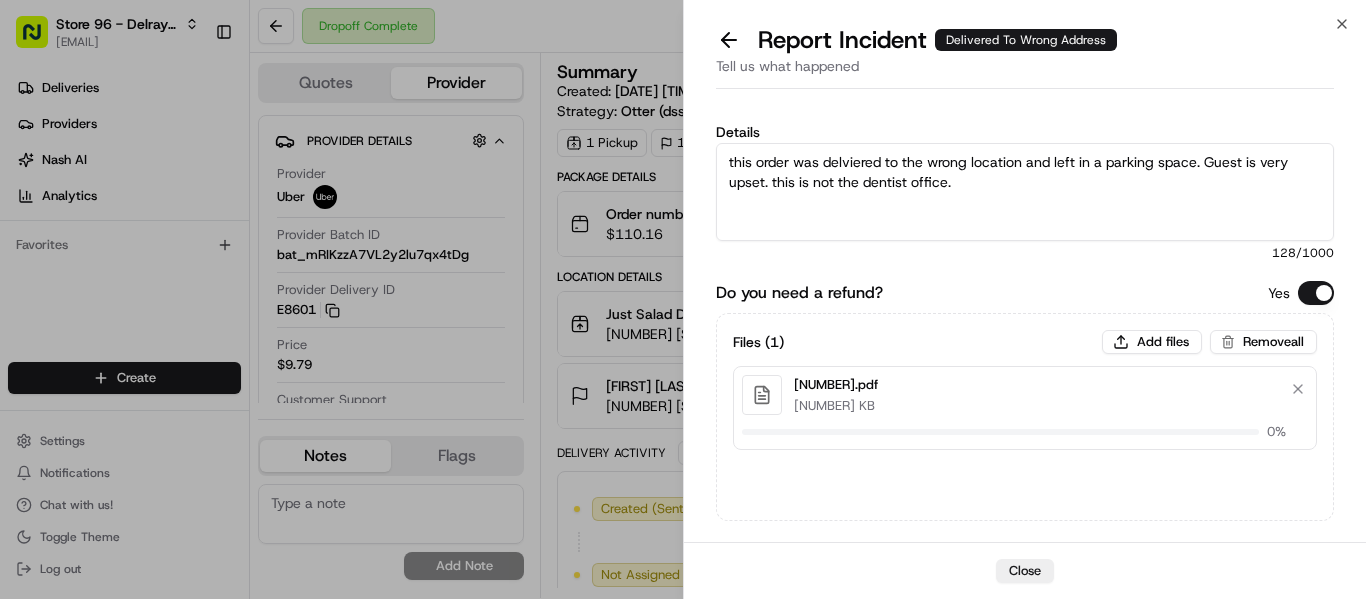 type 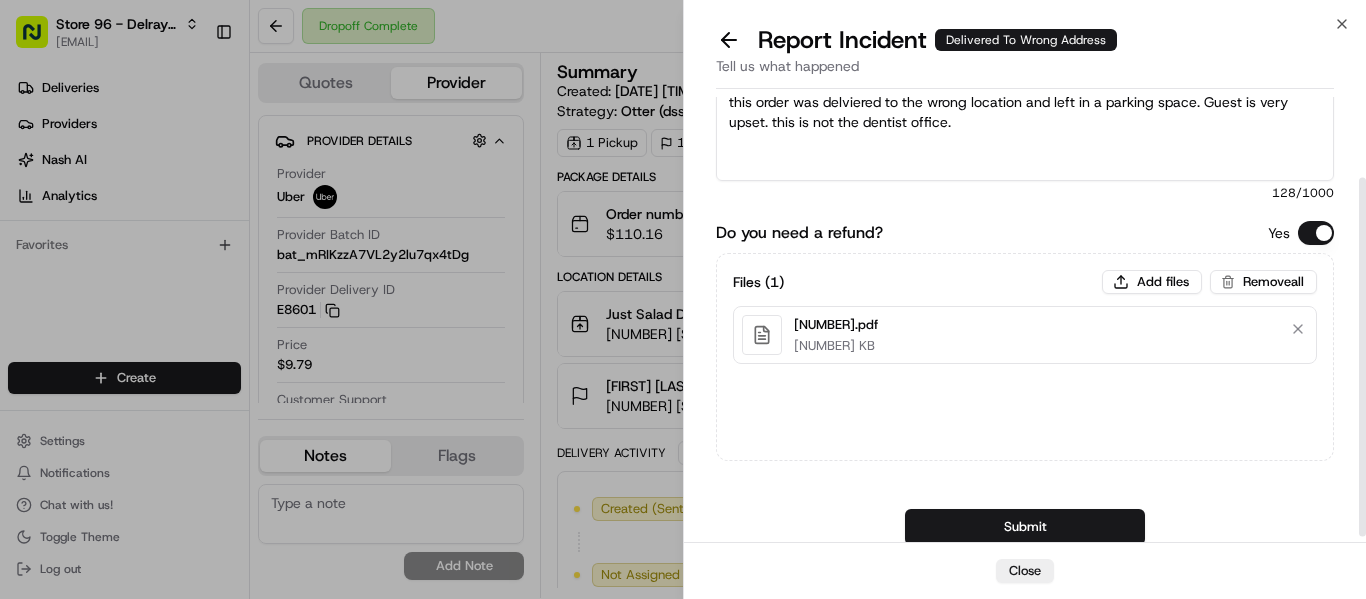 scroll, scrollTop: 107, scrollLeft: 0, axis: vertical 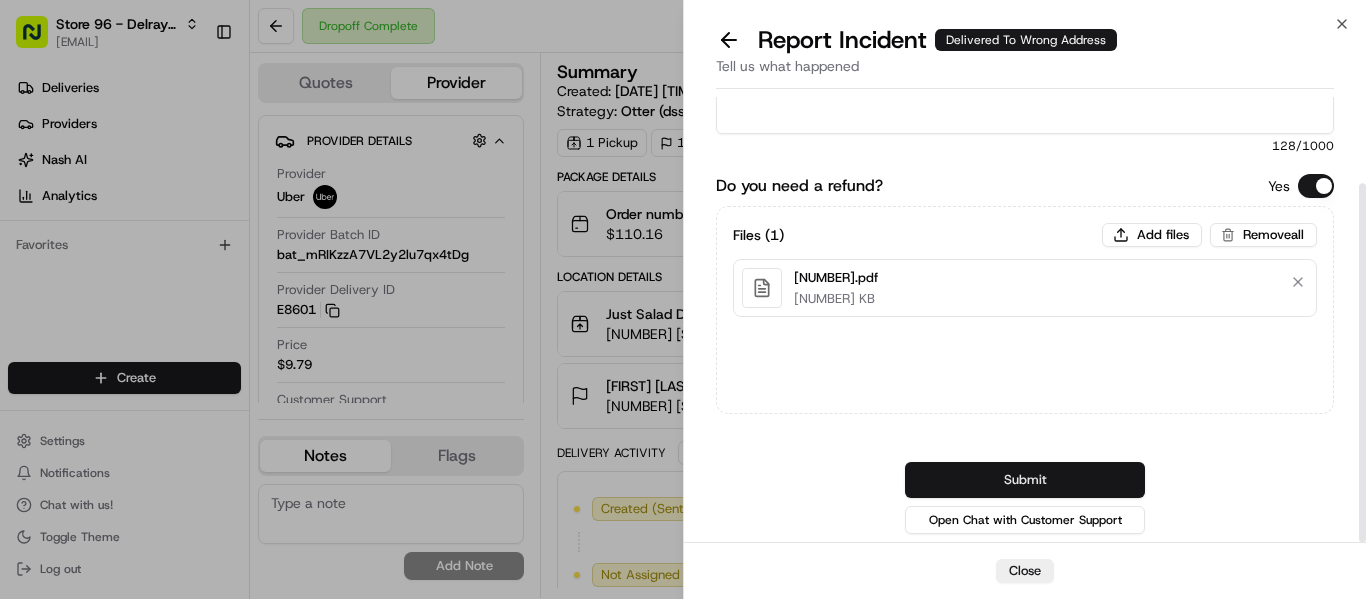 click on "Submit" at bounding box center (1025, 480) 